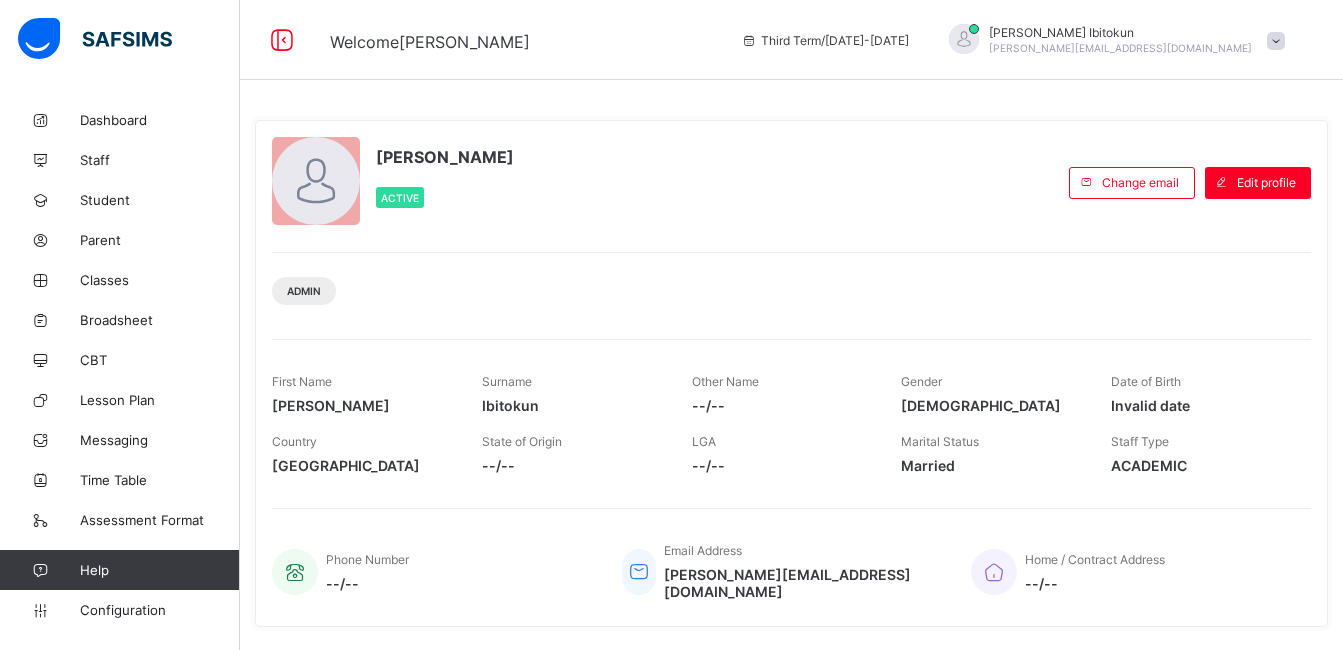 scroll, scrollTop: 0, scrollLeft: 0, axis: both 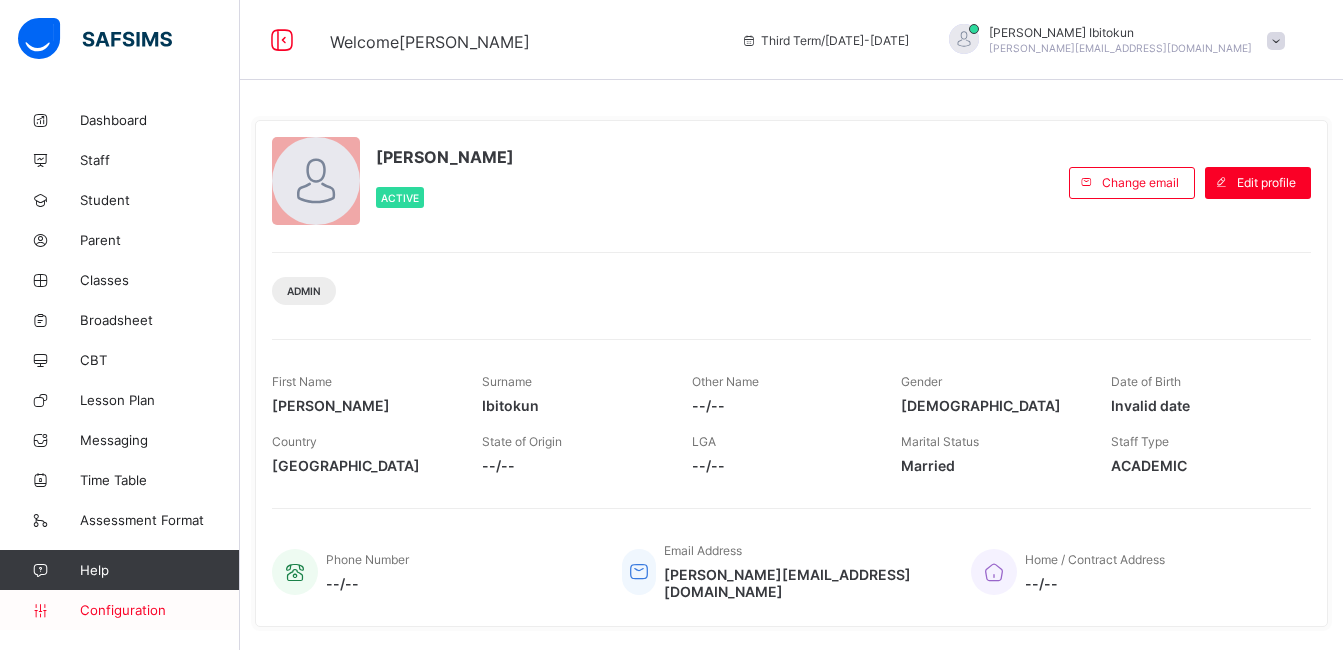 drag, startPoint x: 0, startPoint y: 0, endPoint x: 125, endPoint y: 610, distance: 622.67566 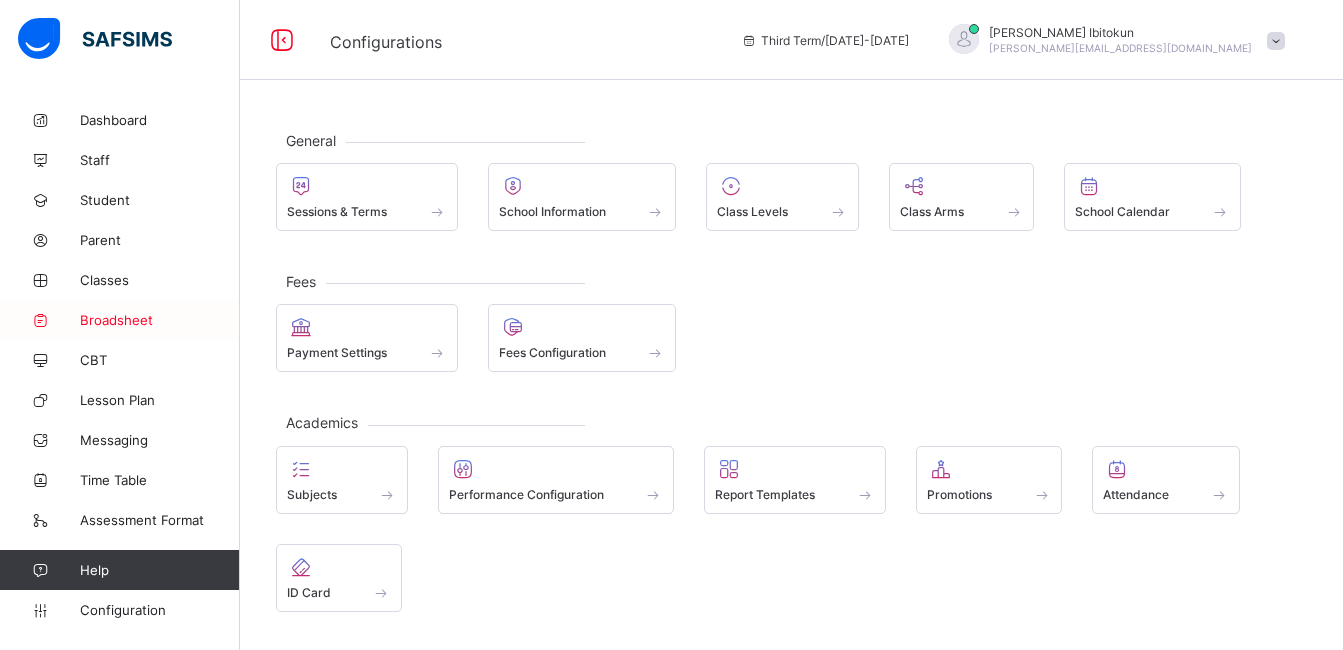 click on "Broadsheet" at bounding box center (120, 320) 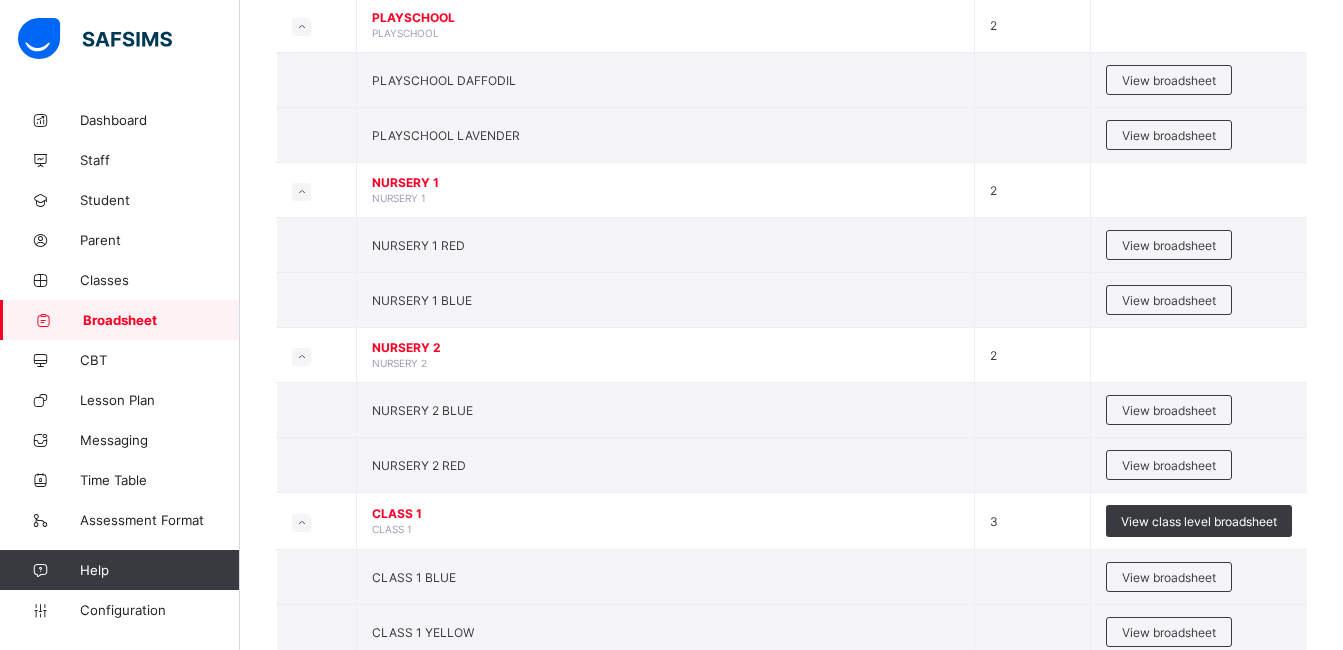 scroll, scrollTop: 440, scrollLeft: 0, axis: vertical 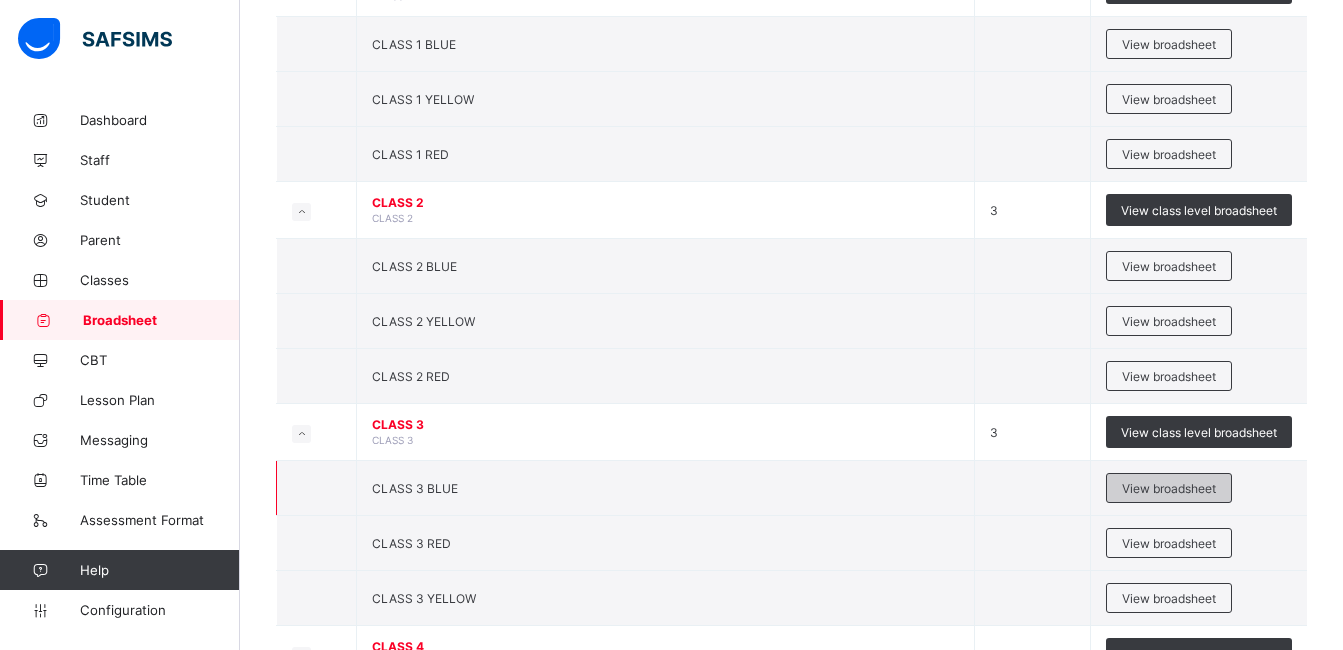 click on "View broadsheet" at bounding box center [1169, 488] 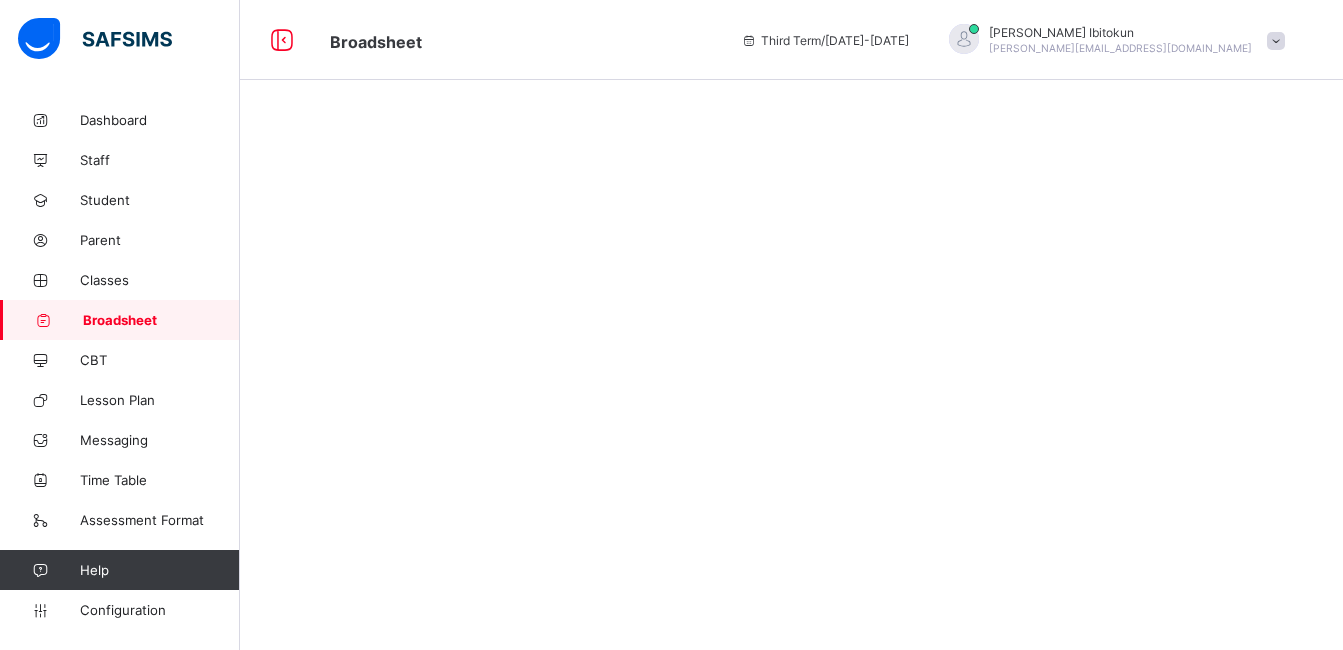 scroll, scrollTop: 0, scrollLeft: 0, axis: both 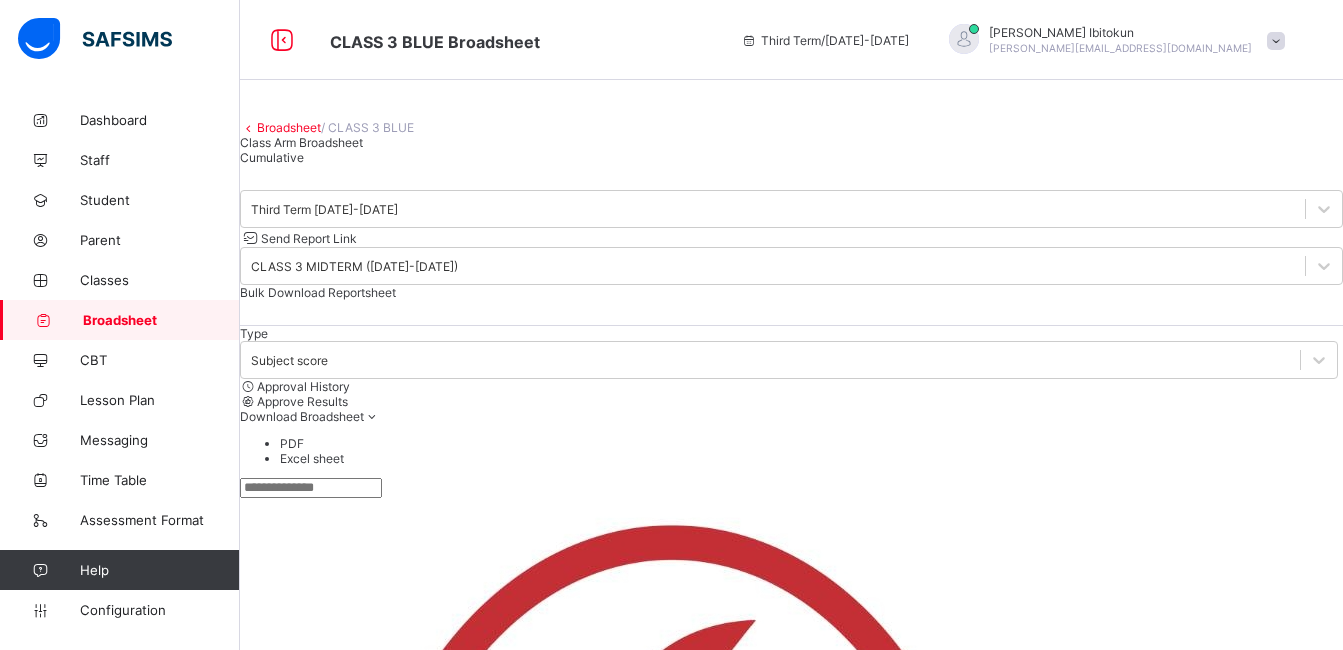 click on "Cumulative" at bounding box center (272, 157) 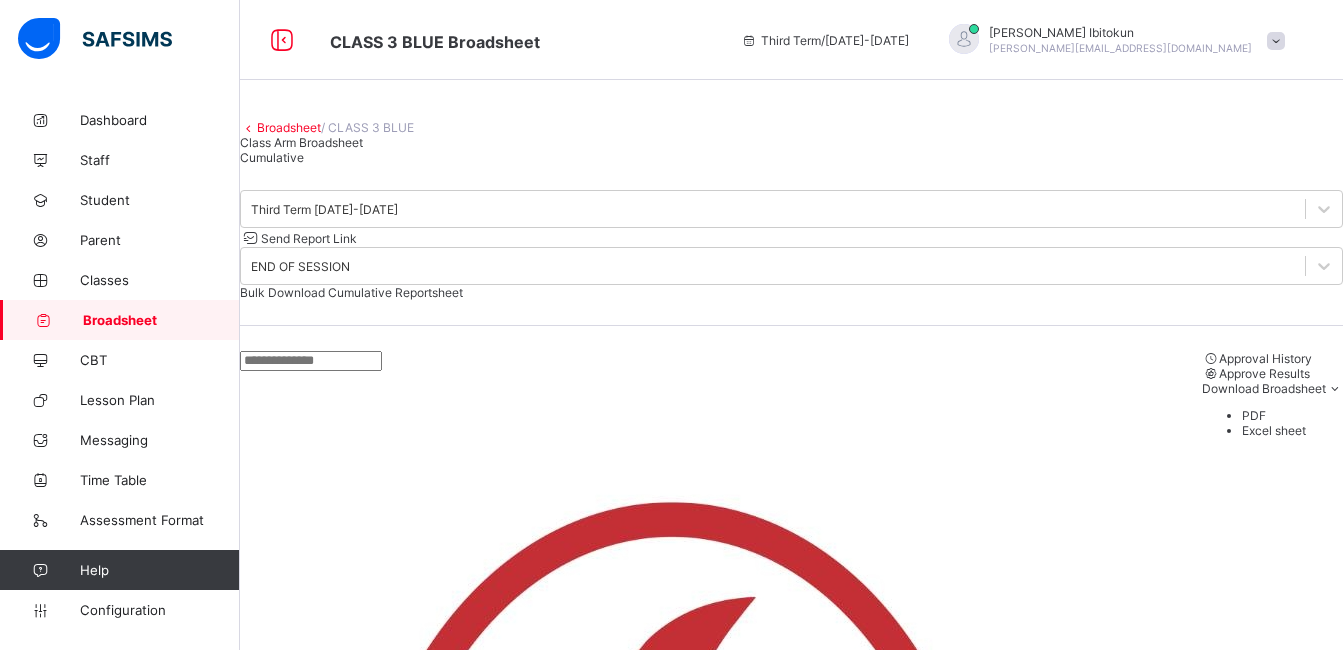 click on "Cumulative" at bounding box center (272, 157) 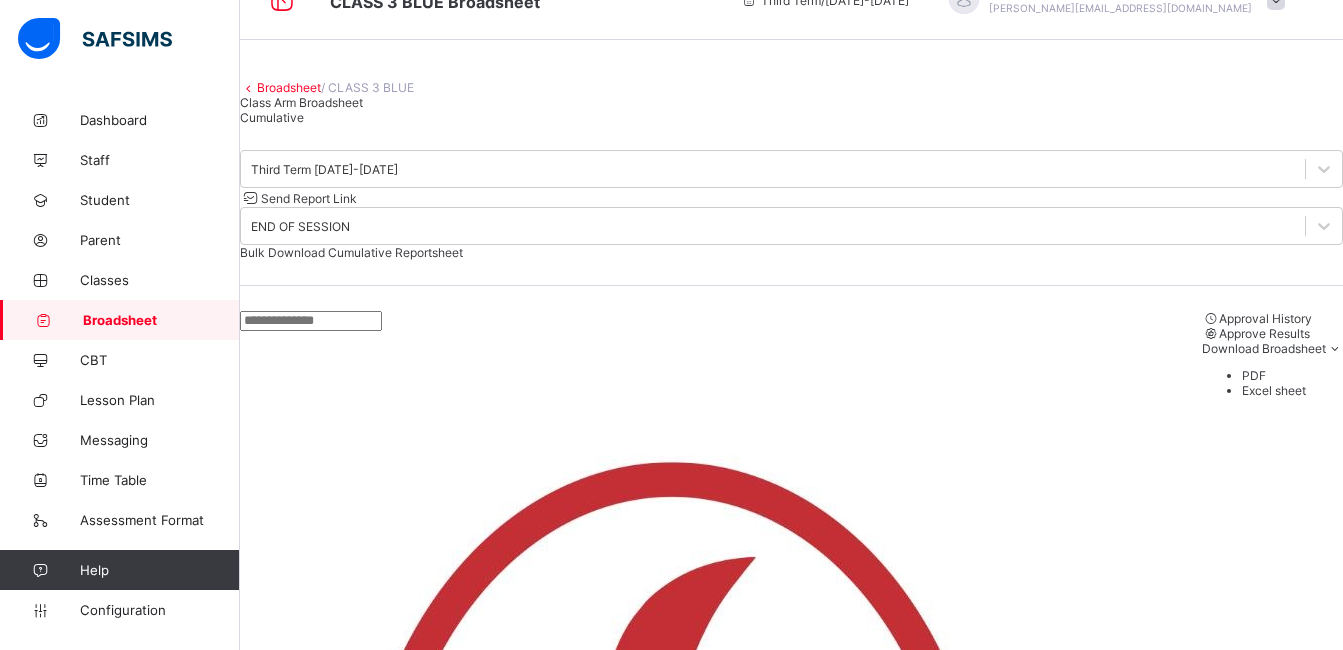 click on "Broadsheet  / CLASS 3 BLUE Class Arm Broadsheet Cumulative Third Term 2024-2025 Send Report Link END OF SESSION Bulk Download Cumulative Reportsheet  Approval History  Approve Results Download Broadsheet PDF Excel sheet Corona School Victoria Island	 Date: 11th Jul 2025, 1:00:34 pm  Class Level:  CLASS 3  Arm:  BLUE  Term and Session:  Third Term 2024-2025  No. of student:    22    Class Average:    85.04  Highest Average in Class:    93.79    Lowest Average in Class:    70.01    No of Promoted:   N/A   No of Promoted on Trial:   N/A   No of Repeat:   N/A  S/NO Admission No. Full Name *SWS ART COM CRW ELO FRE GRM HME ICT MTH MUS PHE QAR REA SCI SOC SPE VER YOR No. of Subjects TOTAL Average Position Status Grade 1 111211 Chinonso  Ezeka   _   81.33   86.92   78.4   5   76.5   88.42   84   78.67   71   68   95   90   78.5   77   88.17   90   92.97   80 18 2683.1 83.85 14th N/A B 2 111241 Mofiyinfoluwa  Bakare   _   80   85.67   73.33   5   62.5   86.42   78   77   74.92   67   96   91.25   81.53   84.75   86.25" at bounding box center [791, 1489] 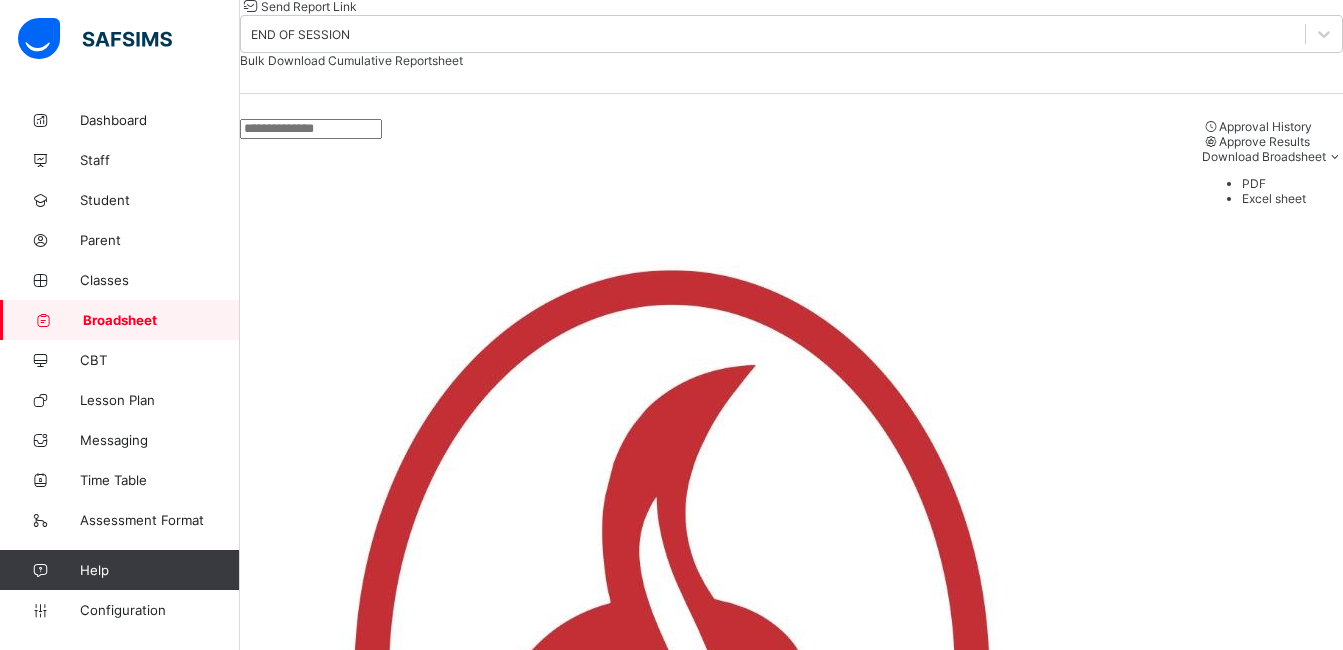 scroll, scrollTop: 240, scrollLeft: 0, axis: vertical 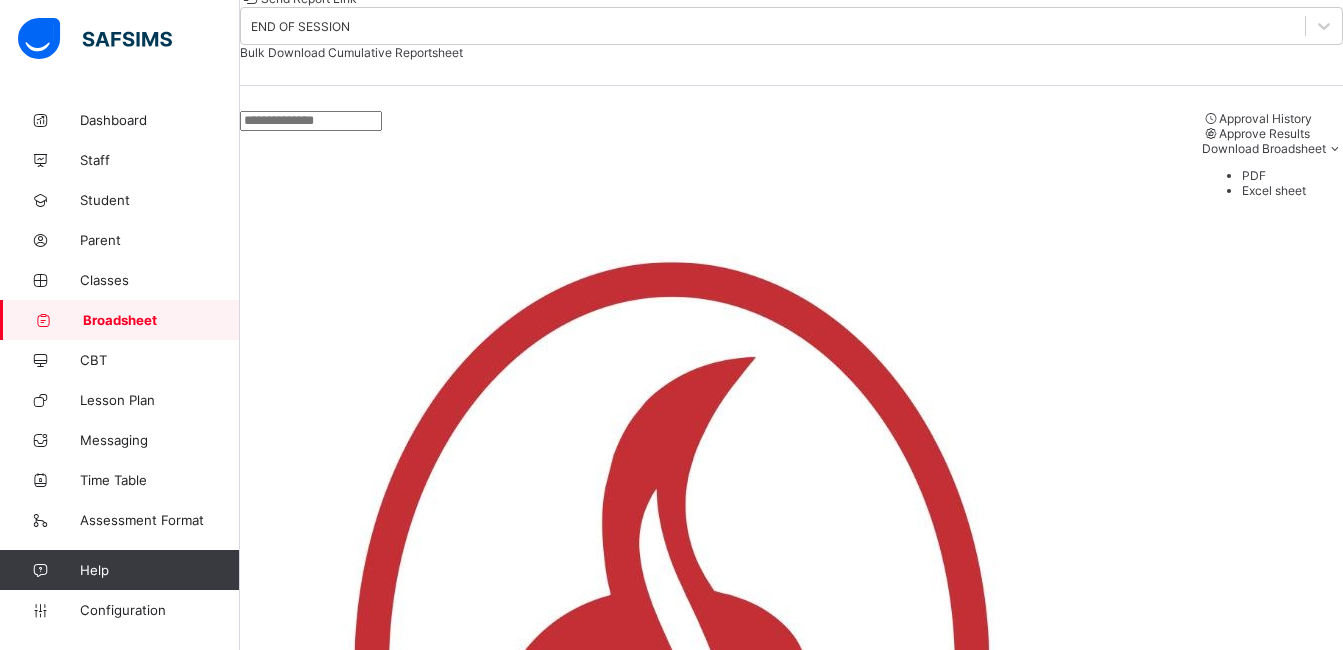 click on "Chinonso  Ezeka" at bounding box center [340, 1949] 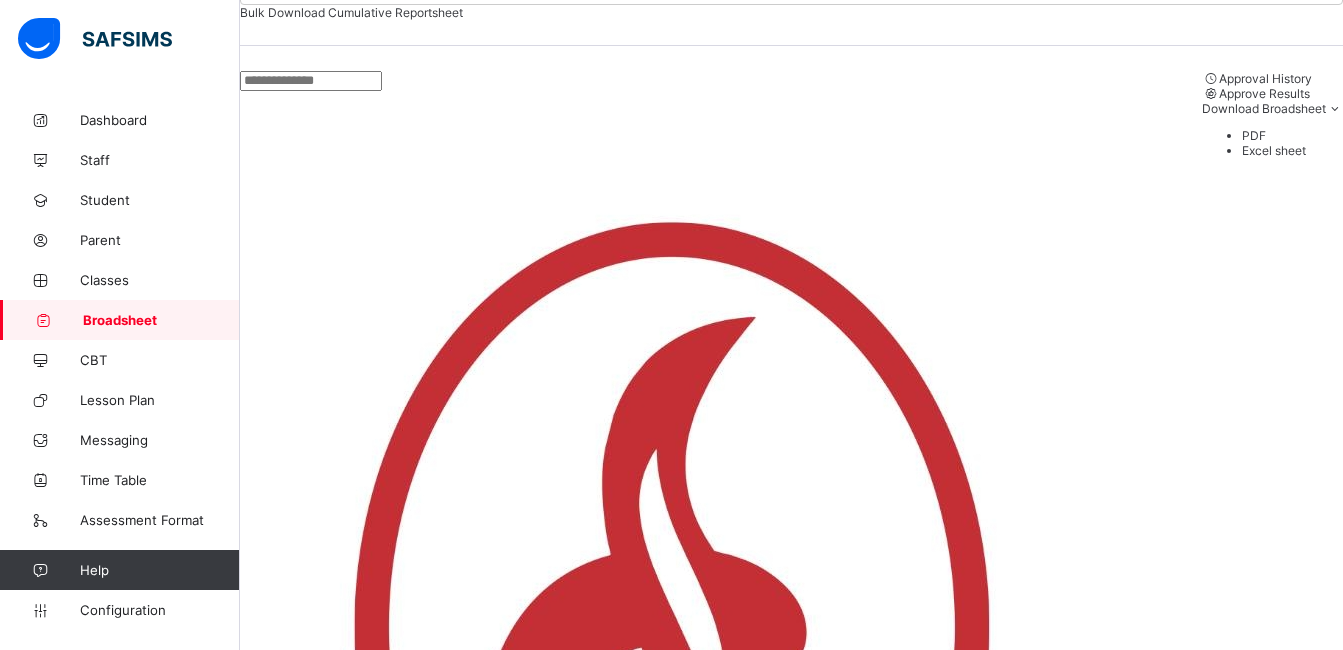 click on "Close" at bounding box center [256, 3496] 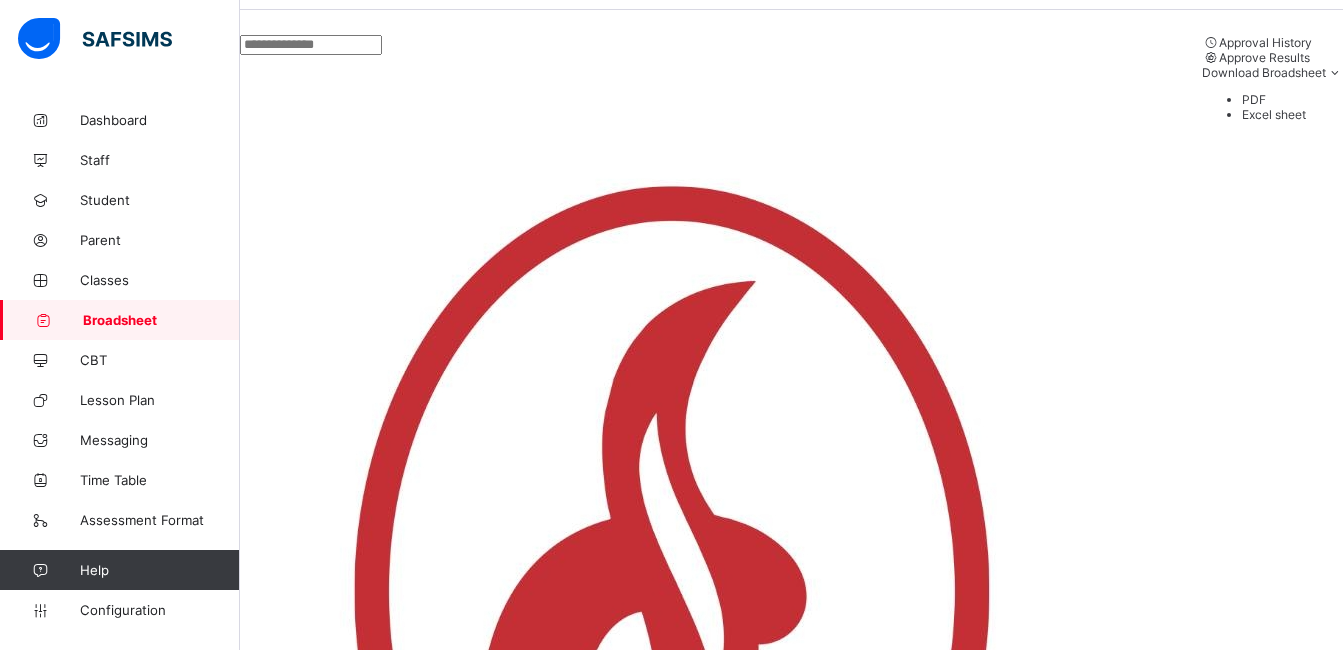 scroll, scrollTop: 320, scrollLeft: 0, axis: vertical 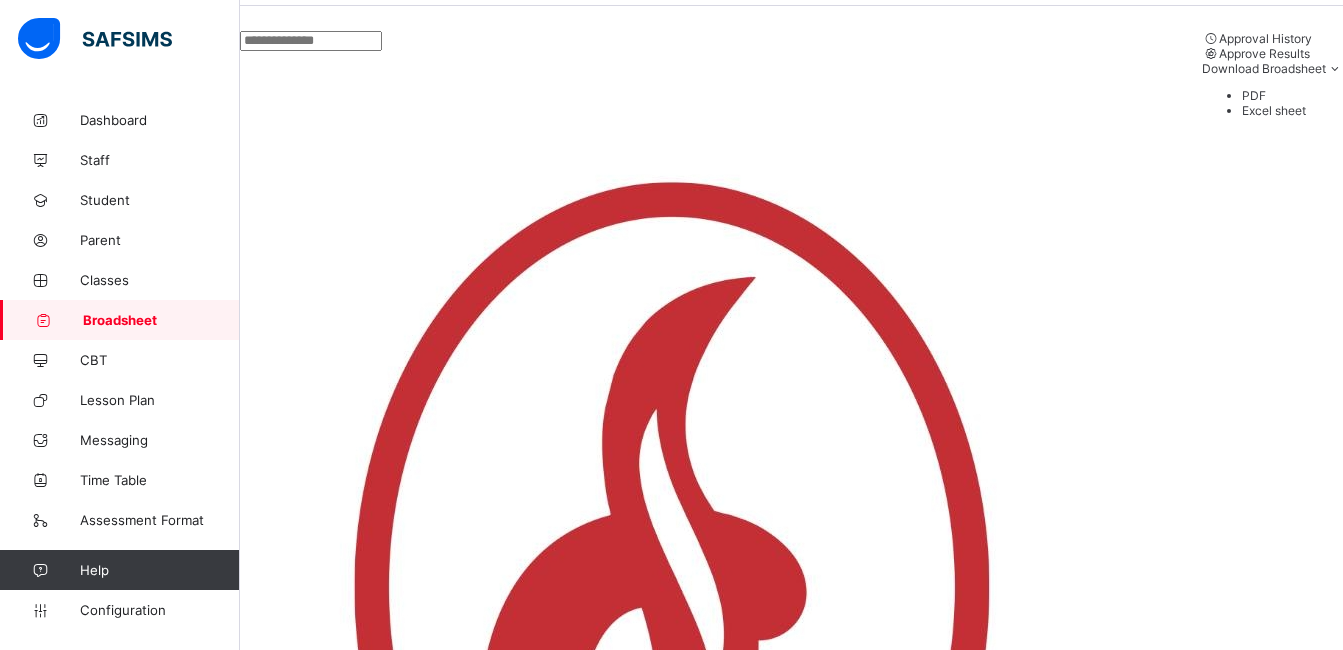 click on "[PERSON_NAME]" at bounding box center [343, 2020] 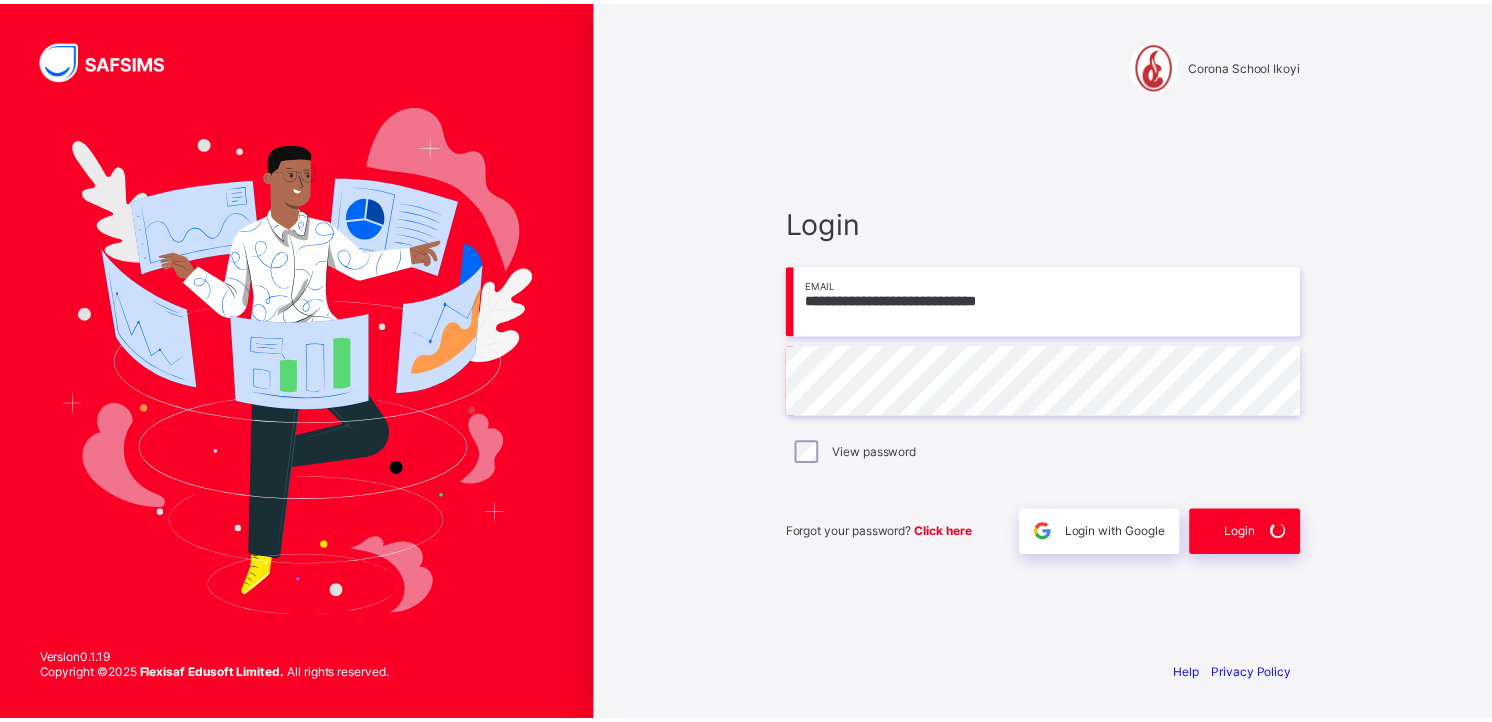 scroll, scrollTop: 0, scrollLeft: 0, axis: both 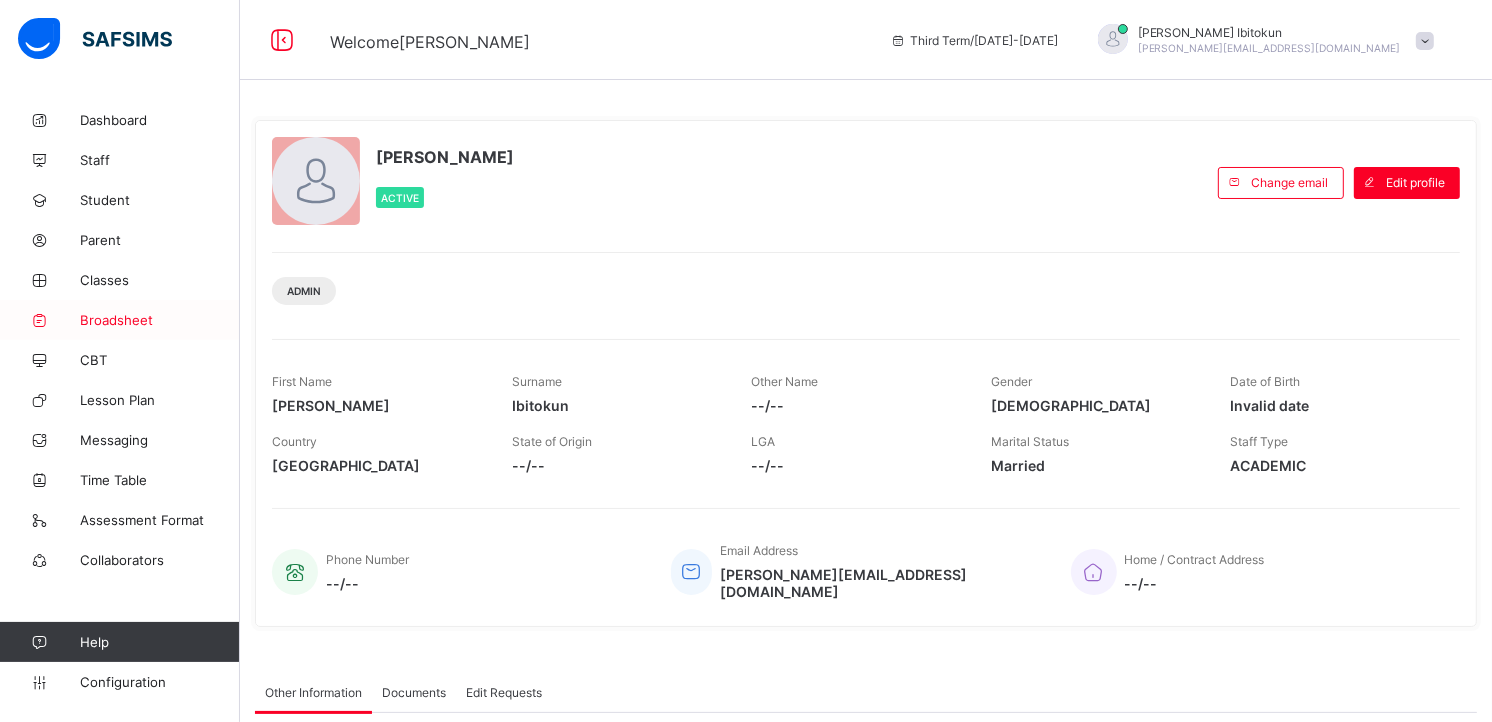 click on "Broadsheet" at bounding box center (160, 320) 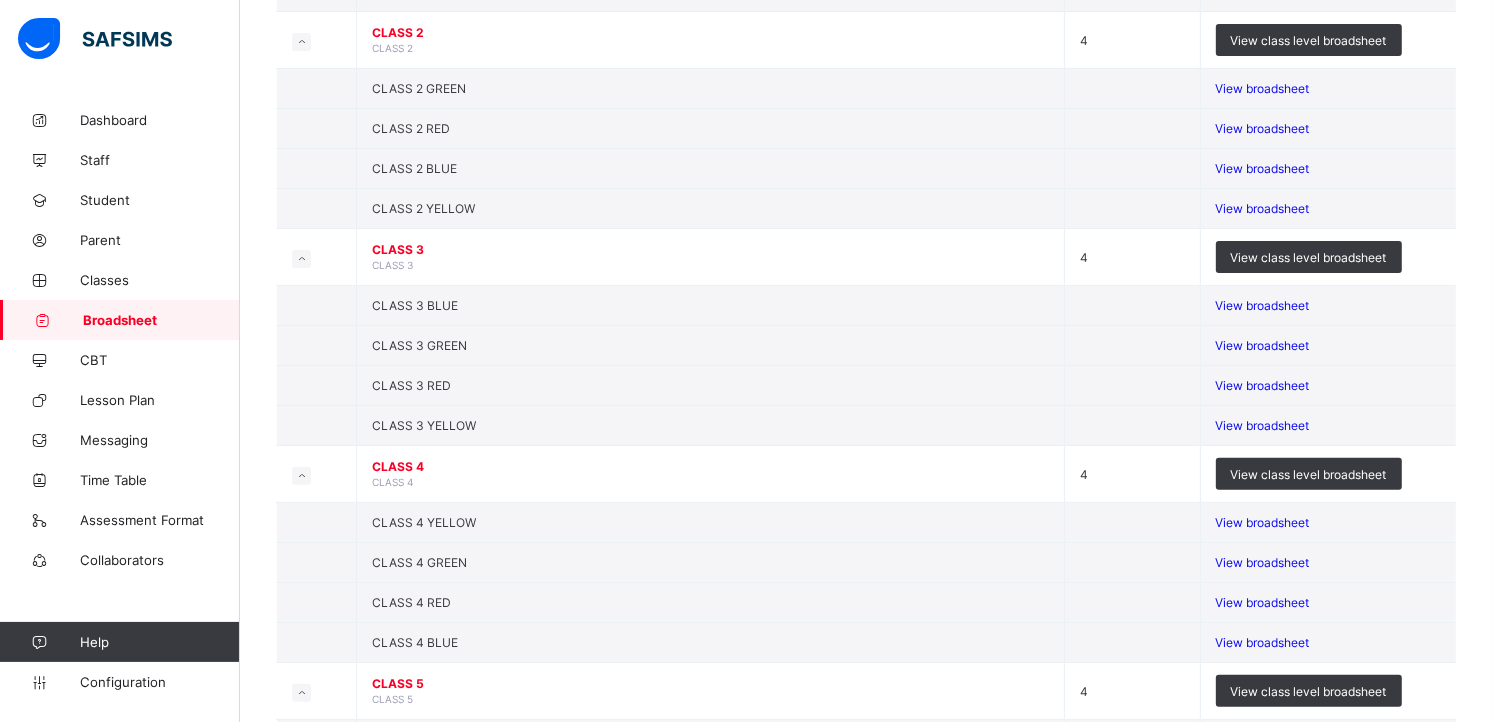 scroll, scrollTop: 444, scrollLeft: 0, axis: vertical 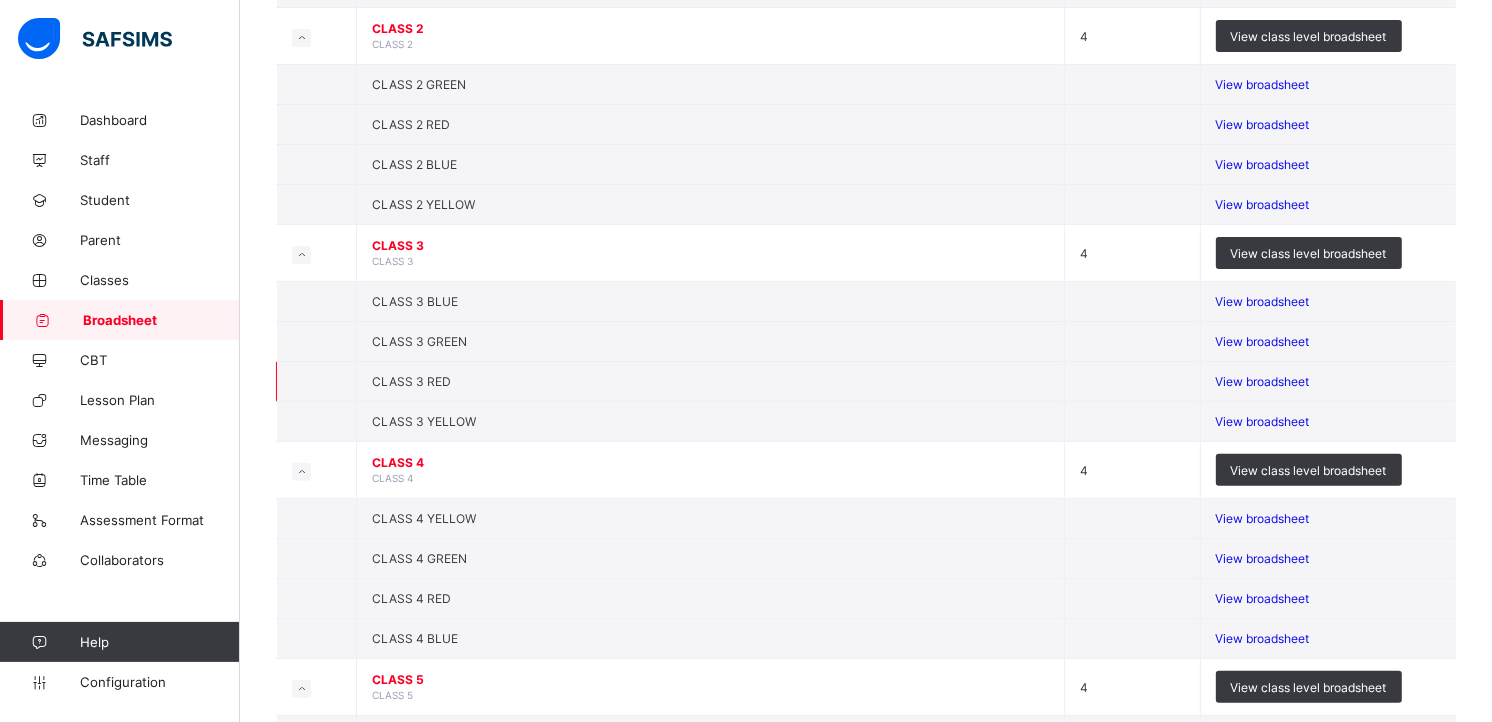 click on "View broadsheet" at bounding box center (1328, 381) 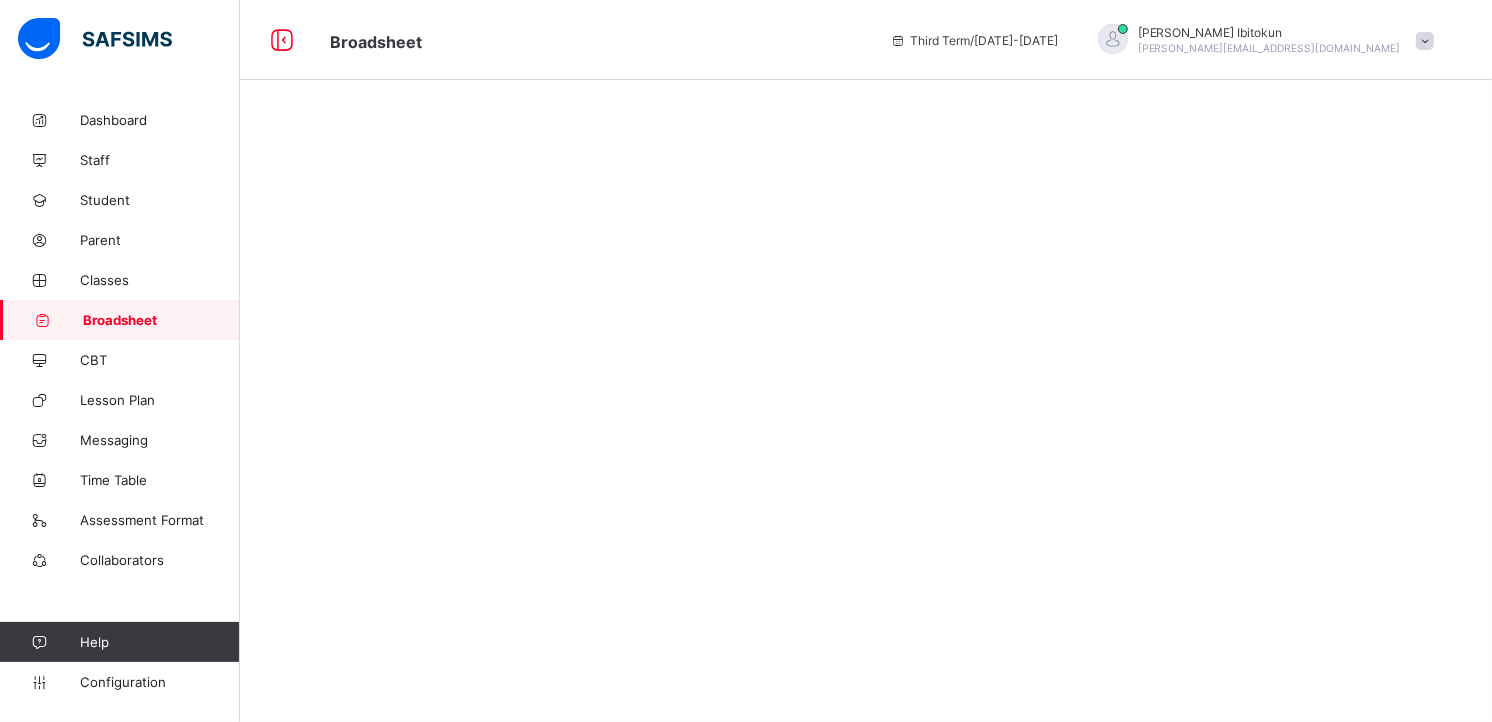 scroll, scrollTop: 0, scrollLeft: 0, axis: both 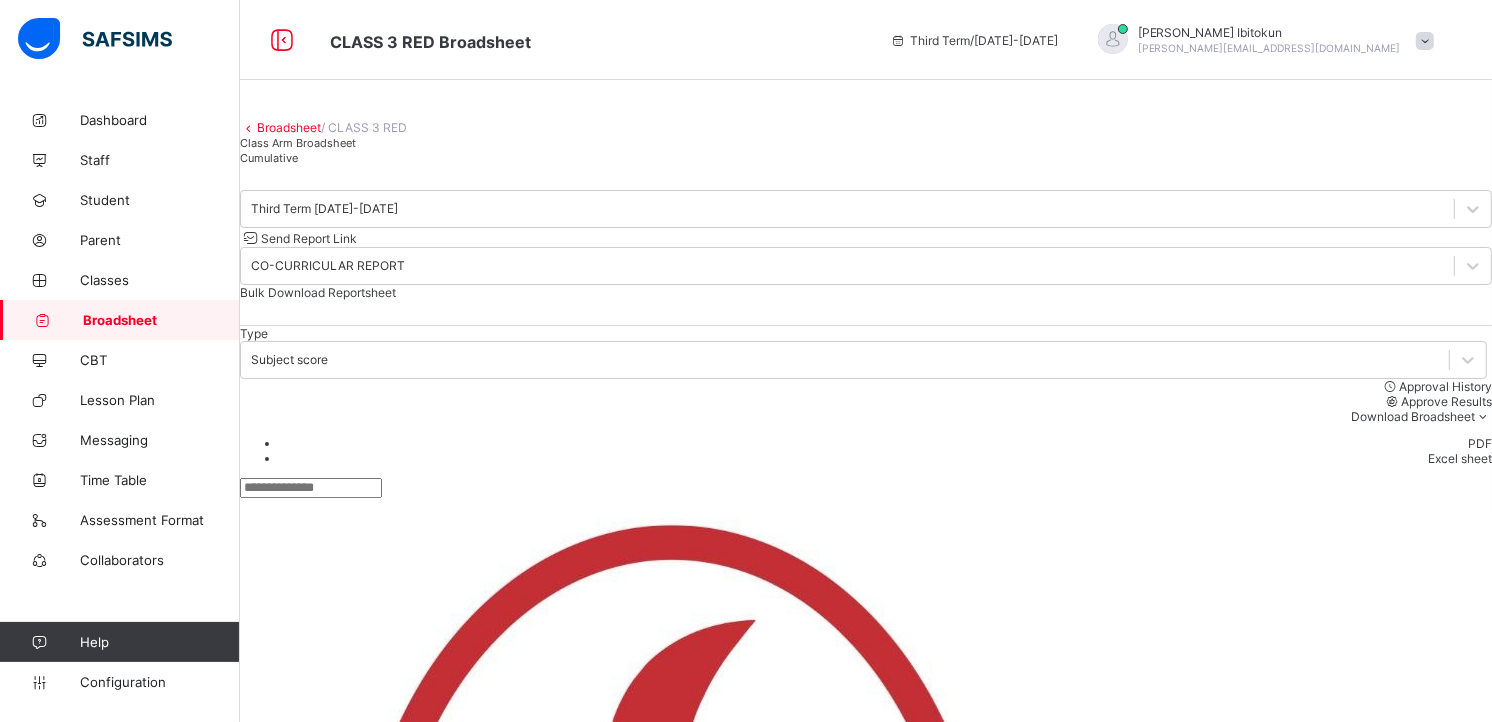 click on "Cumulative" at bounding box center [269, 158] 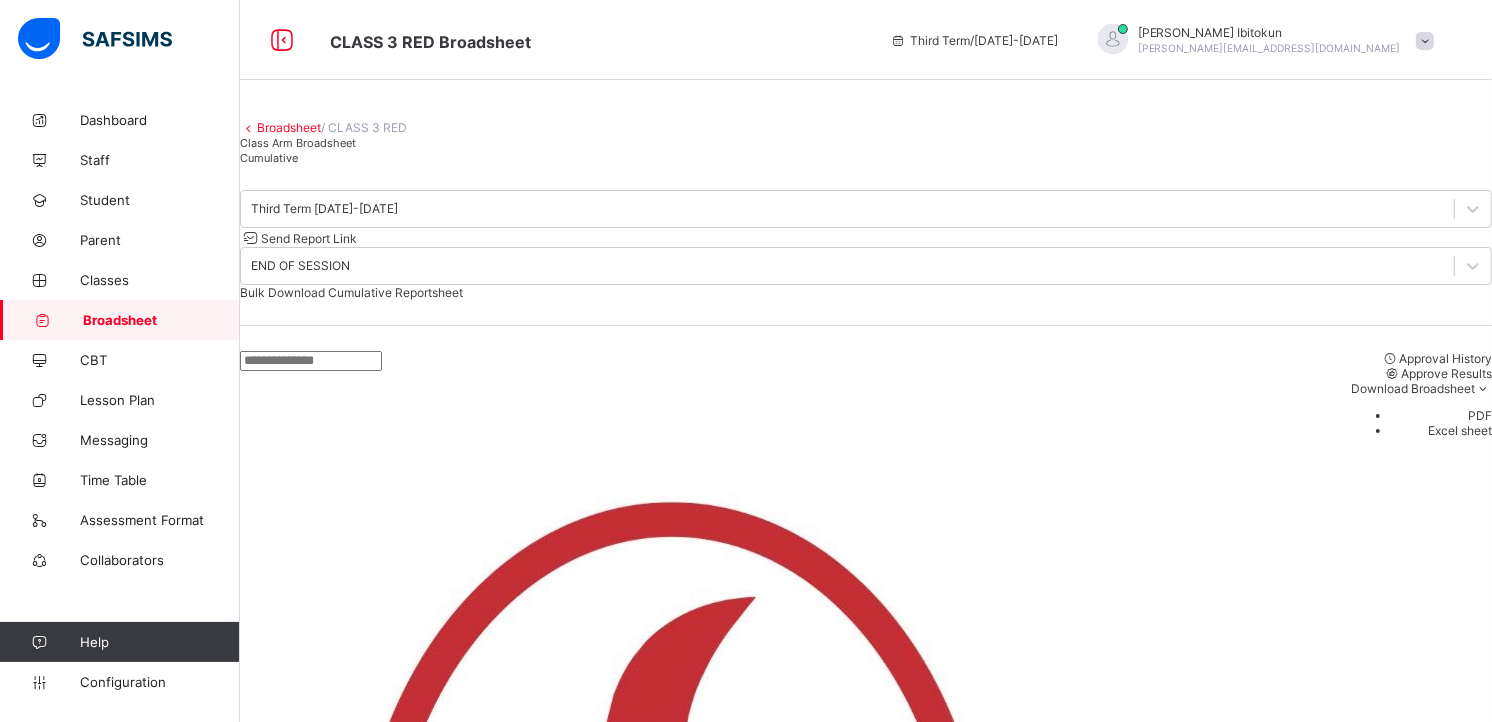 click on "Broadsheet  / CLASS 3 RED Class Arm Broadsheet Cumulative" at bounding box center [866, 132] 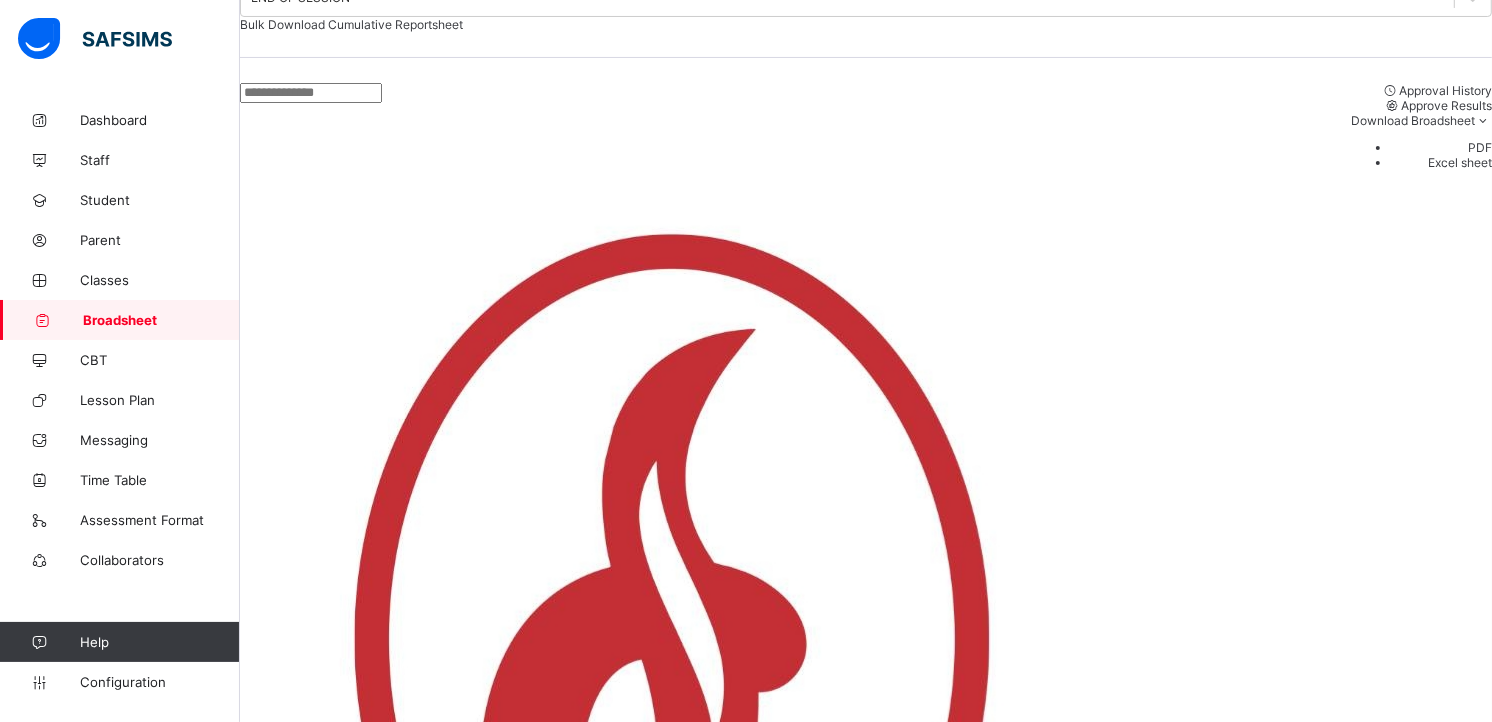 scroll, scrollTop: 311, scrollLeft: 0, axis: vertical 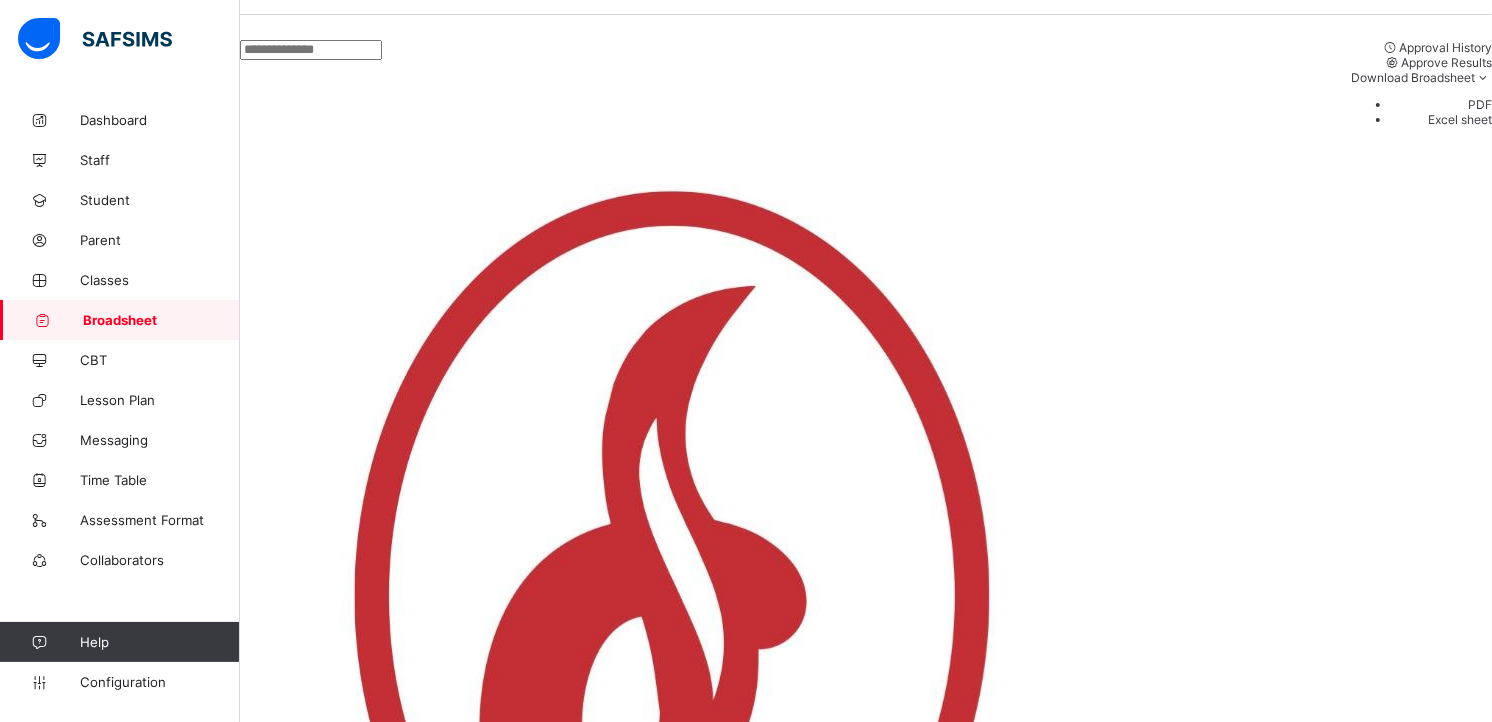 click on "OMODESIRE  OLUYINKA     CST04156" at bounding box center [384, 1885] 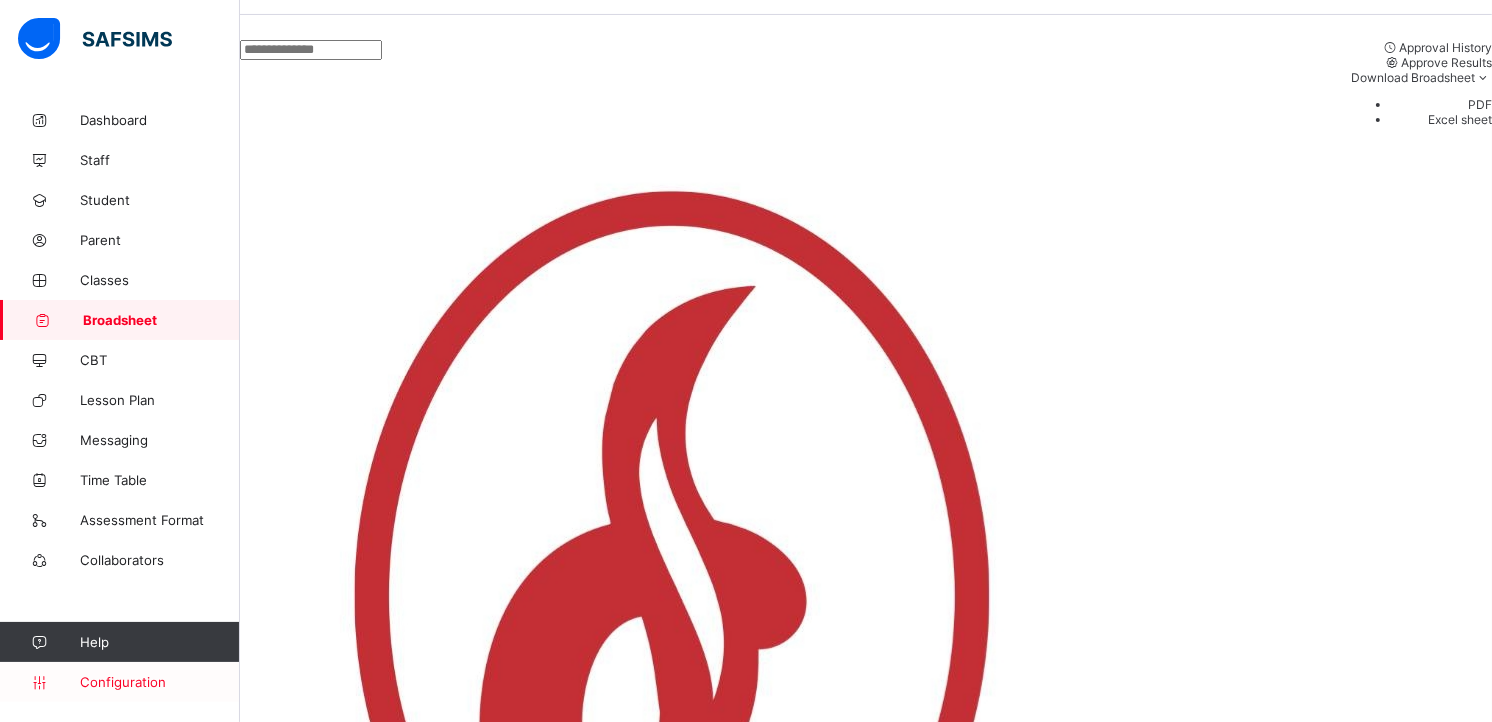 click on "Configuration" at bounding box center (159, 682) 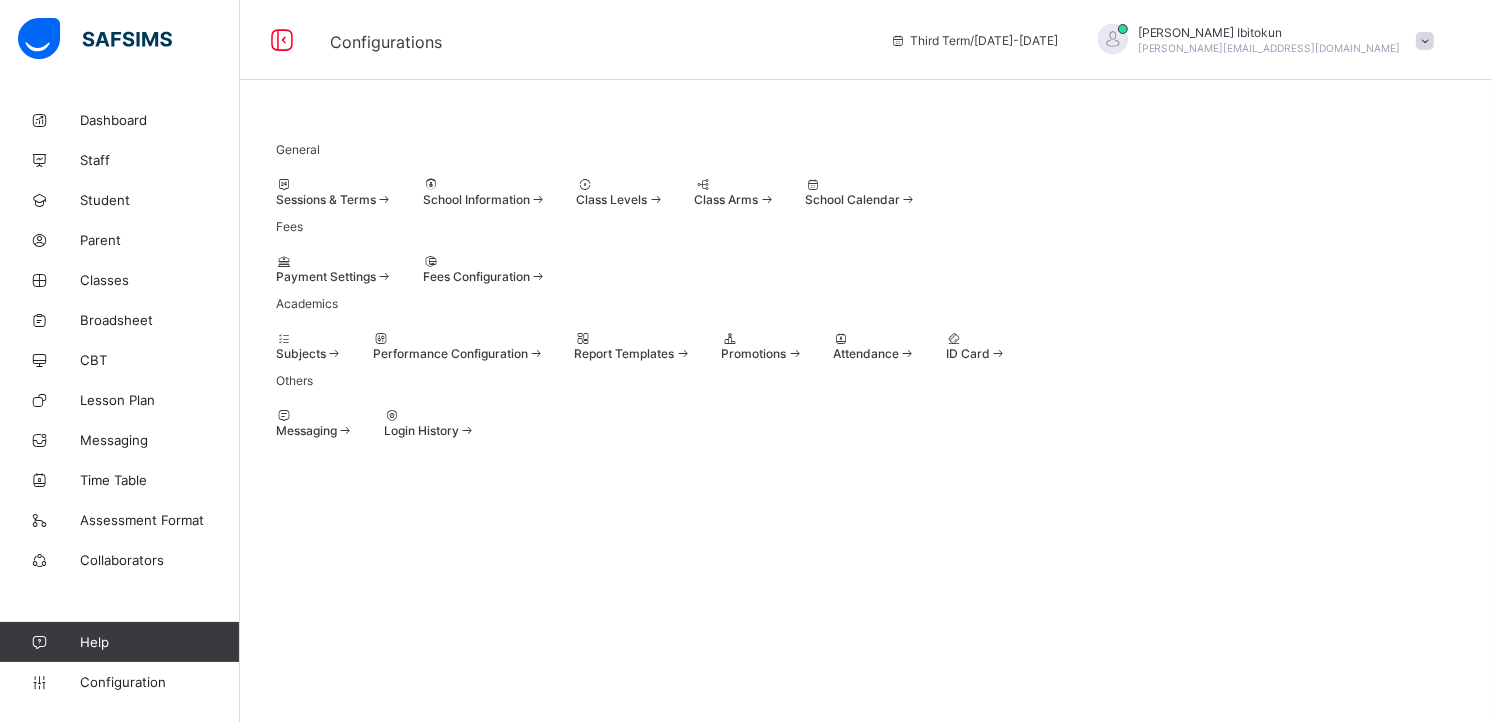 scroll, scrollTop: 0, scrollLeft: 0, axis: both 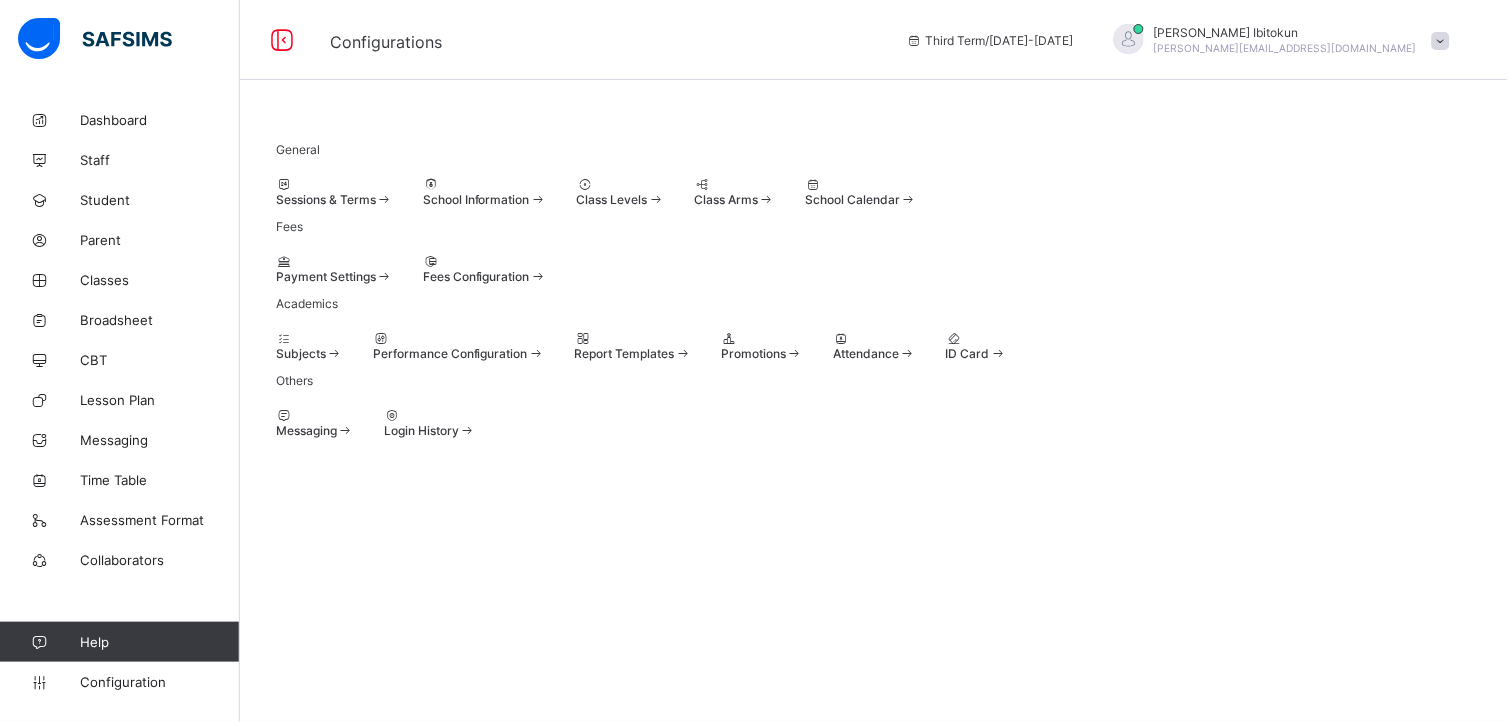 click on "Class Levels" at bounding box center [612, 199] 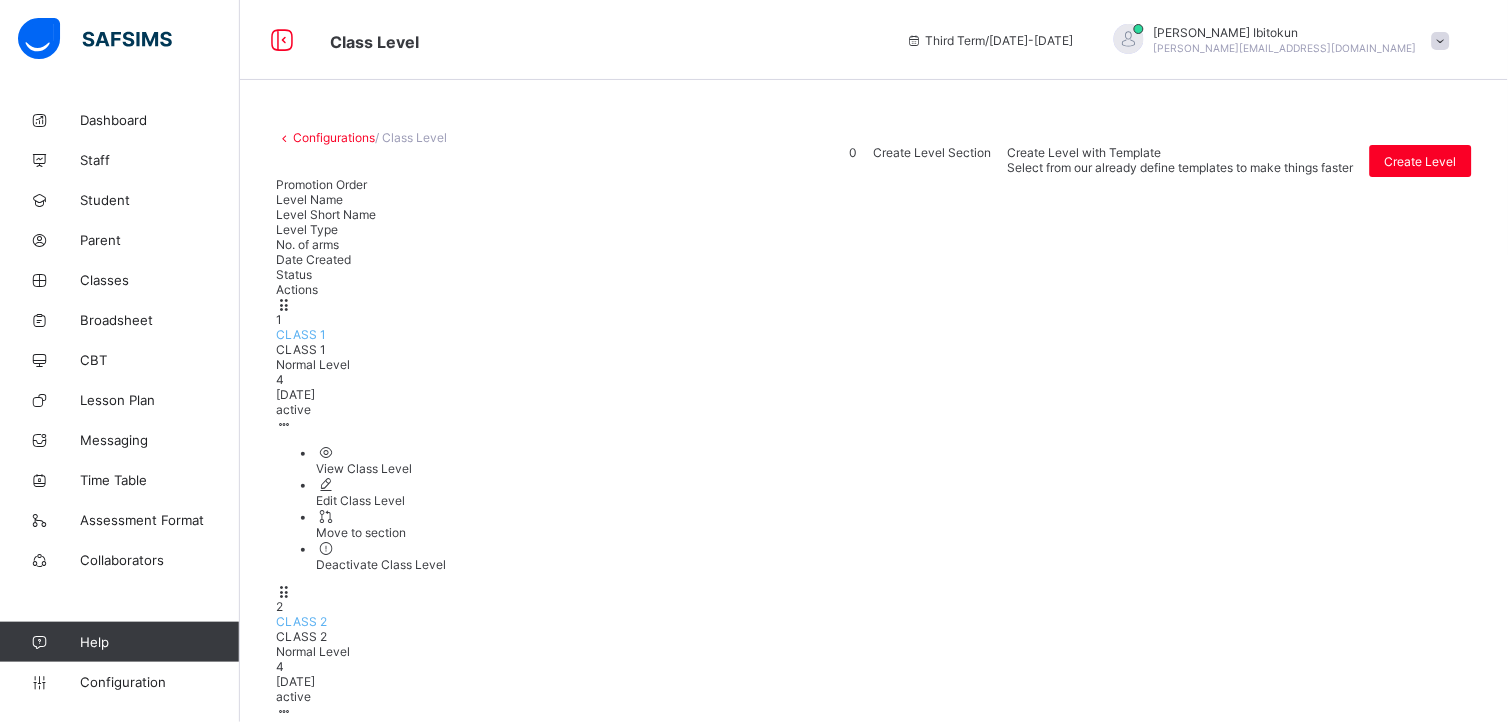 click on "View Class Level" at bounding box center (894, 1042) 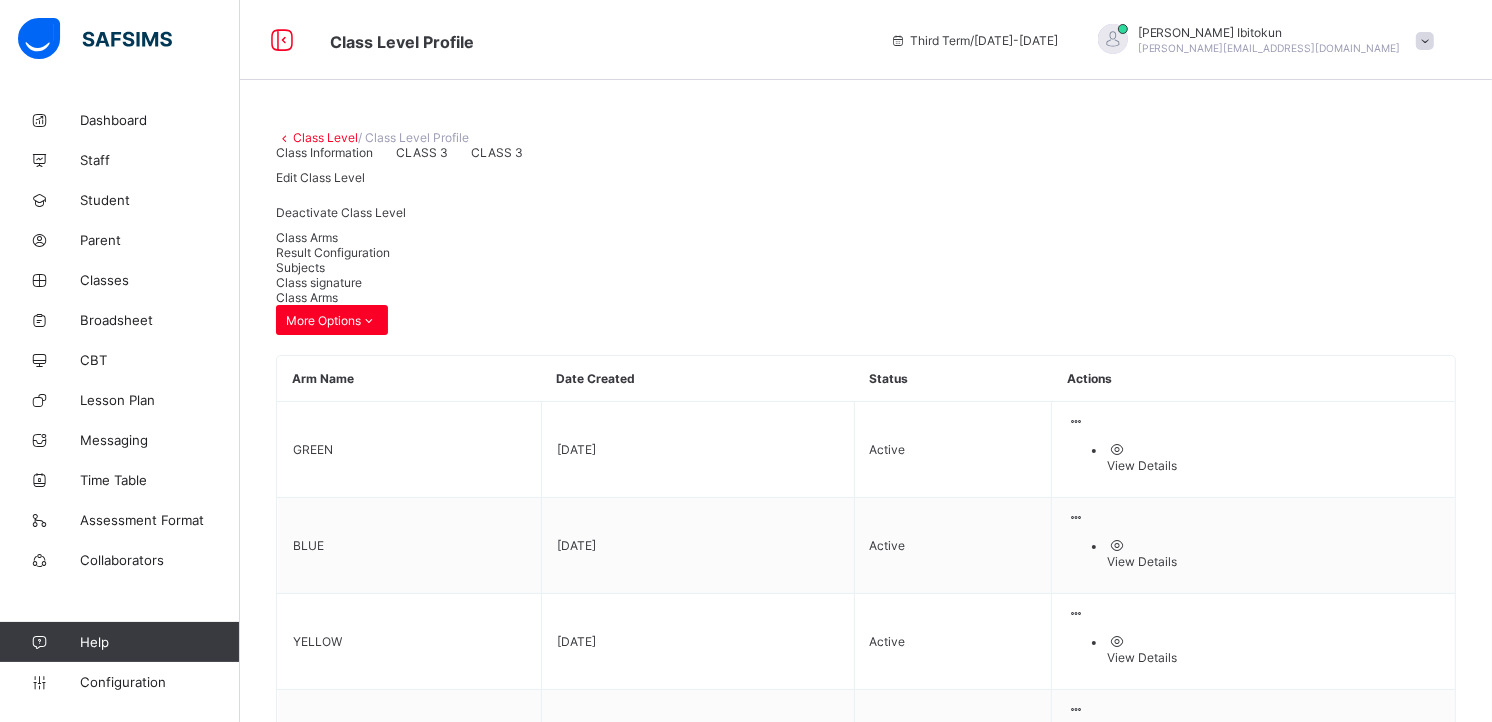 click on "Result Configuration" at bounding box center [866, 252] 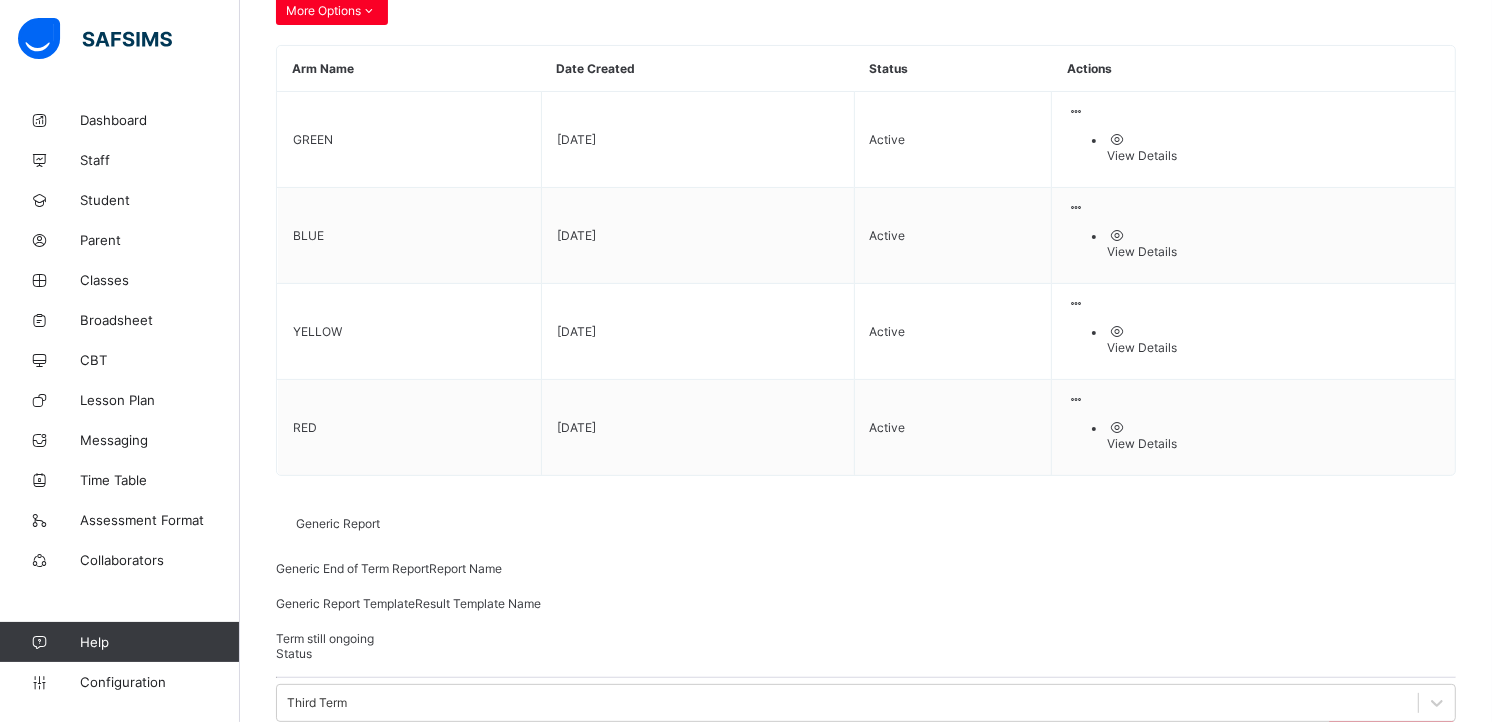 scroll, scrollTop: 331, scrollLeft: 0, axis: vertical 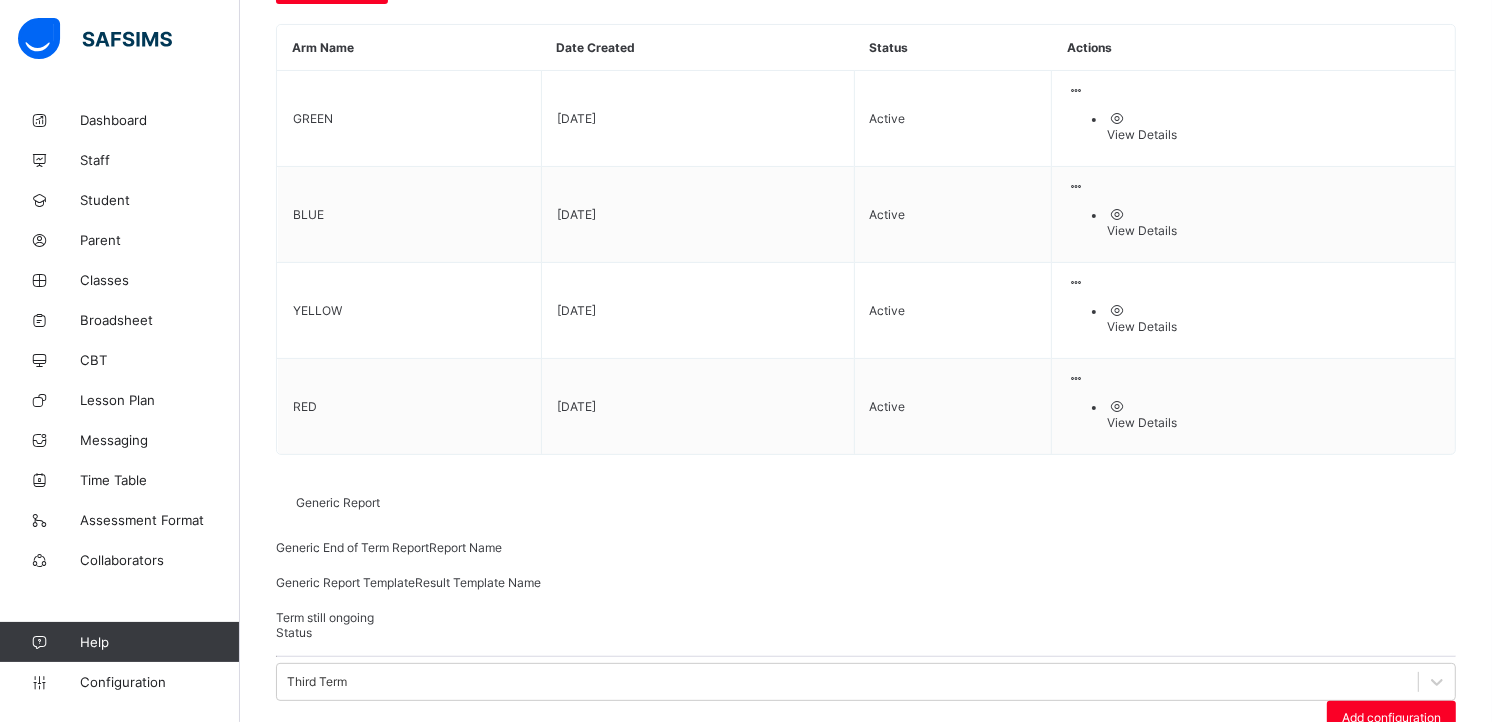 click on "Subjects" at bounding box center [300, -64] 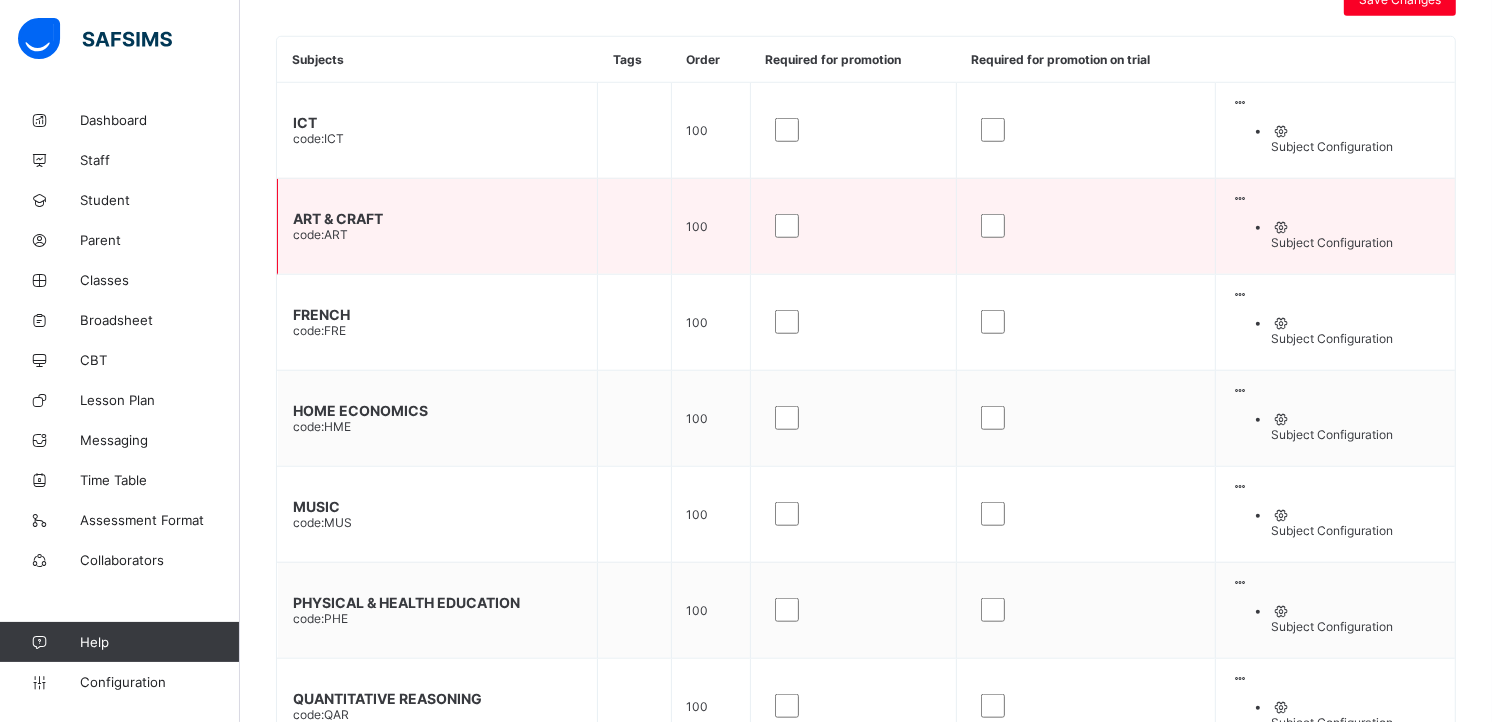 scroll, scrollTop: 1531, scrollLeft: 0, axis: vertical 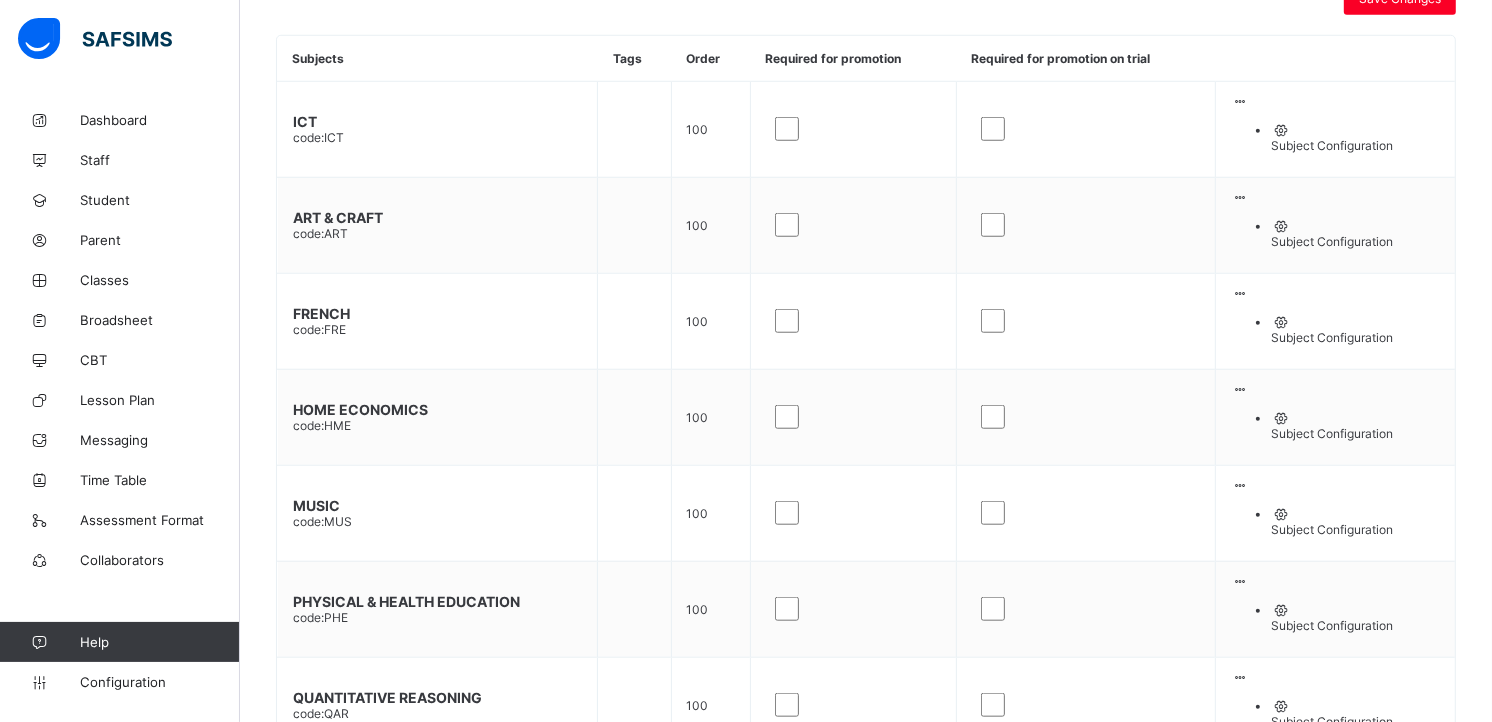 click on "Subject Configuration" at bounding box center [1355, 1489] 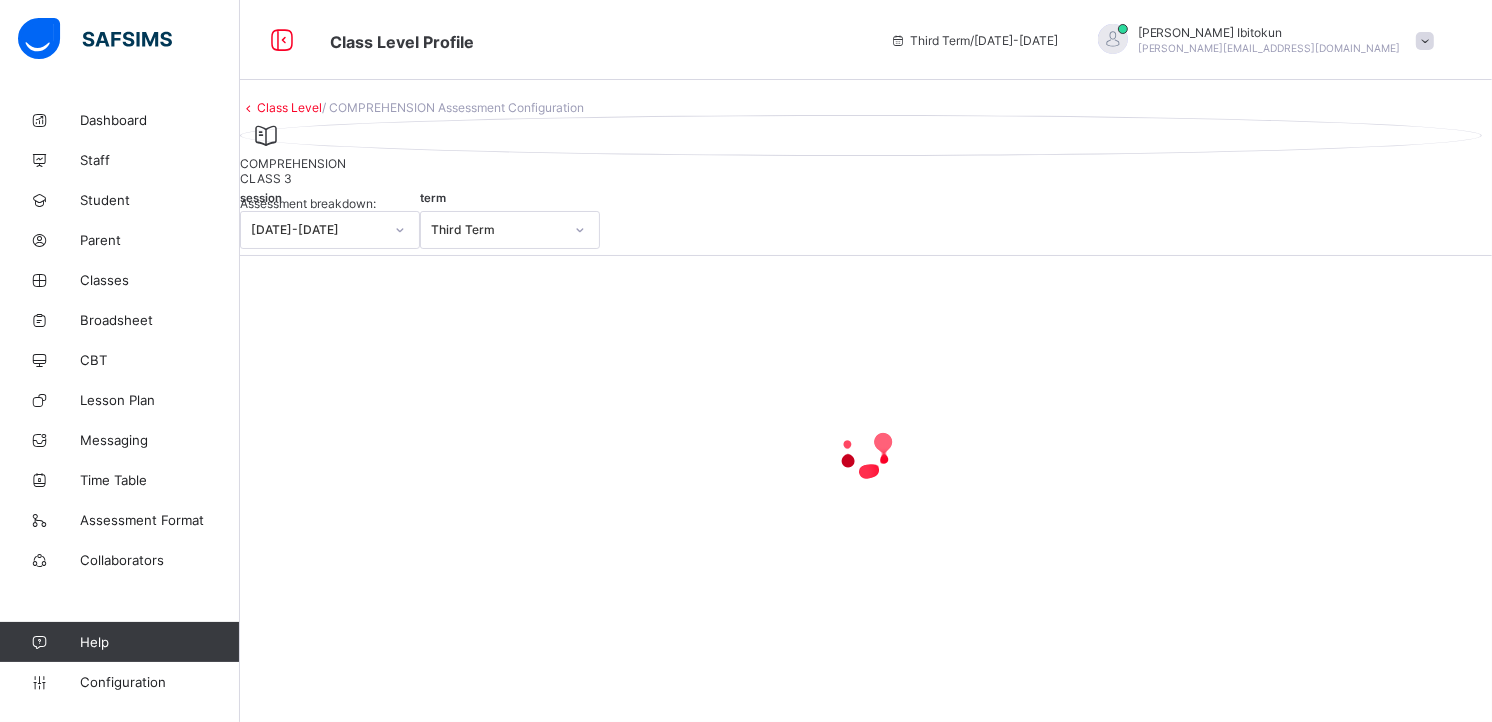 scroll, scrollTop: 0, scrollLeft: 0, axis: both 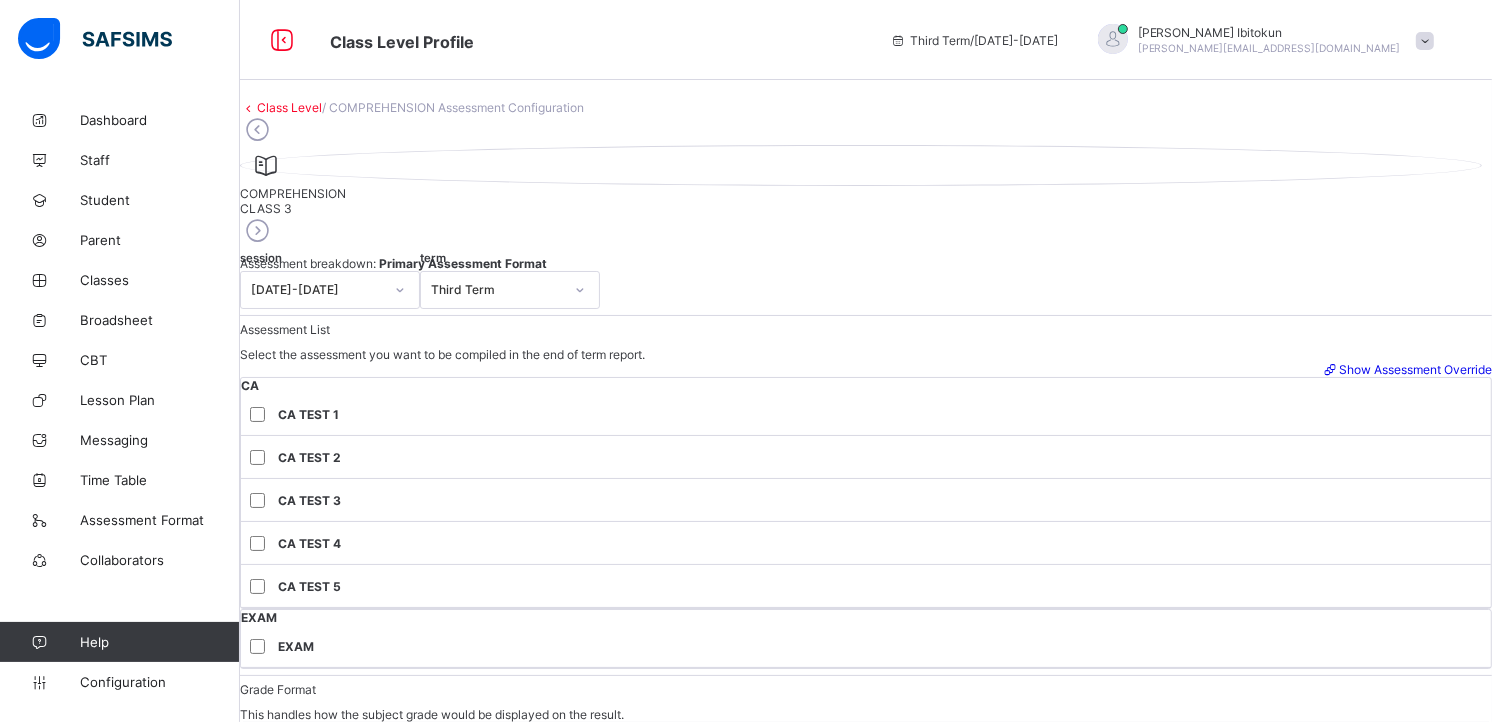 click on "COMPREHENSION CLASS 3" at bounding box center (866, 180) 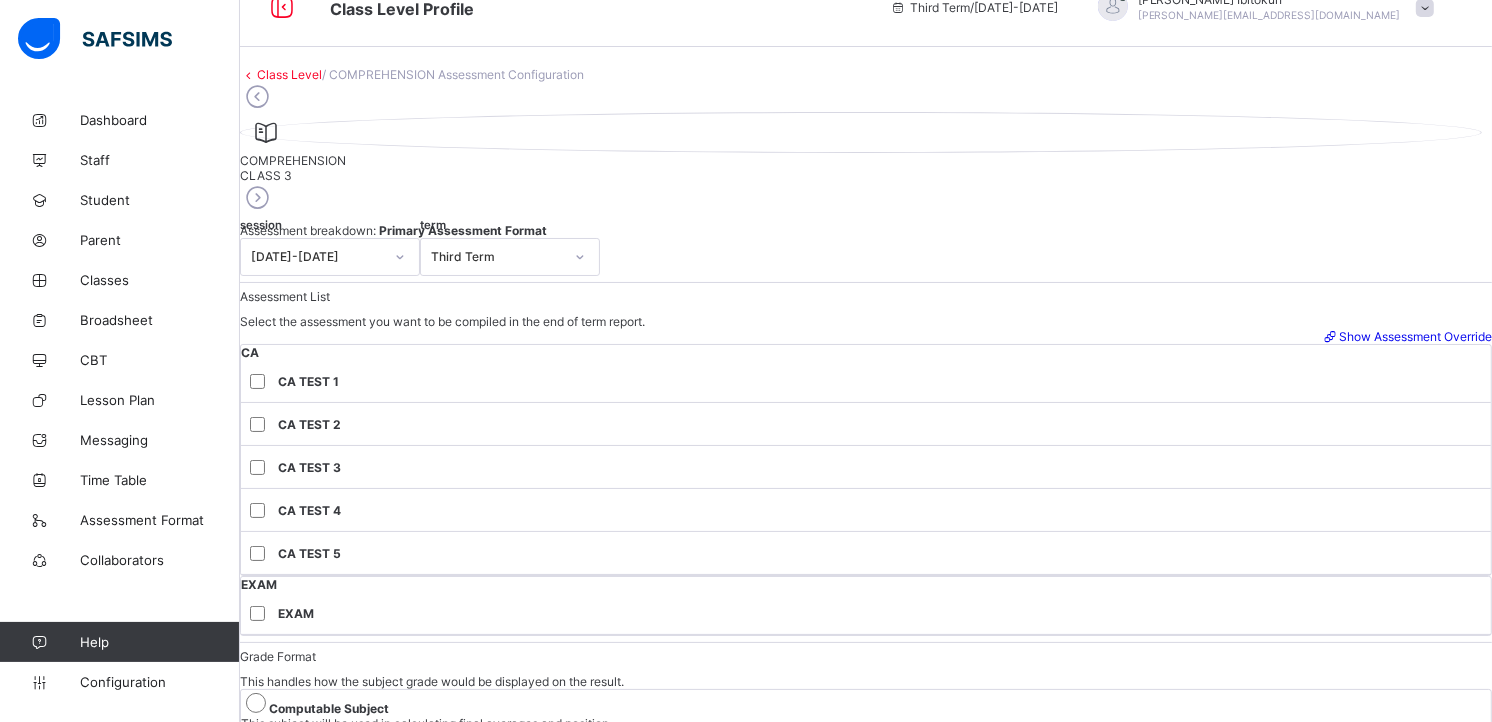 scroll, scrollTop: 0, scrollLeft: 0, axis: both 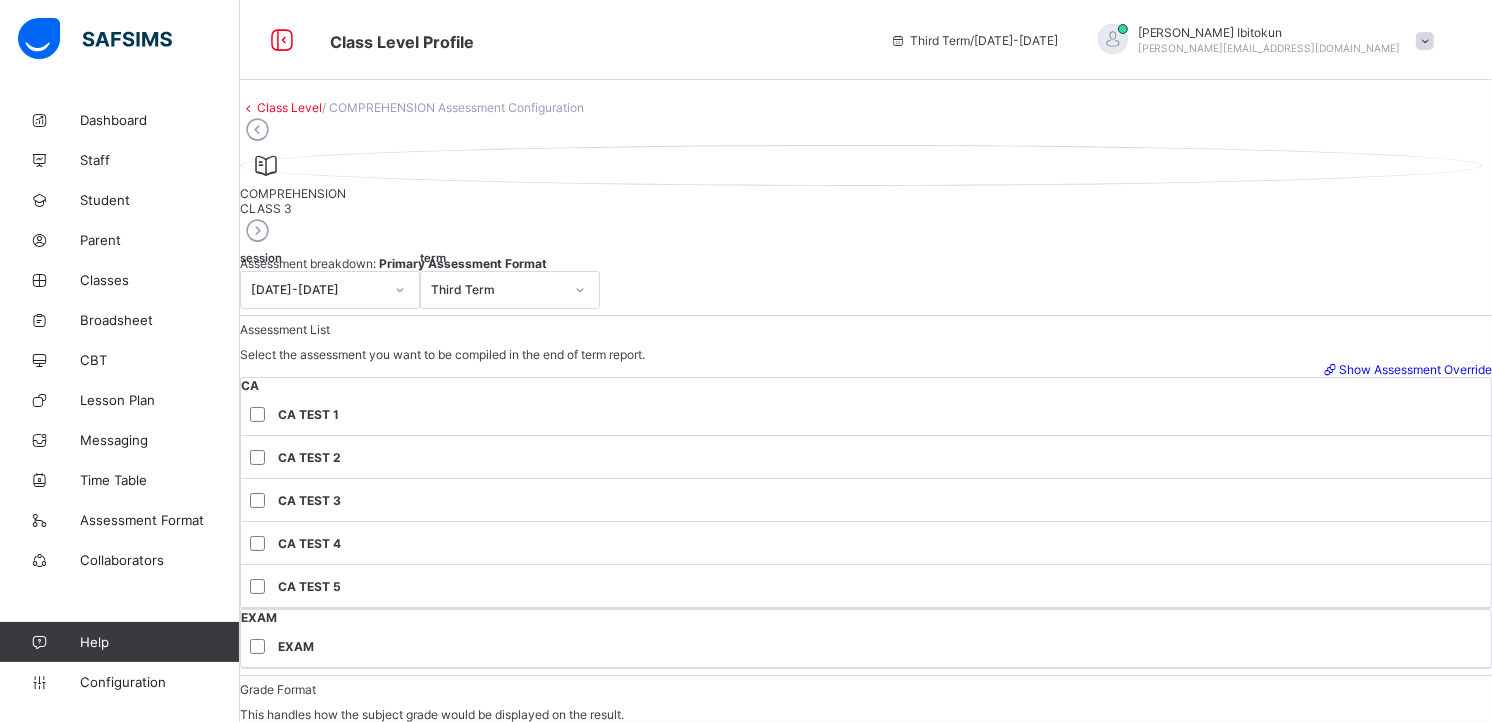 drag, startPoint x: 1113, startPoint y: 193, endPoint x: 634, endPoint y: 86, distance: 490.80545 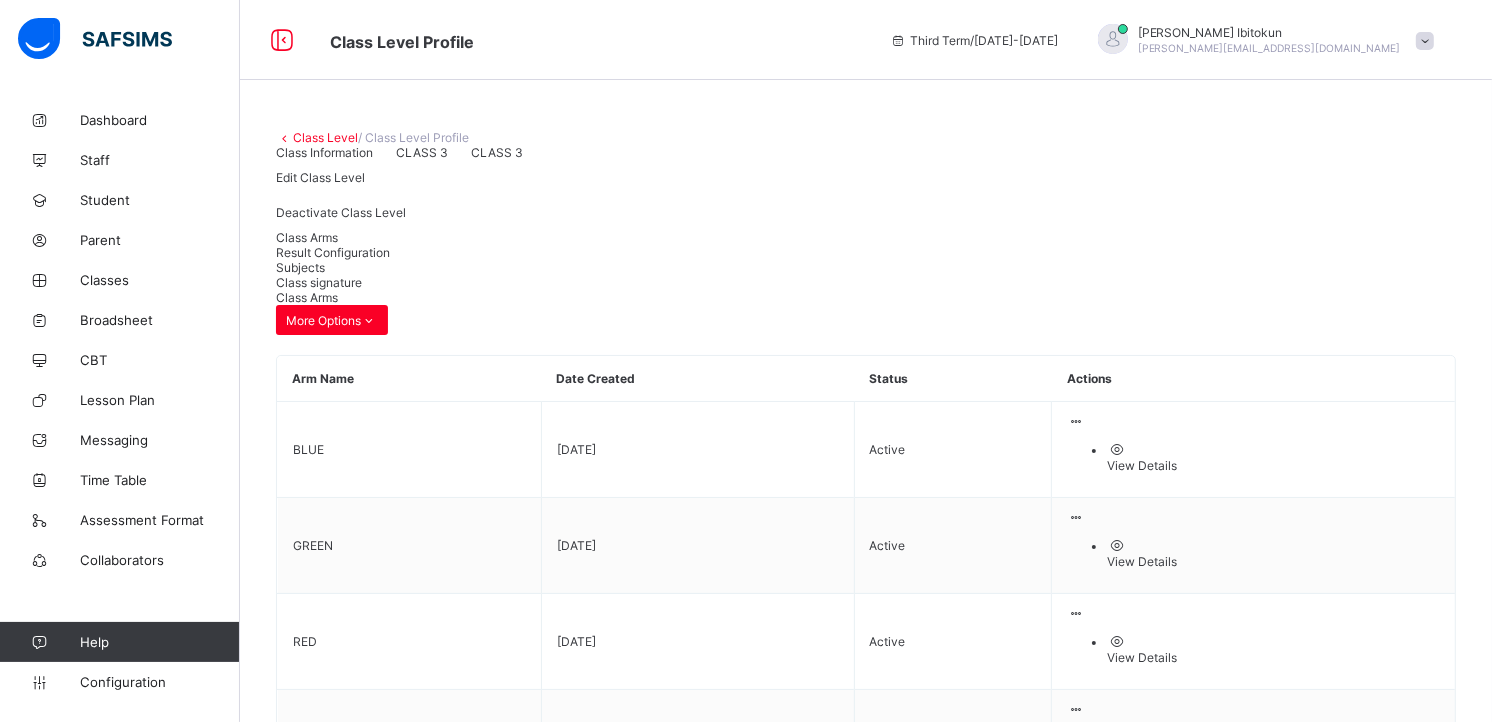 click on "Subjects" at bounding box center (300, 267) 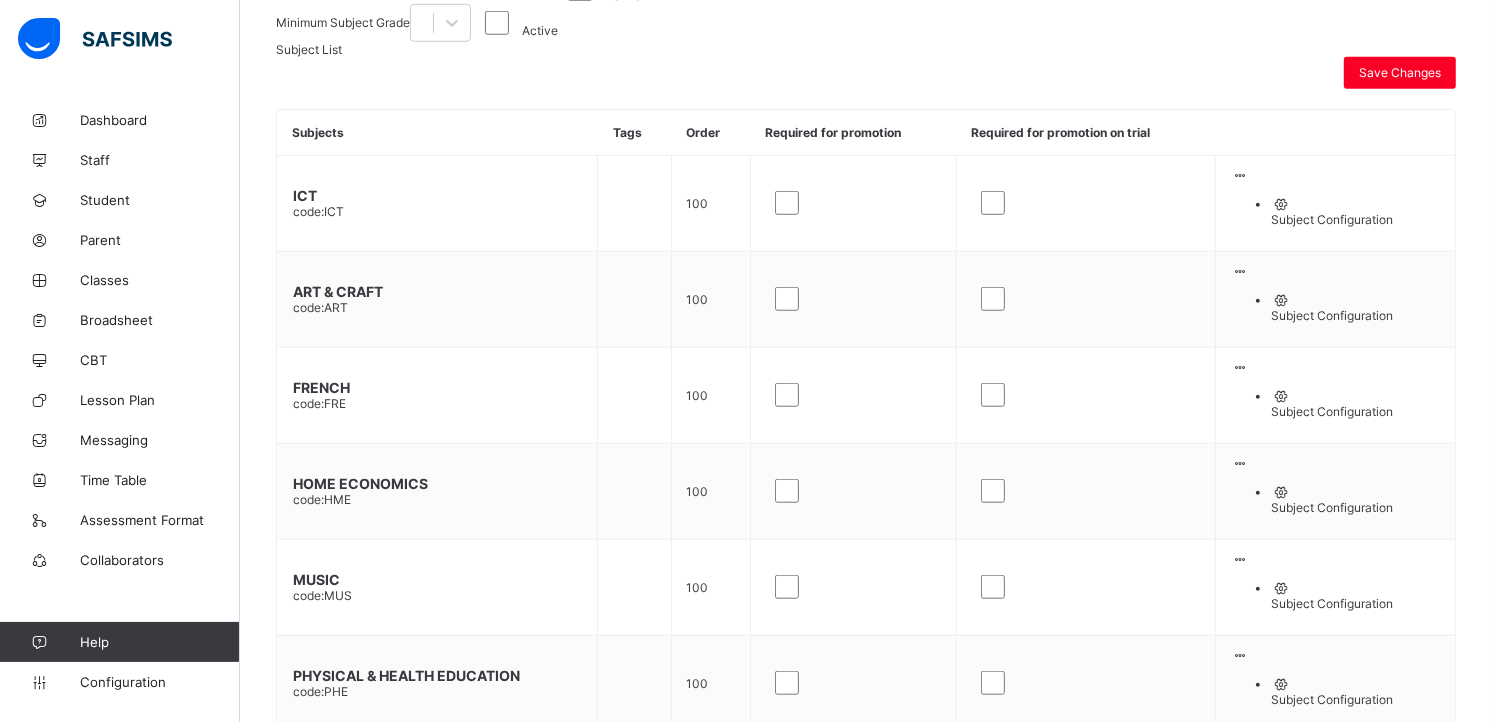 scroll, scrollTop: 1588, scrollLeft: 0, axis: vertical 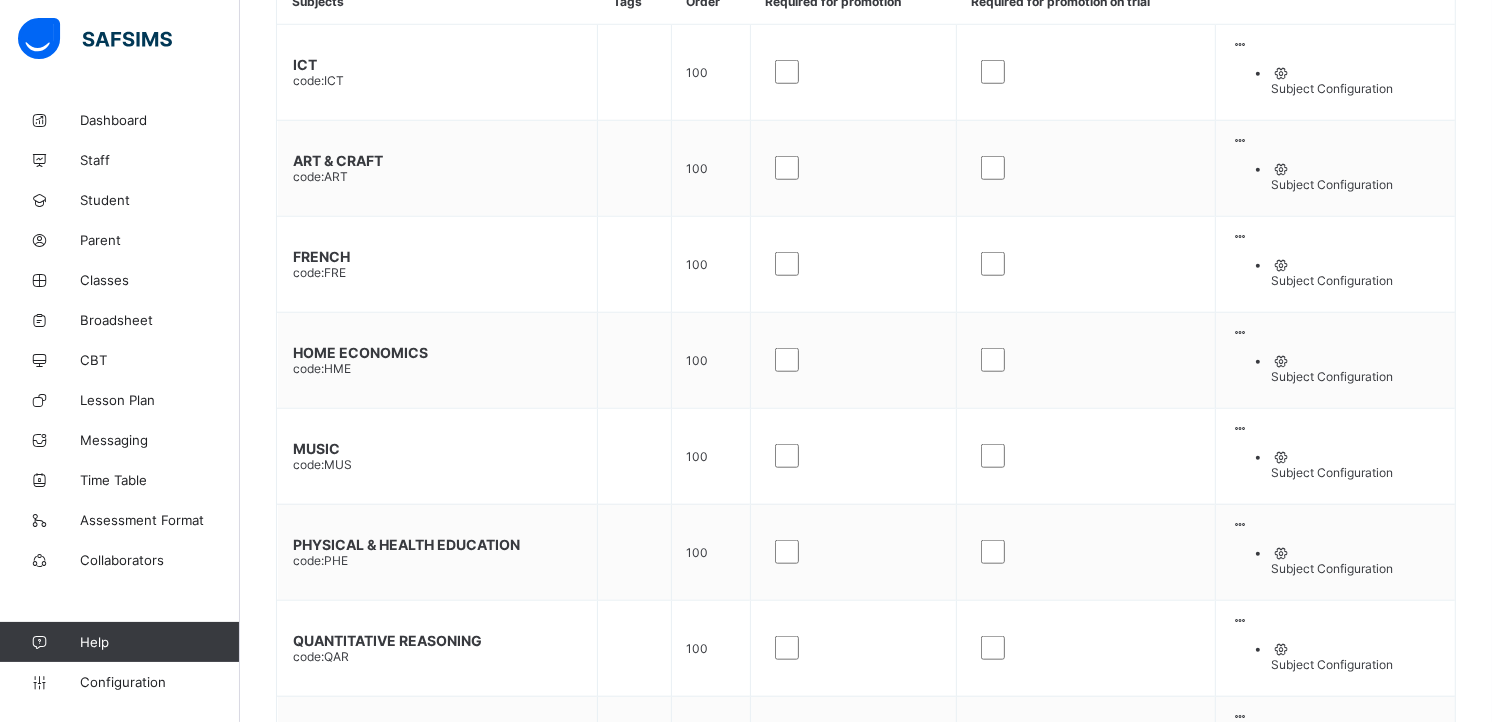click on "Subject Configuration" at bounding box center (1355, 1528) 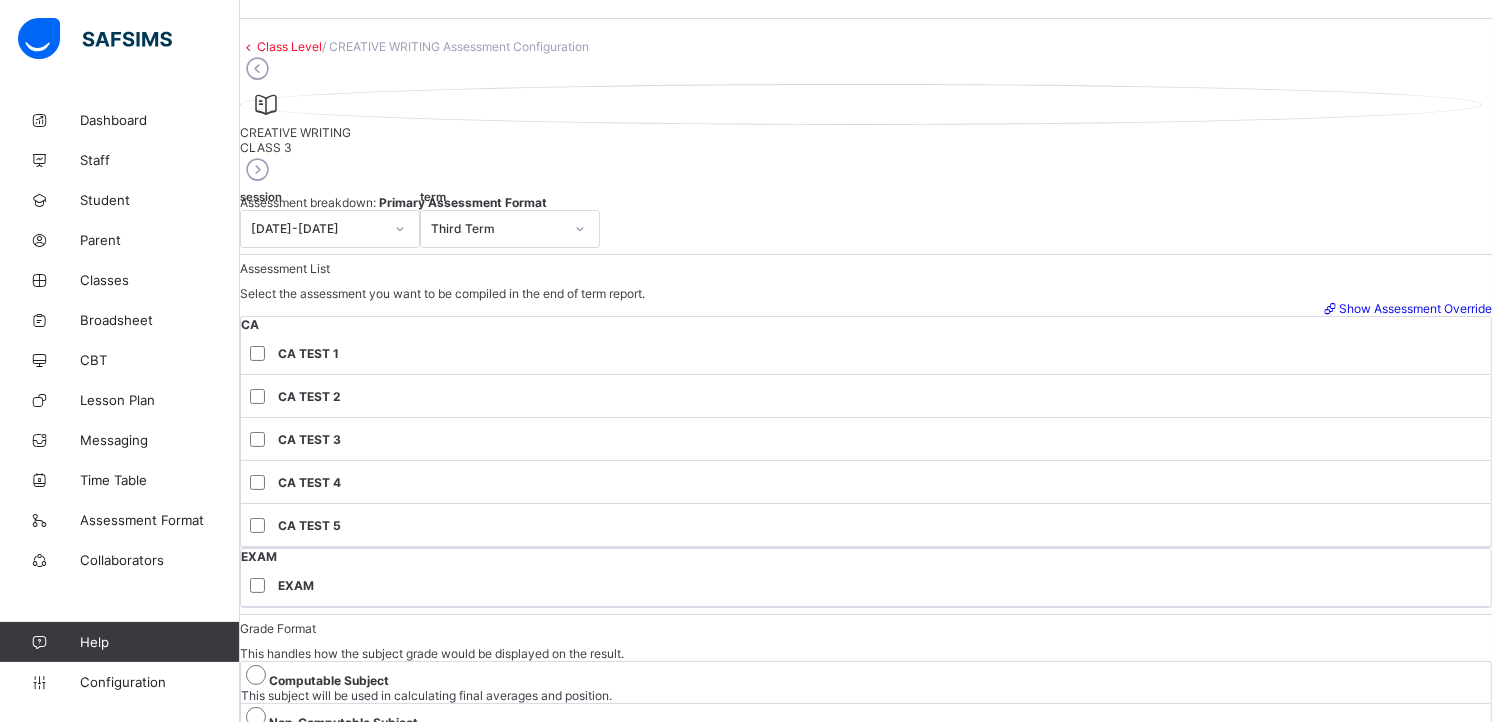 scroll, scrollTop: 57, scrollLeft: 0, axis: vertical 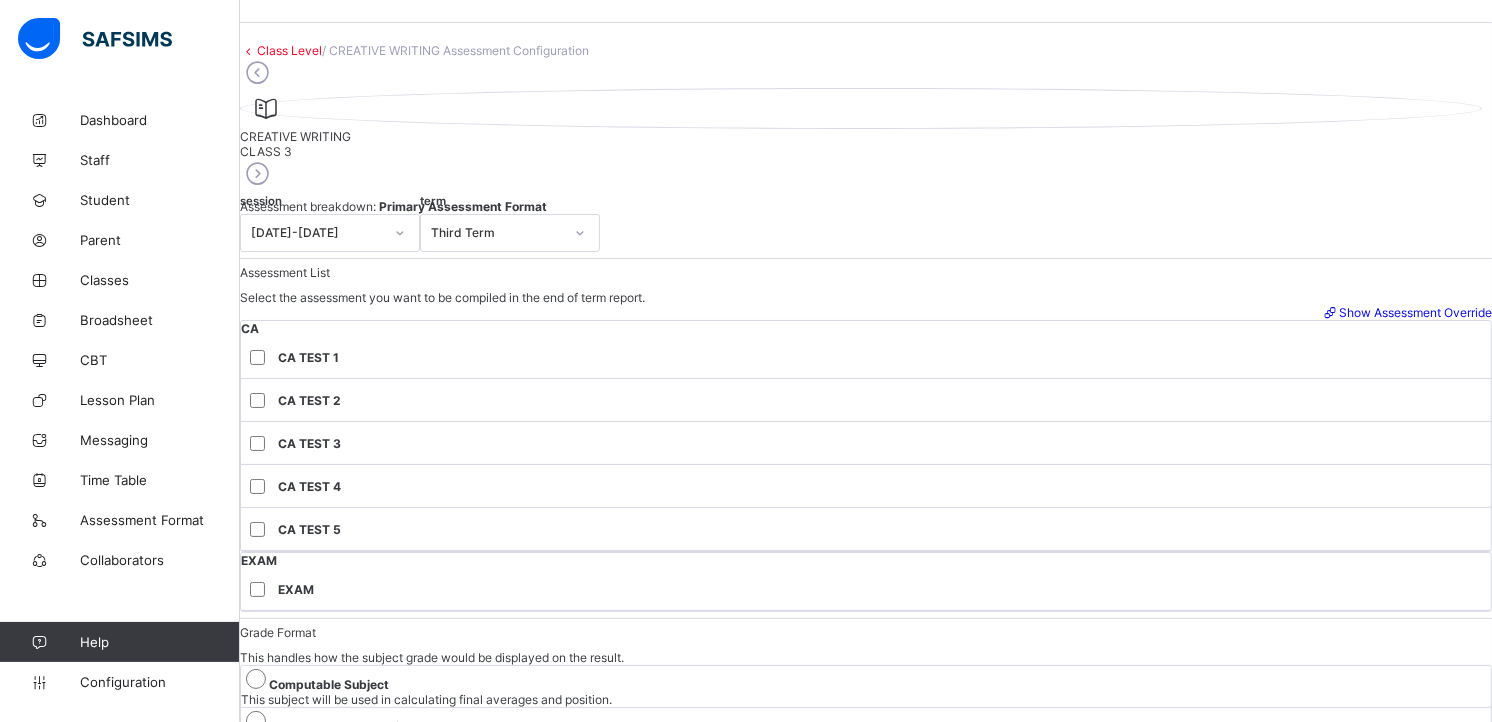 click on "Class Level" at bounding box center [289, 50] 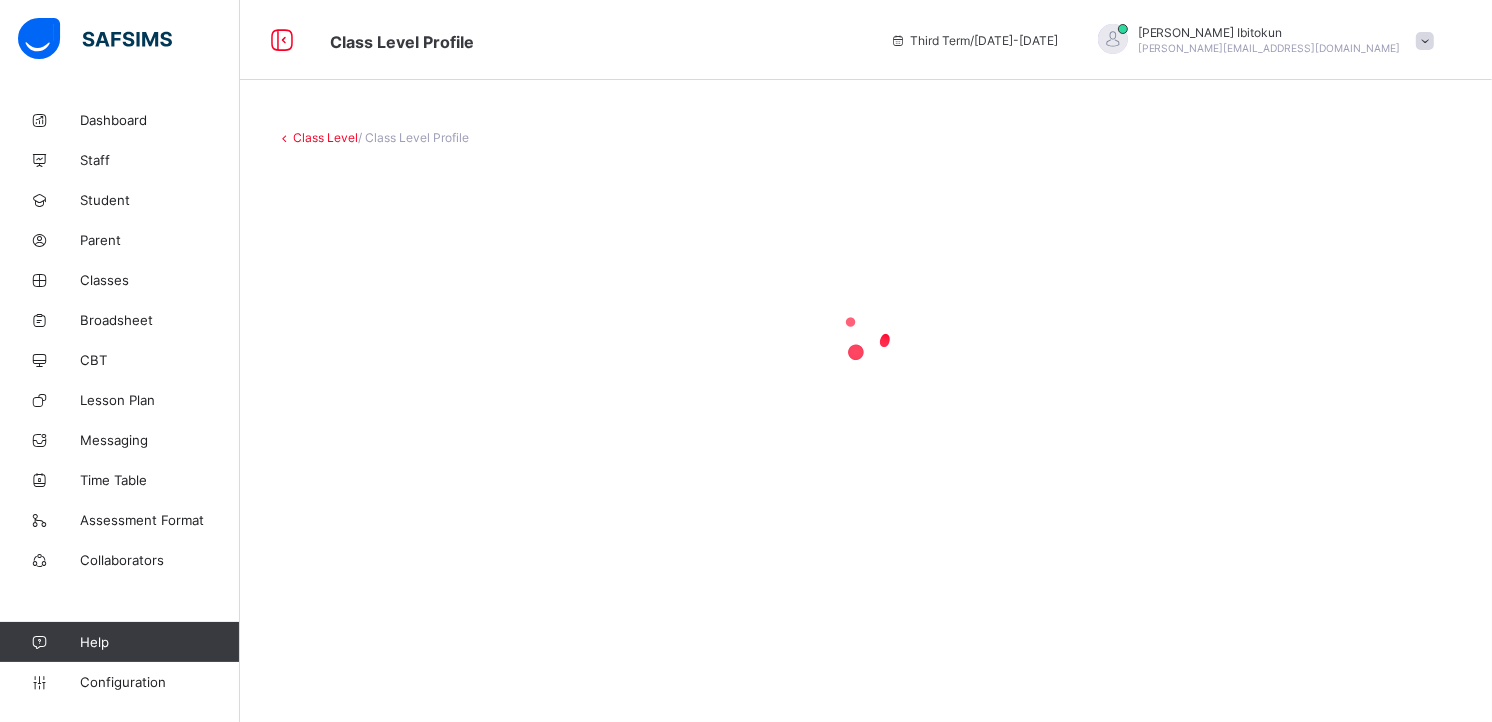 scroll, scrollTop: 0, scrollLeft: 0, axis: both 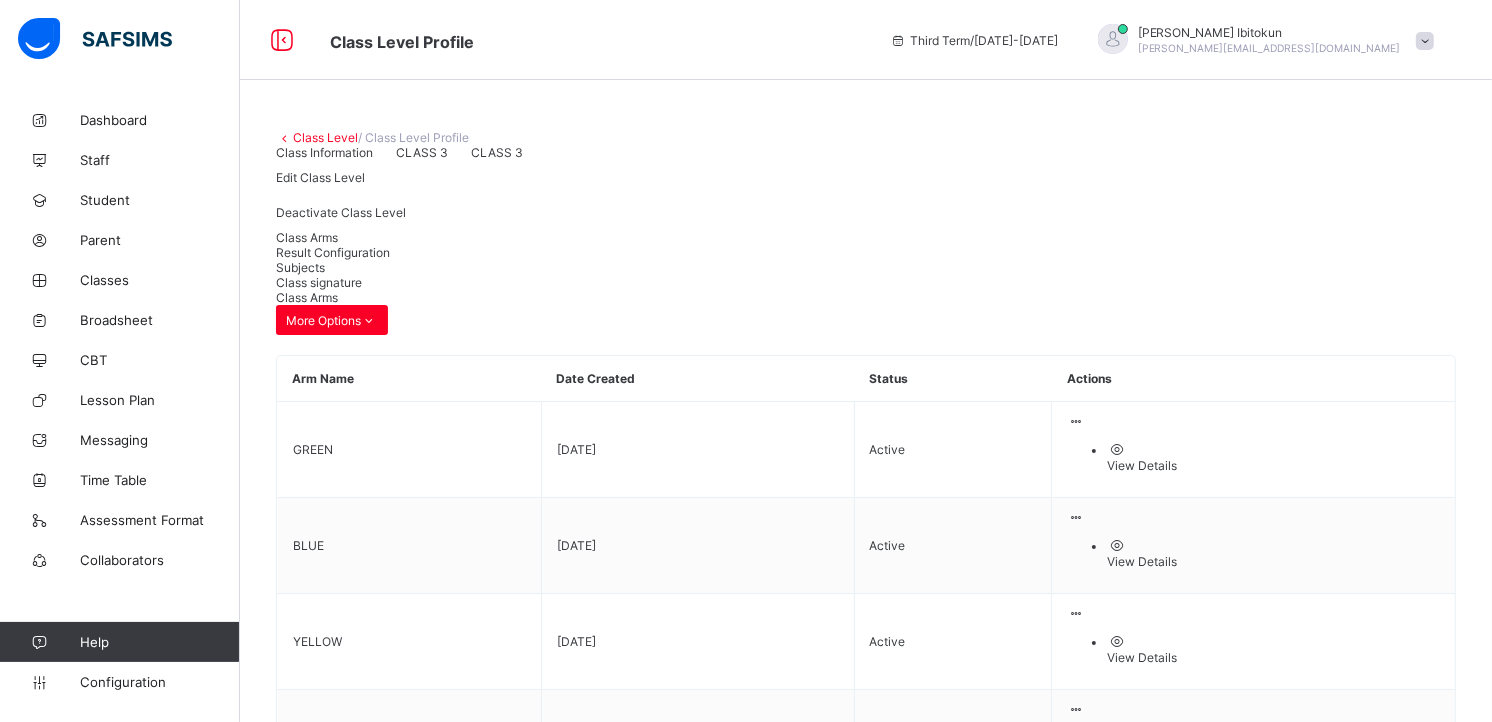 type on "*" 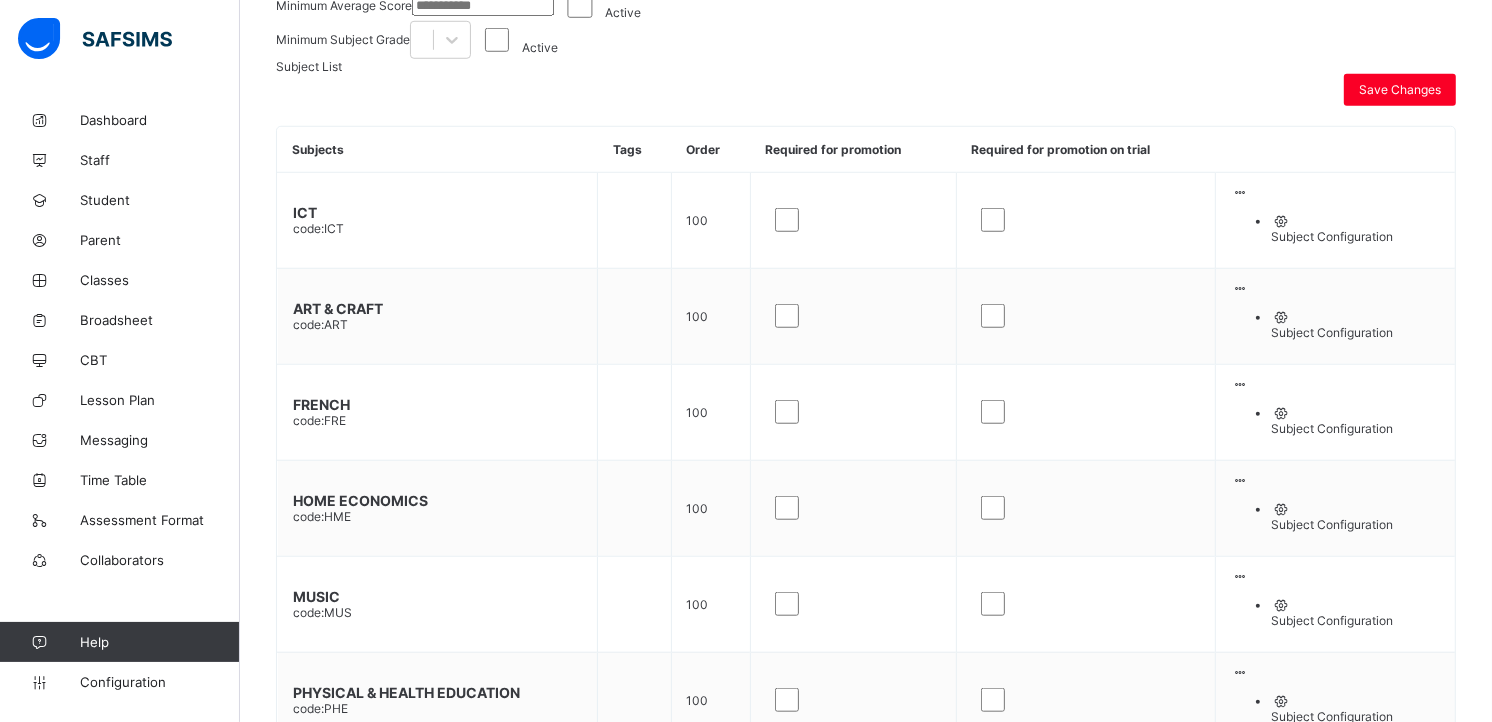 scroll, scrollTop: 1588, scrollLeft: 0, axis: vertical 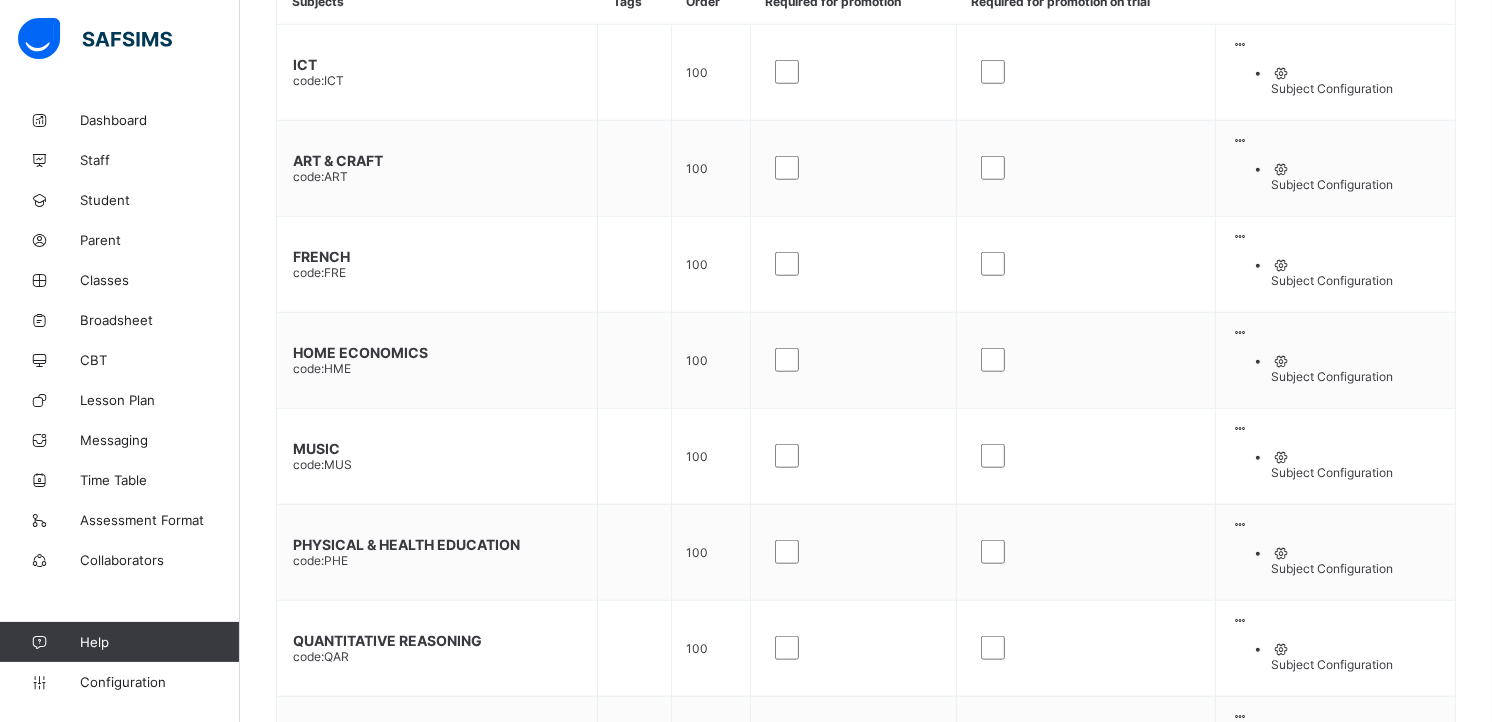 click on "Subject Configuration" at bounding box center [1355, 1624] 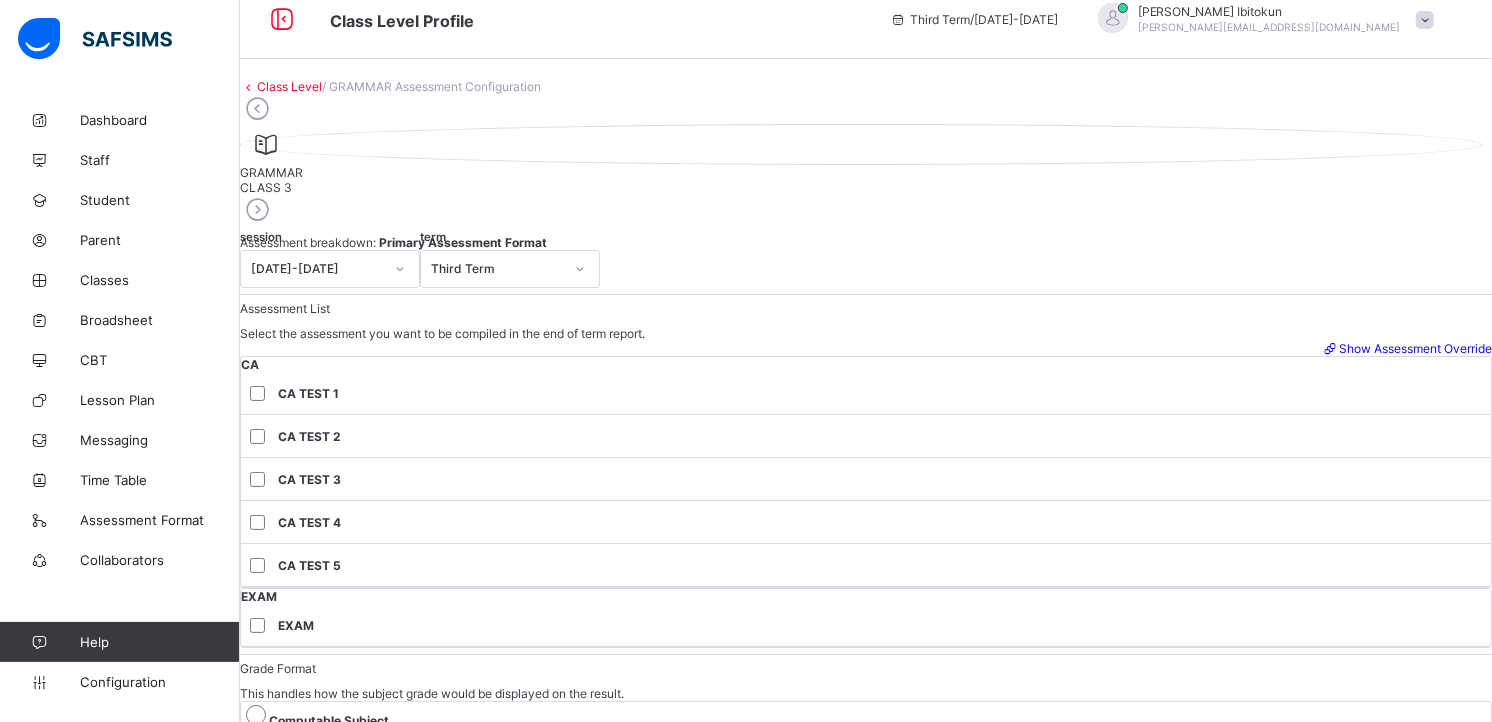 scroll, scrollTop: 0, scrollLeft: 0, axis: both 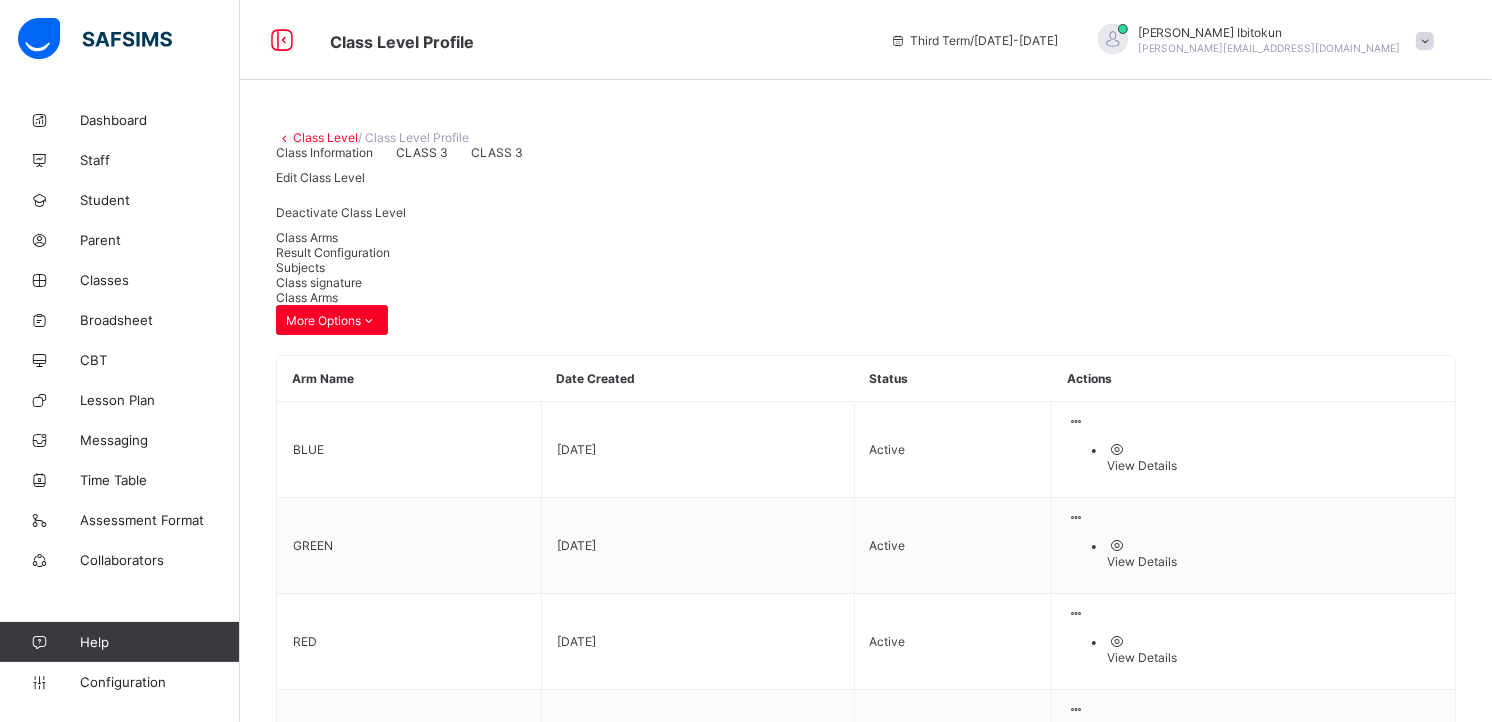click on "Subjects" at bounding box center [300, 267] 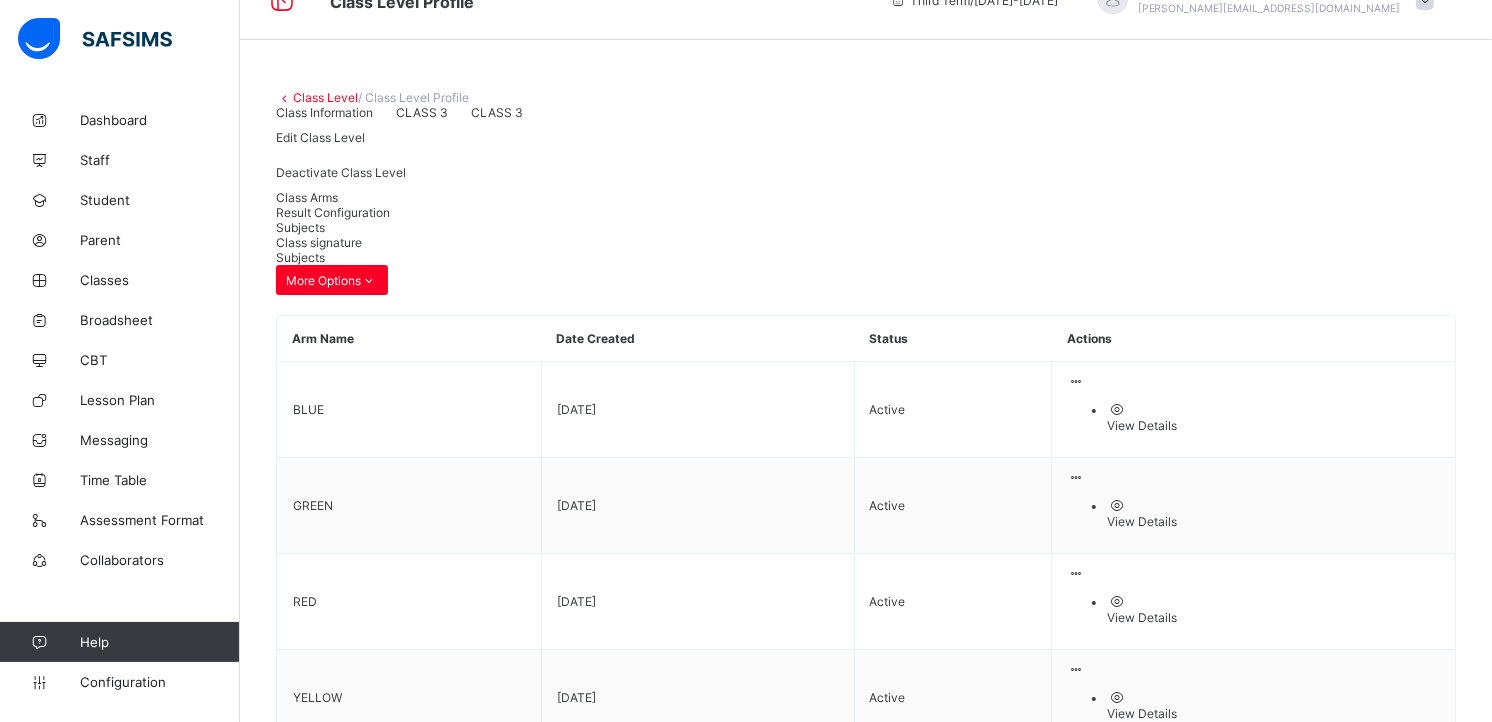 click on "Class Level  / Class Level Profile   Class Information   CLASS 3   CLASS 3   Edit Class Level     Deactivate Class Level Class Arms Result Configuration Subjects Class signature Subjects More Options   Arm Name Date Created Status Actions BLUE 2023-09-03 Active View Details GREEN 2023-09-03 Active View Details RED 2023-09-03 Active View Details YELLOW 2023-09-03 Active View Details Generic Report Generic End of Term Report Report Name Generic Report Template Result Template Name Term still ongoing Status Third Term Add configuration Report Name Result Template Grading Format Type Status Action CO-CURRICULAR REPORT  CO-CURRICULAR REPORT Primary Grading System NORMAL in use MIDTERM CLASS 3 - 3RD MIDTERM (2024-25) Primary Grading System NORMAL in use END OF SESSION YEAR 1-3 CUMULATIVE Primary Grading System CUMULATIVE in use Result Generation Configuration report name Scale up to 100 percent Third Term 2024-2025 CA EXAM  Cumulative This configuration is applicable to cumulative reports only.  Has subject scores" at bounding box center [866, 1914] 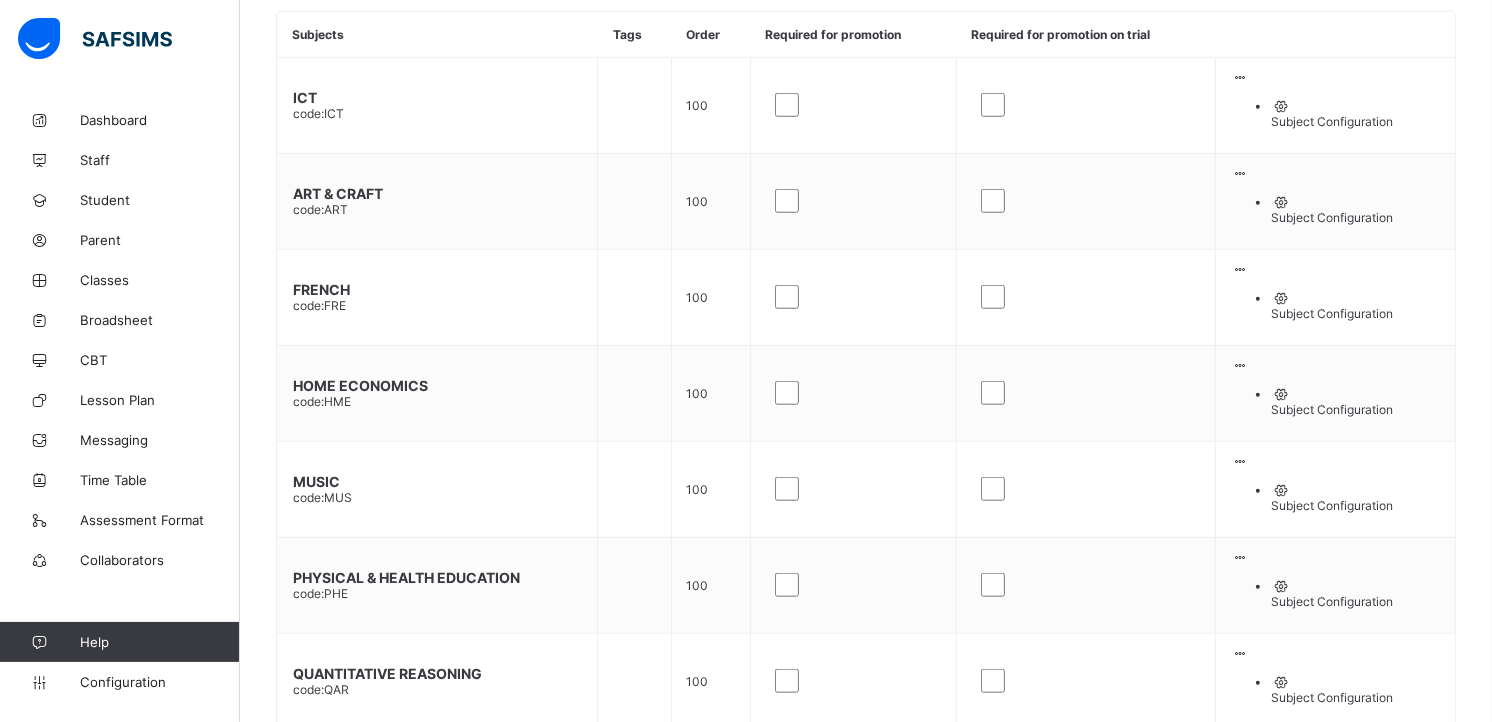 scroll, scrollTop: 1588, scrollLeft: 0, axis: vertical 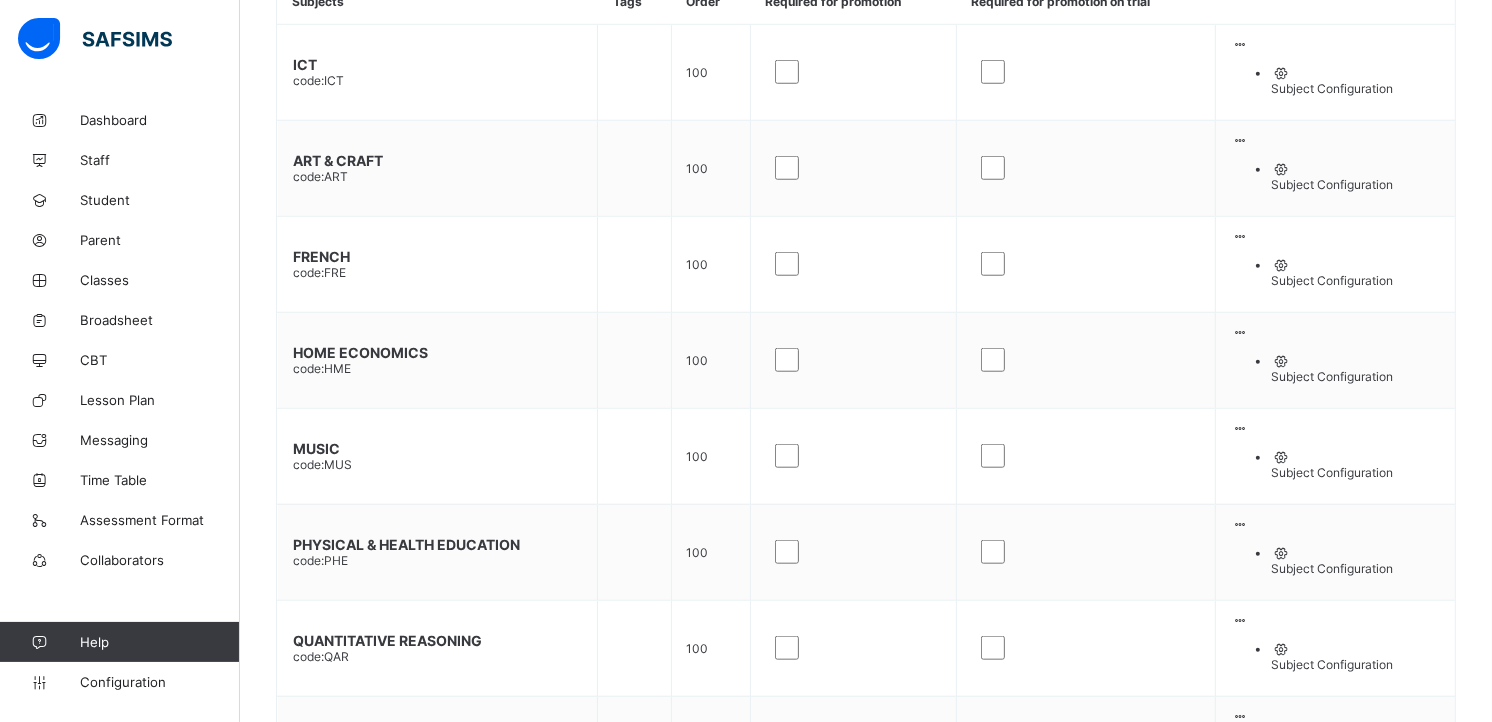 click on "Subject Configuration" at bounding box center [1355, 1720] 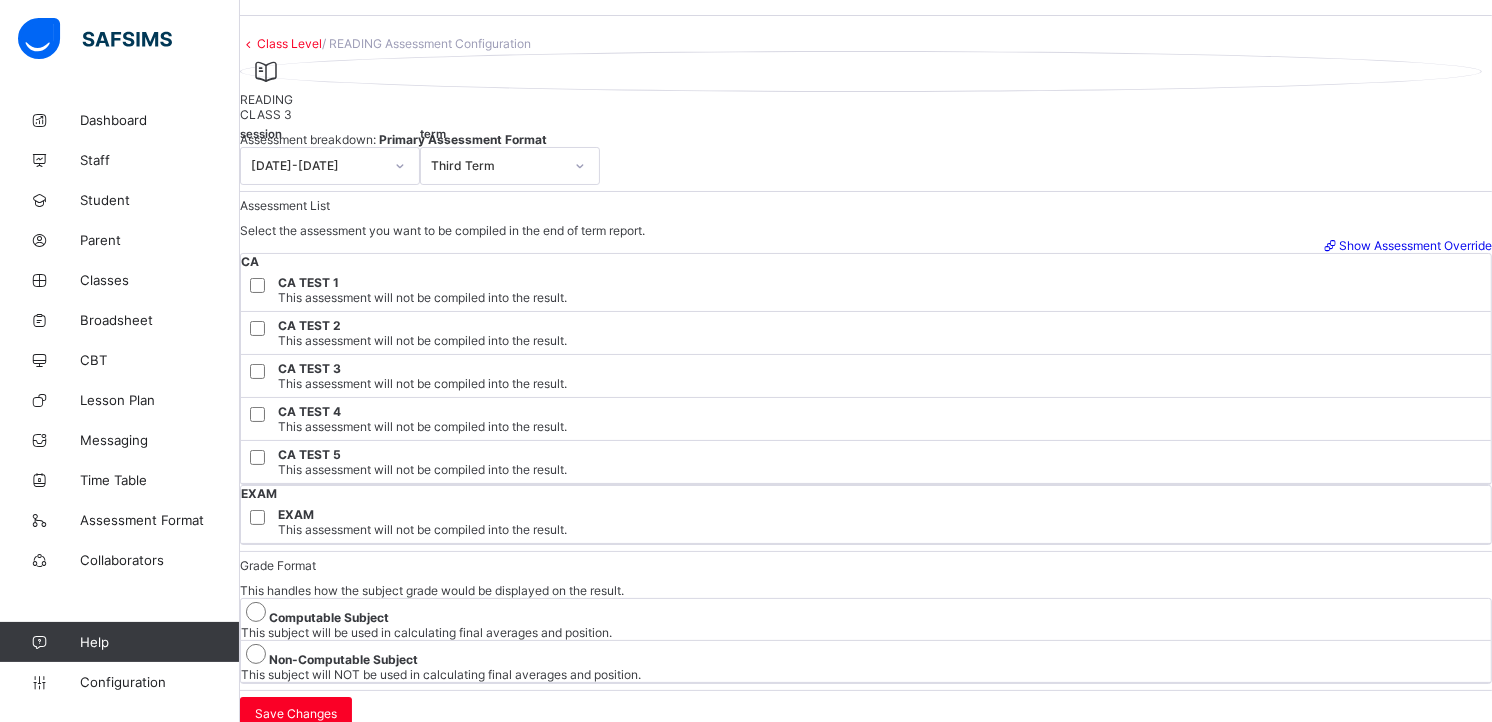 scroll, scrollTop: 591, scrollLeft: 0, axis: vertical 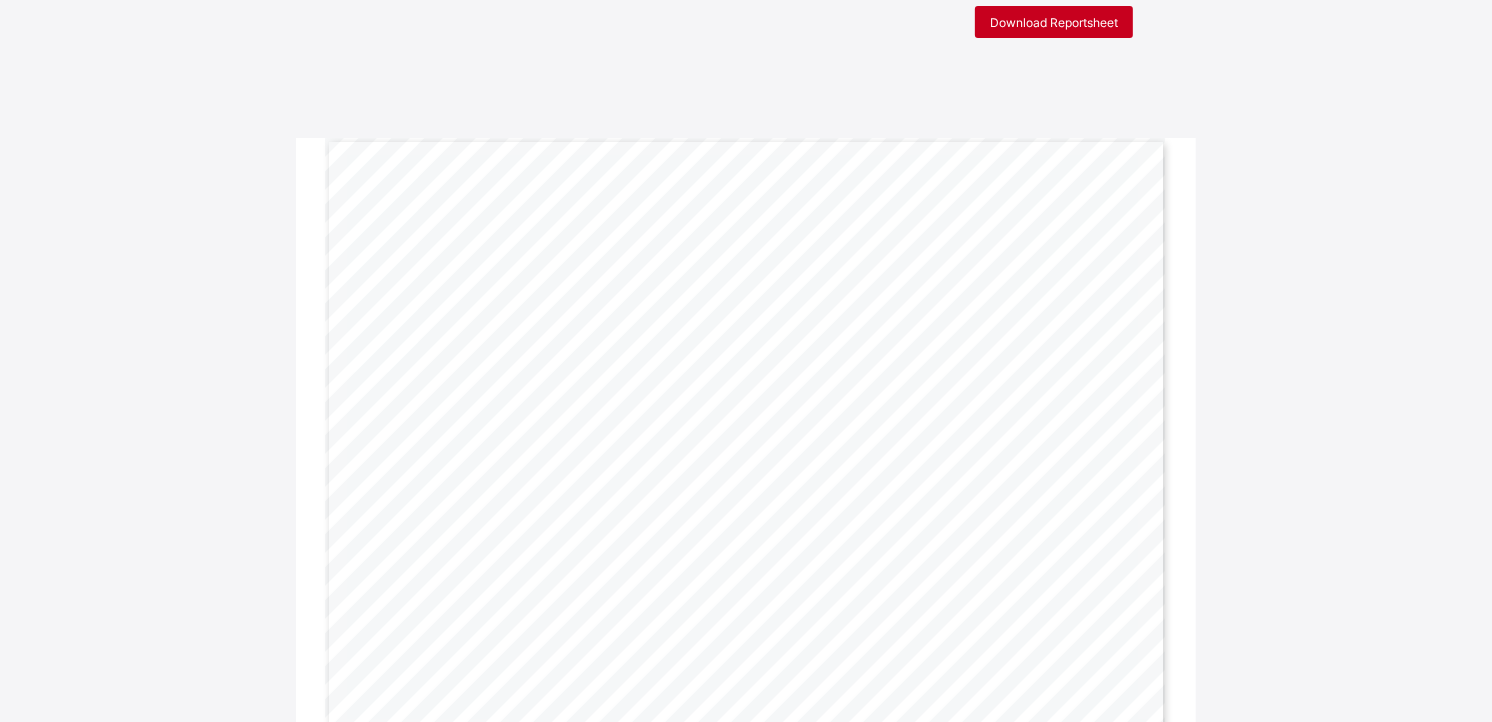 click on "Download Reportsheet" at bounding box center (1054, 22) 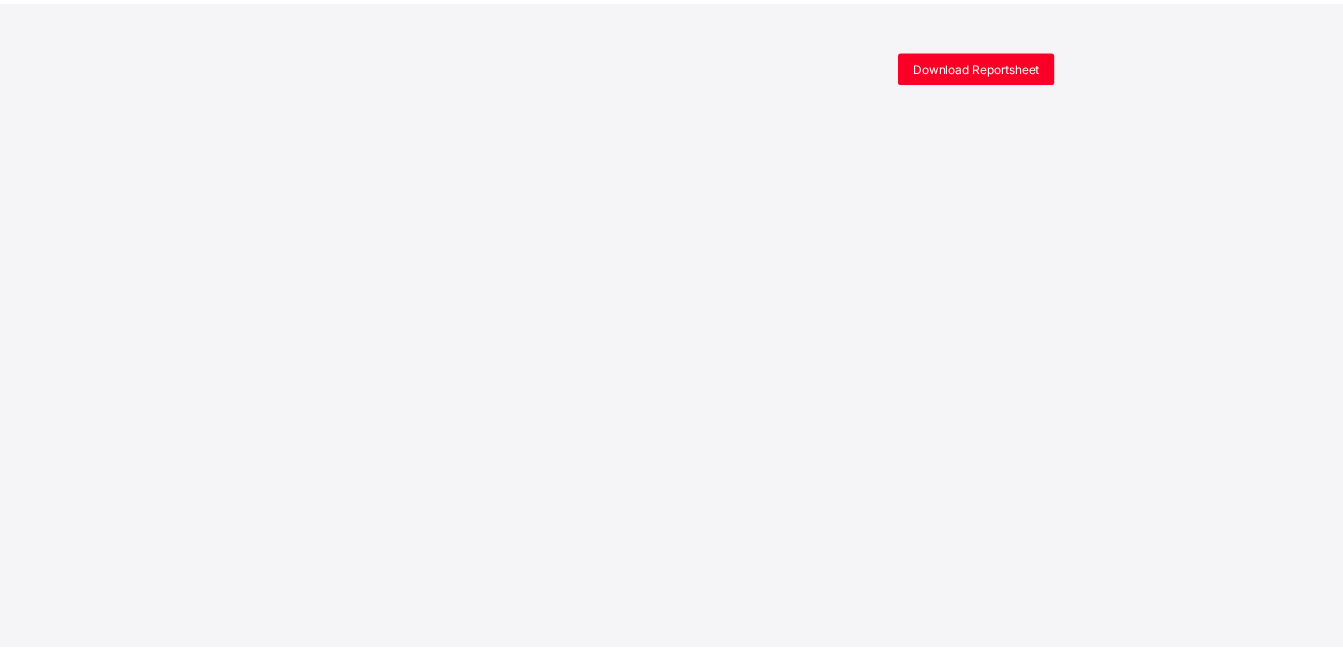 scroll, scrollTop: 0, scrollLeft: 0, axis: both 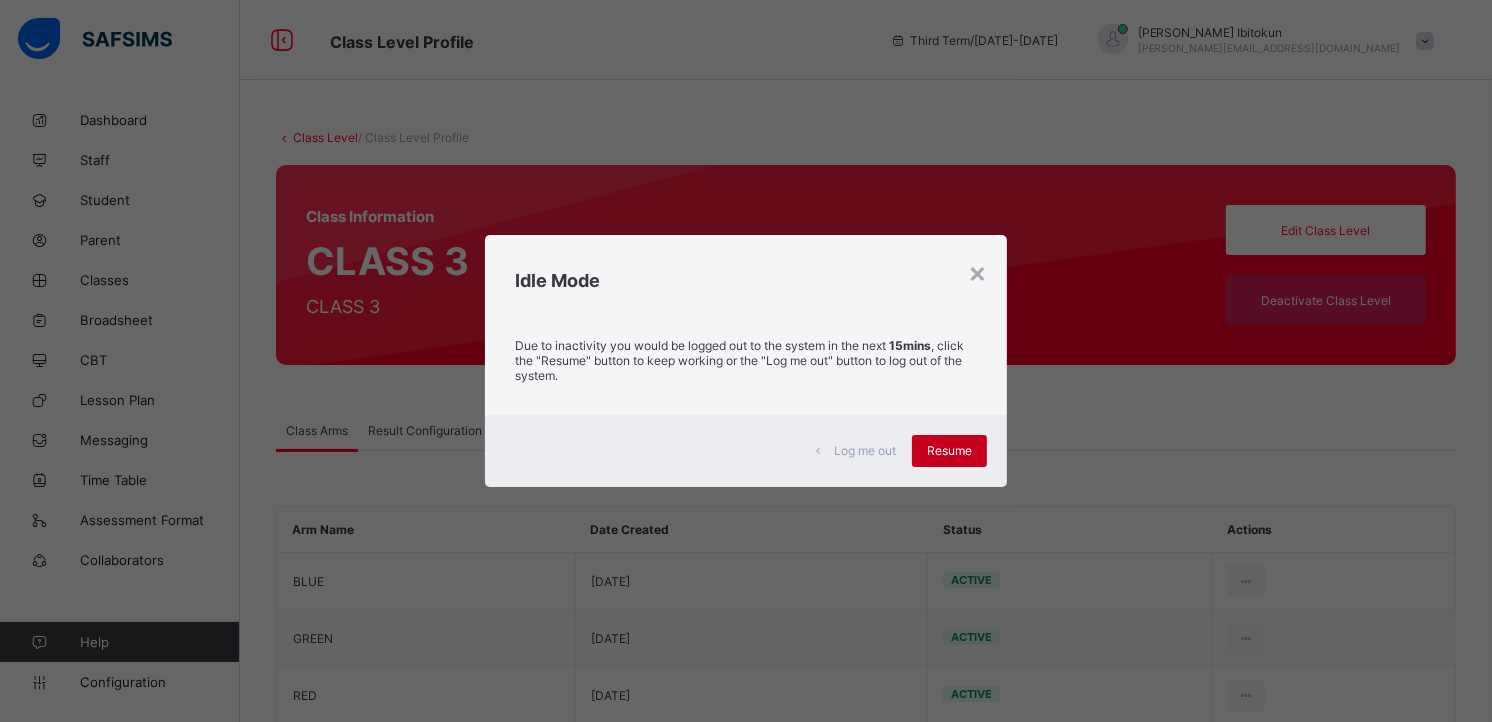 click on "Resume" at bounding box center (949, 450) 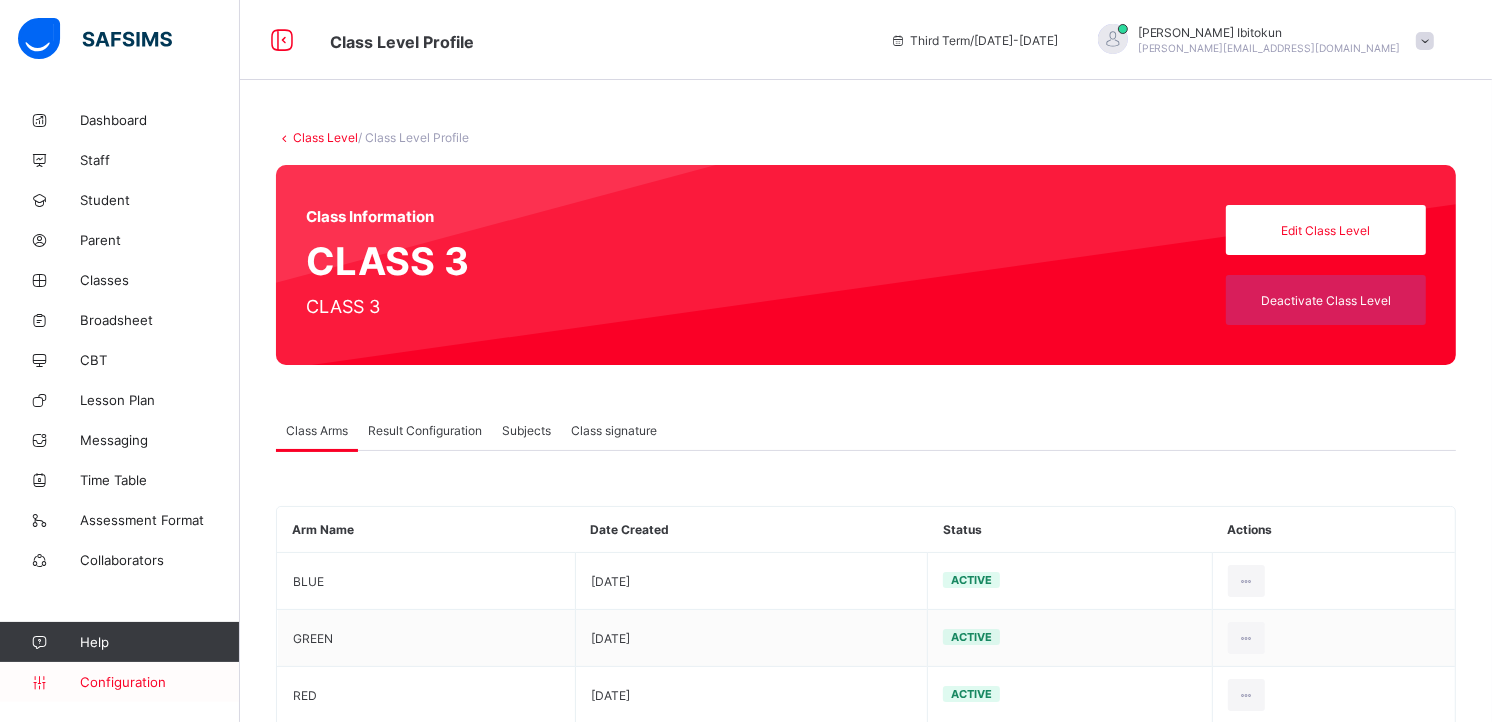 click on "Configuration" at bounding box center (159, 682) 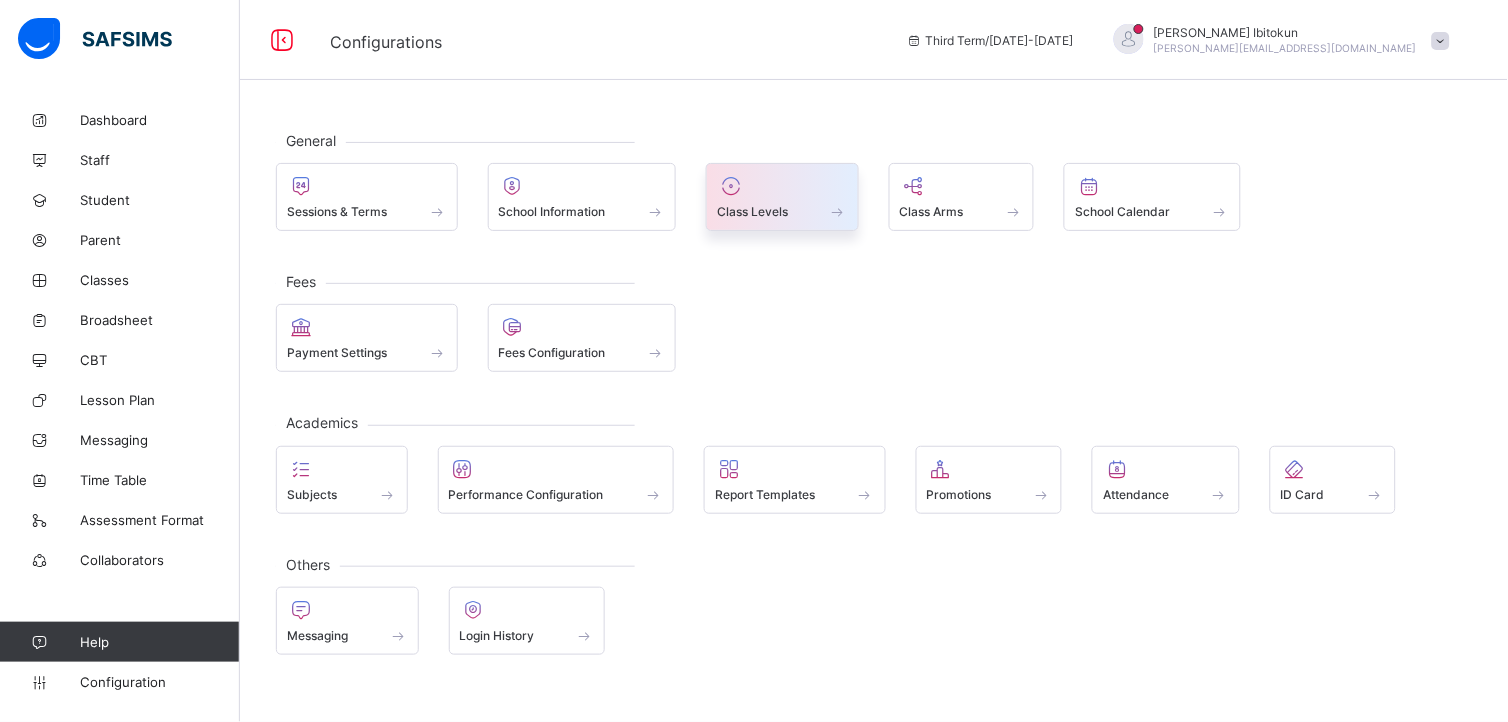 click on "Class Levels" at bounding box center [752, 211] 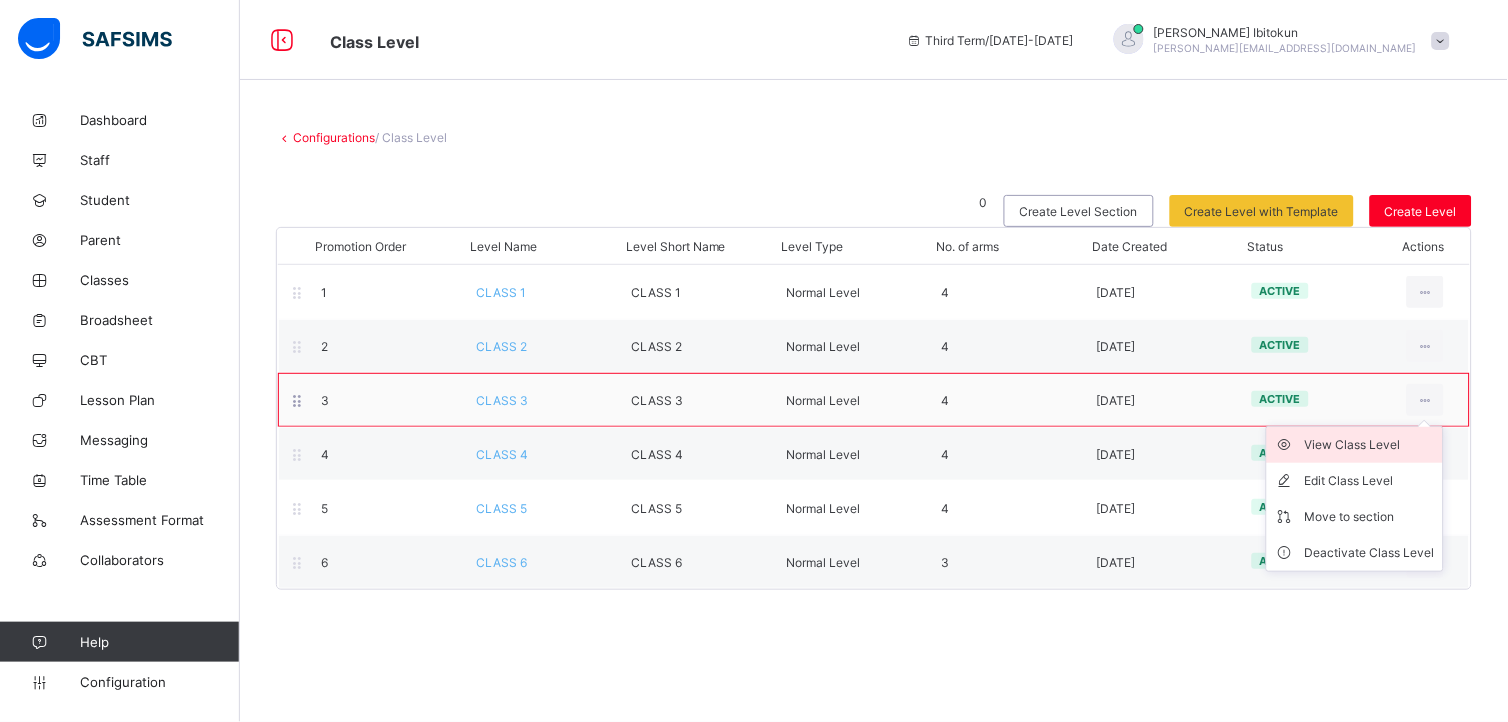 click on "View Class Level" at bounding box center [1370, 445] 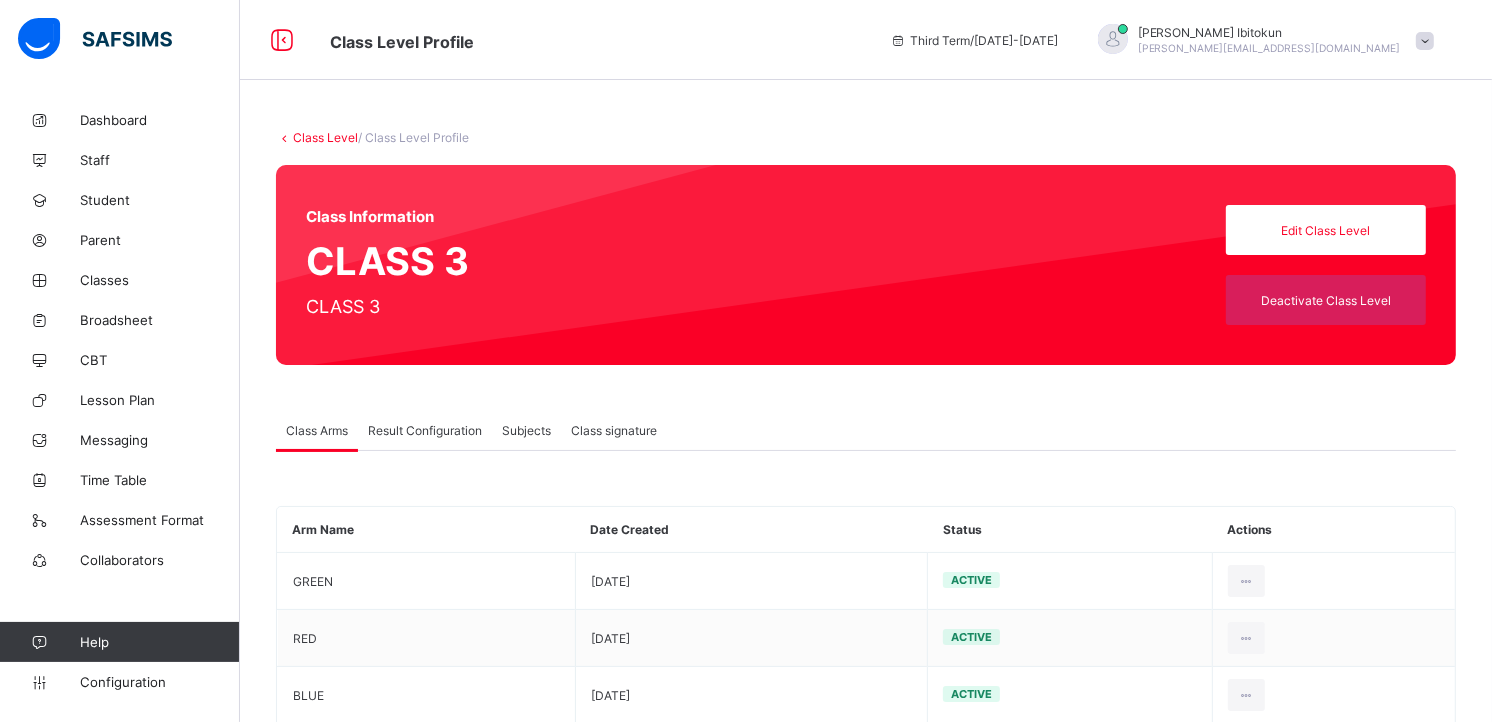 click on "Result Configuration" at bounding box center (425, 430) 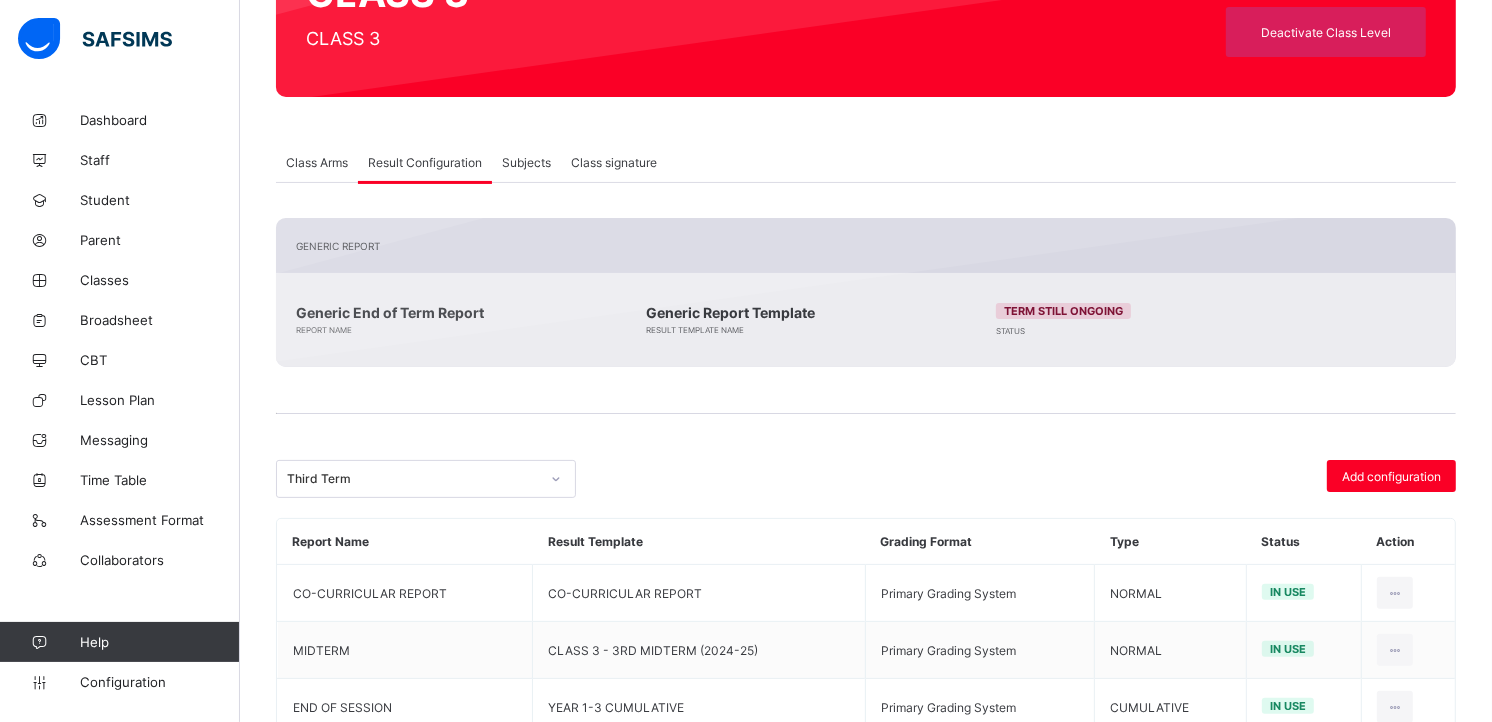 scroll, scrollTop: 331, scrollLeft: 0, axis: vertical 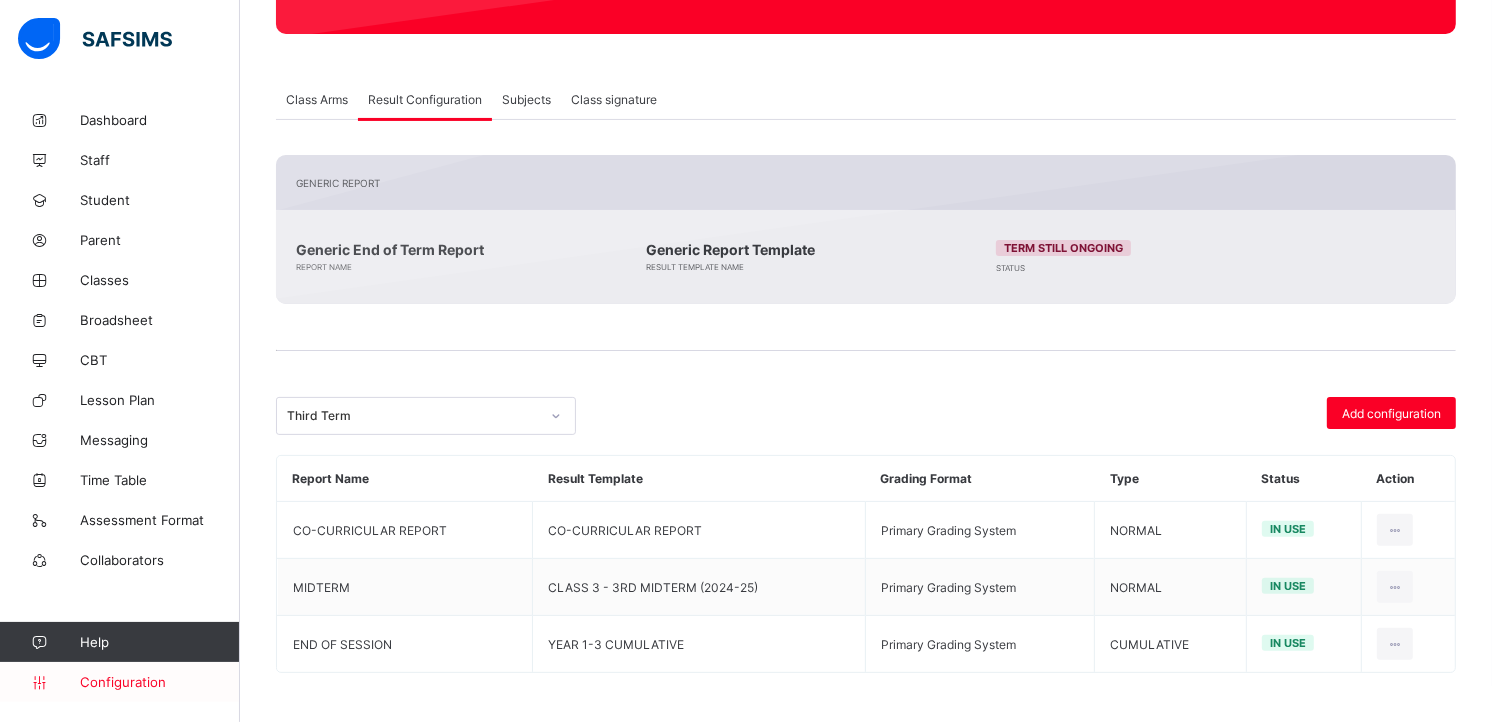 click on "Configuration" at bounding box center (159, 682) 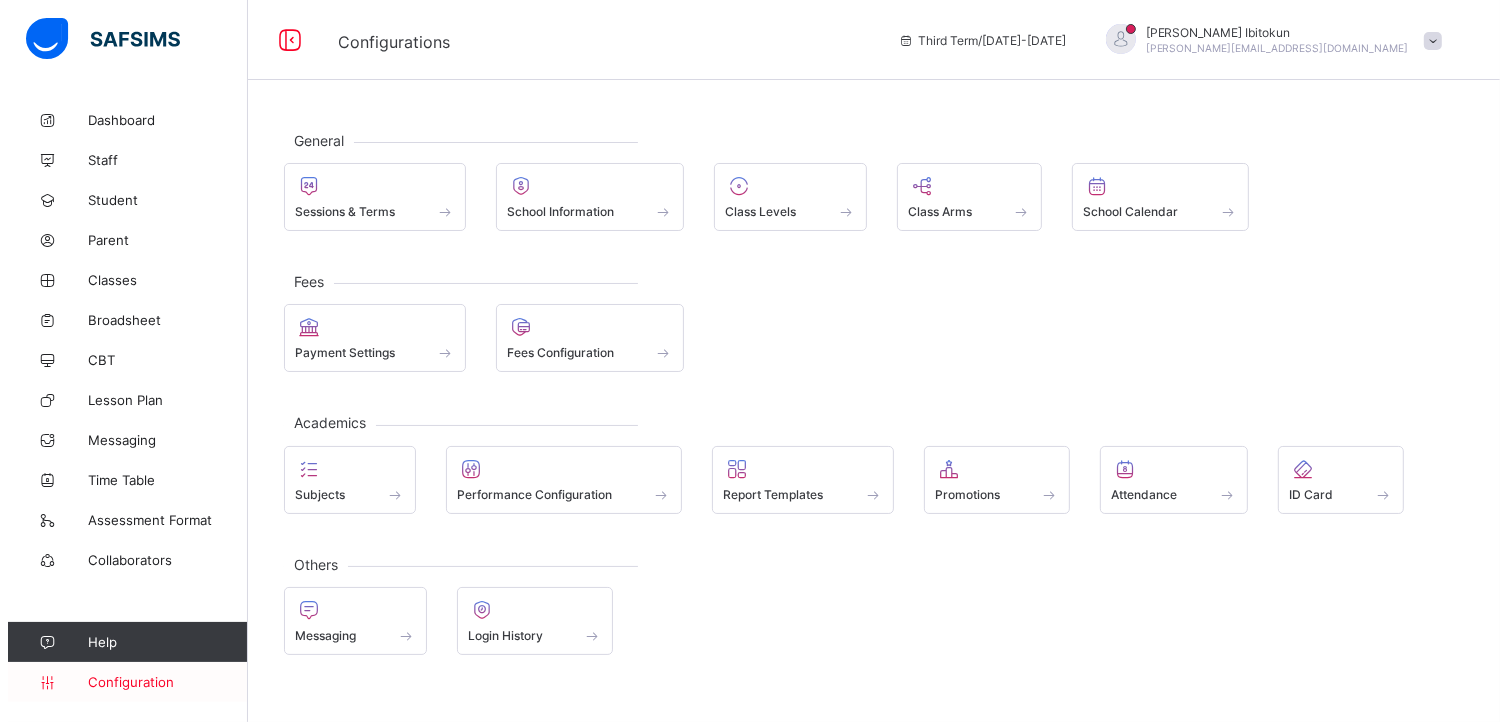 scroll, scrollTop: 0, scrollLeft: 0, axis: both 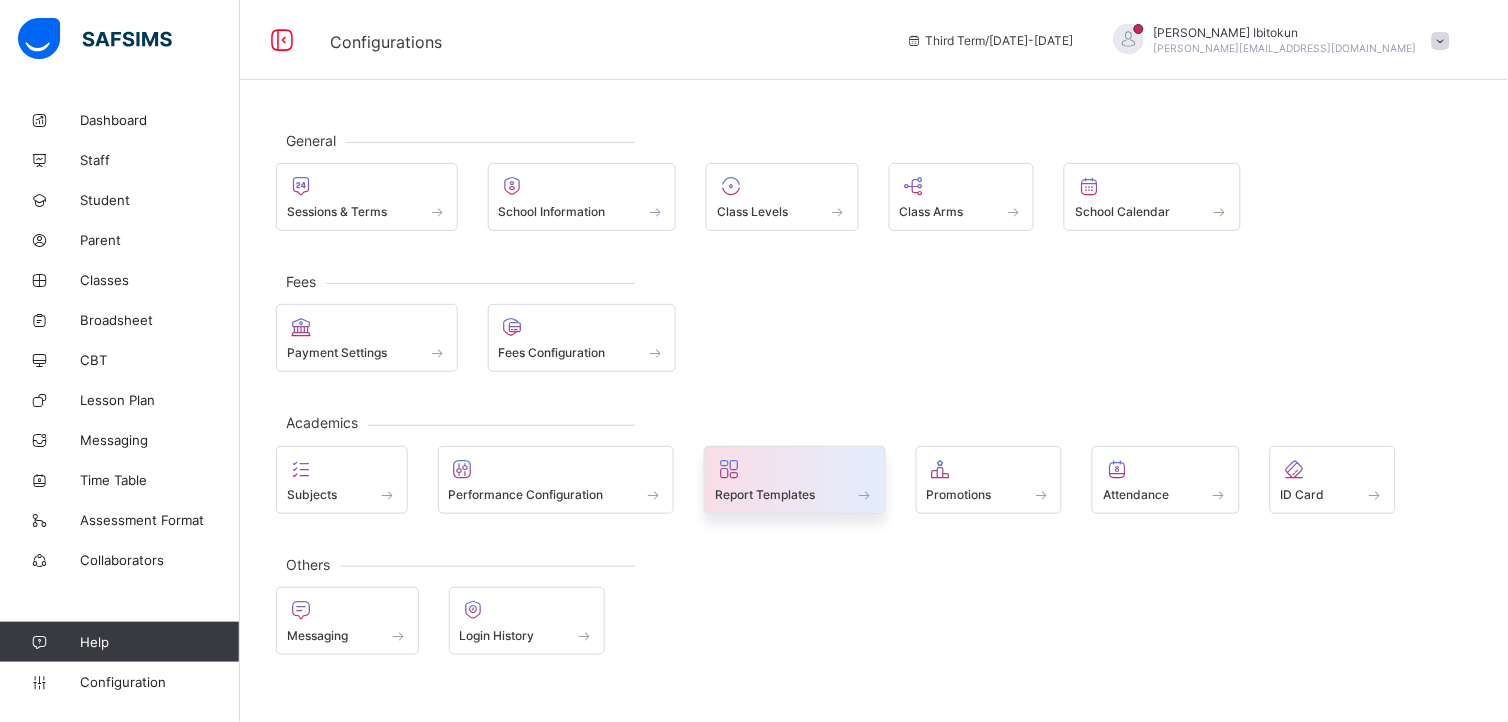 click on "Report Templates" at bounding box center [765, 494] 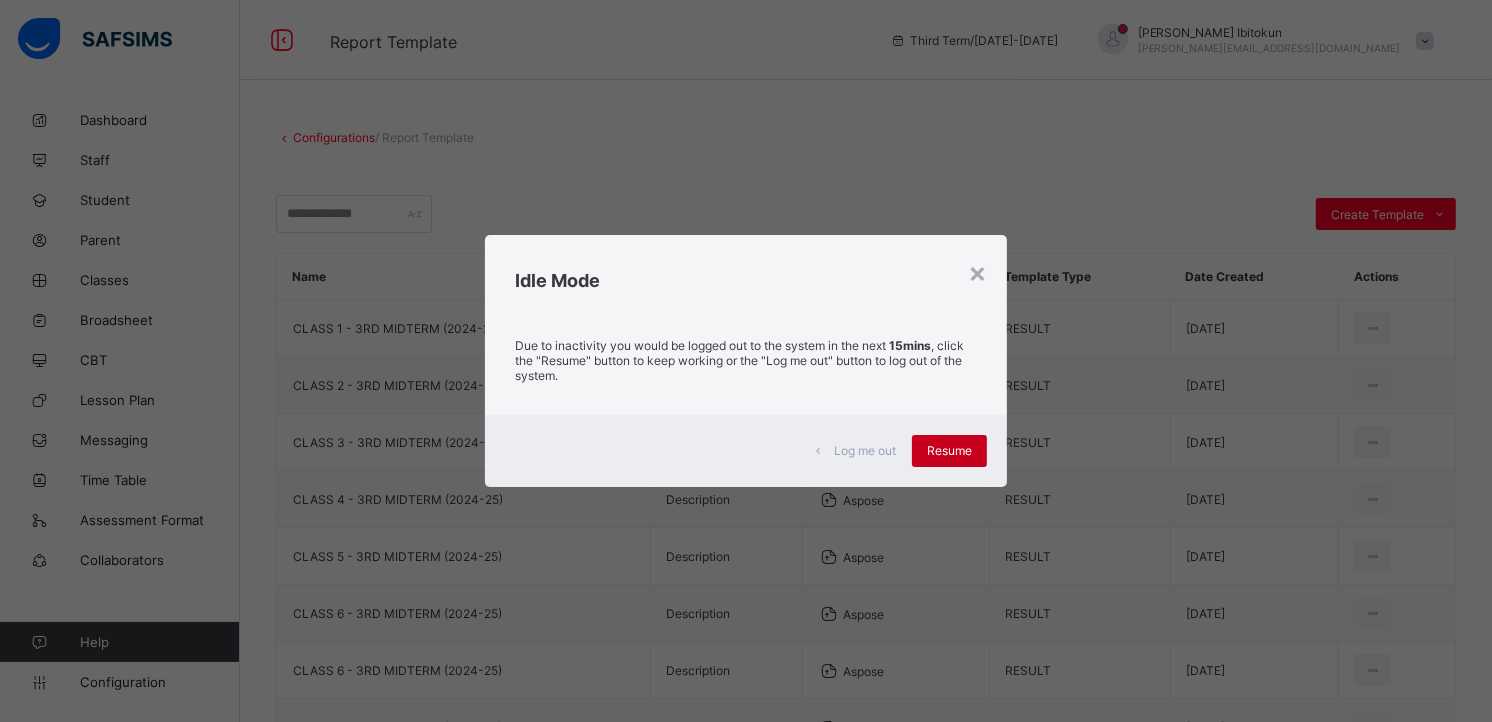 click on "Resume" at bounding box center (949, 451) 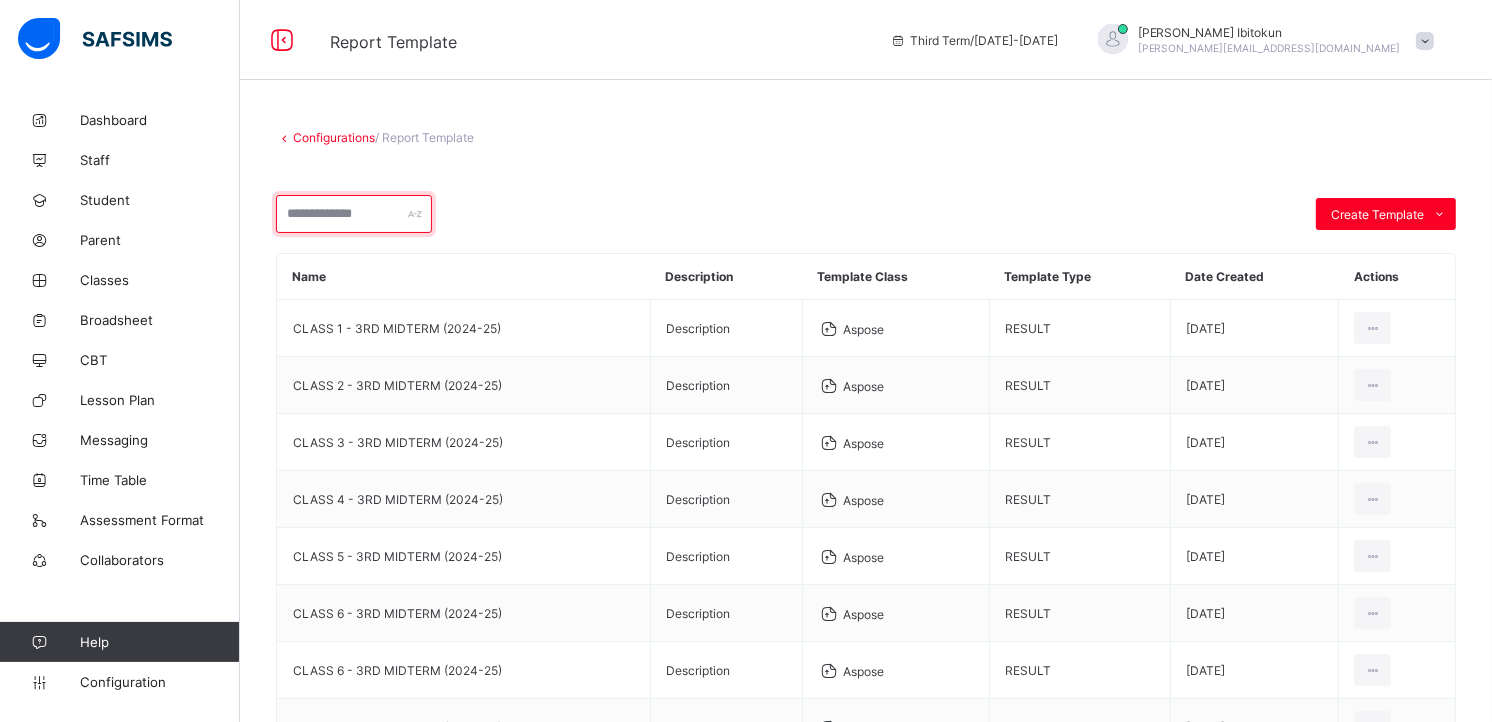 click at bounding box center (354, 214) 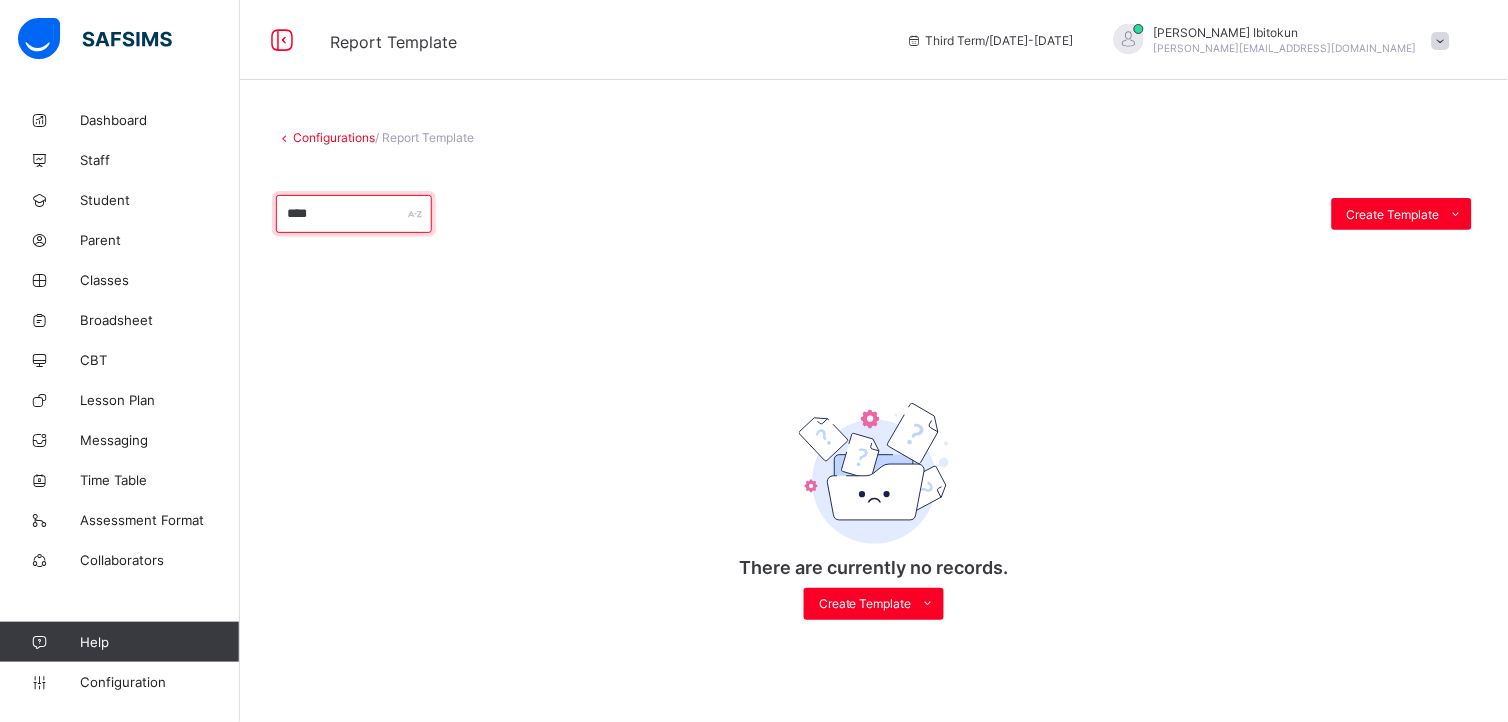 type on "**********" 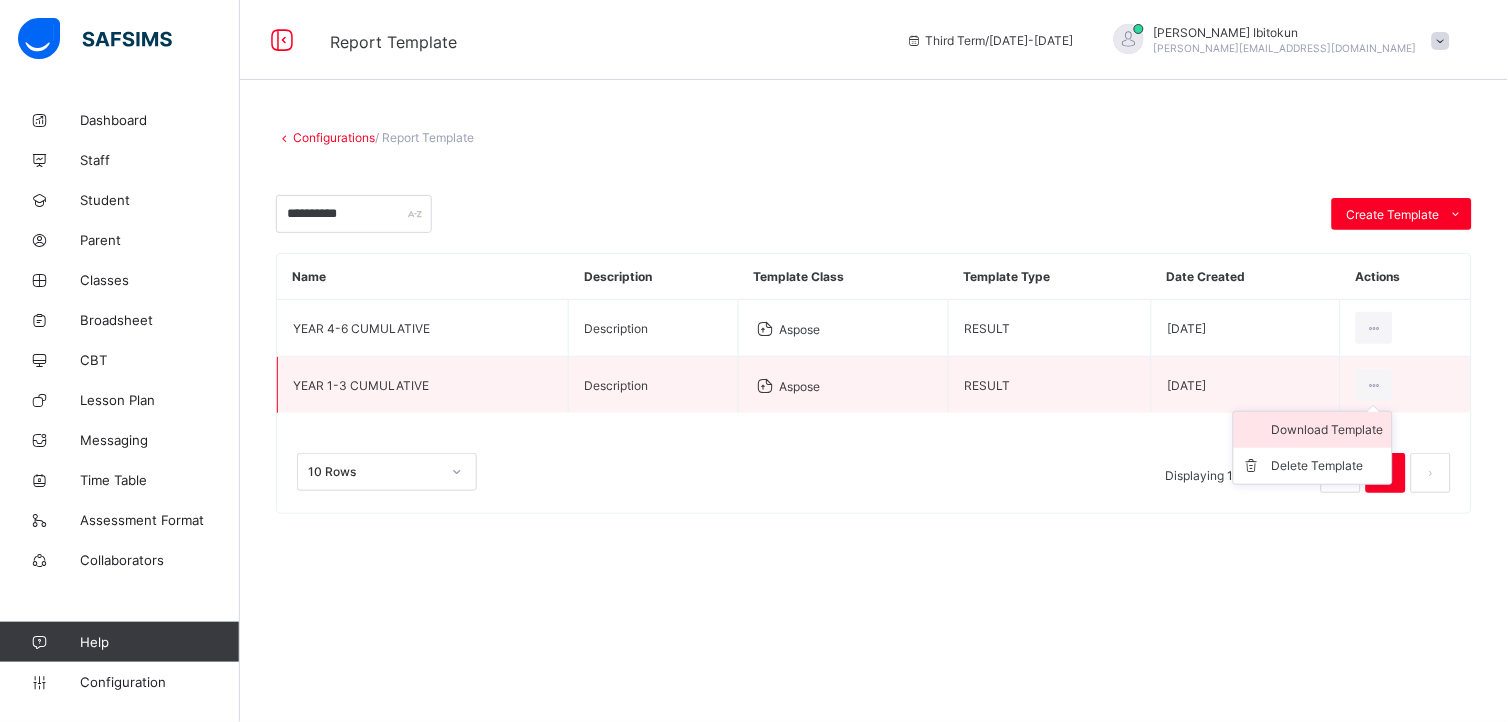 click on "Download Template" at bounding box center (1328, 430) 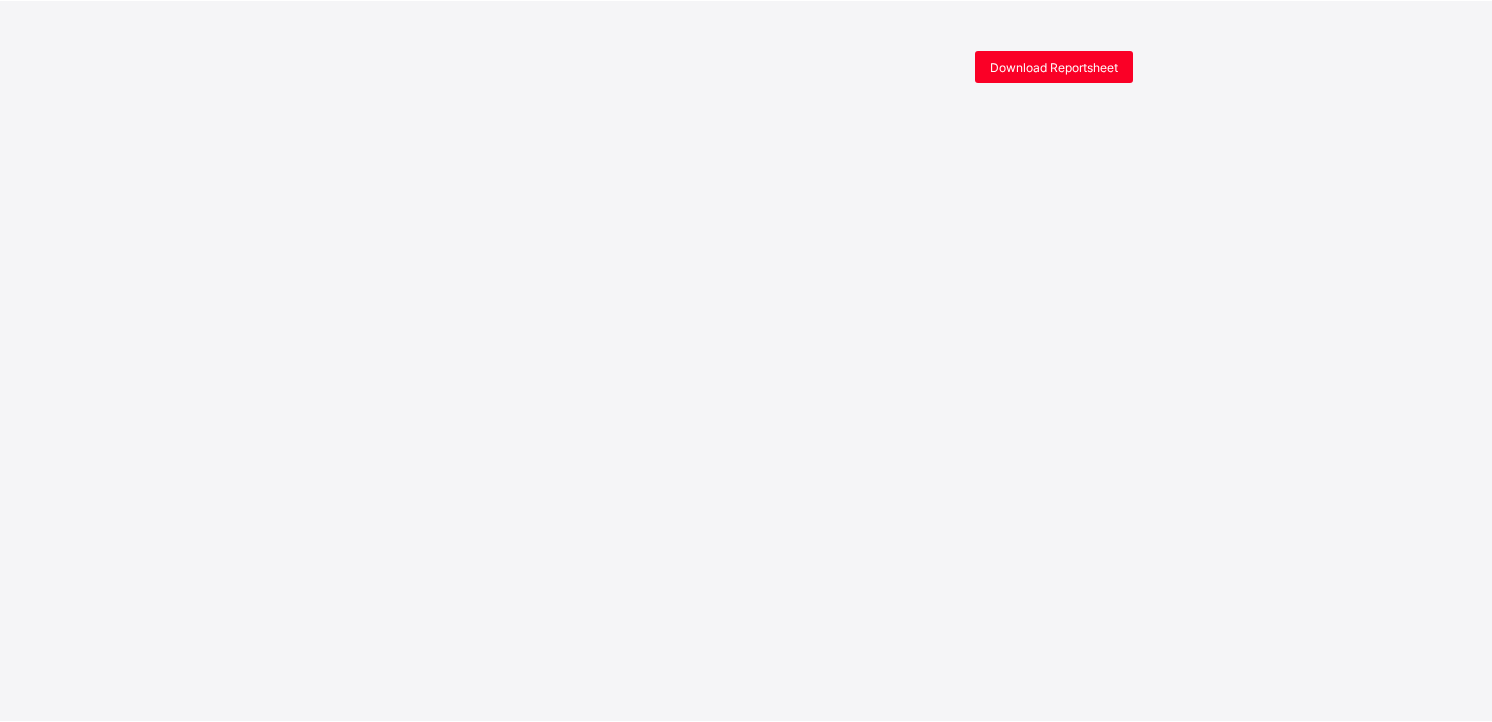 scroll, scrollTop: 44, scrollLeft: 0, axis: vertical 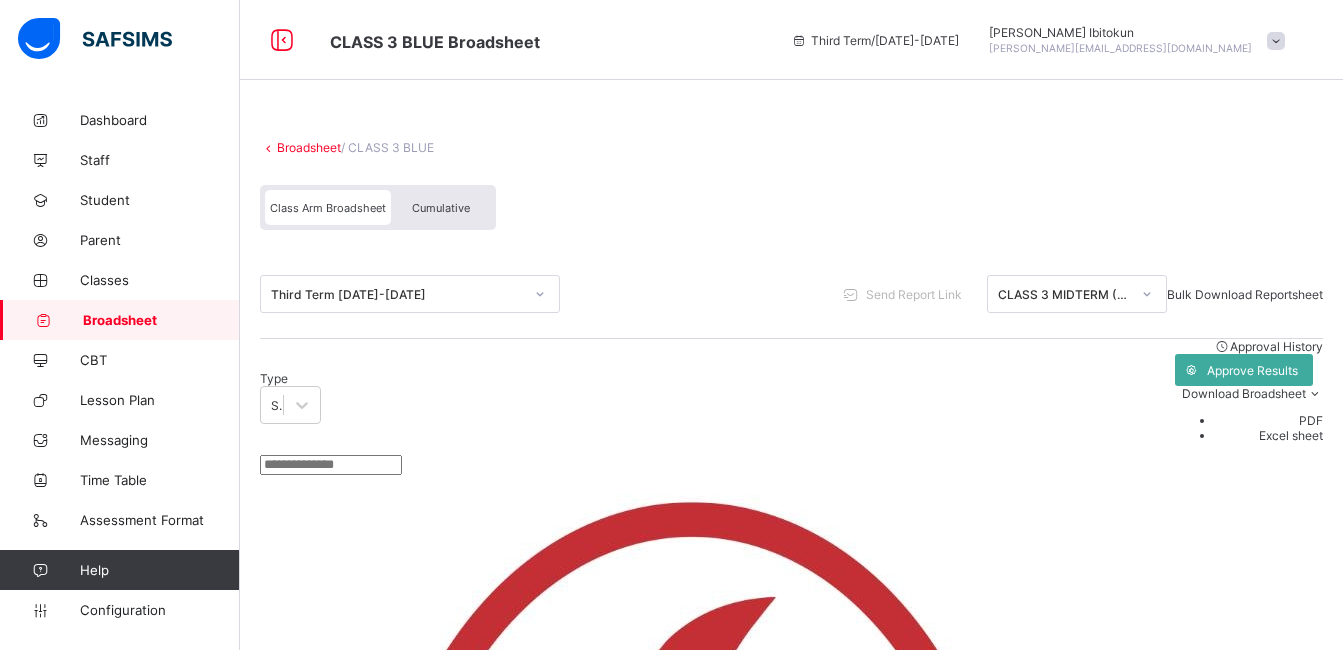 click on "Cumulative" at bounding box center [441, 208] 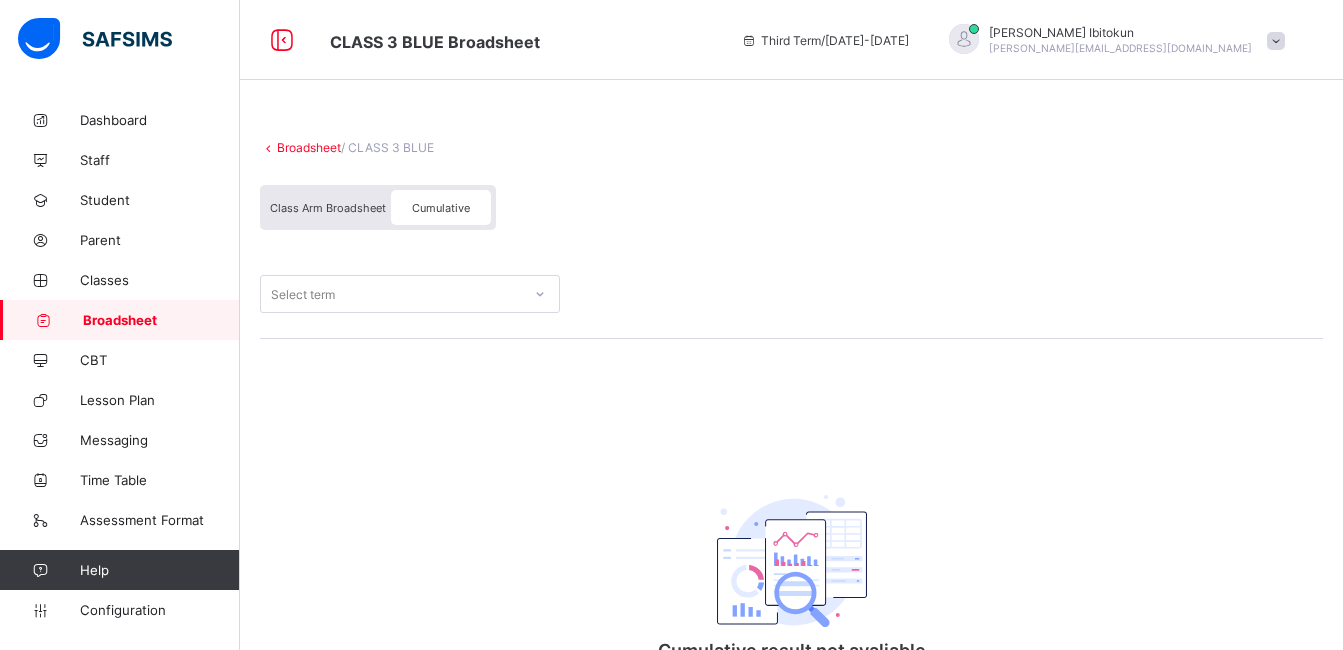 click on "Cumulative" at bounding box center (441, 208) 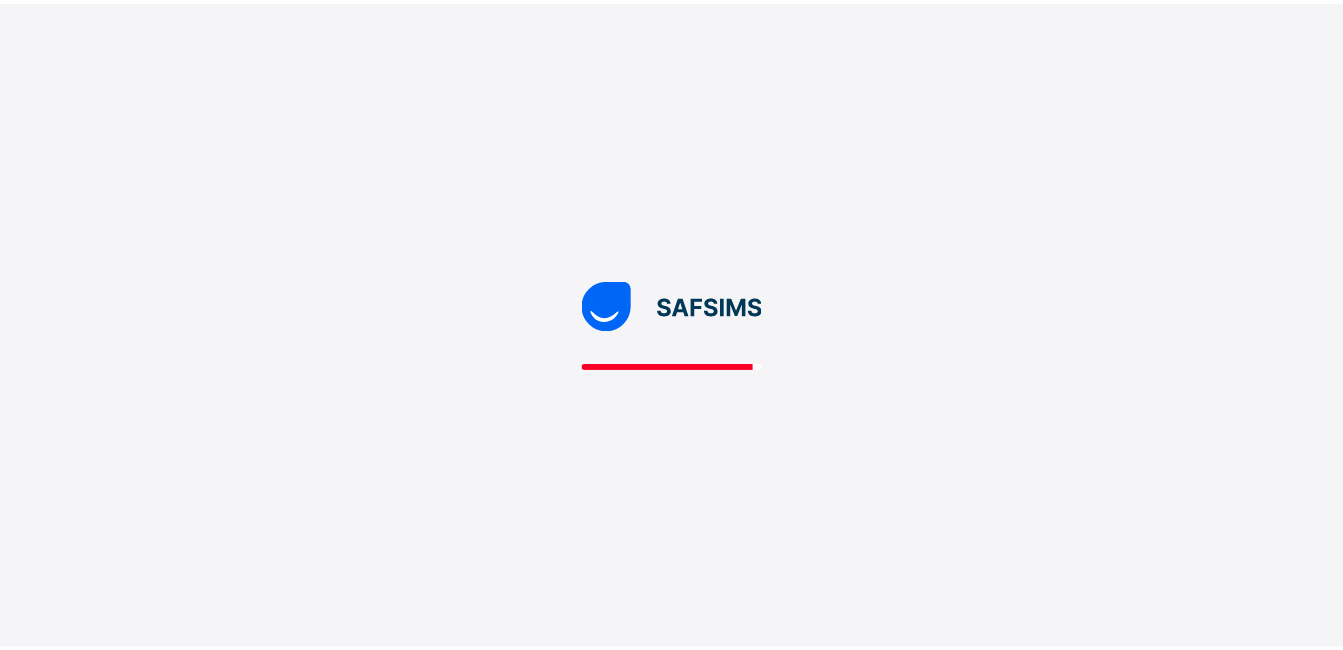 scroll, scrollTop: 0, scrollLeft: 0, axis: both 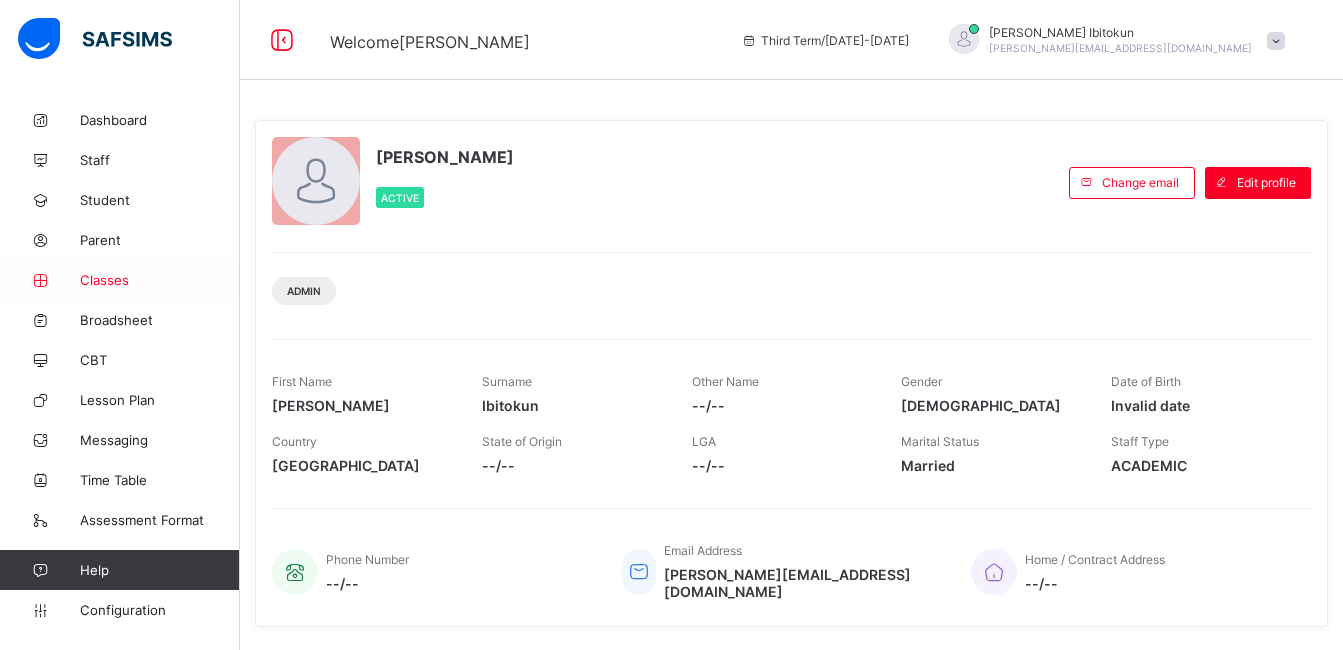 click on "Classes" at bounding box center [160, 280] 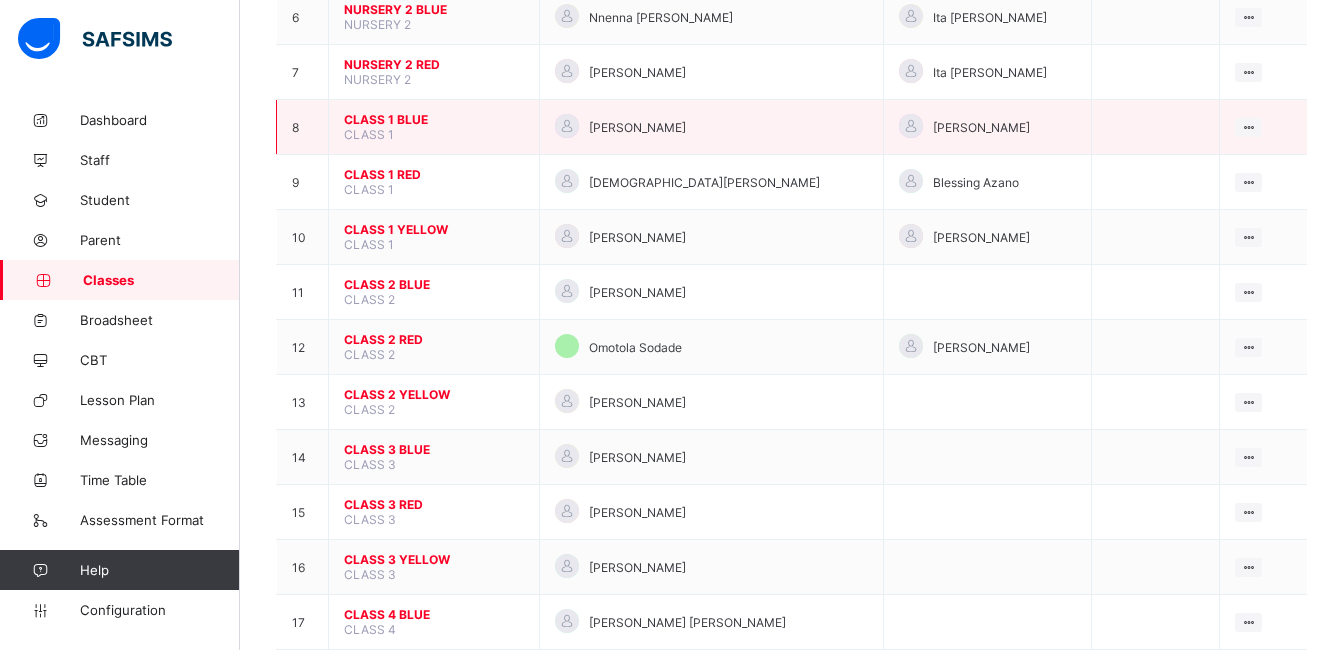 scroll, scrollTop: 560, scrollLeft: 0, axis: vertical 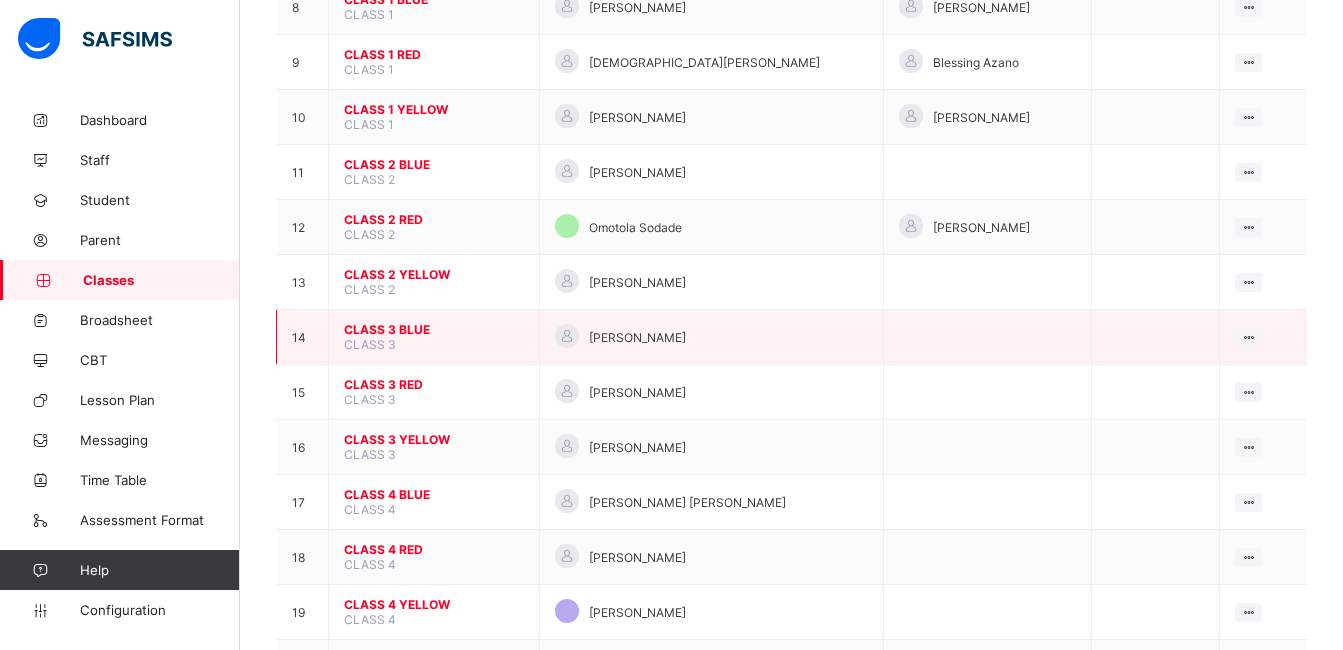 click on "CLASS 3   BLUE" at bounding box center [434, 329] 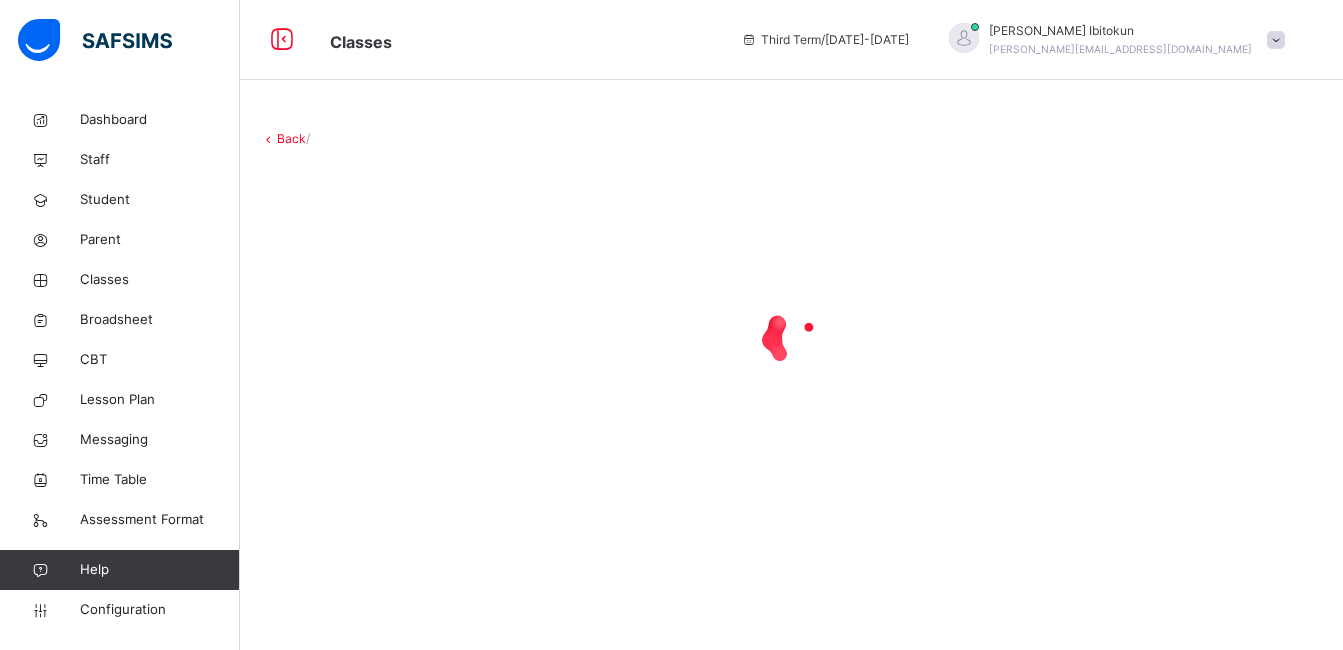 scroll, scrollTop: 0, scrollLeft: 0, axis: both 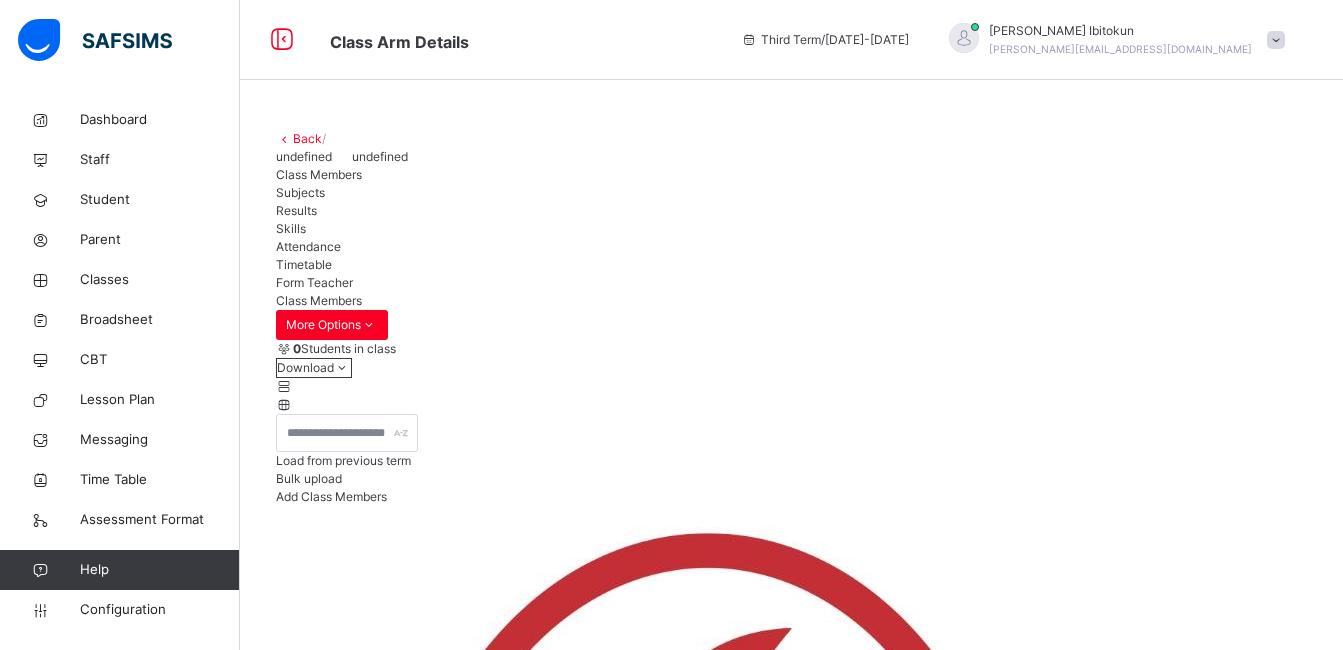 click on "Subjects" at bounding box center [791, 193] 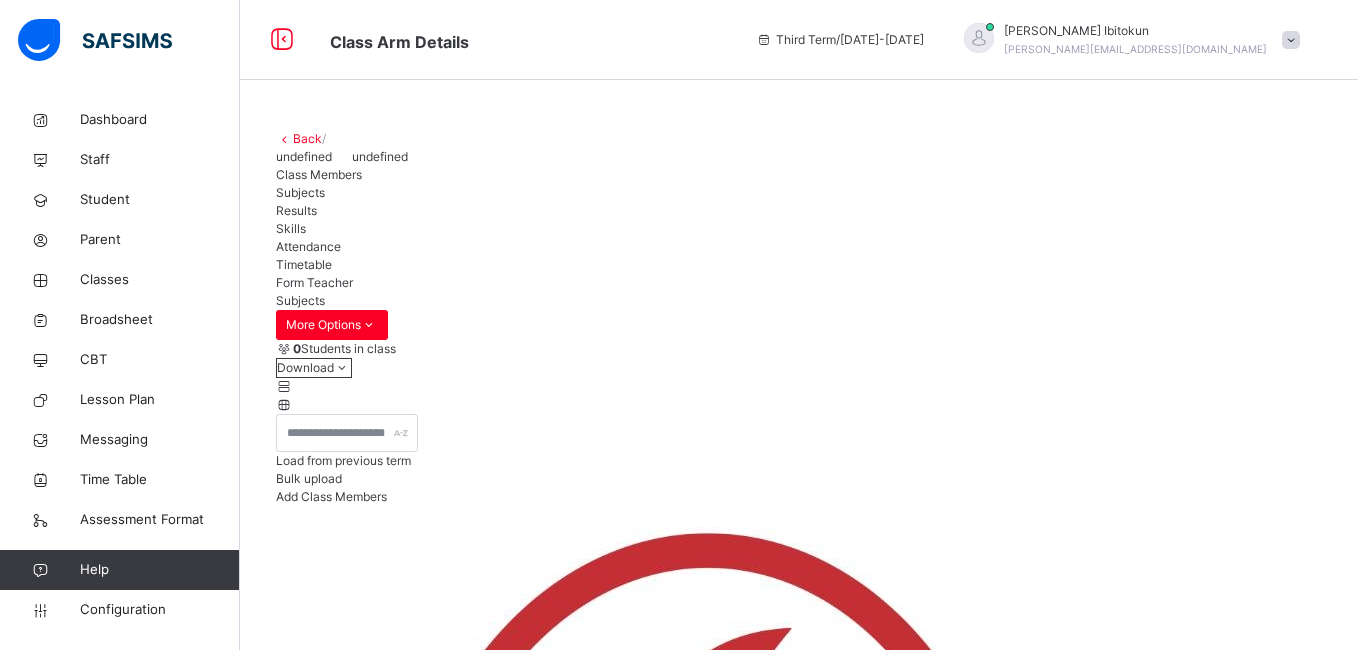 click at bounding box center [1291, 40] 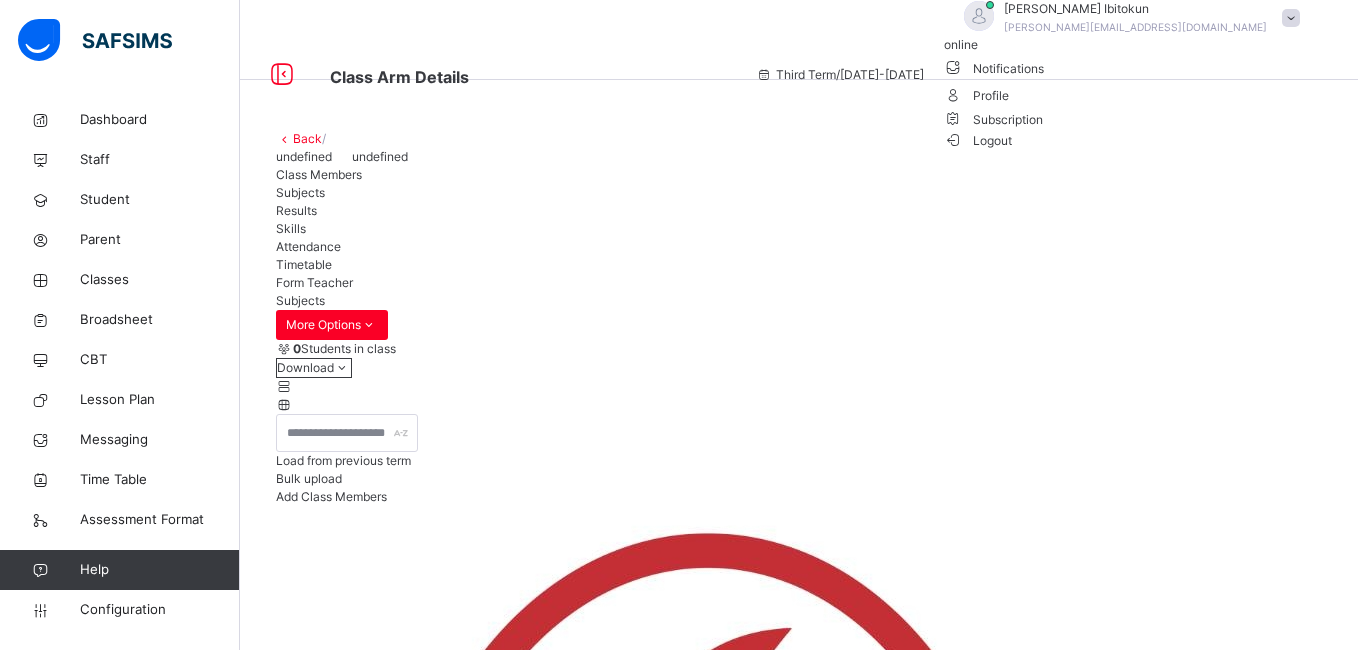 click on "Logout" at bounding box center (978, 140) 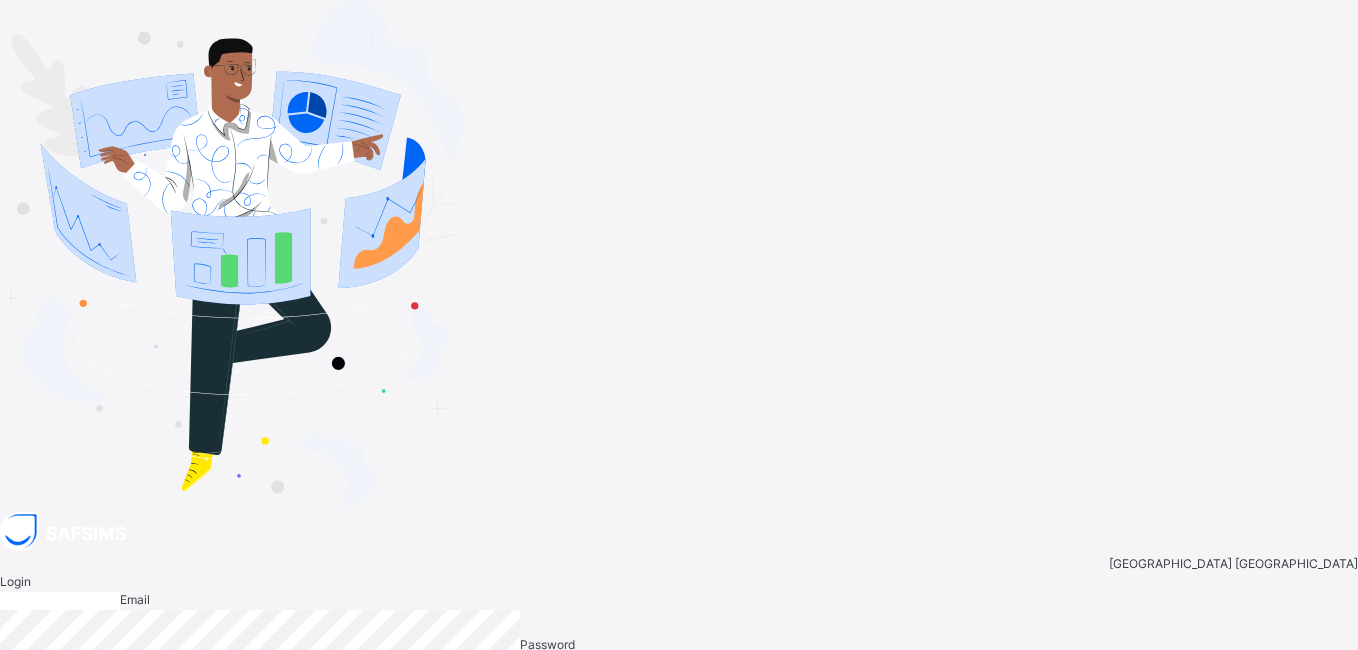 type on "**********" 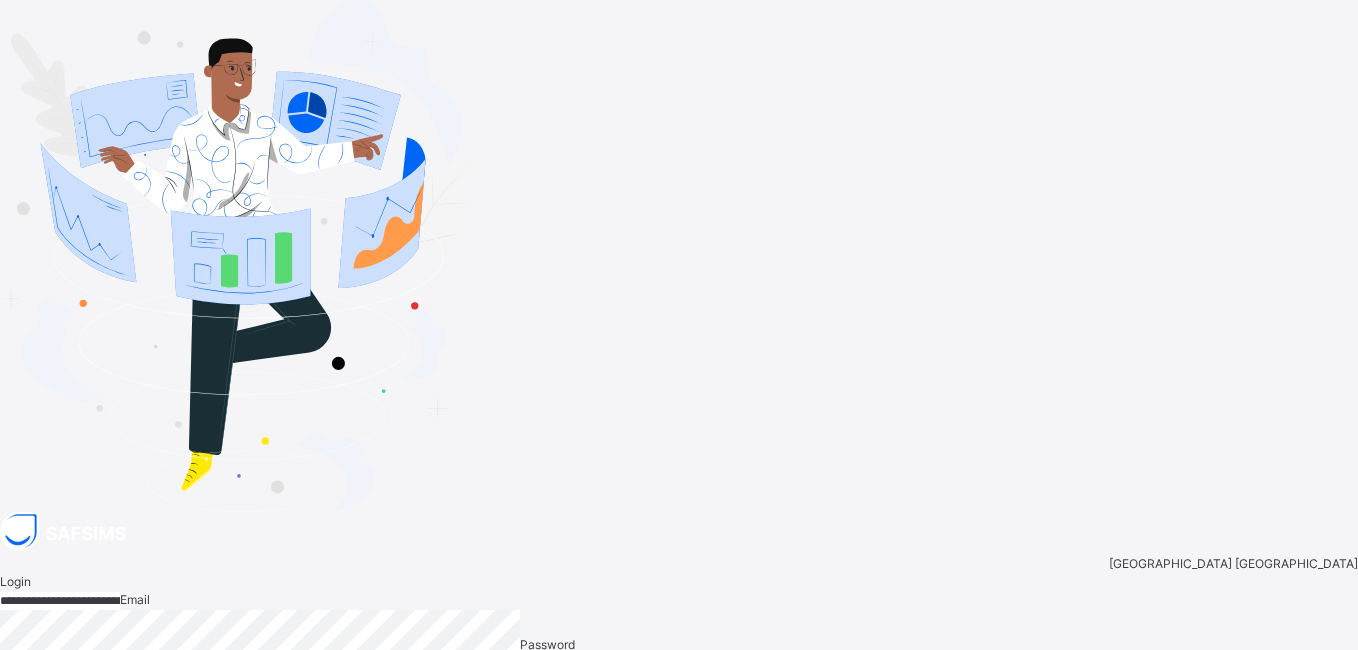 click on "Login" at bounding box center (1334, 768) 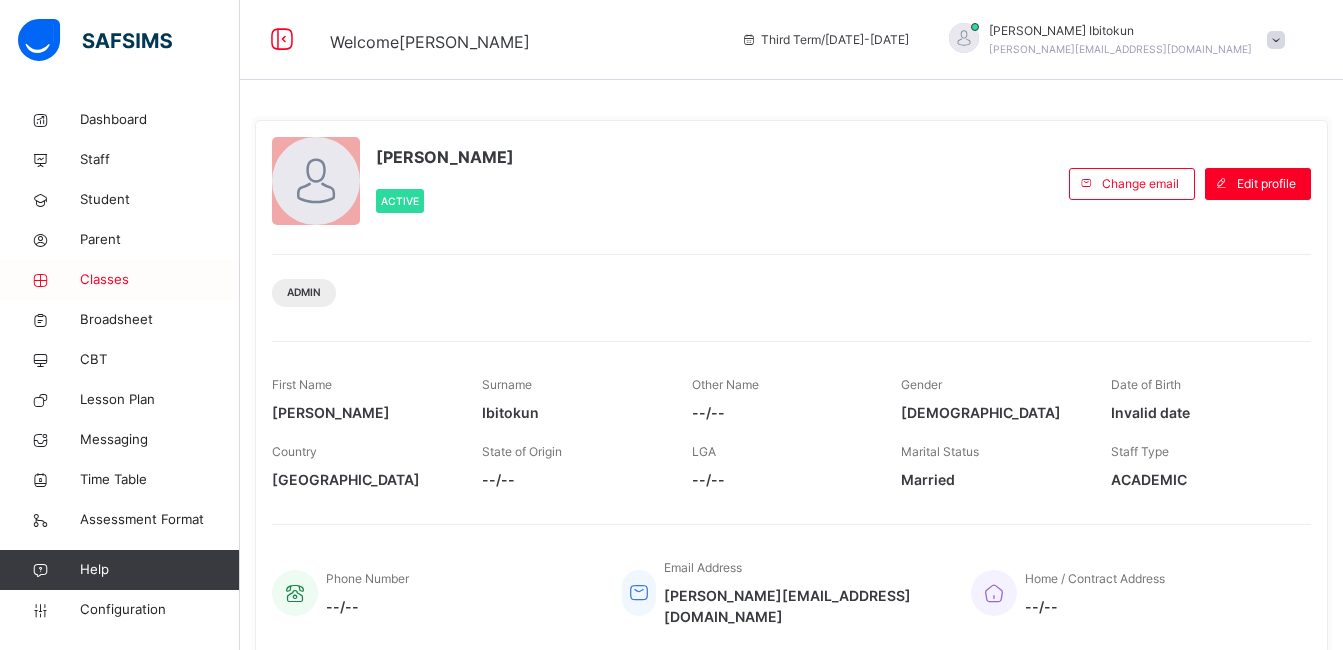 click on "Classes" at bounding box center [160, 280] 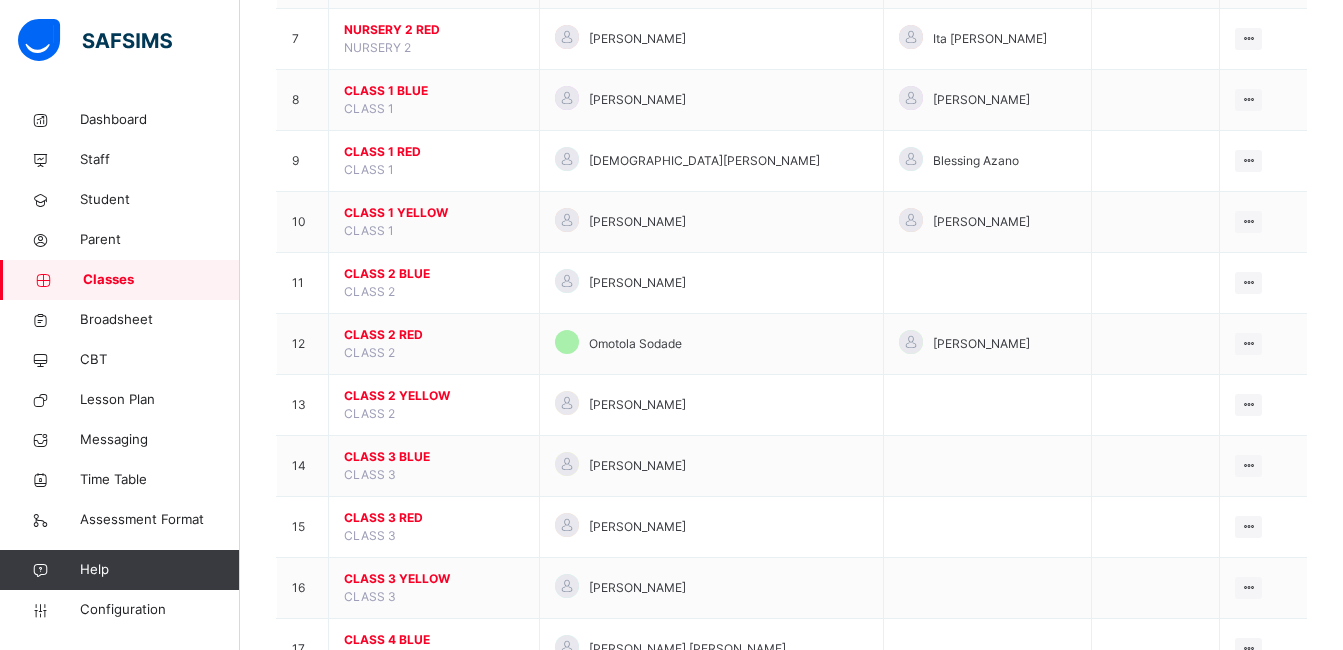scroll, scrollTop: 680, scrollLeft: 0, axis: vertical 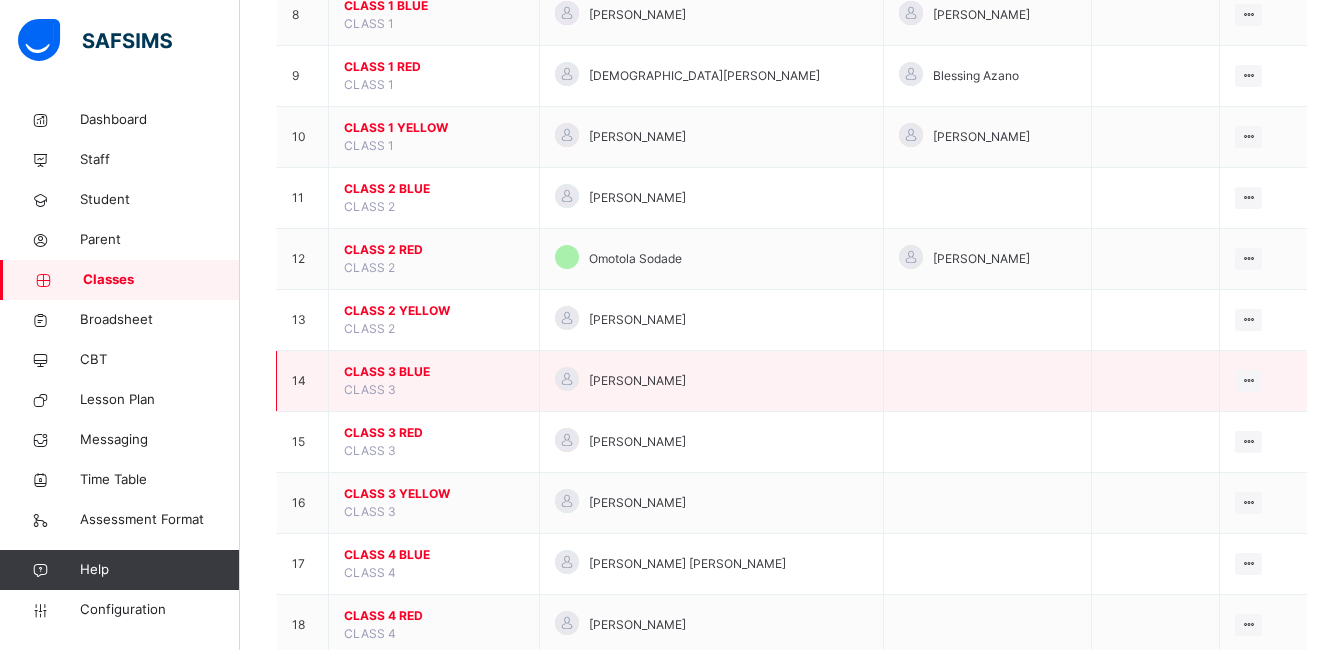 click on "CLASS 3   BLUE" at bounding box center (434, 372) 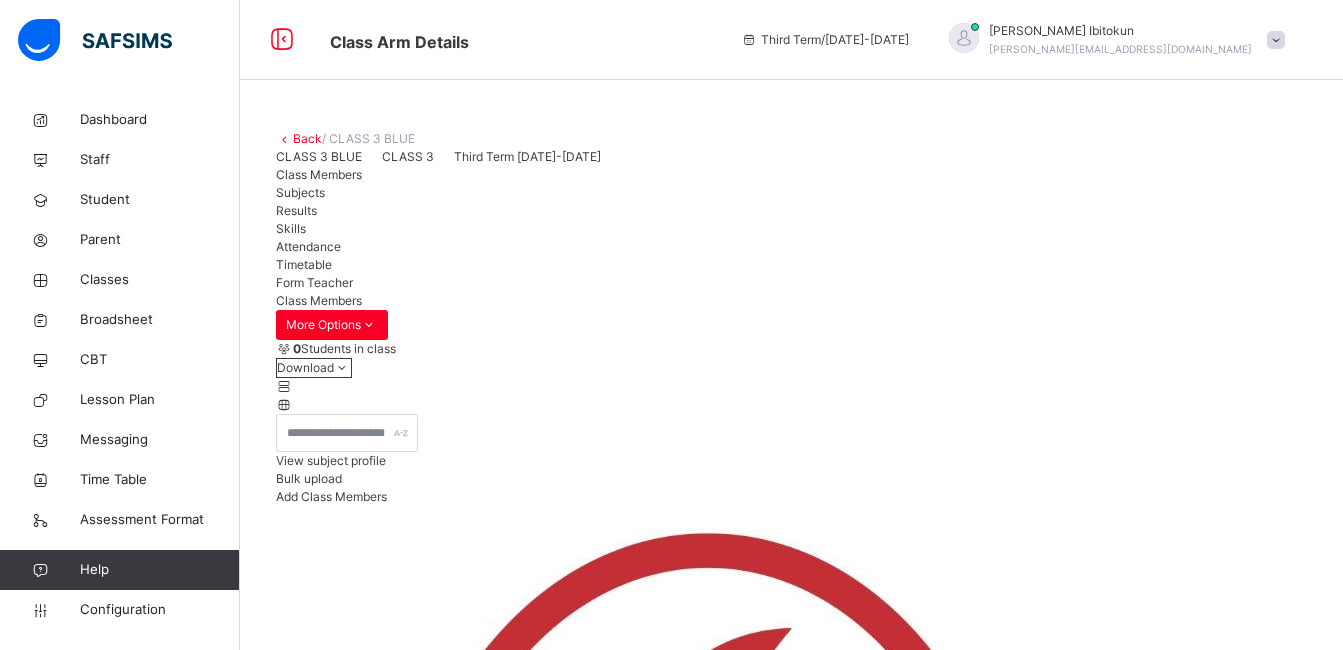click on "Subjects" at bounding box center (300, 192) 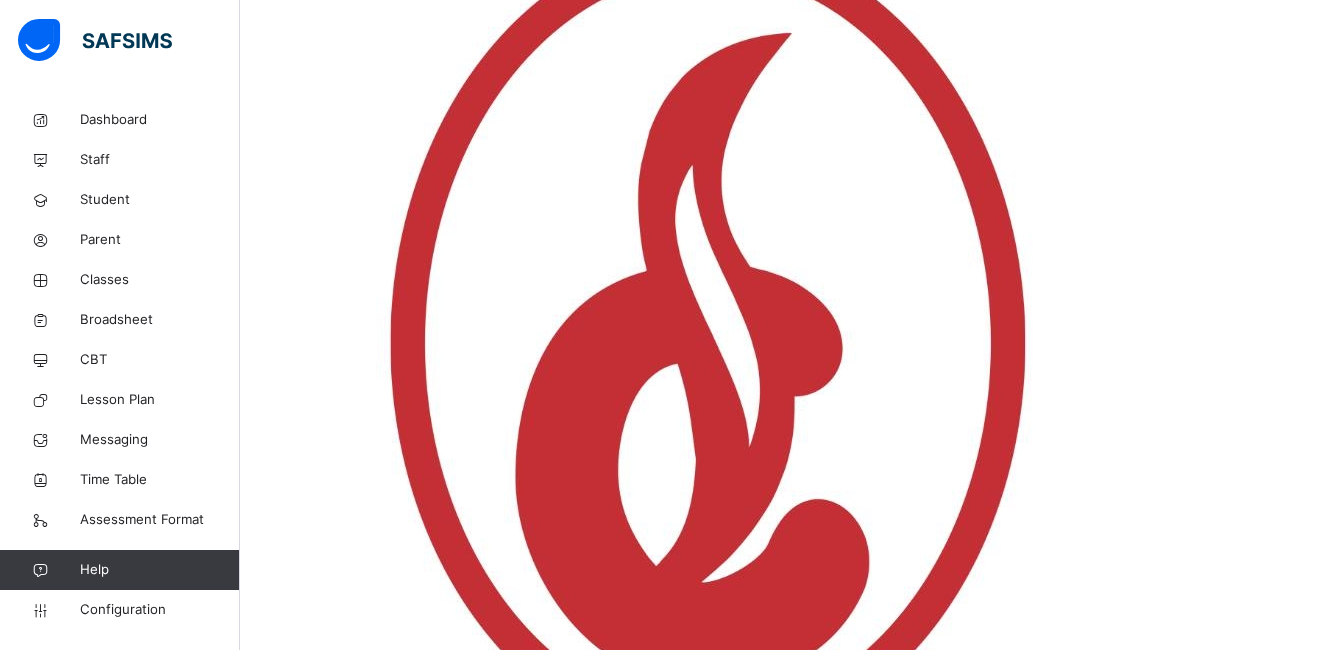 scroll, scrollTop: 600, scrollLeft: 0, axis: vertical 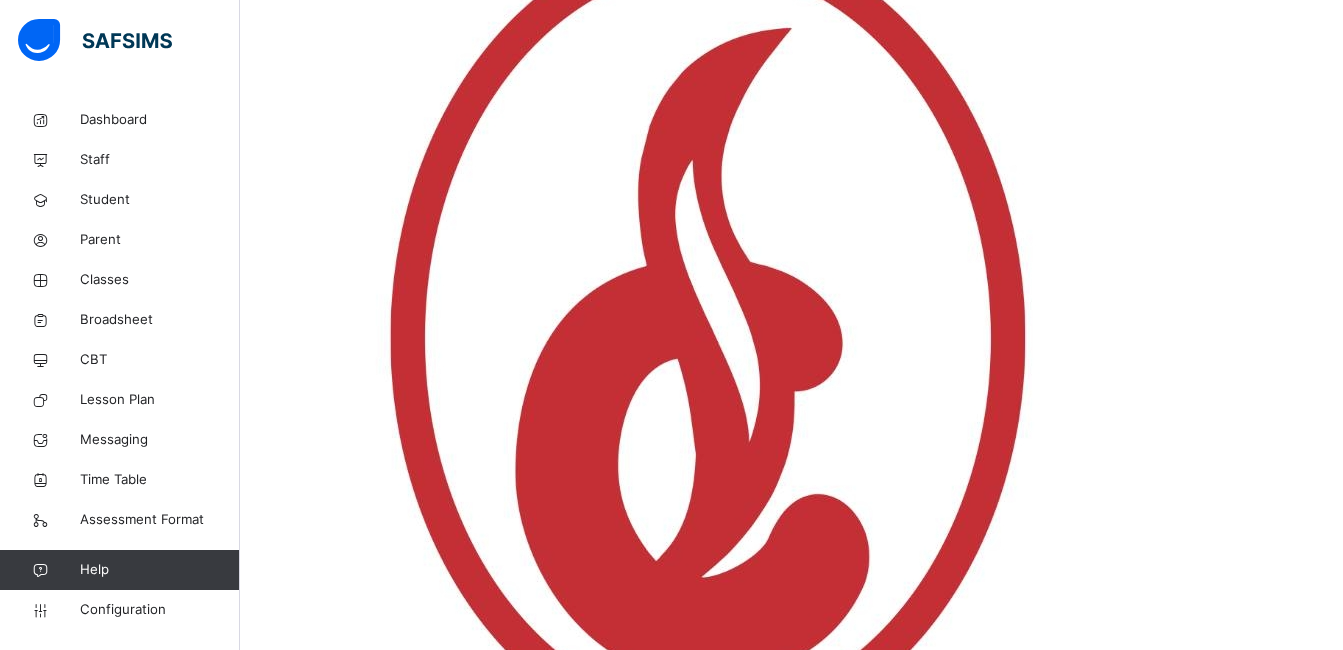click on "Change Teacher" at bounding box center (1230, 3596) 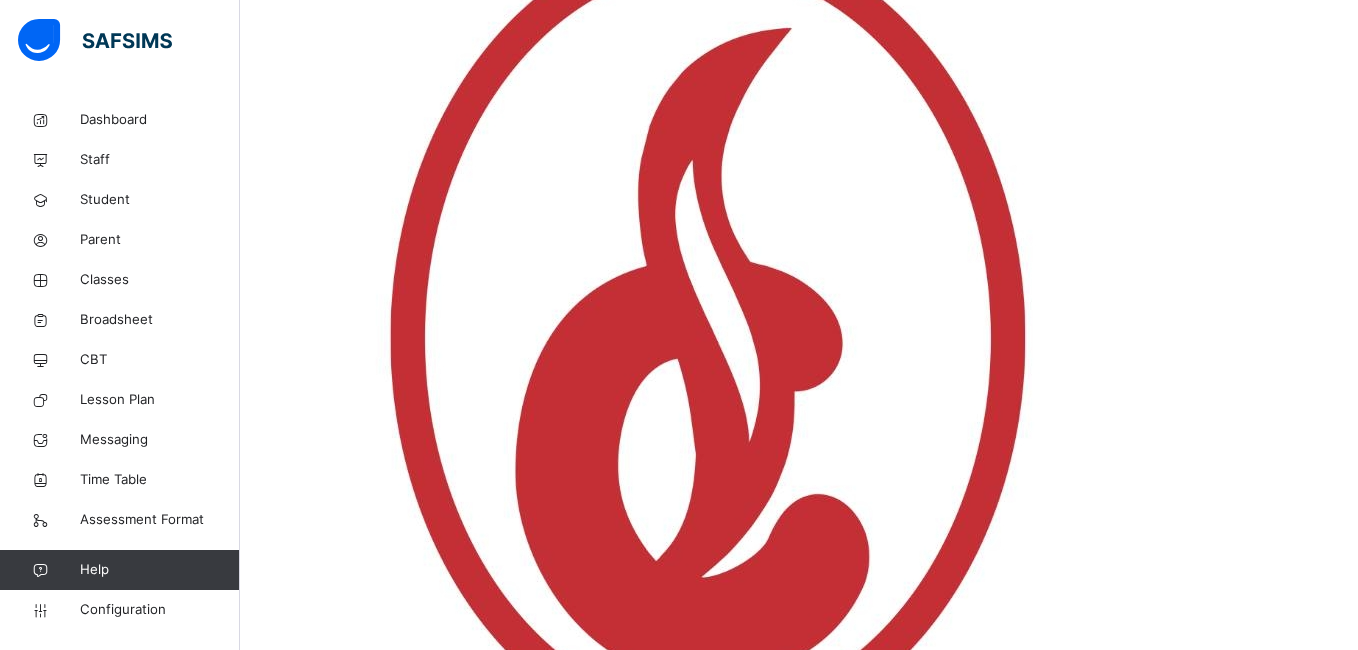 click on "Select Teacher Gboyega Olorunnisola  Saidat Akinpelu  Oluwatosin Ogungbayi  Olufemi  Ibitokun" at bounding box center (798, 4734) 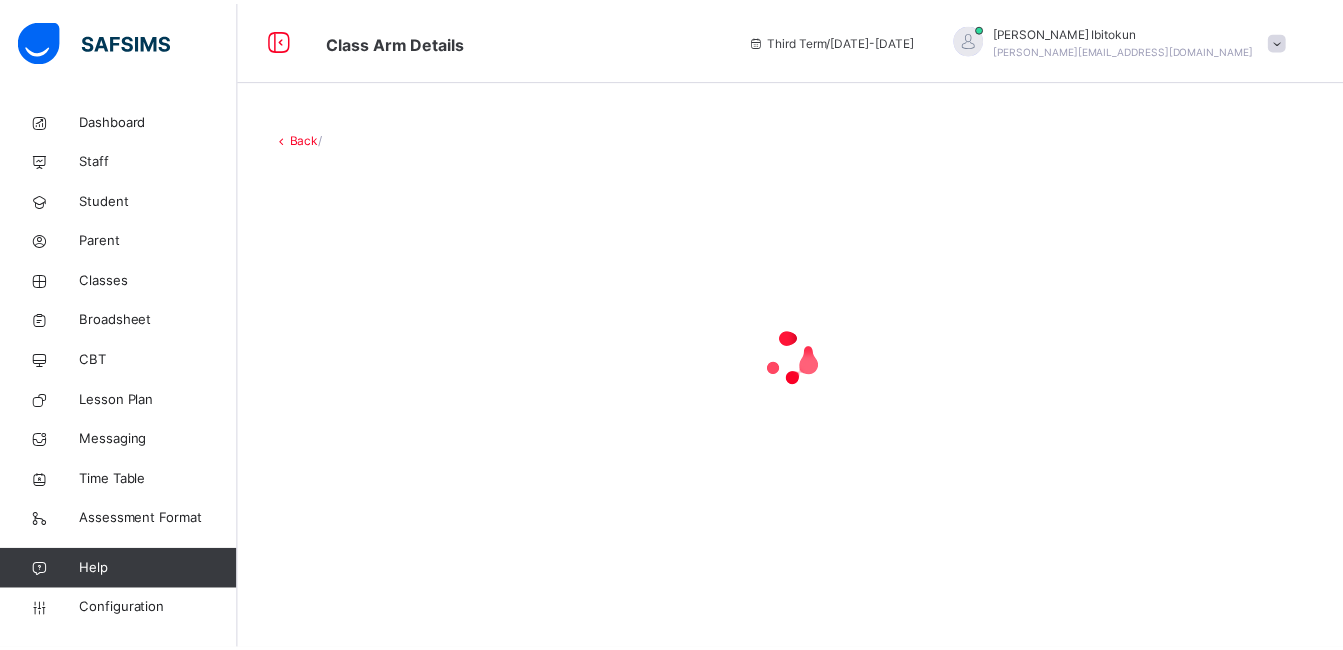 scroll, scrollTop: 0, scrollLeft: 0, axis: both 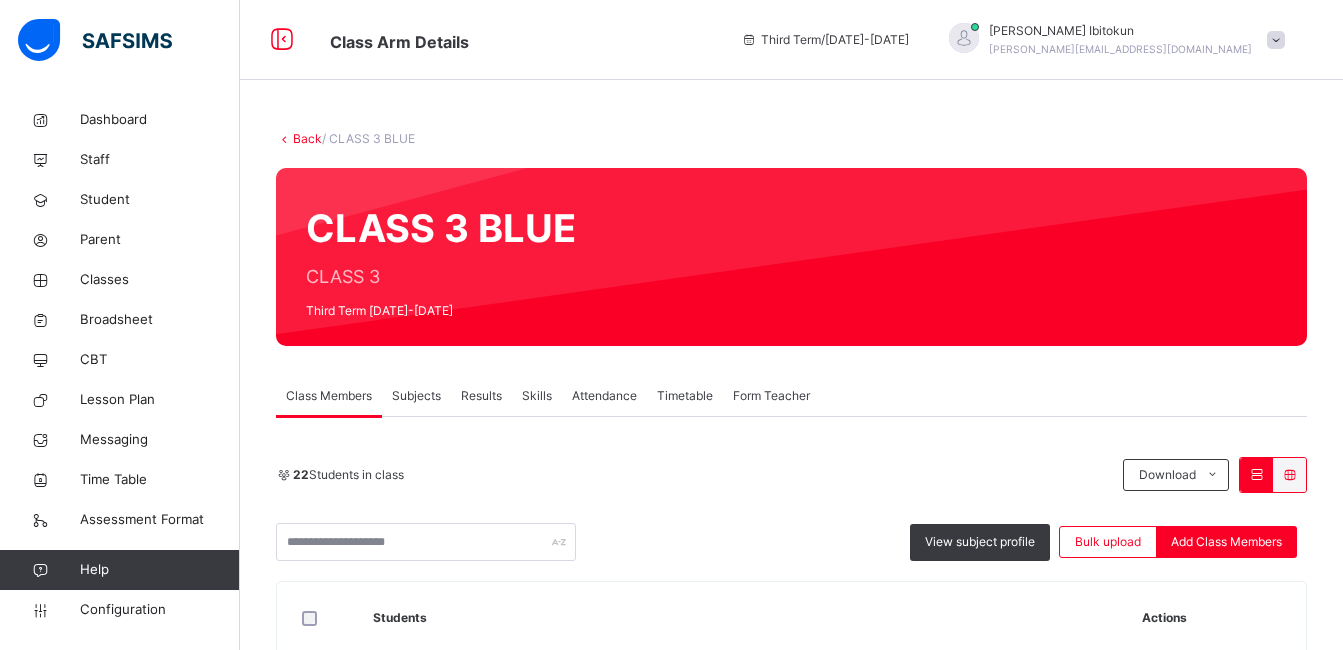 click on "Subjects" at bounding box center (416, 396) 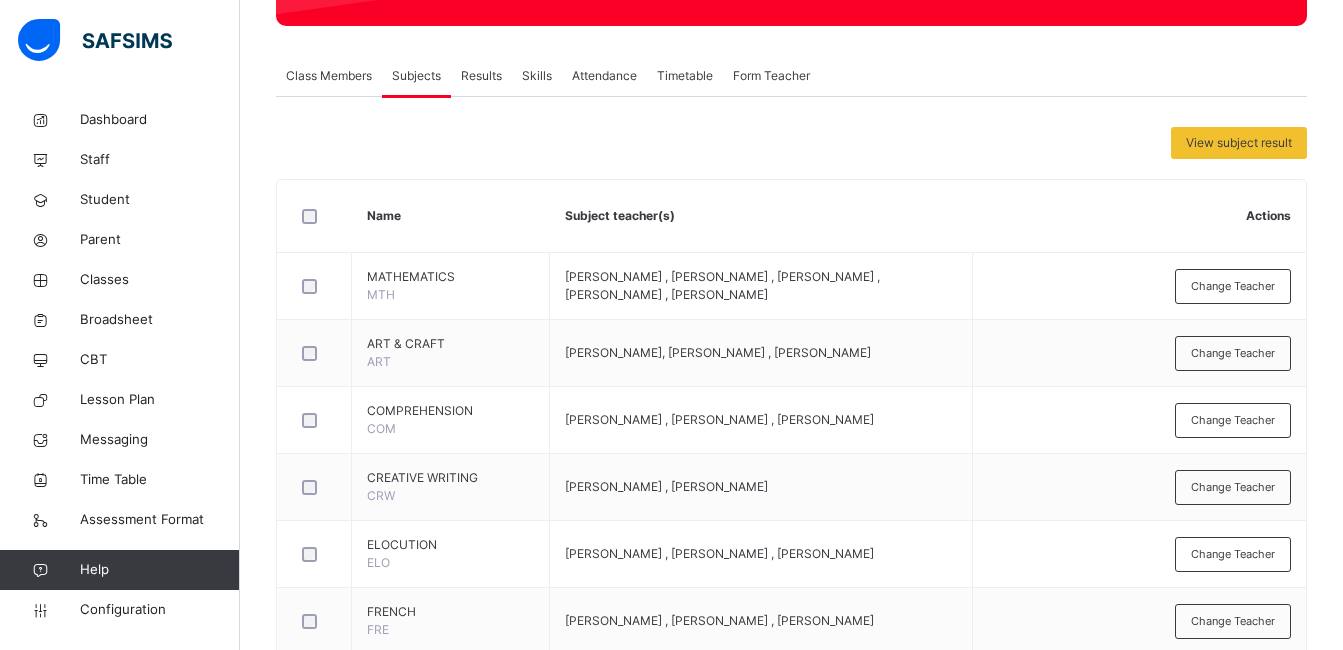click on "MATHEMATICS   MTH   [PERSON_NAME] , [PERSON_NAME] , [PERSON_NAME] , [PERSON_NAME] , [PERSON_NAME]  Change Teacher ART & CRAFT   ART   [PERSON_NAME], [PERSON_NAME] , [PERSON_NAME]  Change Teacher COMPREHENSION   COM   [PERSON_NAME] , [PERSON_NAME] , [PERSON_NAME]  Change Teacher CREATIVE WRITING   CRW   [PERSON_NAME] , [PERSON_NAME]  Change Teacher ELOCUTION   [PERSON_NAME] , [PERSON_NAME] , [PERSON_NAME]  Change Teacher FRENCH   FRE   [PERSON_NAME] , [PERSON_NAME] , [PERSON_NAME]  Change Teacher GRAMMAR   GRM   [PERSON_NAME] , [PERSON_NAME]  Change Teacher HOME ECONOMICS   HME   [PERSON_NAME] , [PERSON_NAME]  Change Teacher ICT   ICT   [PERSON_NAME] , [PERSON_NAME]  Change Teacher MUSIC   MUS   [PERSON_NAME] , [PERSON_NAME]  Change Teacher PHYSICAL & HEALTH EDUCATION   PHE   [PERSON_NAME] , [PERSON_NAME] , [PERSON_NAME]  Change Teacher QUANTITATIVE REASONING   QAR   Change Teacher READING" at bounding box center [792, 909] 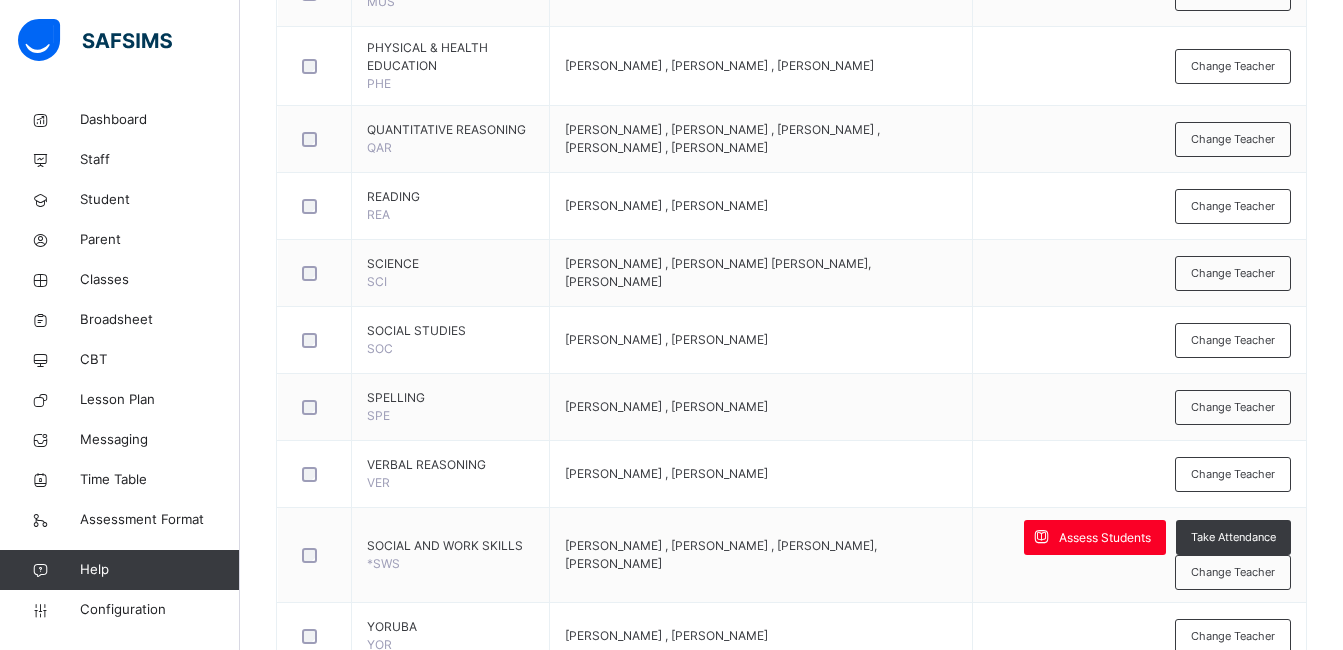 scroll, scrollTop: 1286, scrollLeft: 0, axis: vertical 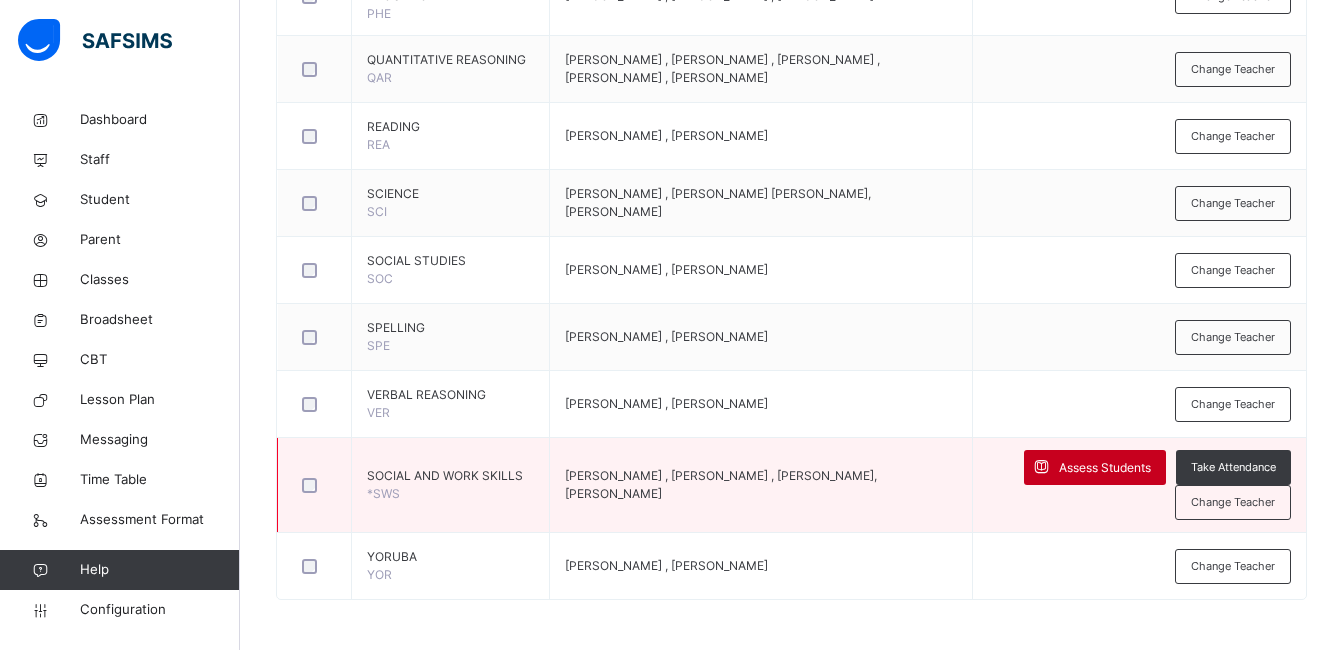 click on "Assess Students" at bounding box center (1105, 468) 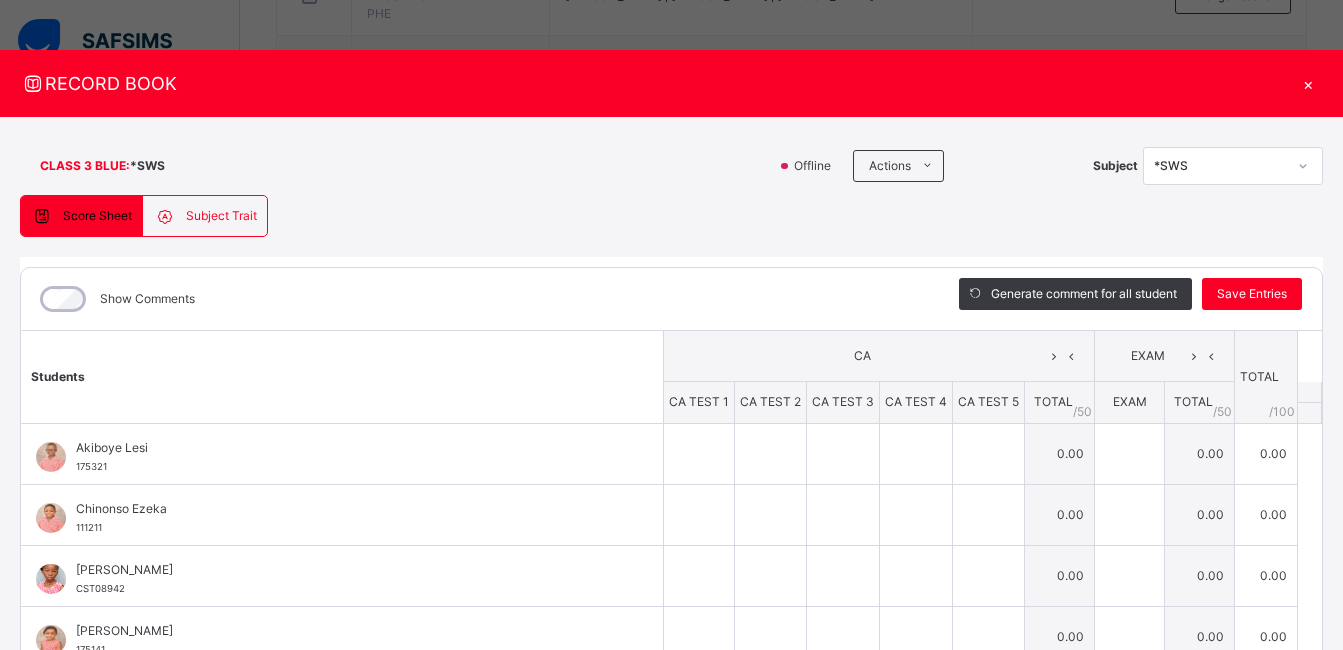 click on "×" at bounding box center [1308, 83] 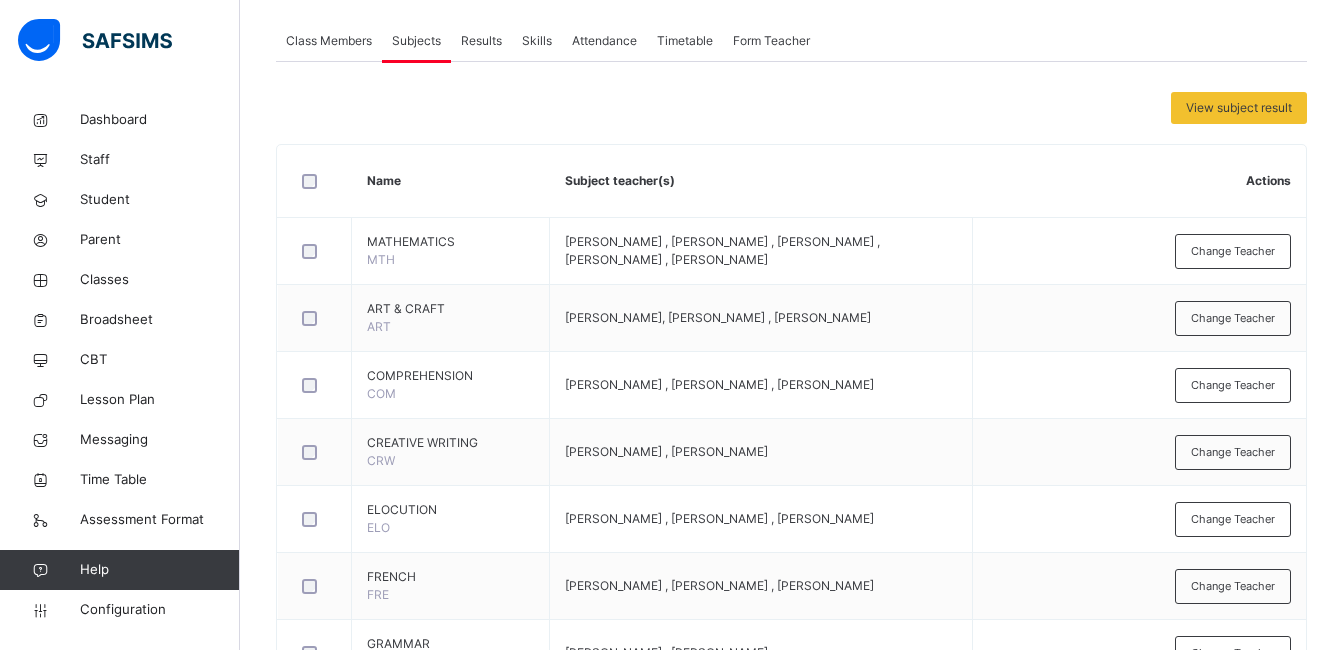 scroll, scrollTop: 406, scrollLeft: 0, axis: vertical 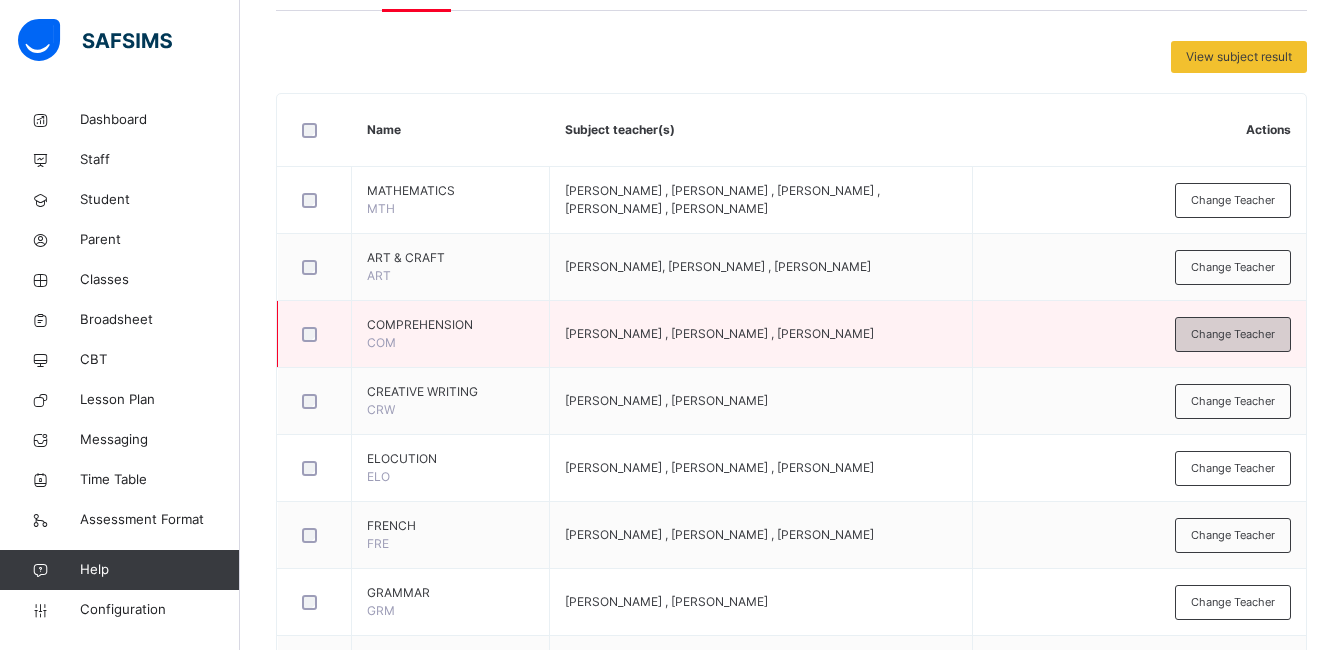 click on "Change Teacher" at bounding box center (1233, 334) 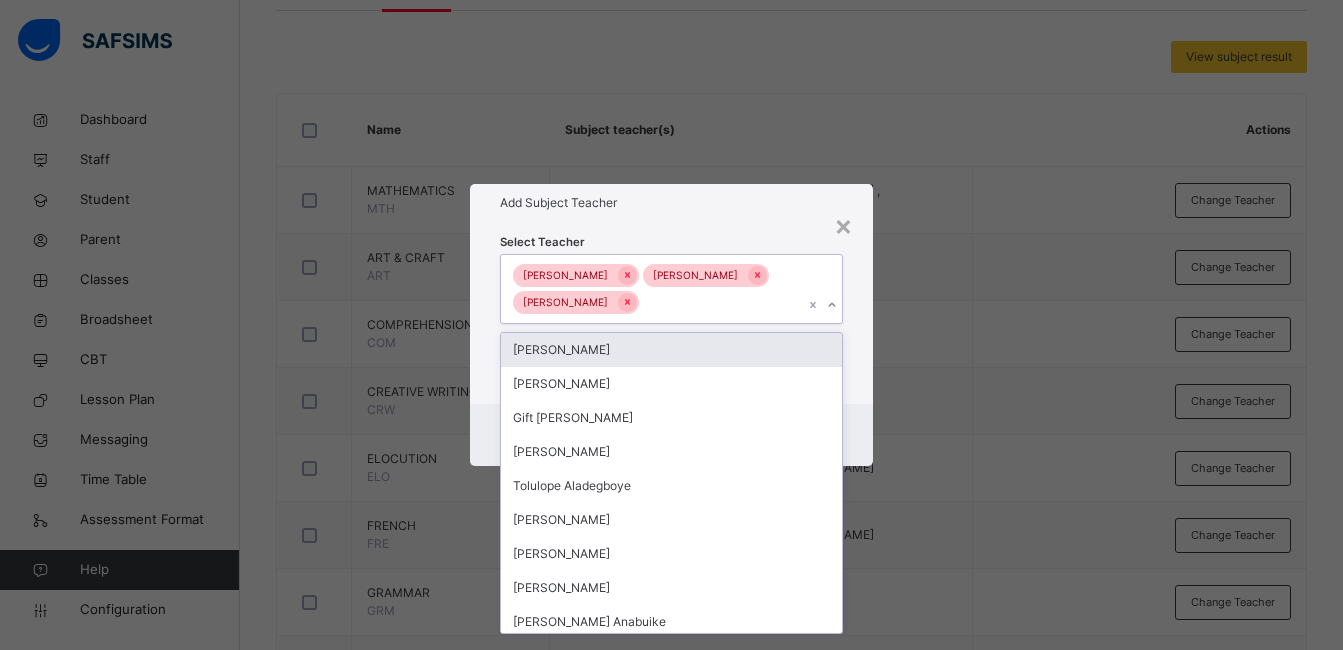 click on "[PERSON_NAME]  [PERSON_NAME]  [PERSON_NAME]" at bounding box center [652, 289] 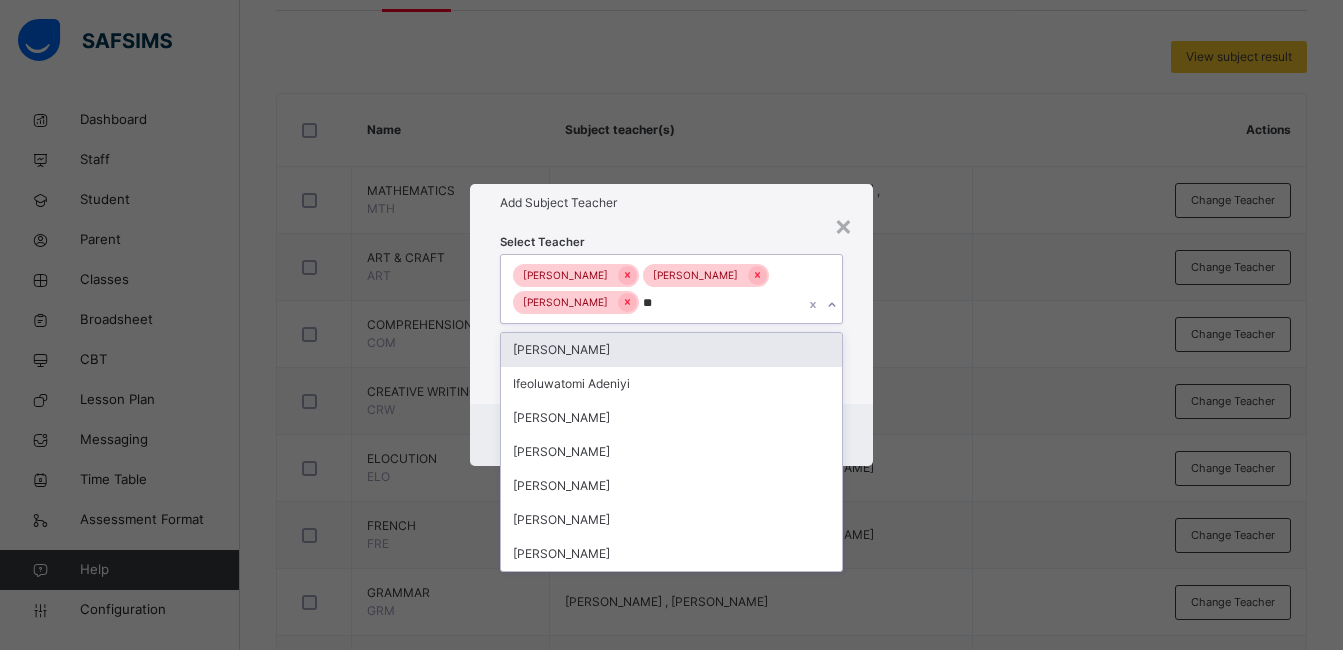 type on "***" 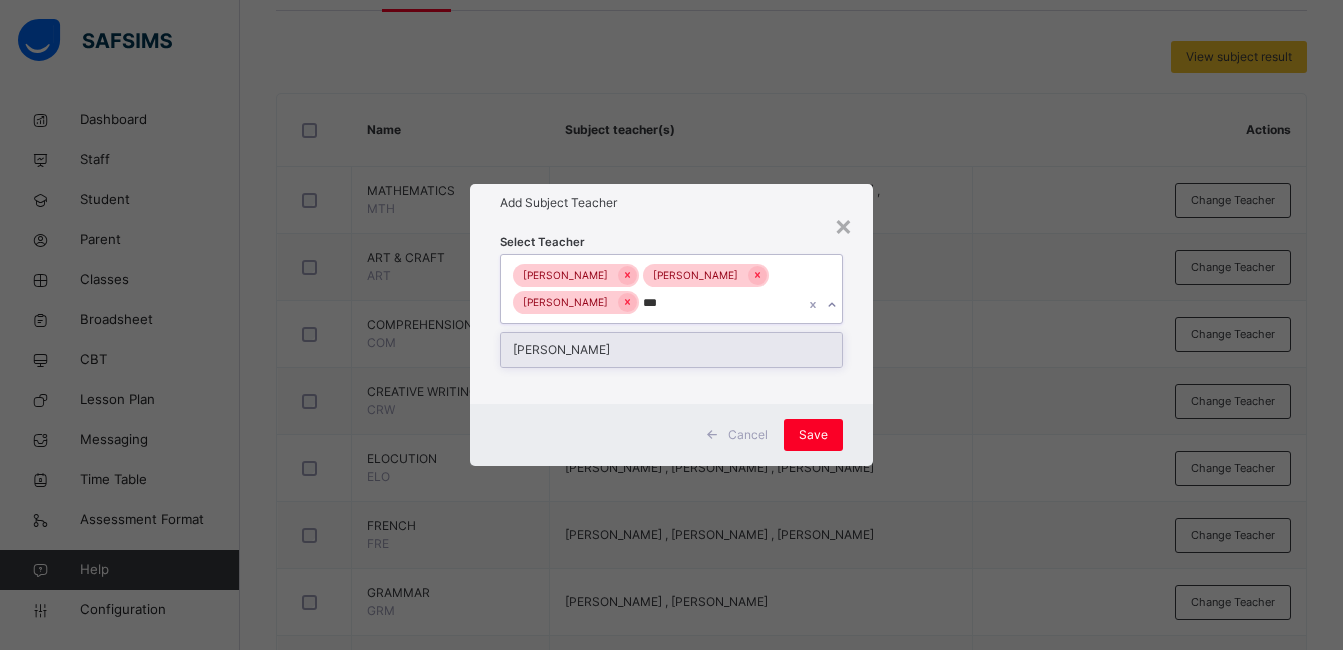 click on "[PERSON_NAME]" at bounding box center (671, 350) 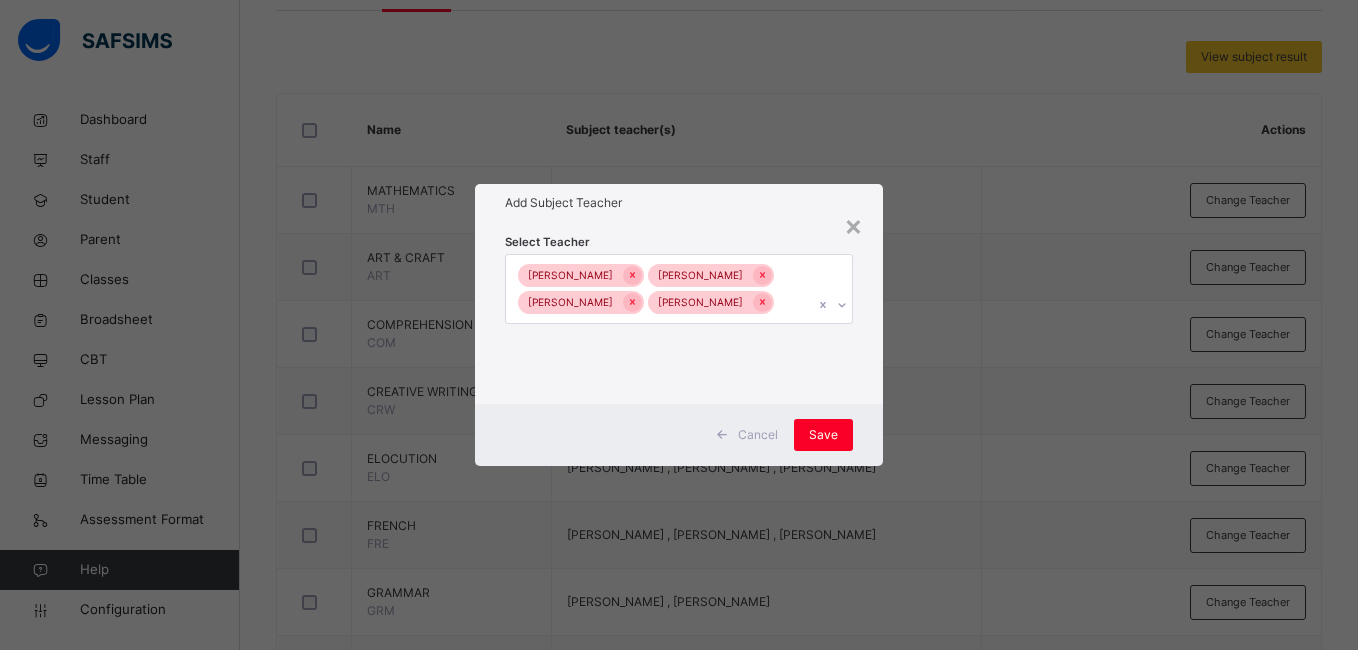 click on "Add Subject Teacher" at bounding box center [678, 203] 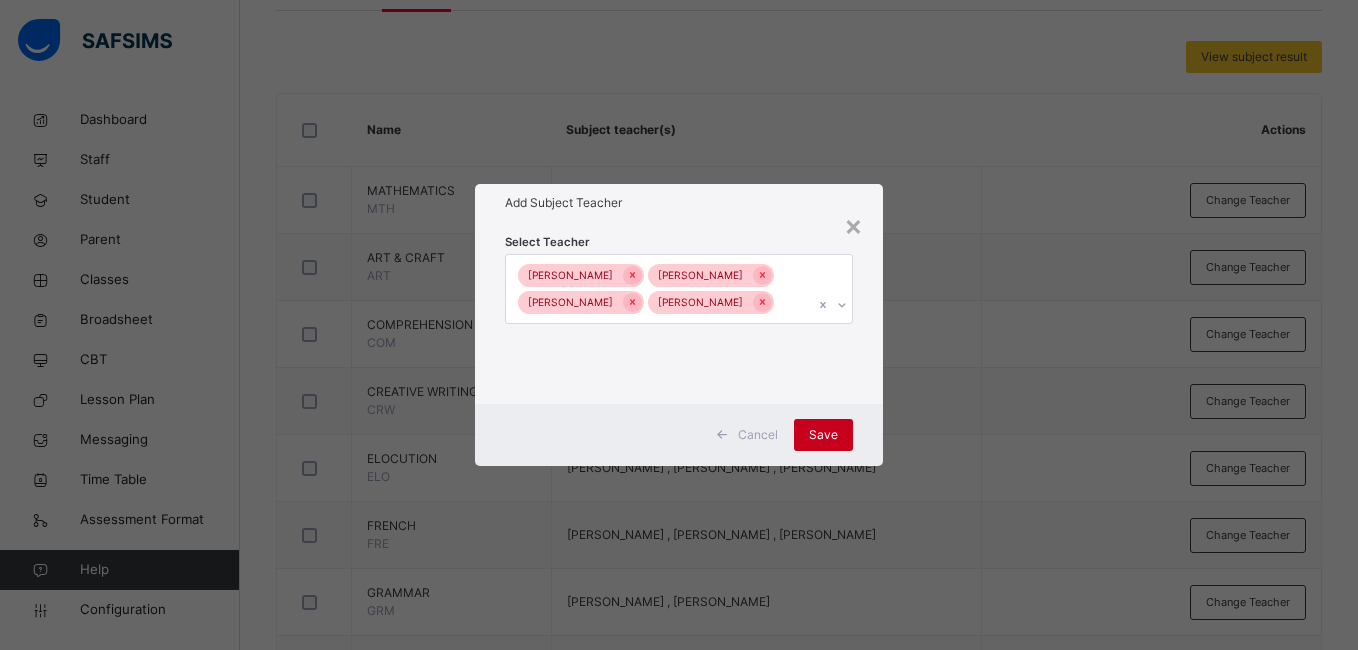 click on "Save" at bounding box center [823, 435] 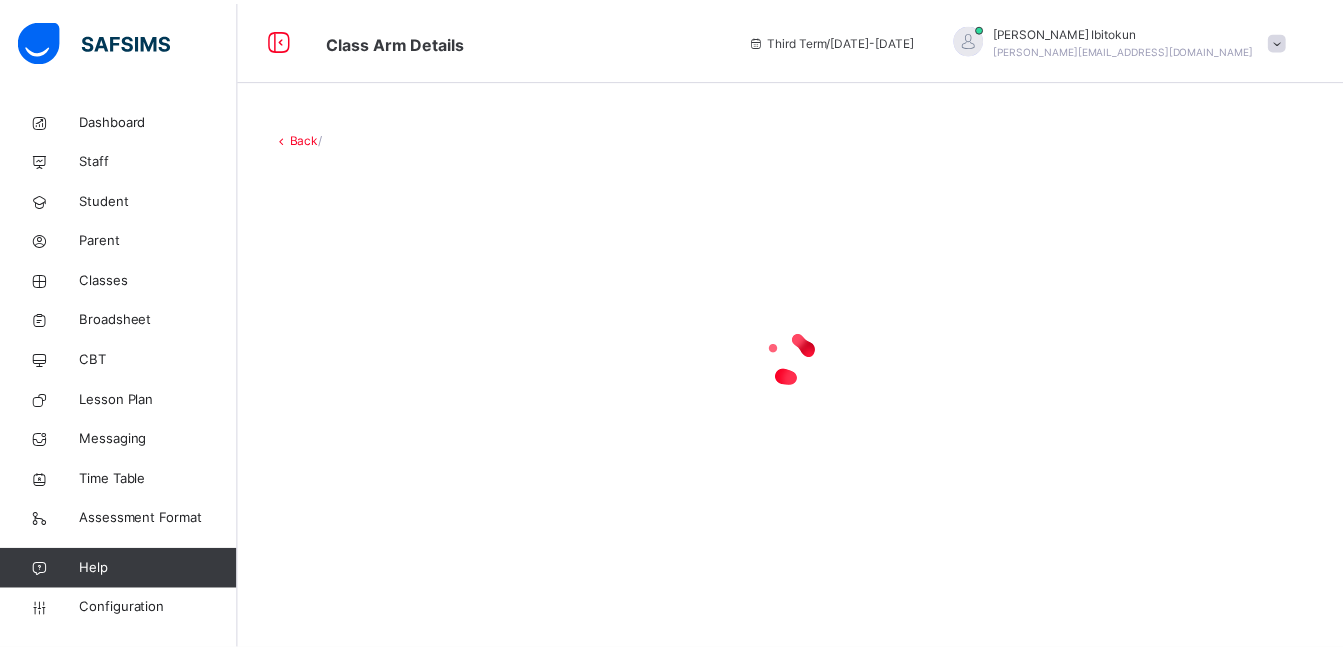 scroll, scrollTop: 0, scrollLeft: 0, axis: both 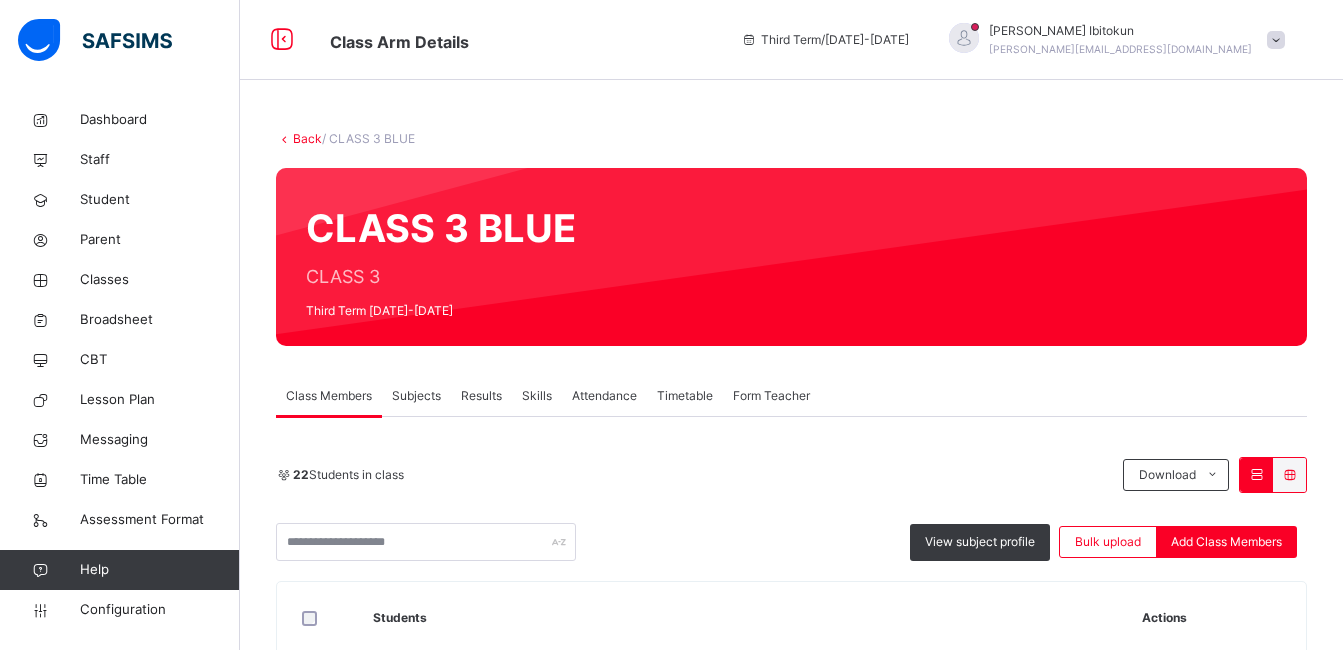 click on "Subjects" at bounding box center [416, 396] 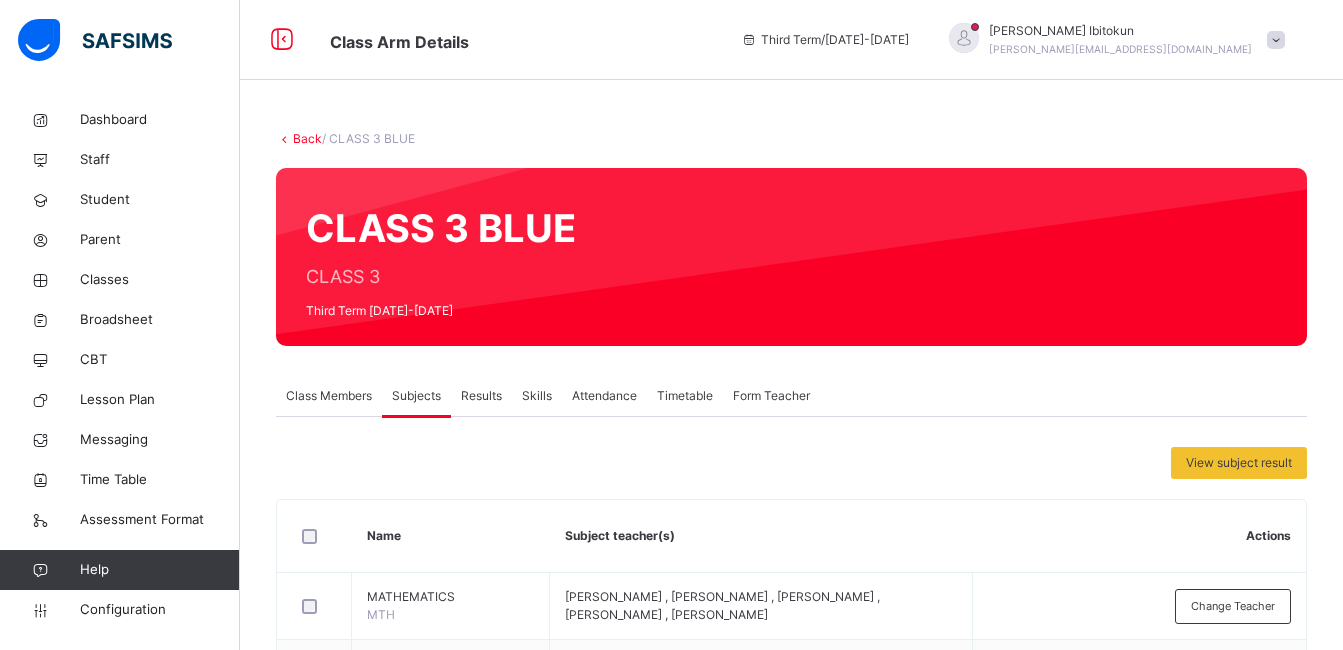 click on "View subject result Name Subject teacher(s) Actions MATHEMATICS   MTH   Temitope  Sowemimo , Adeyemi Adewale , Gboyega Olorunnisola , Saidat Akinpelu , Oluwatosin Ogungbayi  Change Teacher ART & CRAFT   ART   Charles Okafor Odiaka, Saidat Akinpelu , Oluwatosin Ogungbayi  Change Teacher COMPREHENSION   COM   Gboyega Olorunnisola , Saidat Akinpelu , Olufemi Ibitokun, Oluwatosin Ogungbayi  Assess Students Take Attendance Change Teacher CREATIVE WRITING   CRW   Saidat Akinpelu , Oluwatosin Ogungbayi  Change Teacher ELOCUTION   ELO   Gboyega Olorunnisola , Saidat Akinpelu , Oluwatosin Ogungbayi  Change Teacher FRENCH   FRE   Gboyega Olorunnisola , Saidat Akinpelu , Nnenna Arua  Change Teacher GRAMMAR   GRM   Saidat Akinpelu , Oluwatosin Ogungbayi  Change Teacher HOME ECONOMICS   HME   Saidat Akinpelu , Adejoke Ogunbiyi  Change Teacher ICT   ICT   Daniel Oguche , Saidat Akinpelu  Change Teacher MUSIC   MUS   Ayoola Idowu , Saidat Akinpelu  Change Teacher PHYSICAL & HEALTH EDUCATION   PHE   Change Teacher   QAR" at bounding box center (791, 1165) 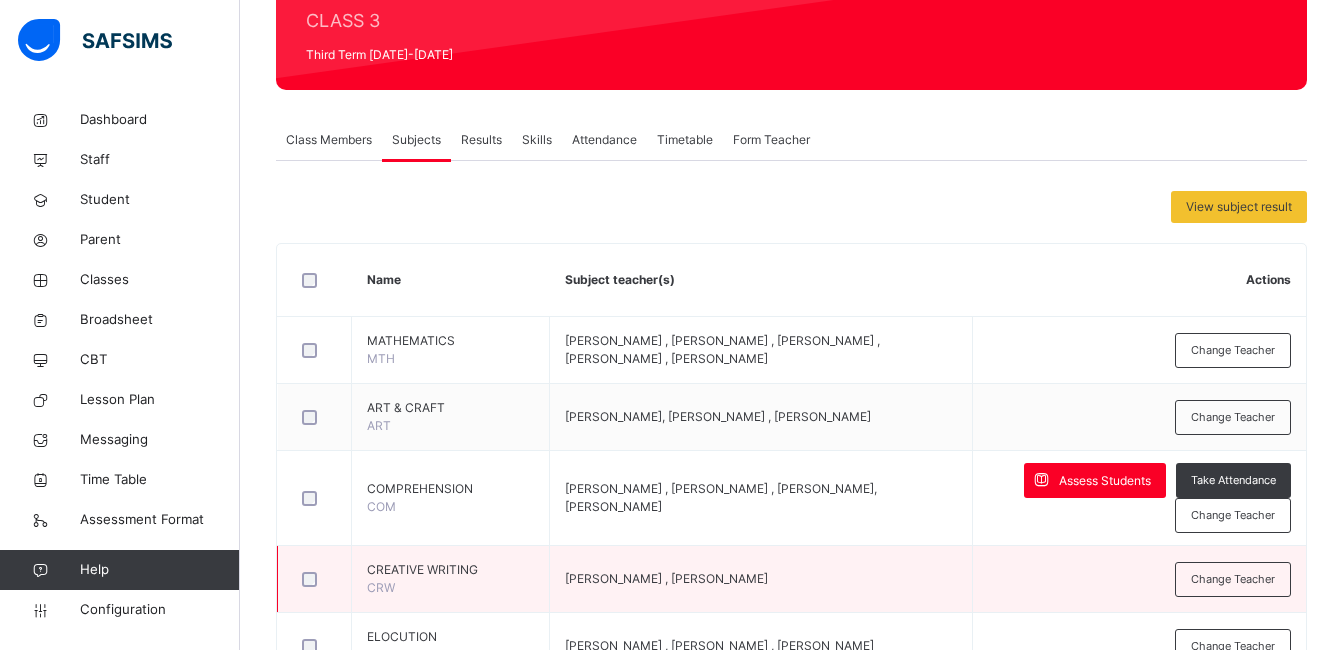 scroll, scrollTop: 520, scrollLeft: 0, axis: vertical 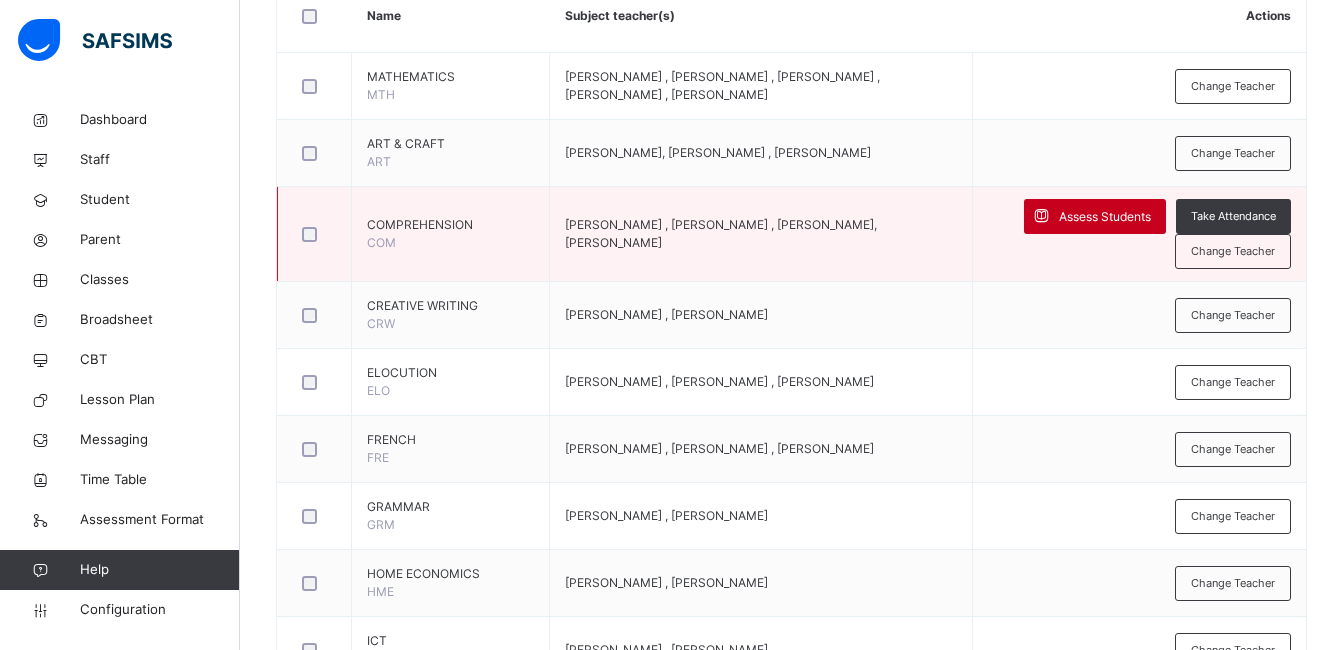 click on "Assess Students" at bounding box center [1105, 217] 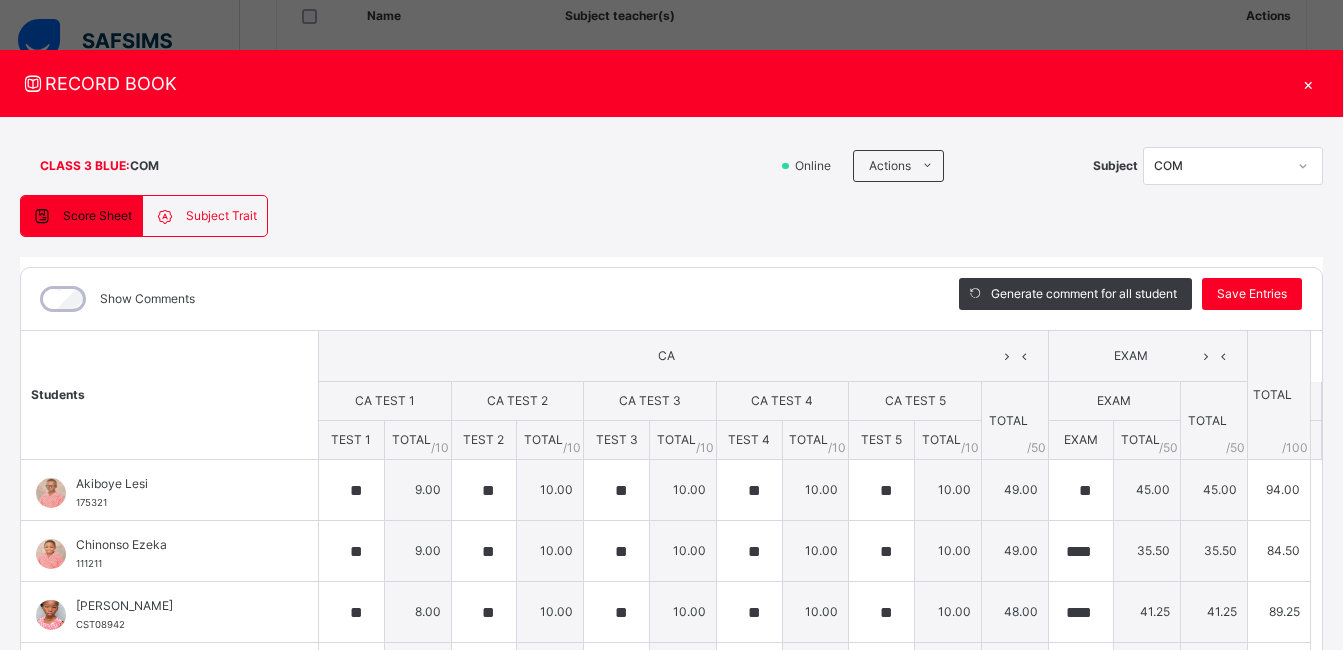type on "**" 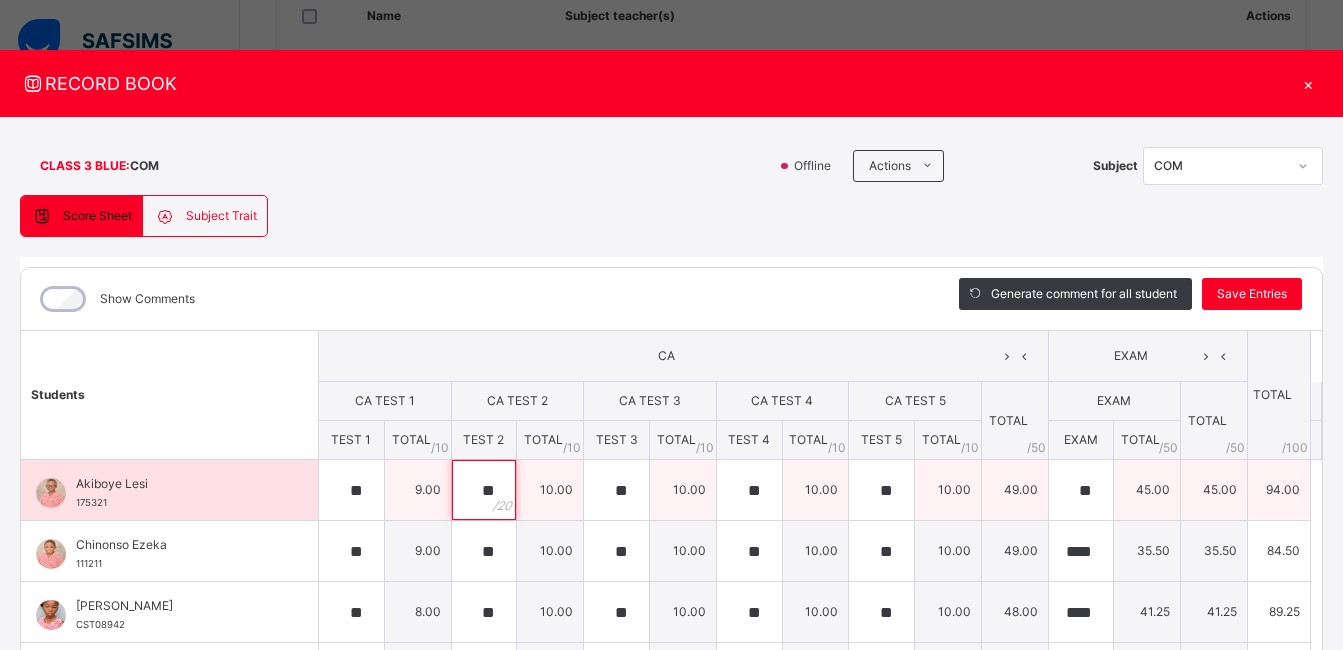 click on "**" at bounding box center (484, 490) 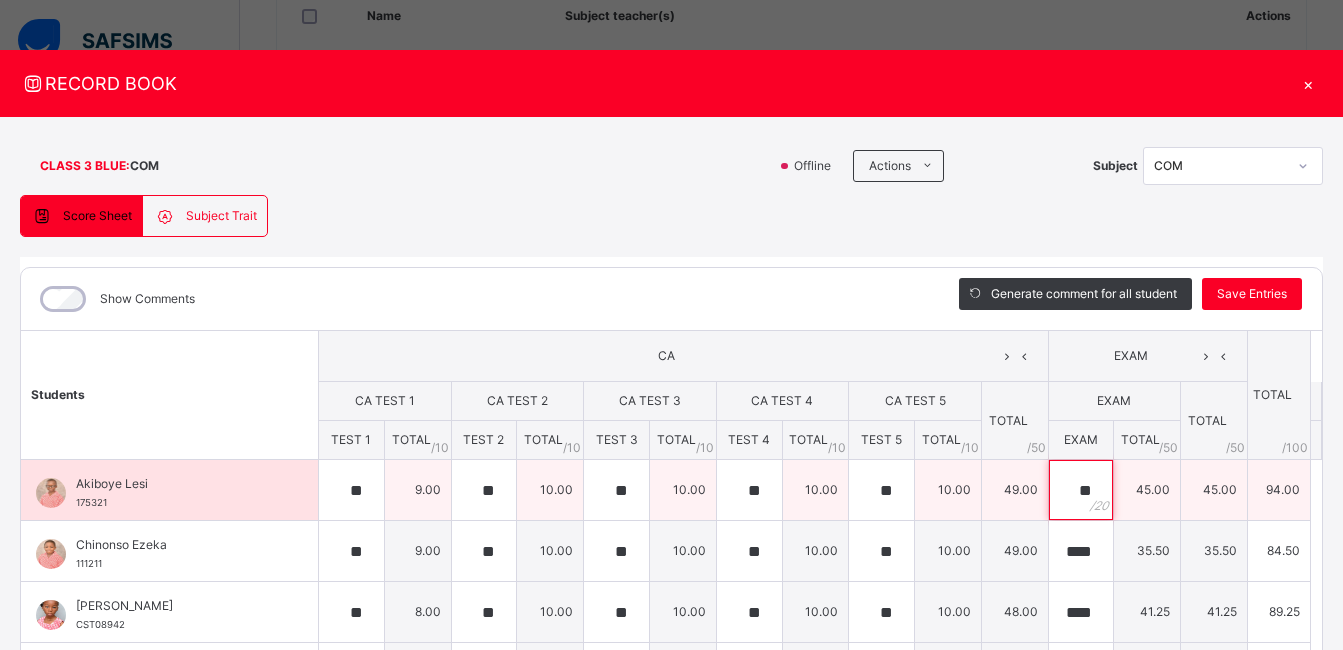 click on "**" at bounding box center (1081, 490) 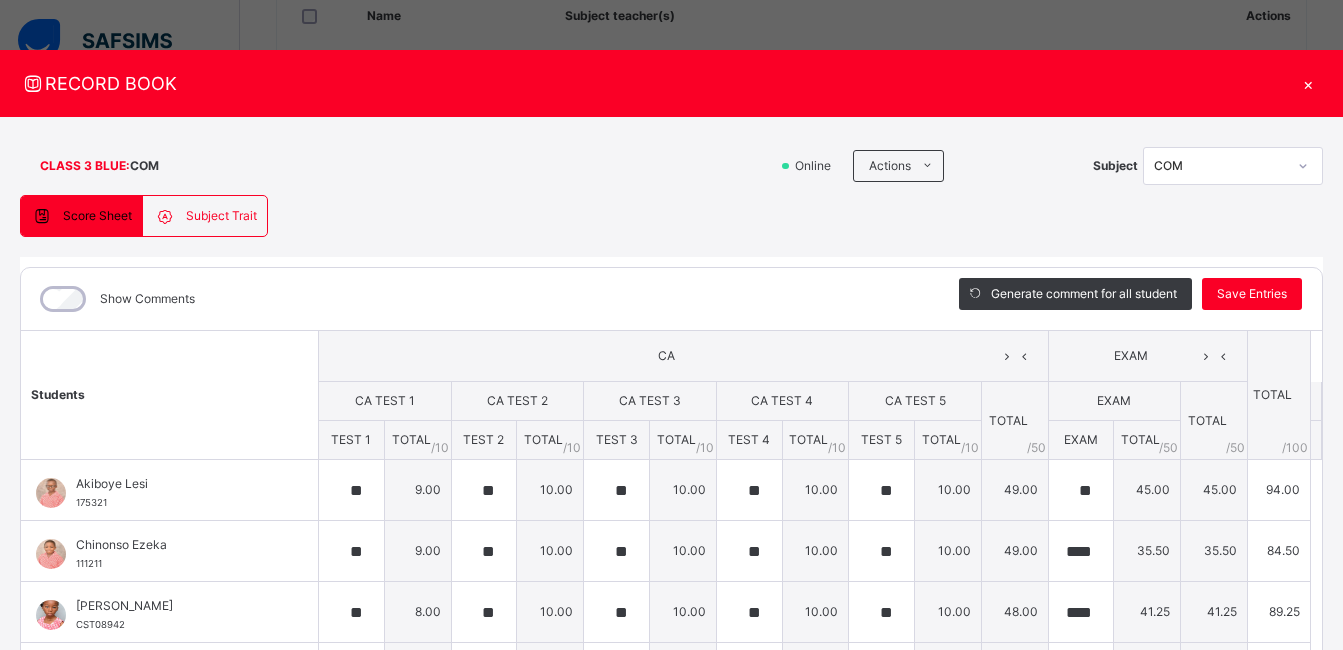 click on "×" at bounding box center [1308, 83] 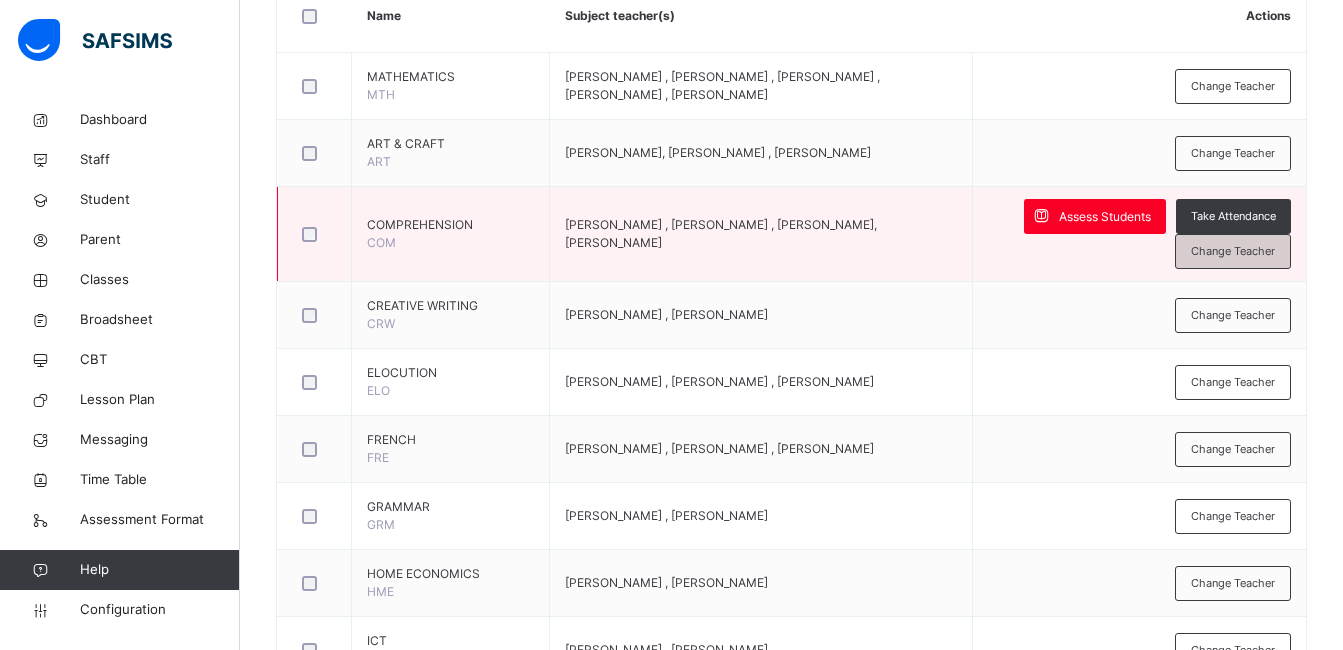 click on "Change Teacher" at bounding box center [1233, 251] 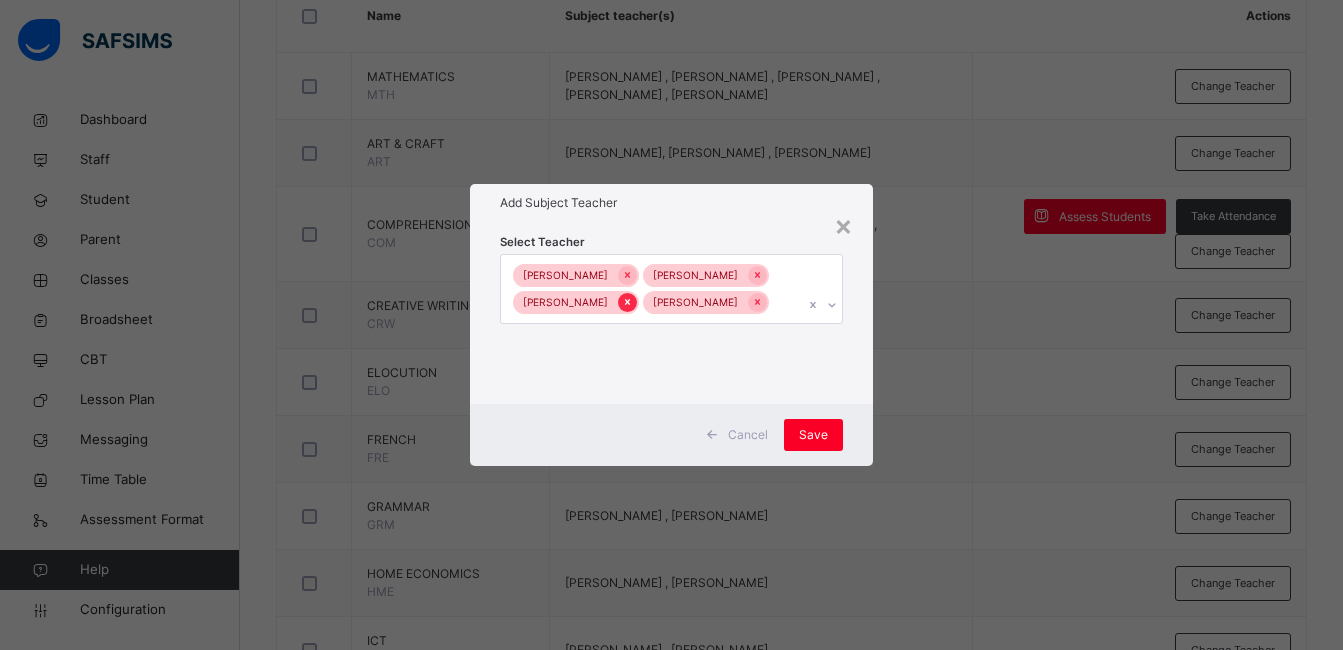 click 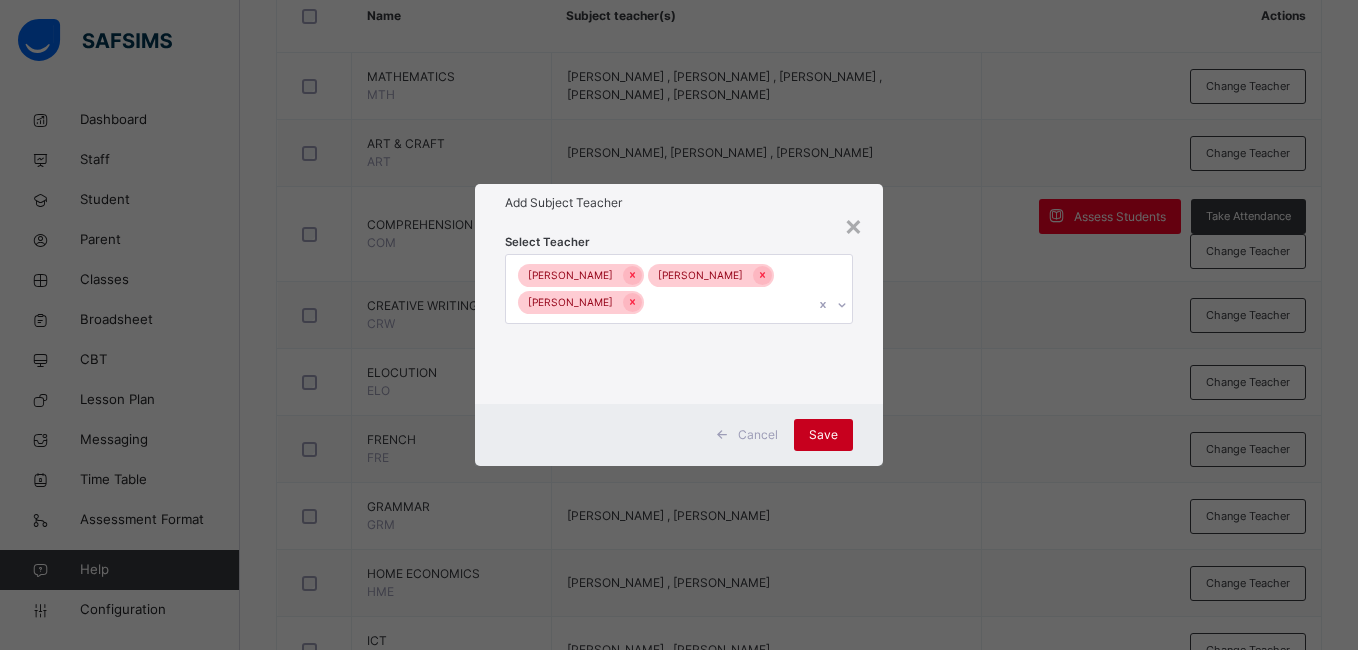 click on "Save" at bounding box center [823, 435] 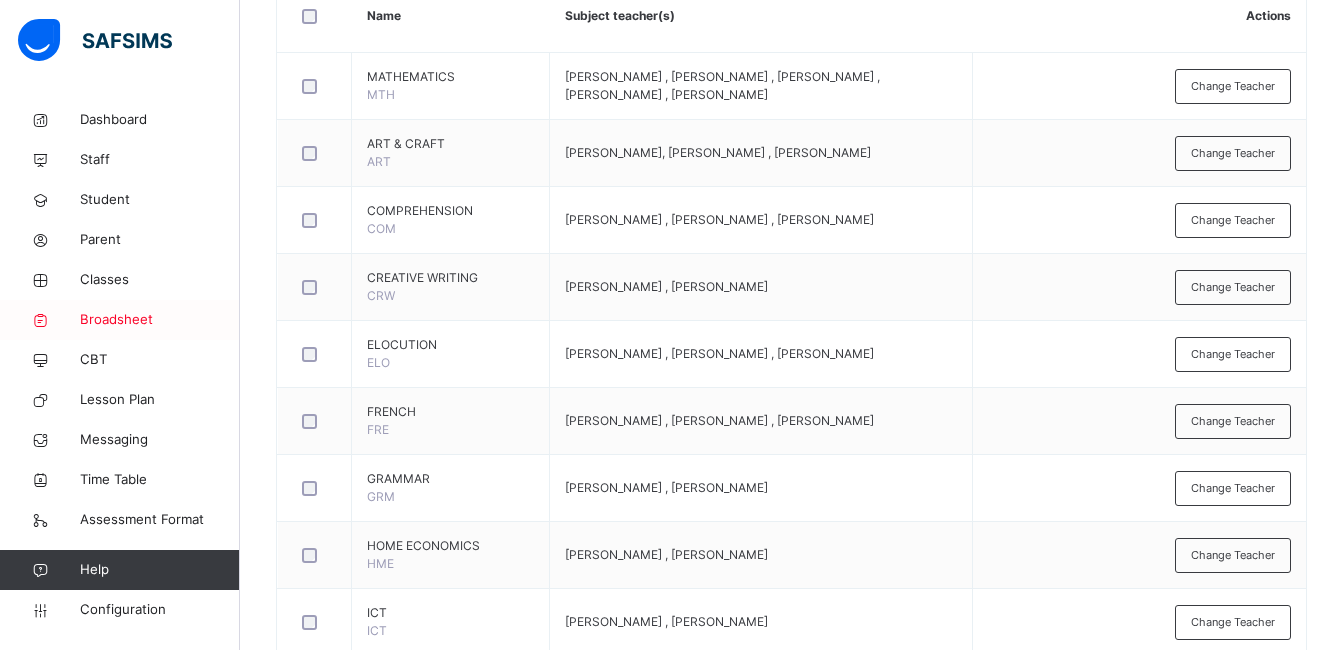 click on "Broadsheet" at bounding box center (160, 320) 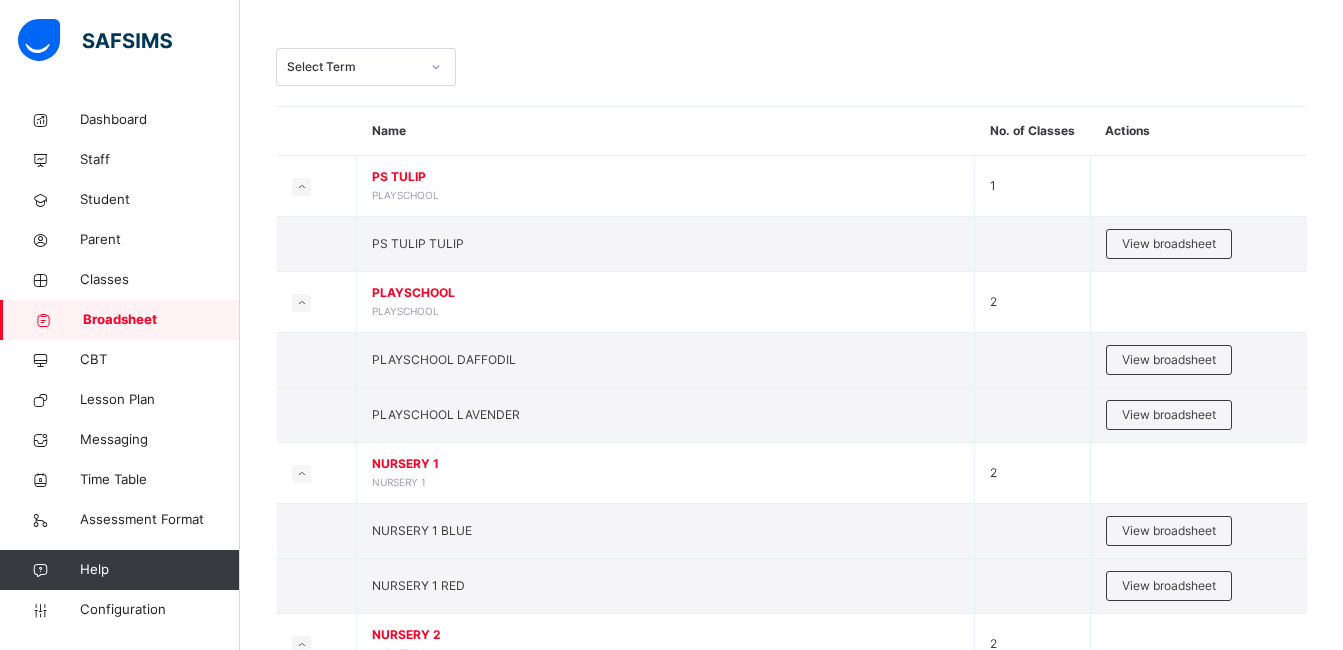 scroll, scrollTop: 80, scrollLeft: 0, axis: vertical 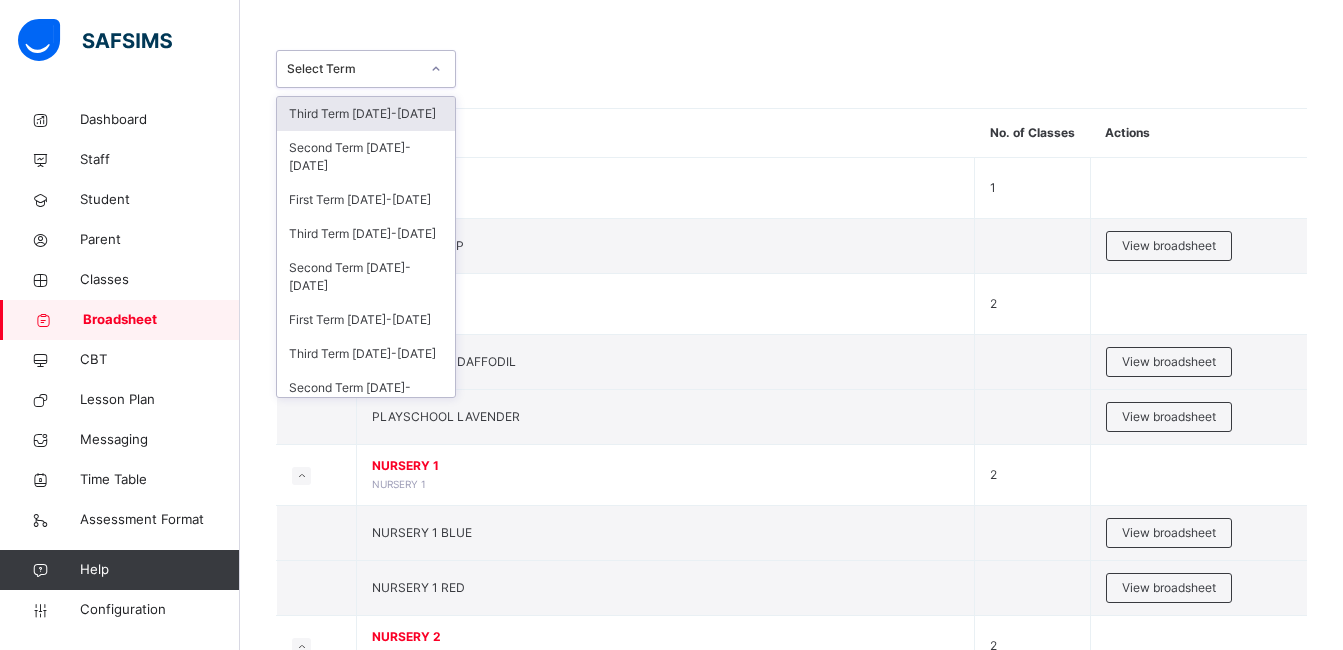 click on "Select Term" at bounding box center (353, 69) 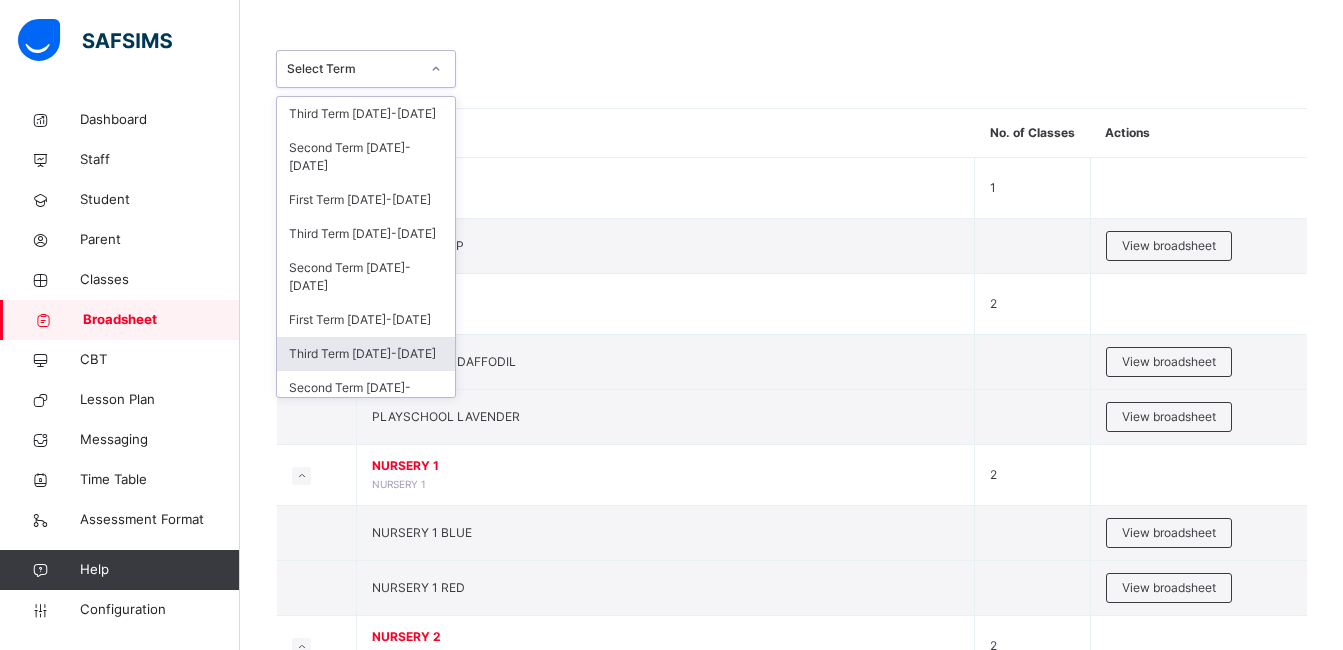 click on "Third Term 2023-2024" at bounding box center [366, 354] 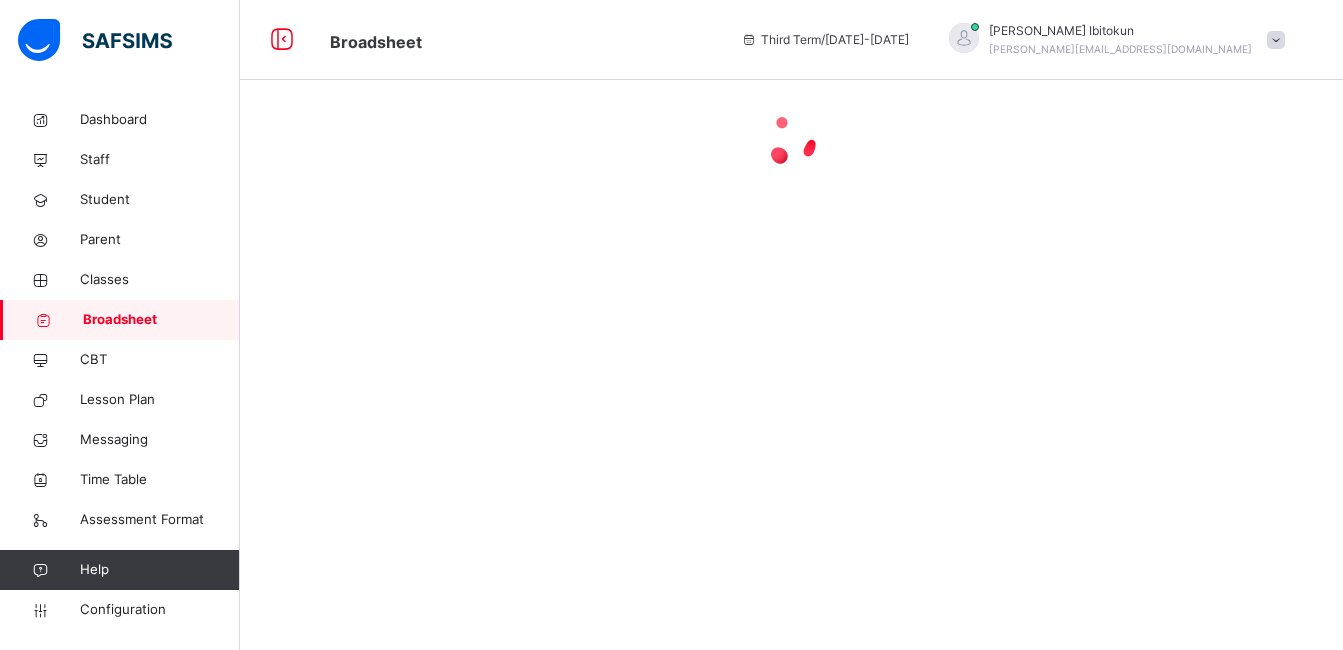 scroll, scrollTop: 0, scrollLeft: 0, axis: both 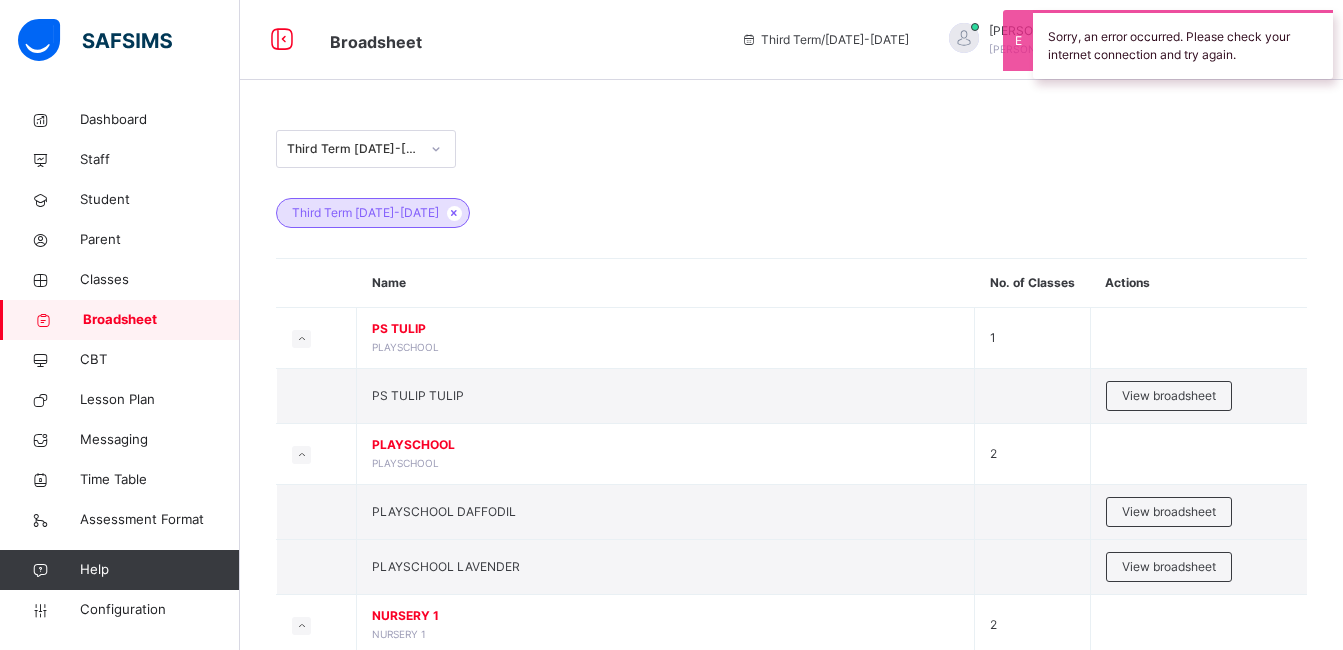 click on "Third Term 2023-2024" at bounding box center [791, 149] 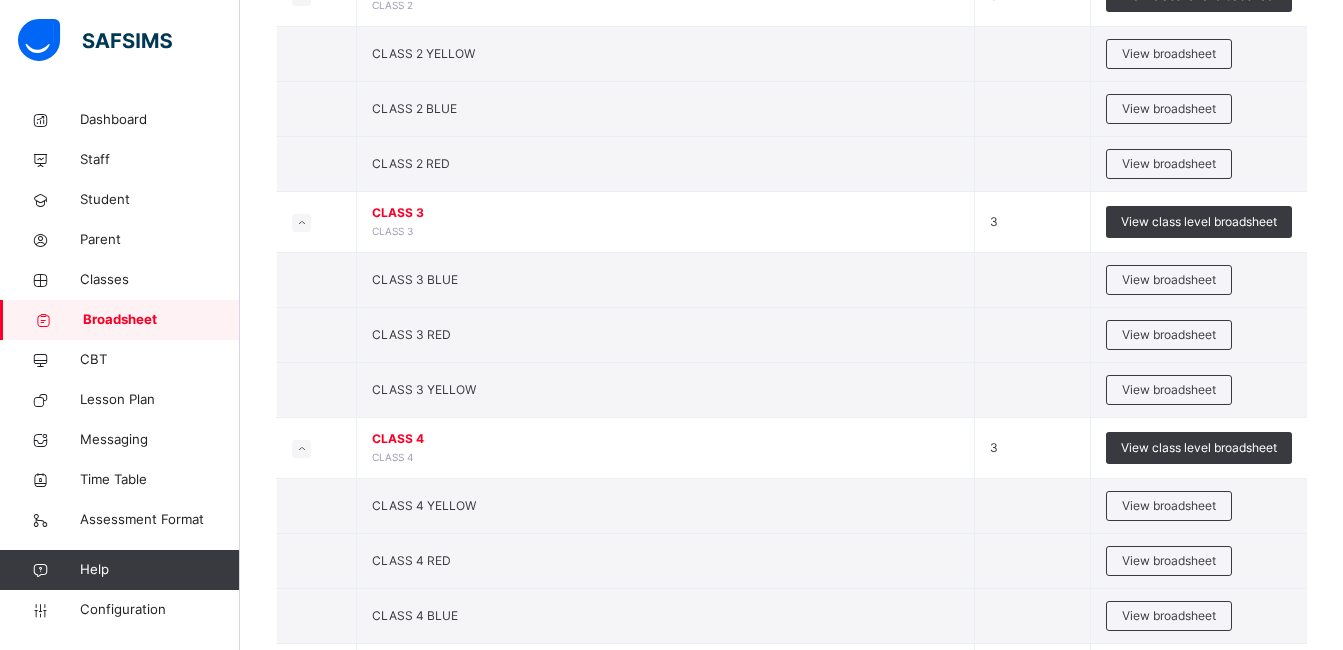scroll, scrollTop: 1200, scrollLeft: 0, axis: vertical 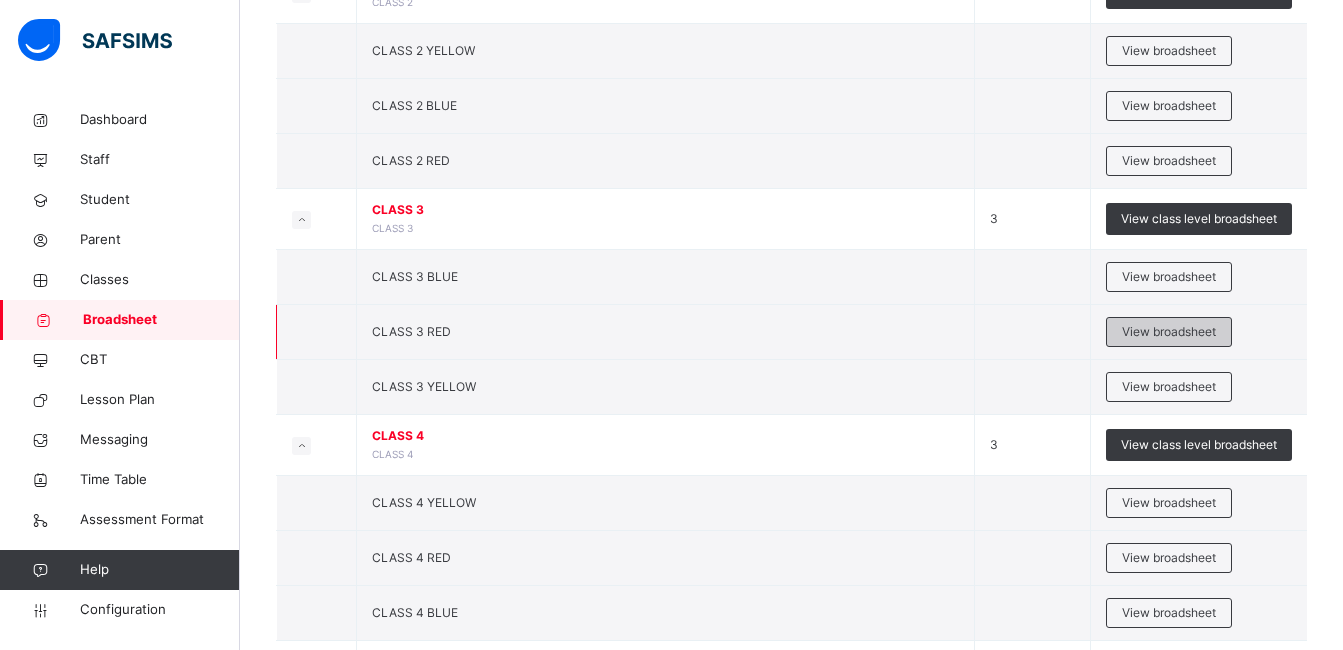 click on "View broadsheet" at bounding box center [1169, 332] 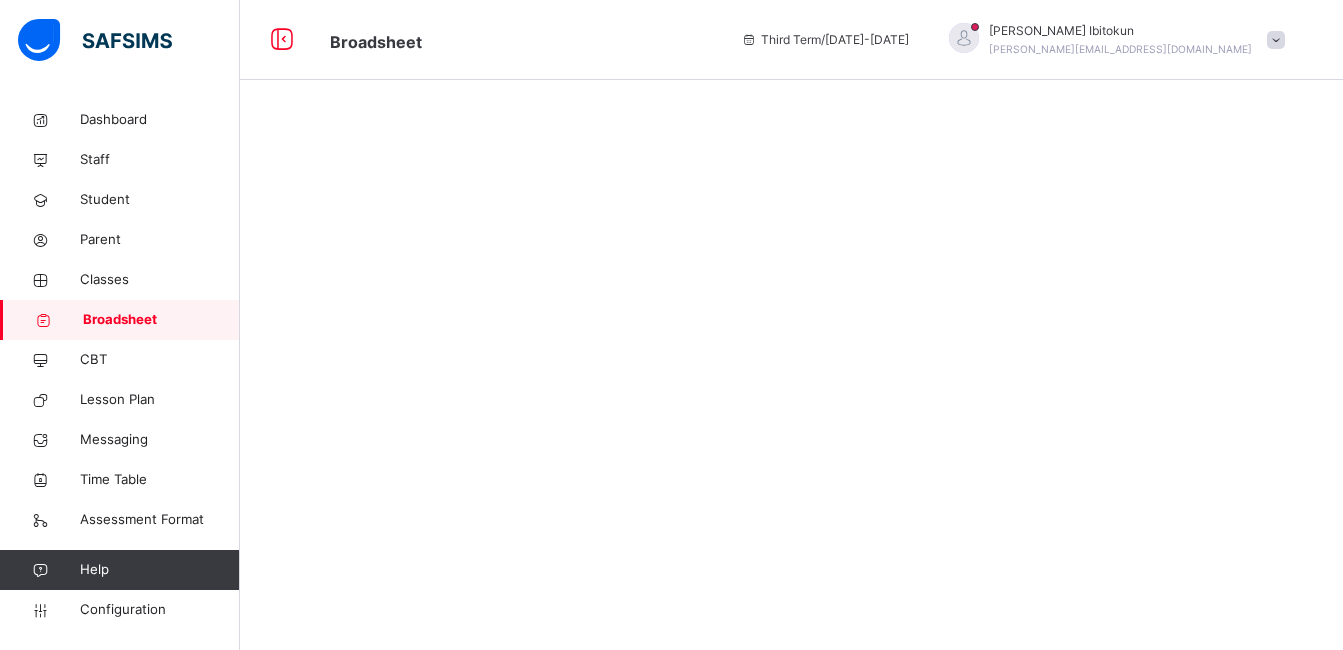 scroll, scrollTop: 0, scrollLeft: 0, axis: both 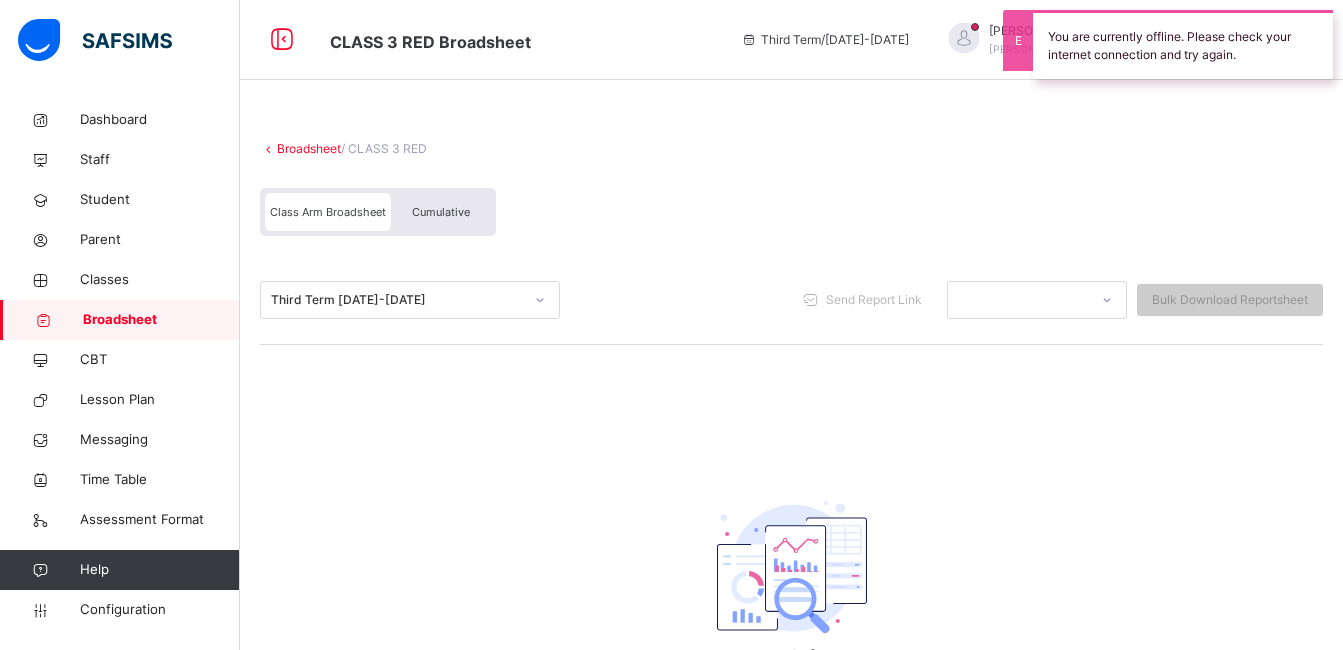 click on "Cumulative" at bounding box center (441, 212) 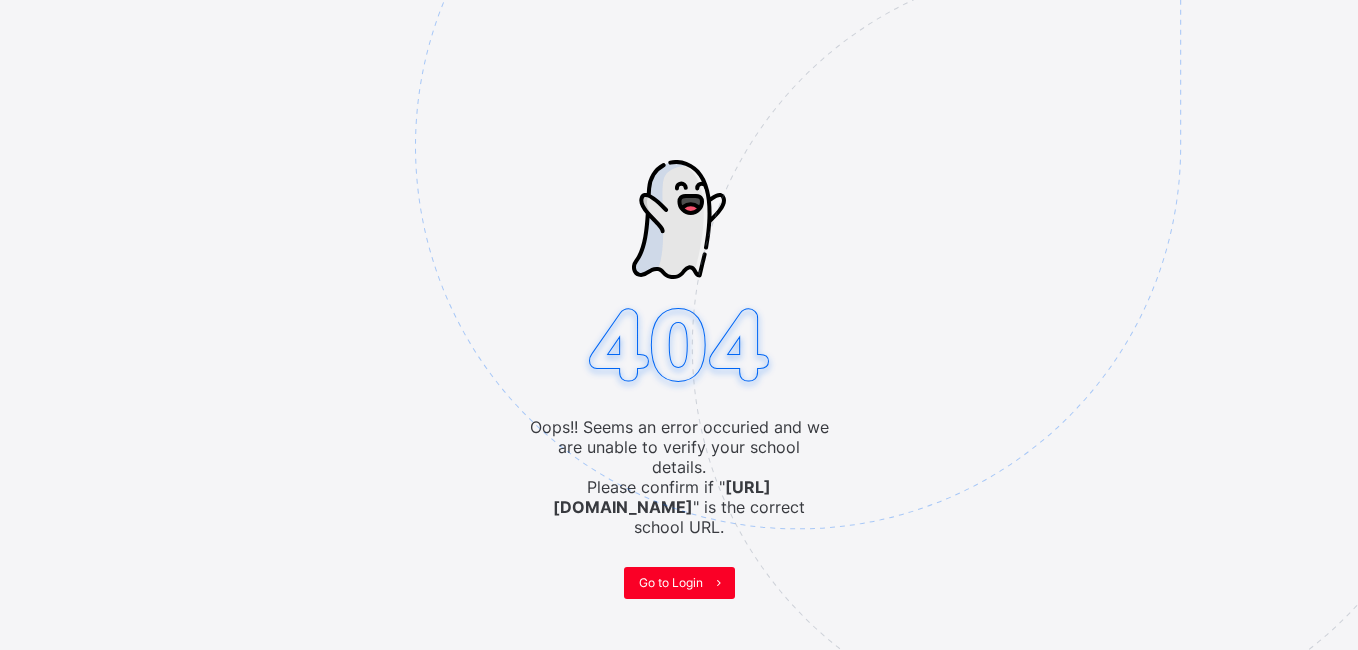 scroll, scrollTop: 0, scrollLeft: 0, axis: both 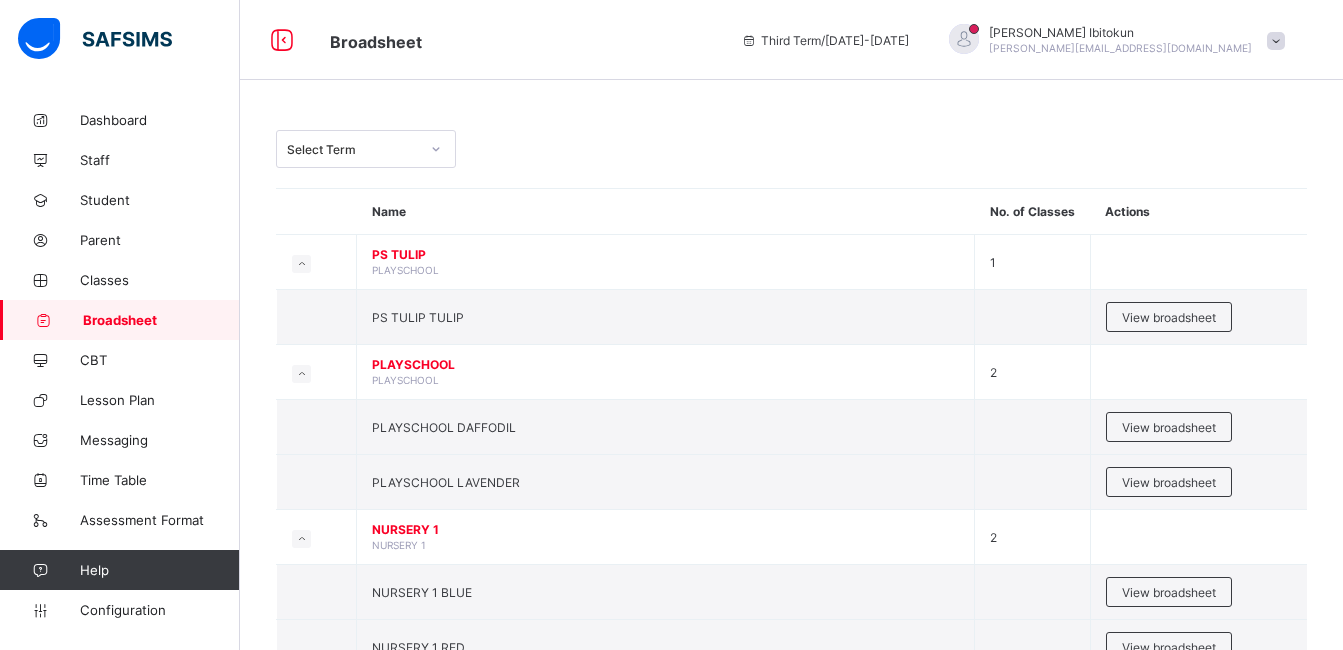 click on "Select Term" at bounding box center (353, 149) 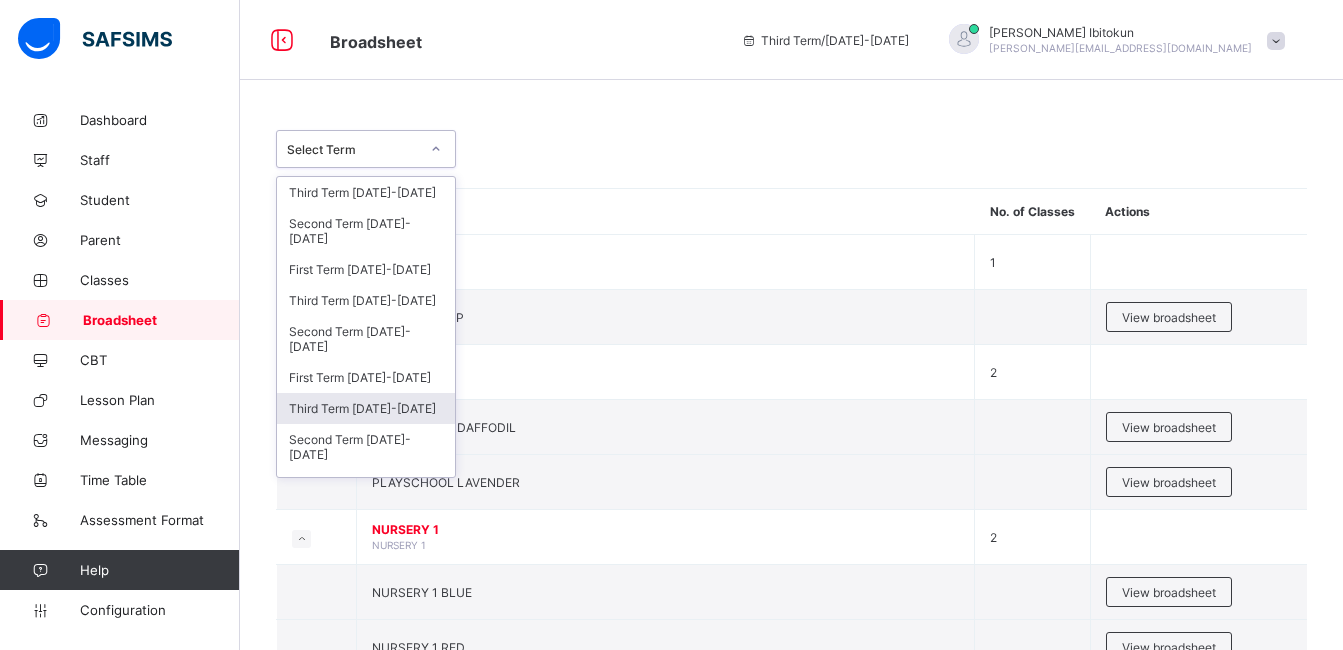 click on "Third Term [DATE]-[DATE]" at bounding box center [366, 408] 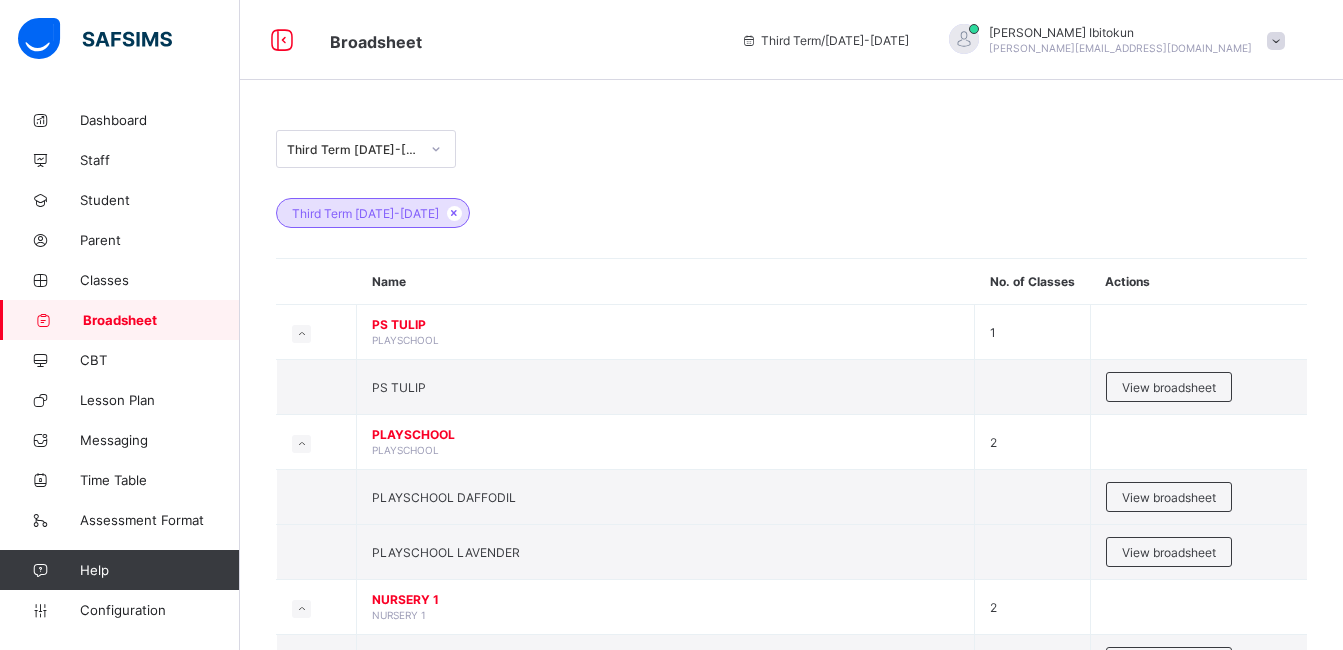 click on "Third Term [DATE]-[DATE]" at bounding box center [791, 149] 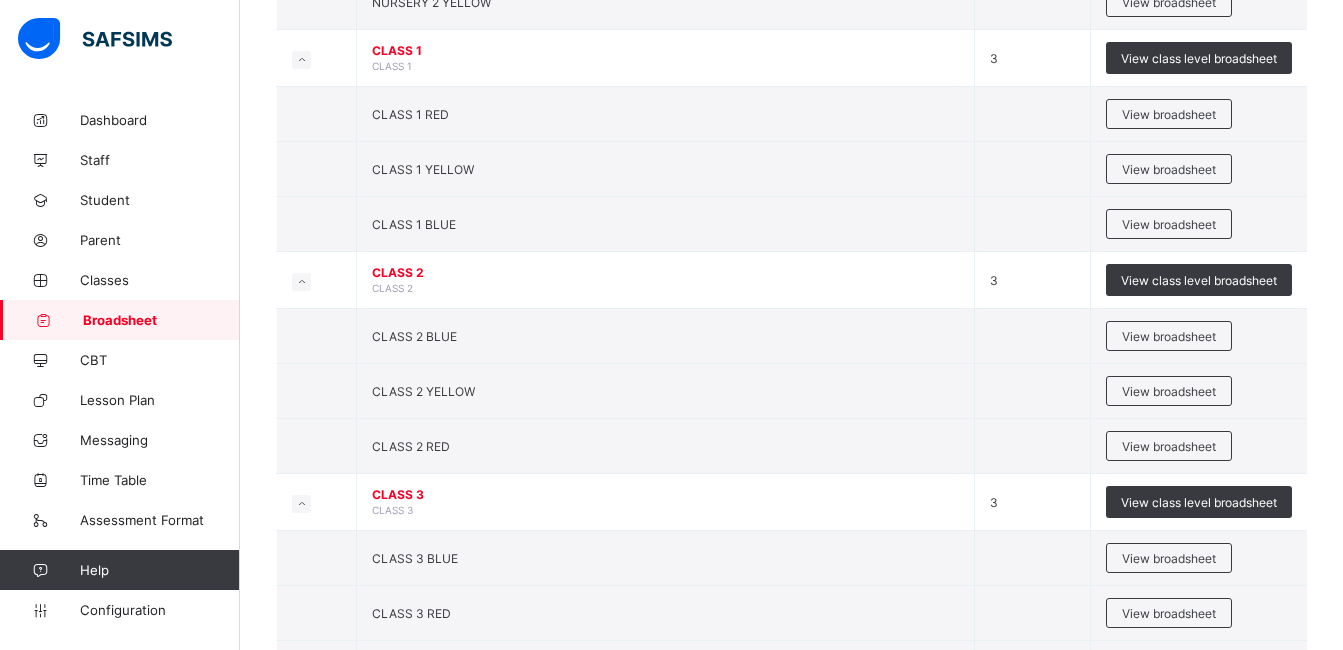 scroll, scrollTop: 1040, scrollLeft: 0, axis: vertical 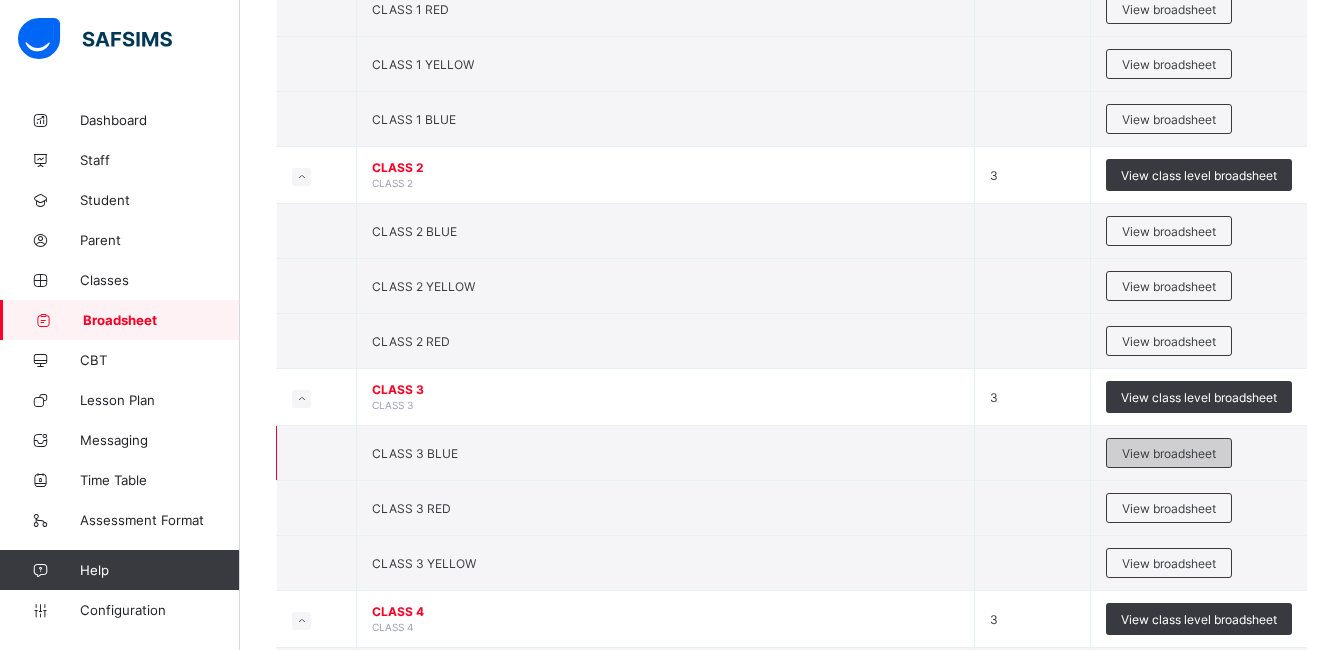 click on "View broadsheet" at bounding box center [1169, 453] 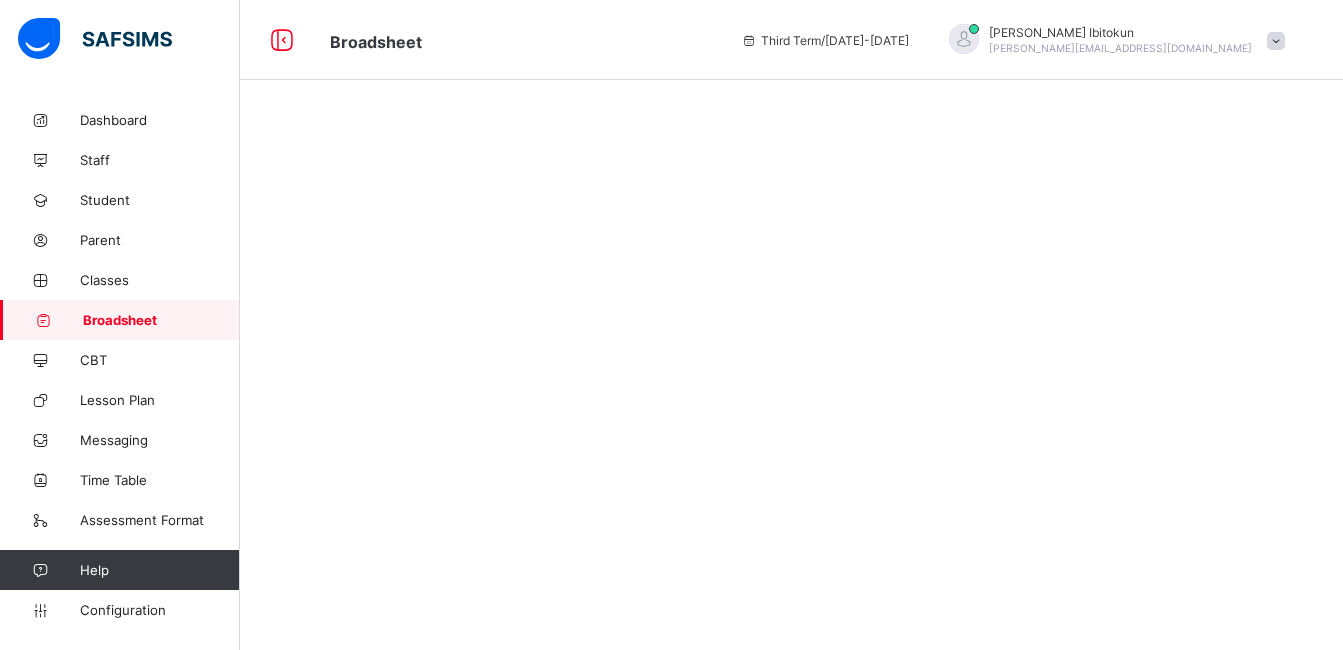 scroll, scrollTop: 0, scrollLeft: 0, axis: both 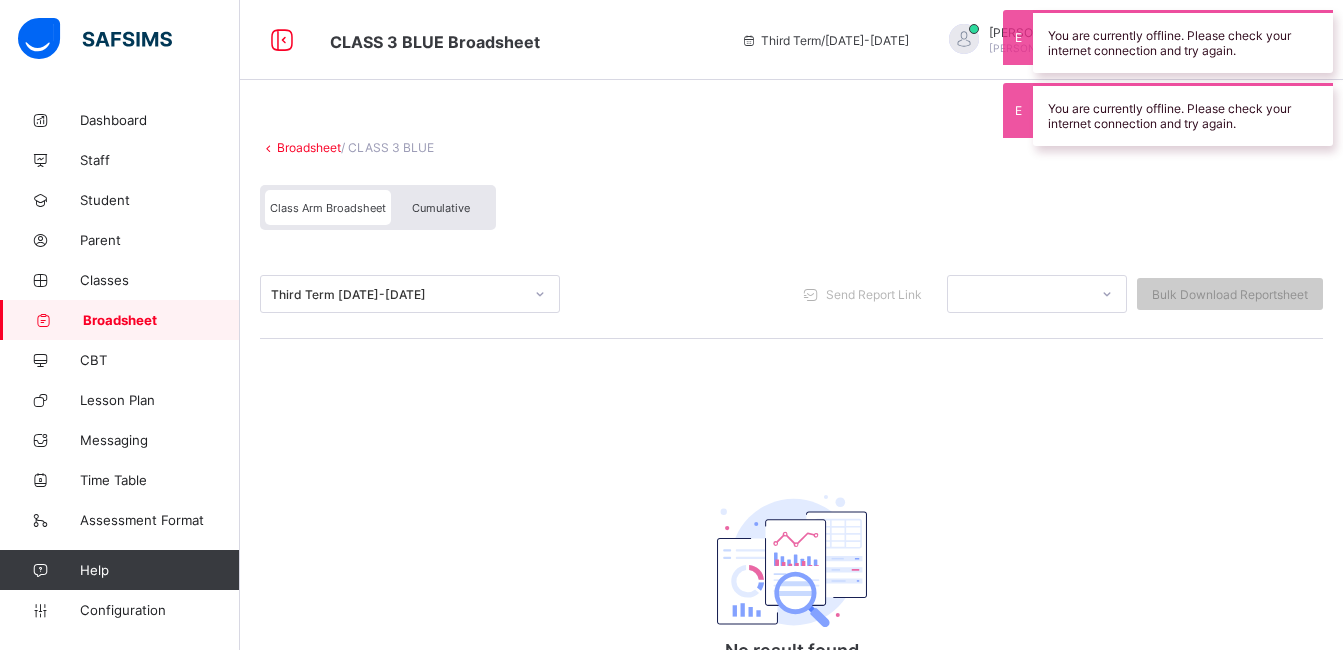 click on "Cumulative" at bounding box center (441, 208) 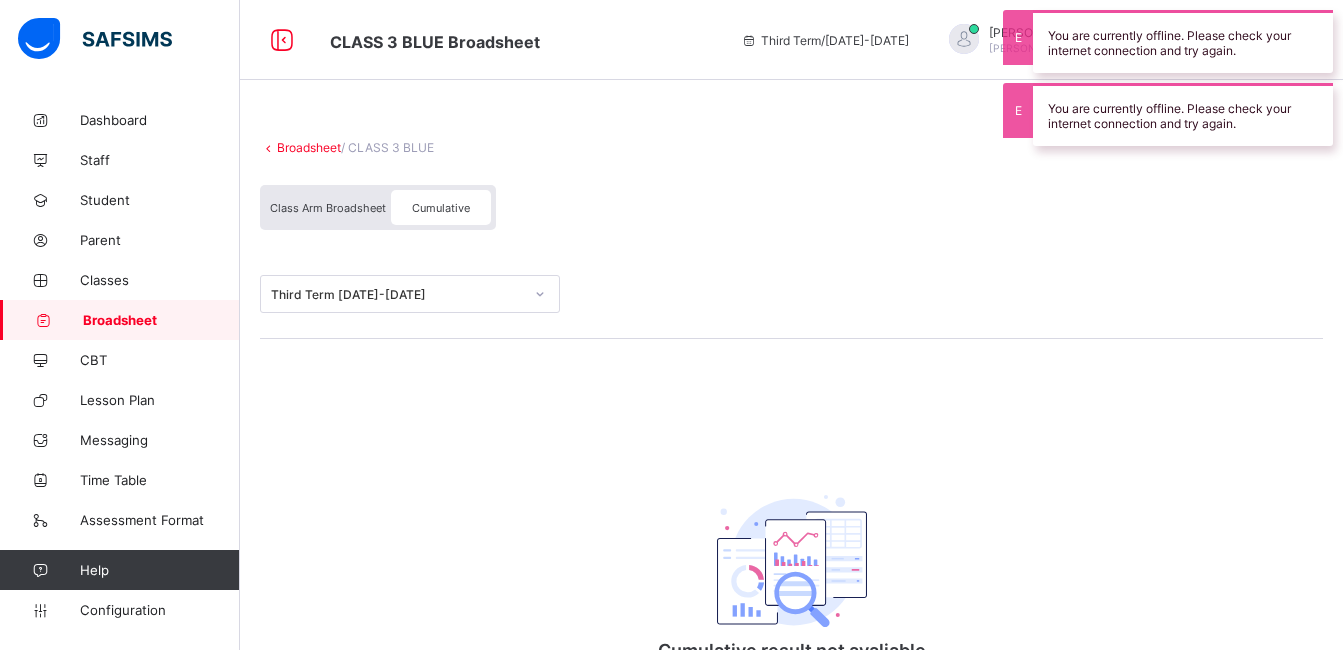 click on "Cumulative" at bounding box center (441, 208) 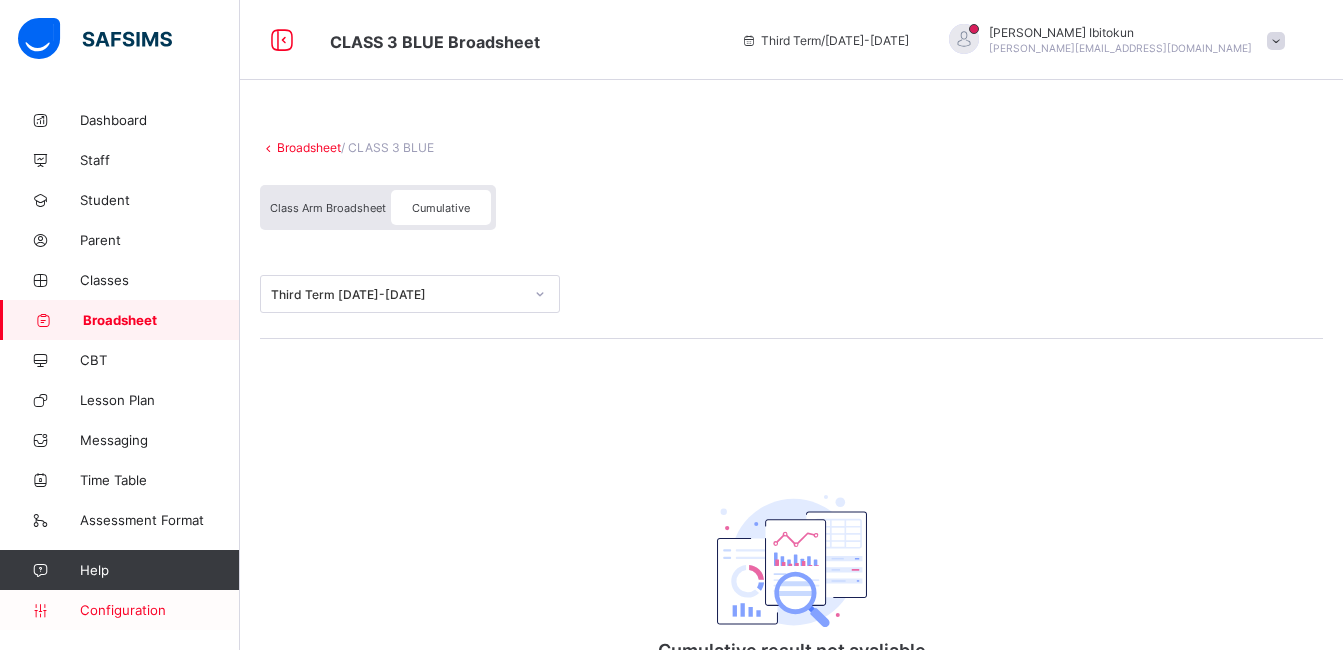 click on "Configuration" at bounding box center [159, 610] 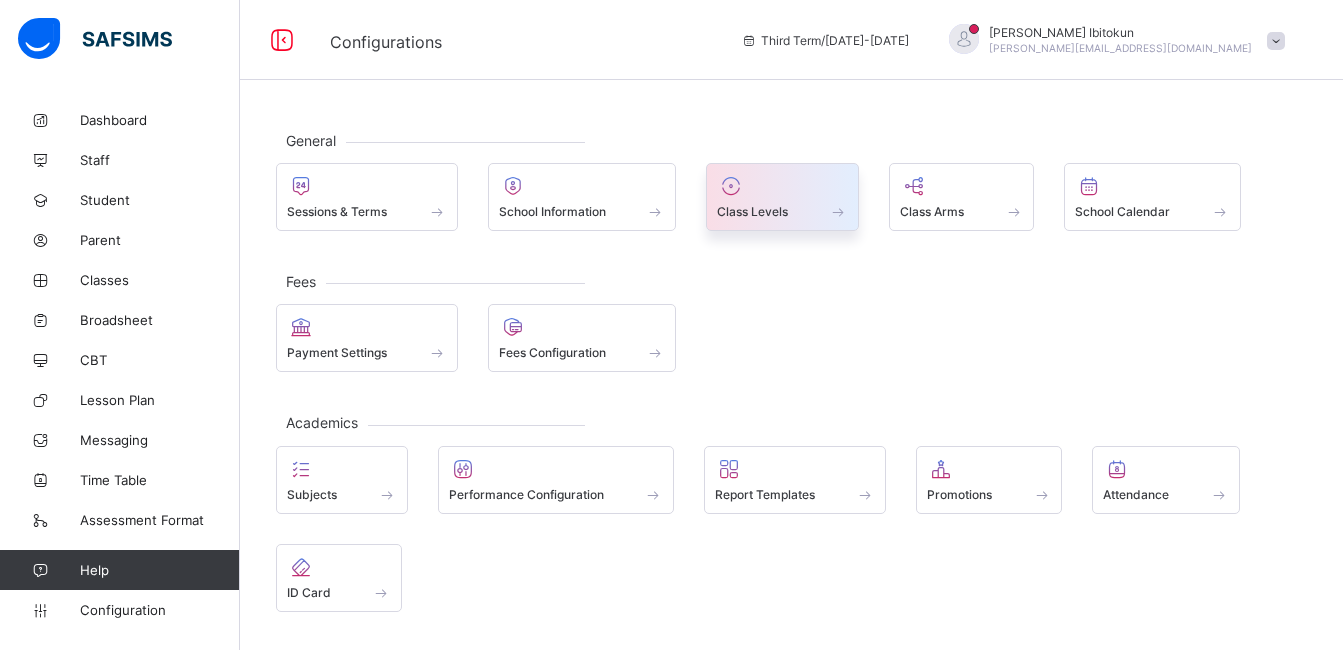 click on "Class Levels" at bounding box center (752, 211) 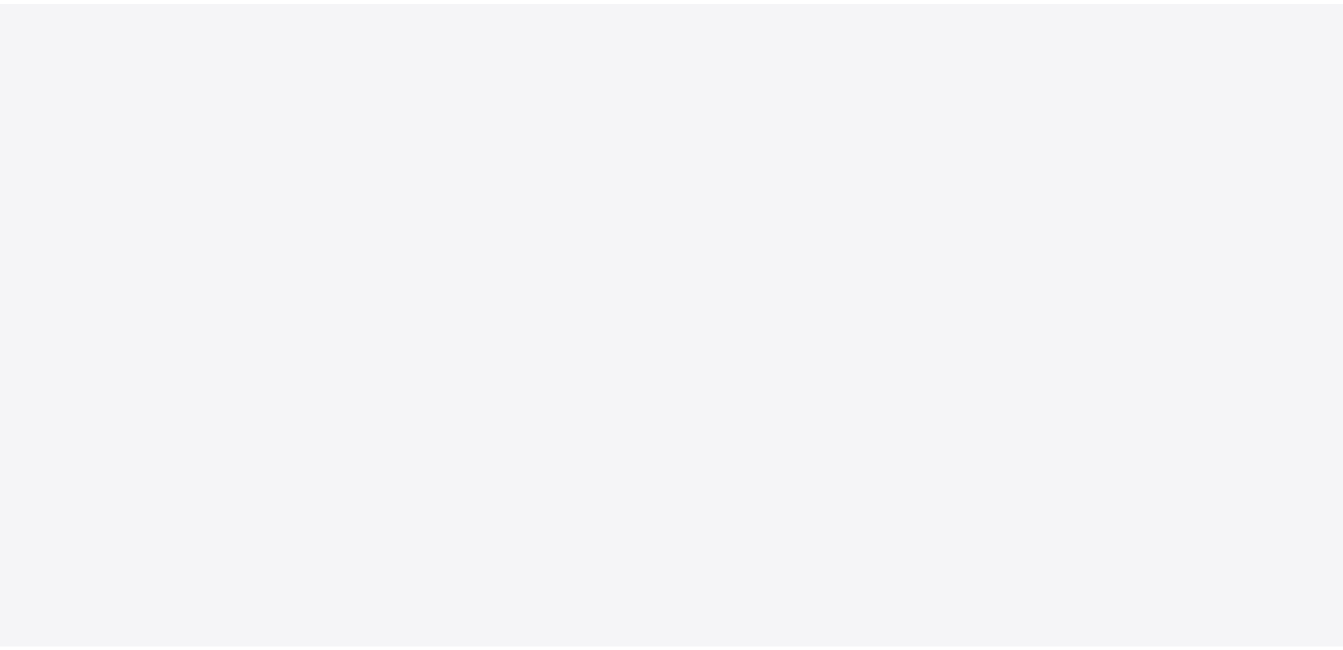 scroll, scrollTop: 0, scrollLeft: 0, axis: both 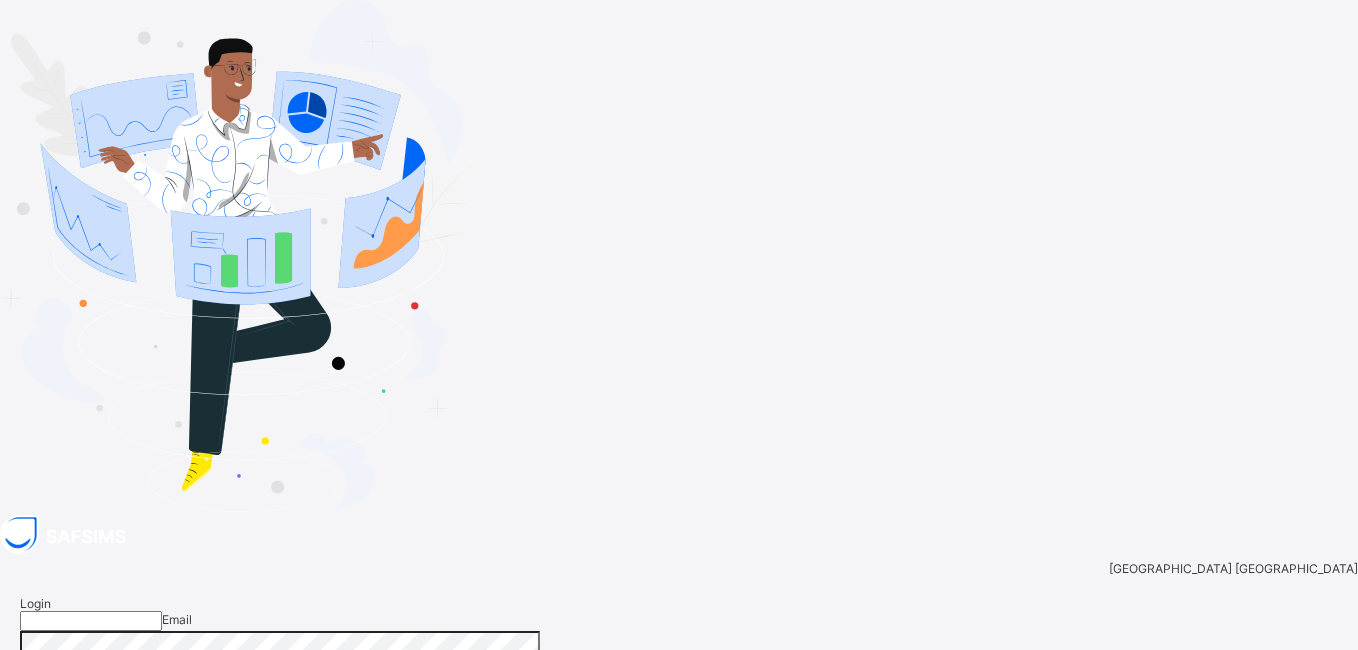 type on "**********" 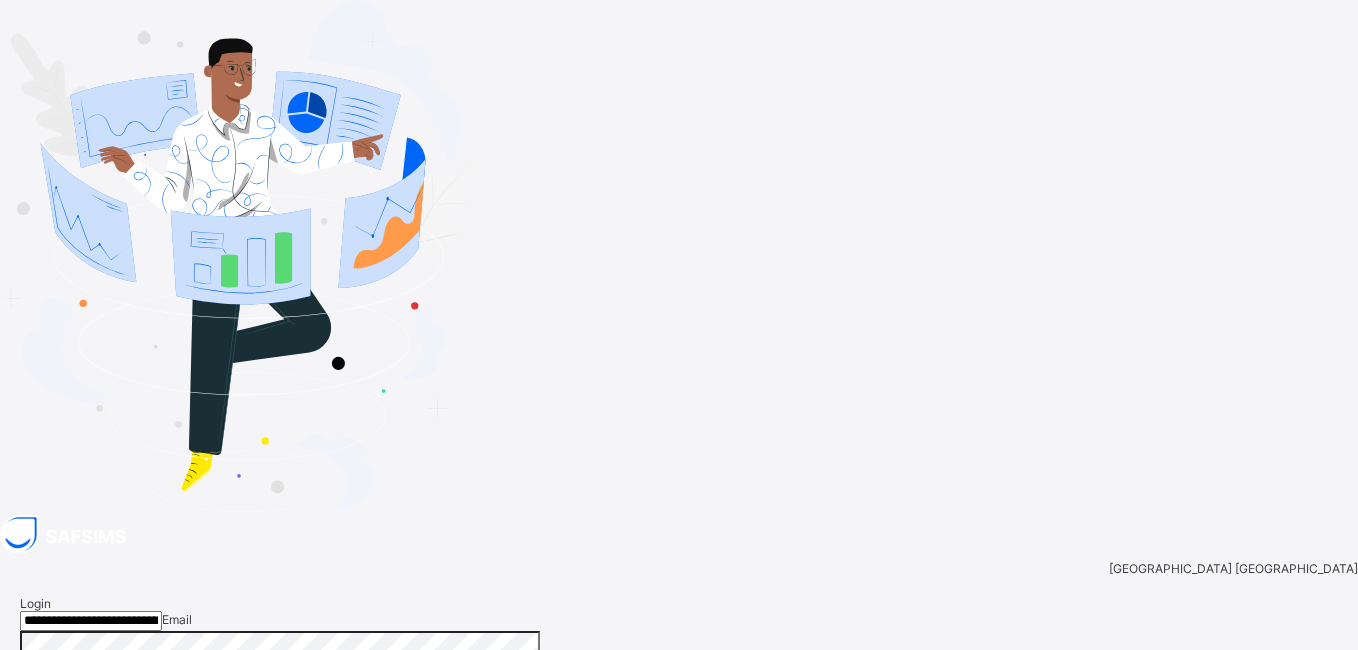 click on "Login" at bounding box center (1314, 802) 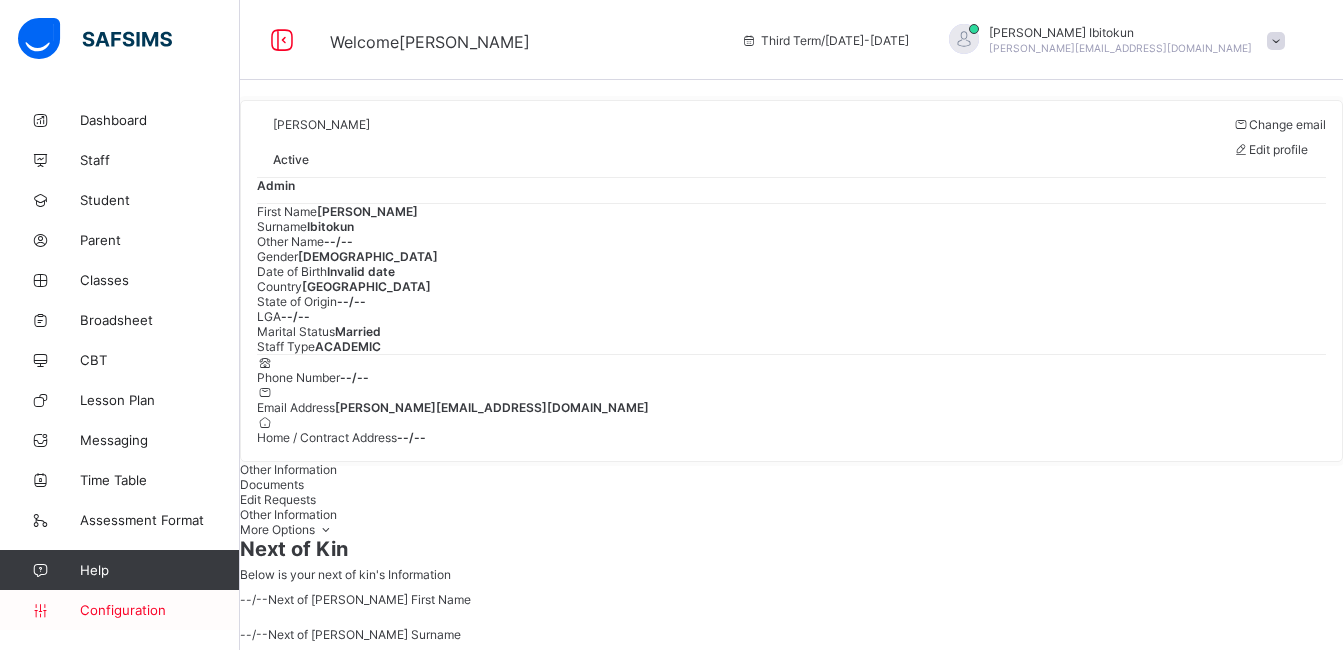 click on "Configuration" at bounding box center (159, 610) 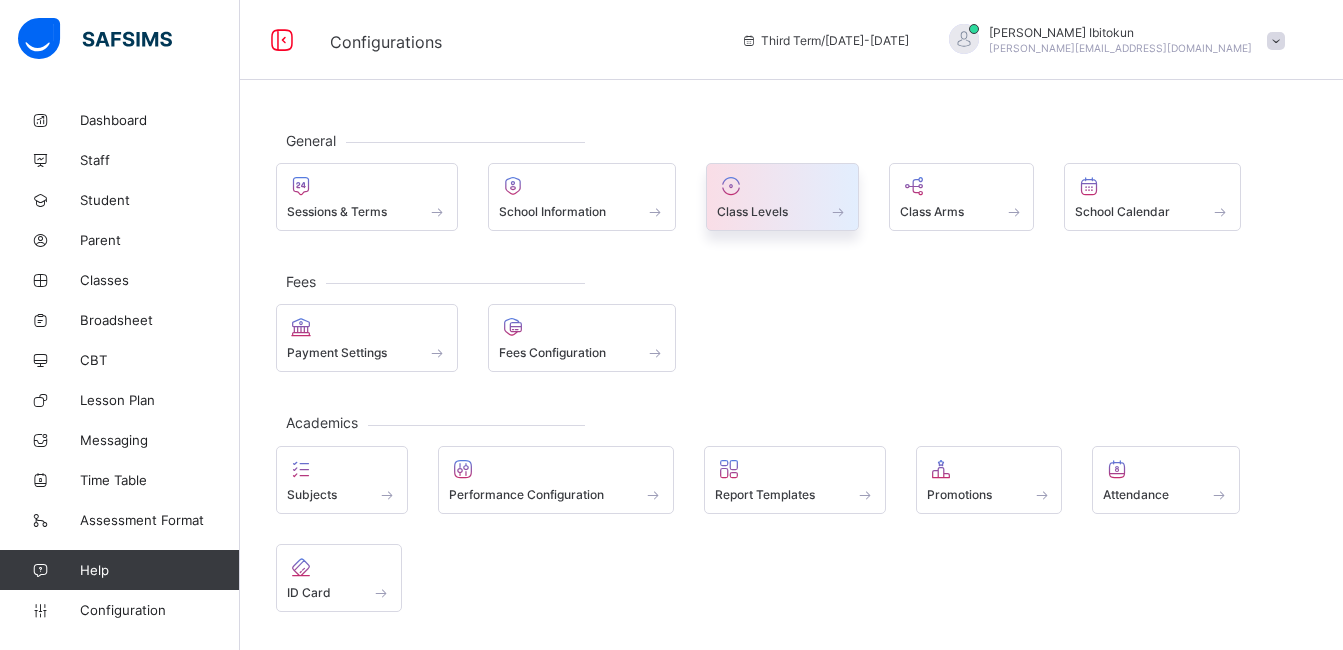 click at bounding box center [782, 186] 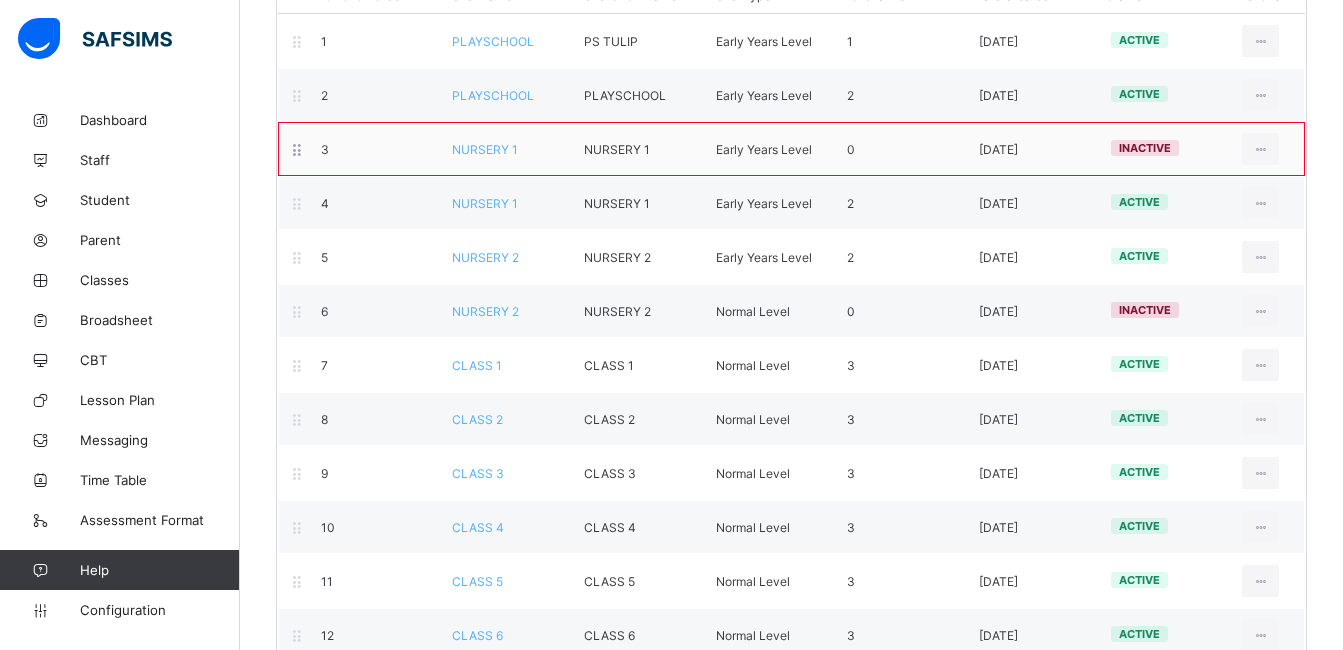 scroll, scrollTop: 294, scrollLeft: 0, axis: vertical 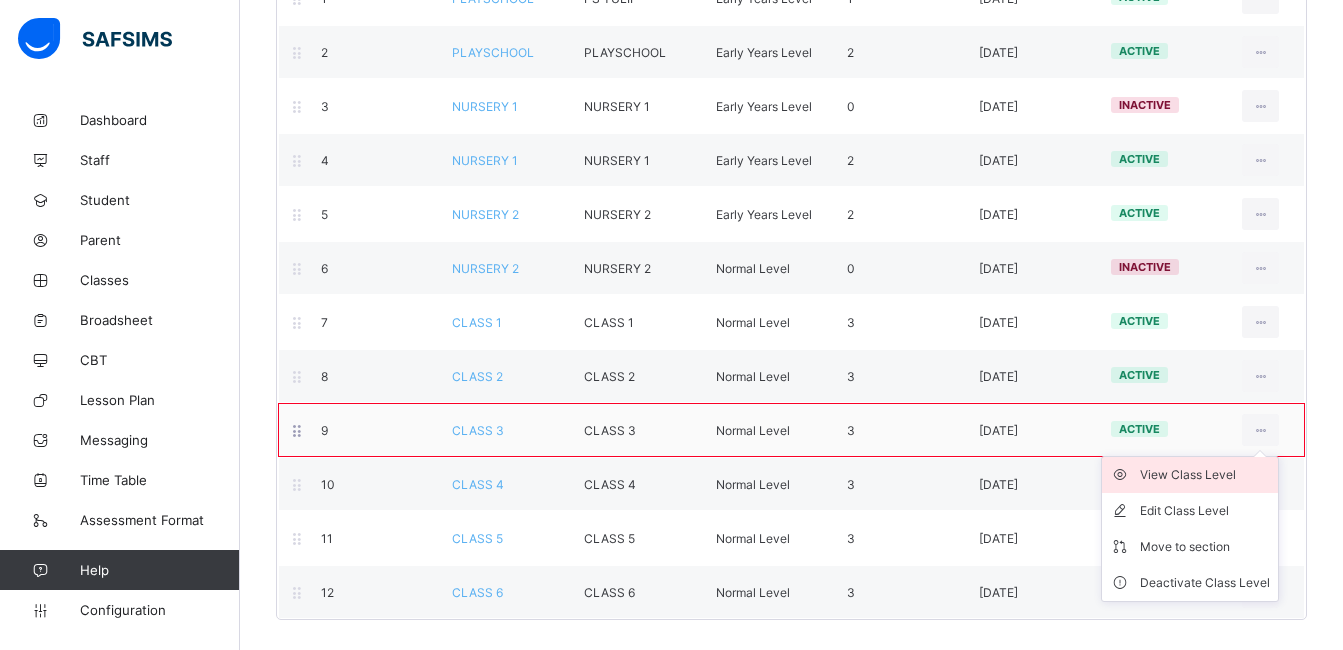 click on "View Class Level" at bounding box center [1205, 475] 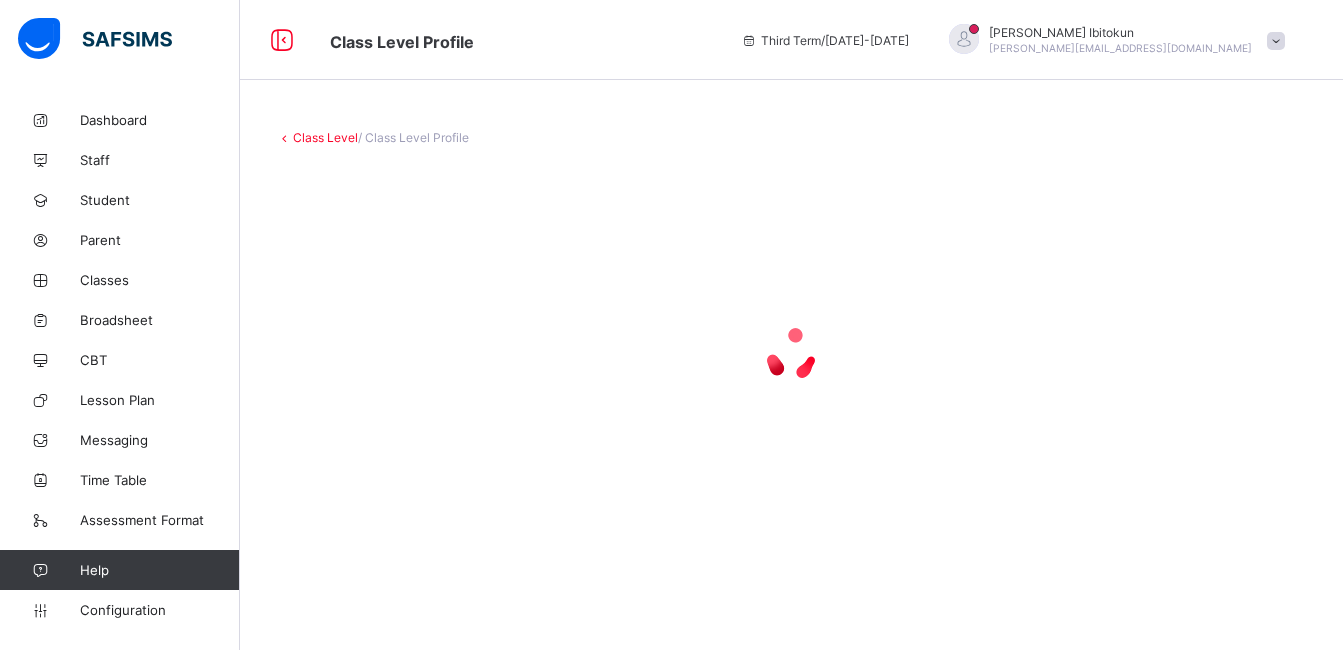 scroll, scrollTop: 0, scrollLeft: 0, axis: both 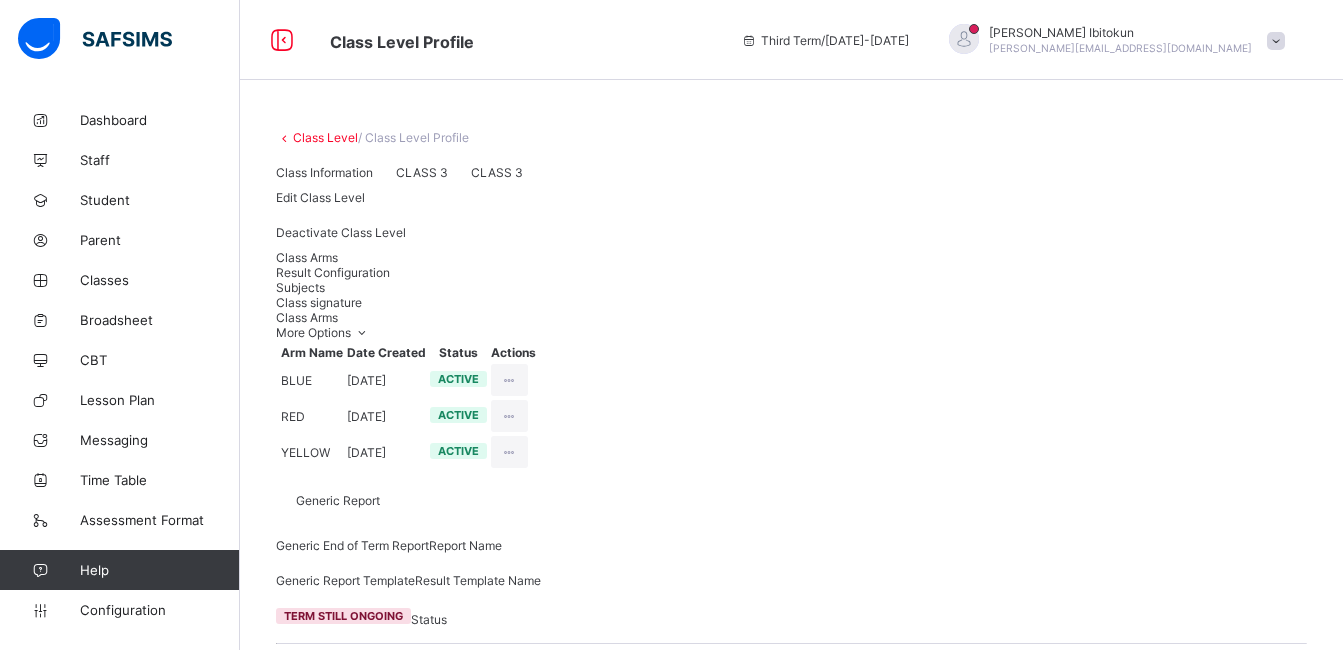 click on "Result Configuration" at bounding box center (333, 272) 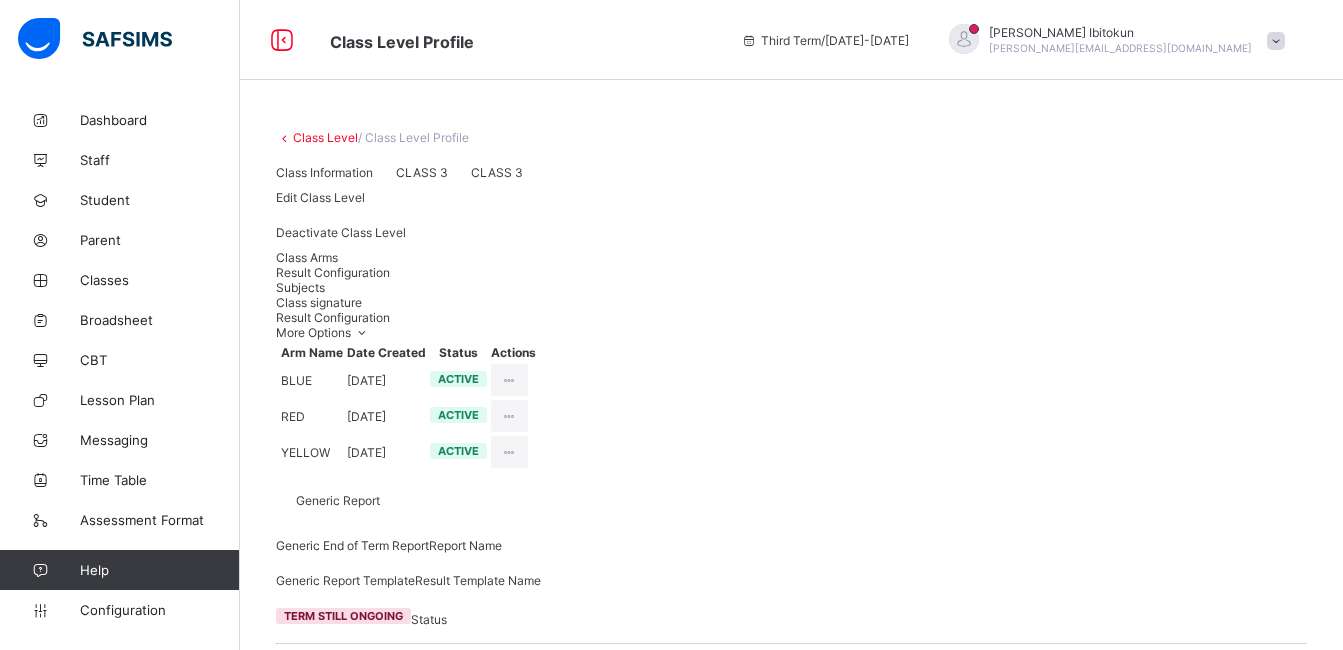 click on "Subjects" at bounding box center (300, 287) 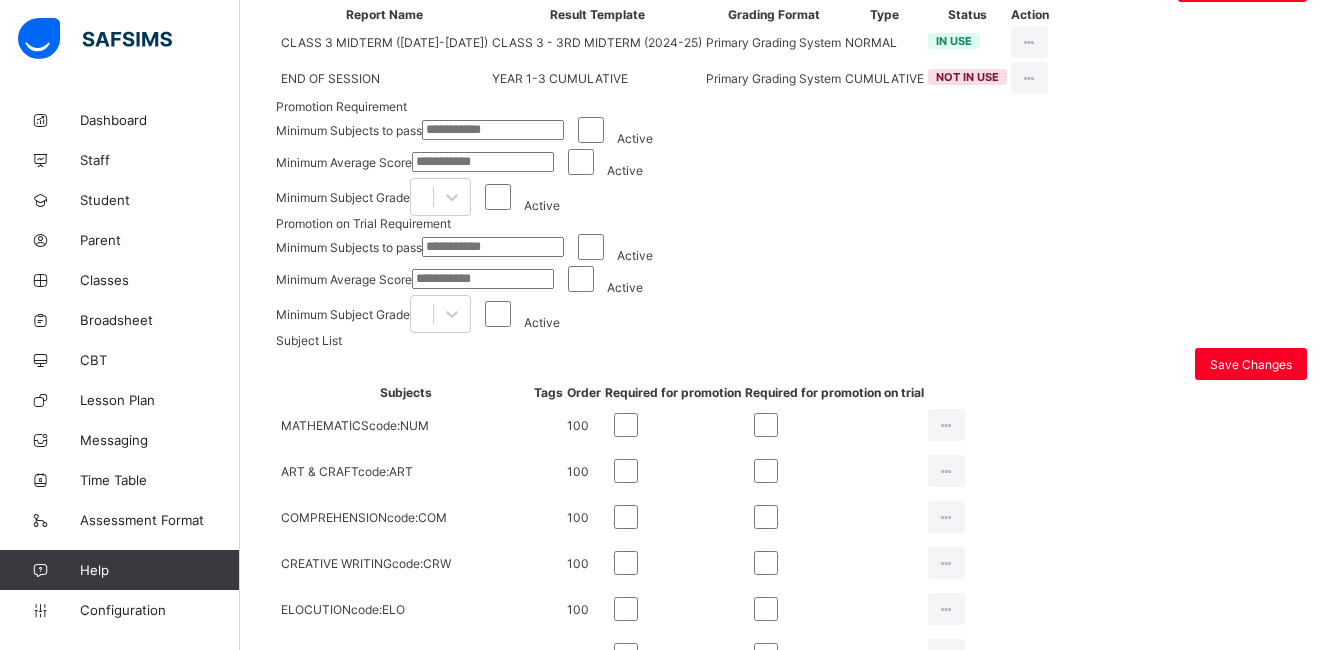 scroll, scrollTop: 720, scrollLeft: 0, axis: vertical 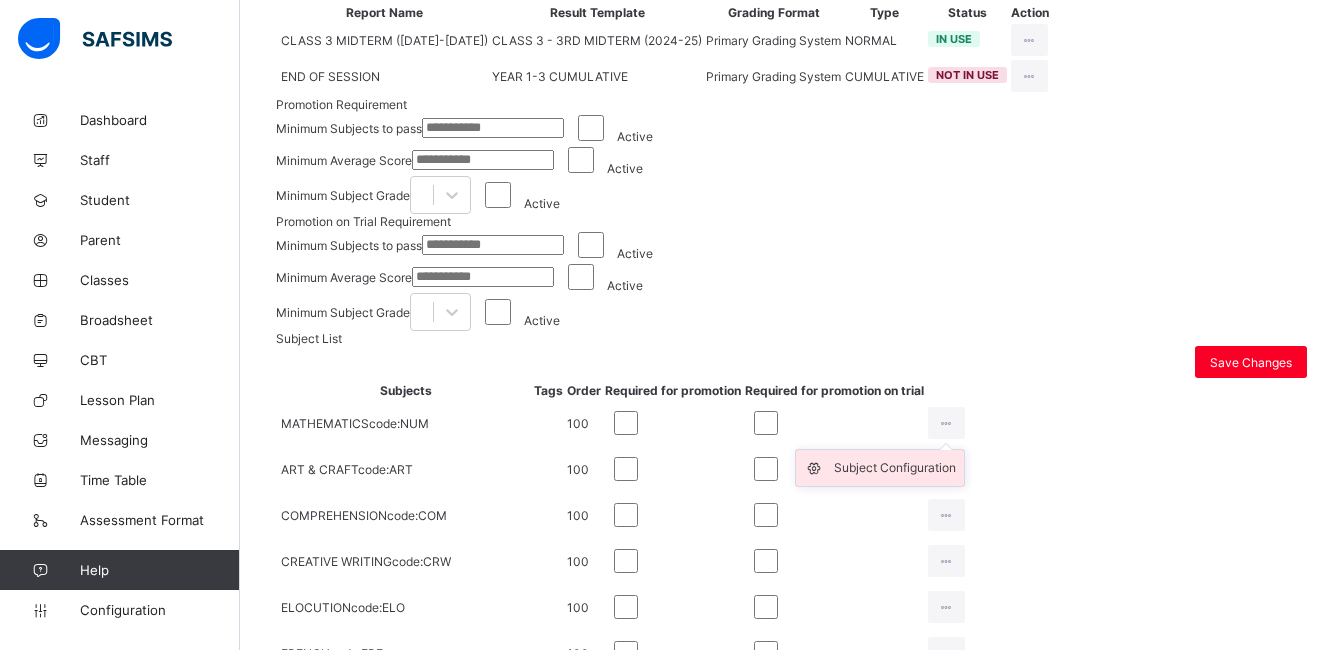 click on "Subject Configuration" at bounding box center (895, 468) 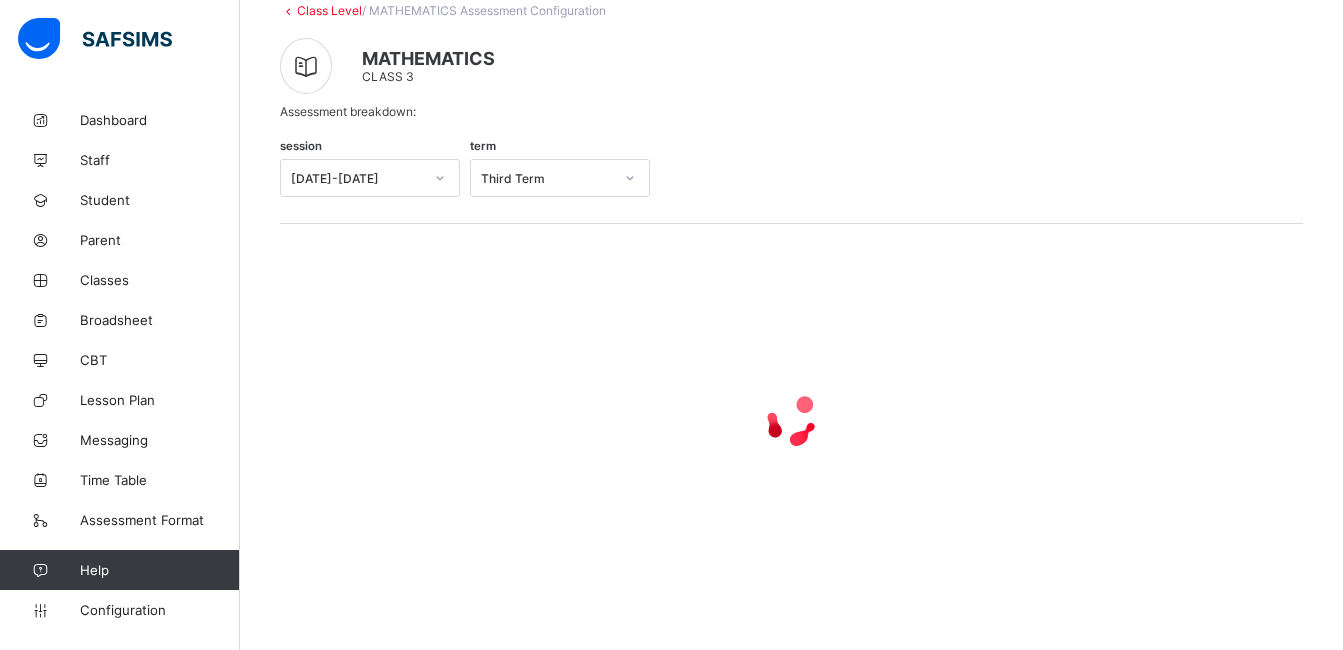 scroll, scrollTop: 0, scrollLeft: 0, axis: both 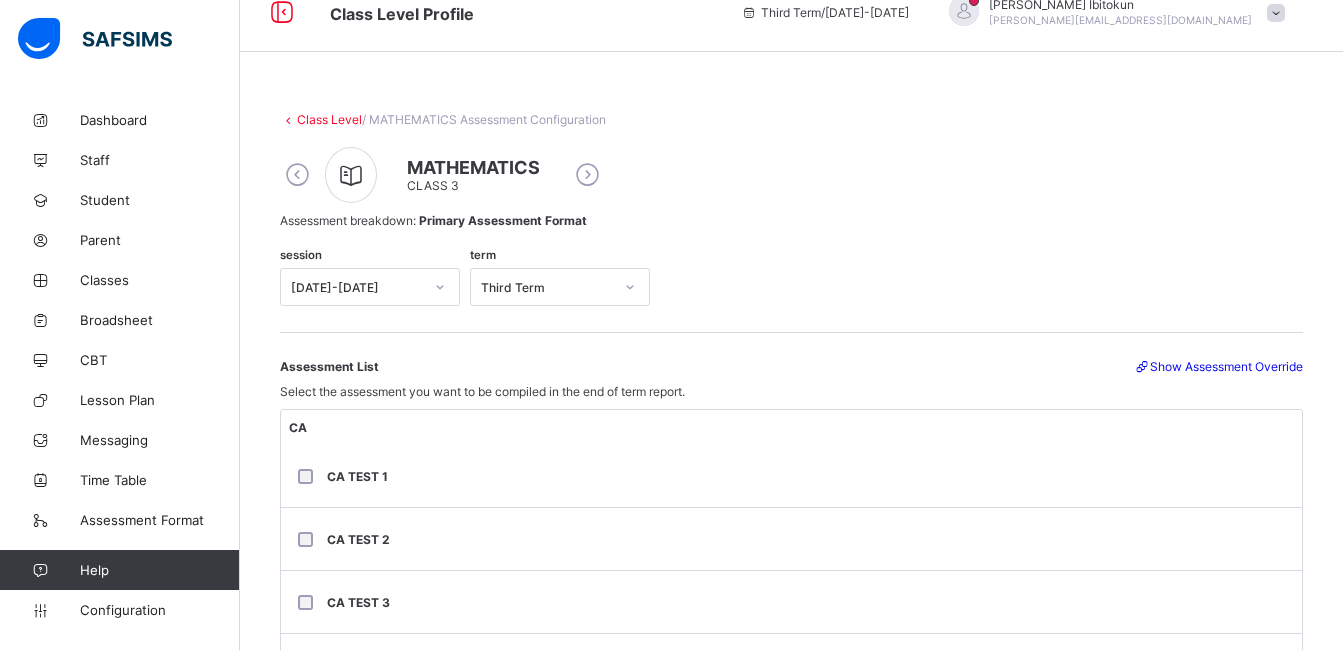 click on "Class Level  / MATHEMATICS Assessment Configuration MATHEMATICS CLASS 3 Assessment breakdown:   Primary Assessment Format session 2024-2025 term Third Term Assessment List Select the assessment you want to be compiled in the end of term report.    Show Assessment Override   CA  CA TEST 1 CA TEST 2 CA TEST 3 CA TEST 4 CA TEST 5 EXAM EXAM Grade Format This handles how the subject grade would be displayed on the result. Computable Subject This subject will be used in calculating final averages and position. Non-Computable Subject This subject will NOT be used in calculating final averages and position. Save Changes" at bounding box center (791, 679) 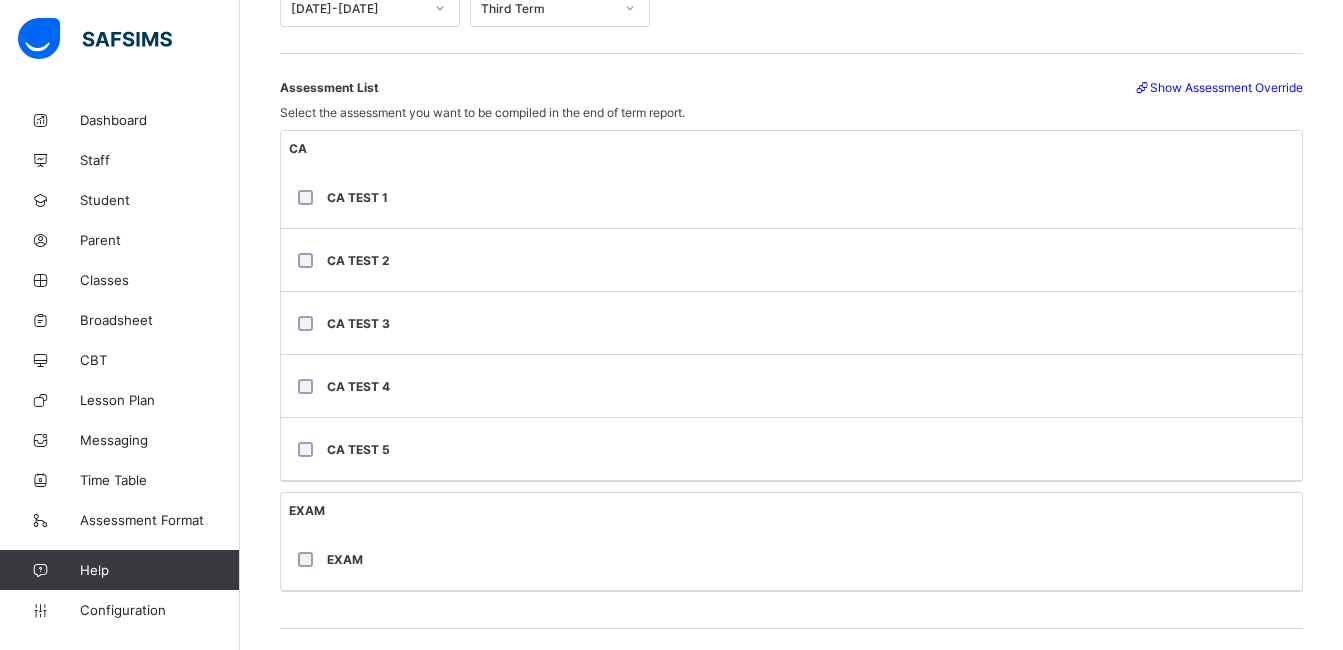 scroll, scrollTop: 305, scrollLeft: 0, axis: vertical 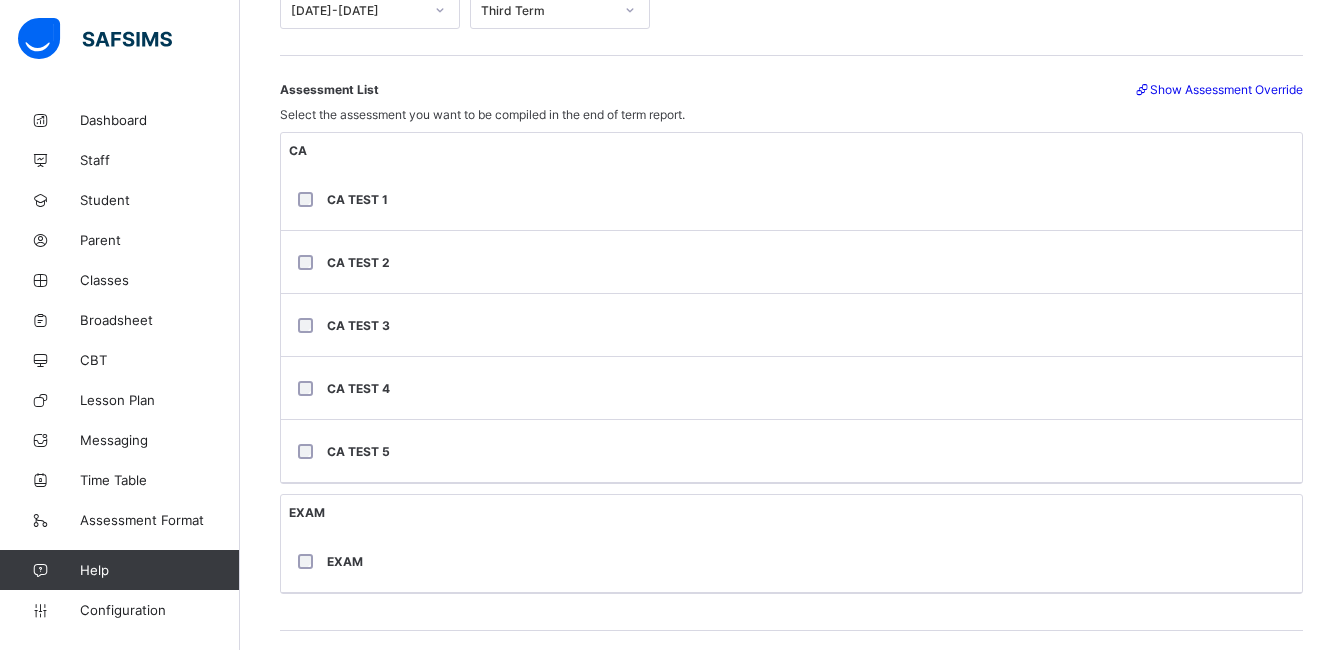 click on "Show Assessment Override" at bounding box center (1218, 89) 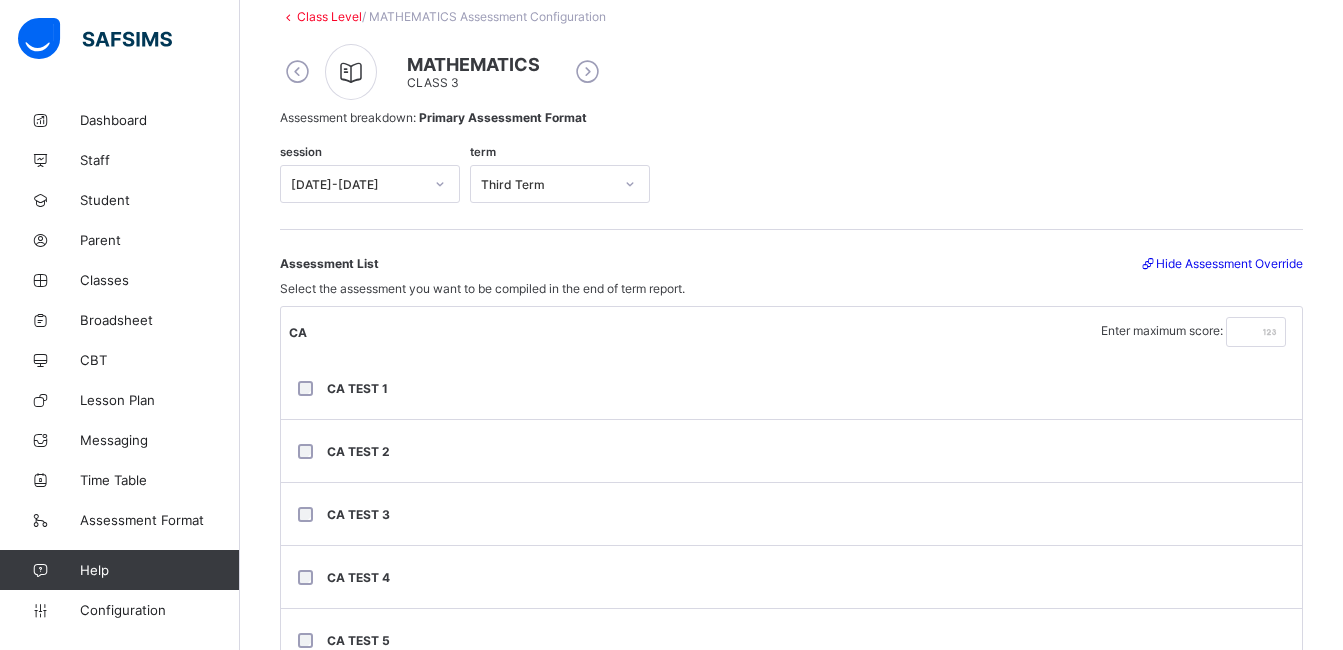 scroll, scrollTop: 96, scrollLeft: 0, axis: vertical 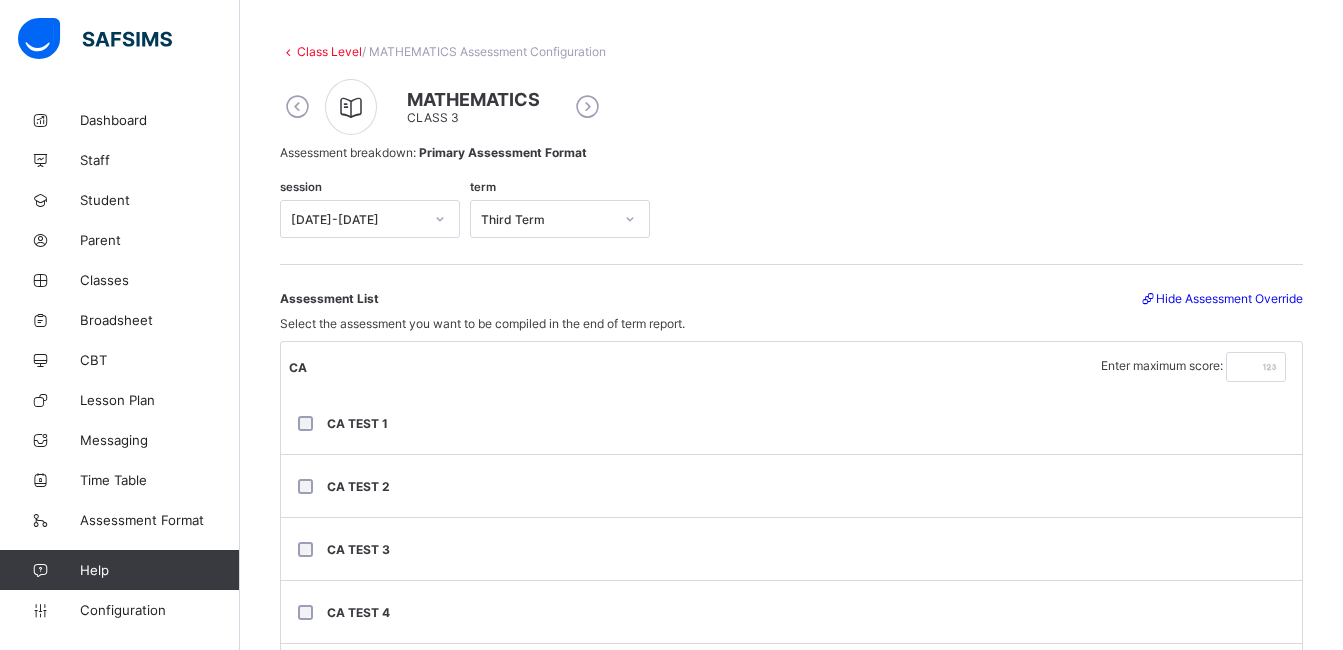 click on "Class Level" at bounding box center (329, 51) 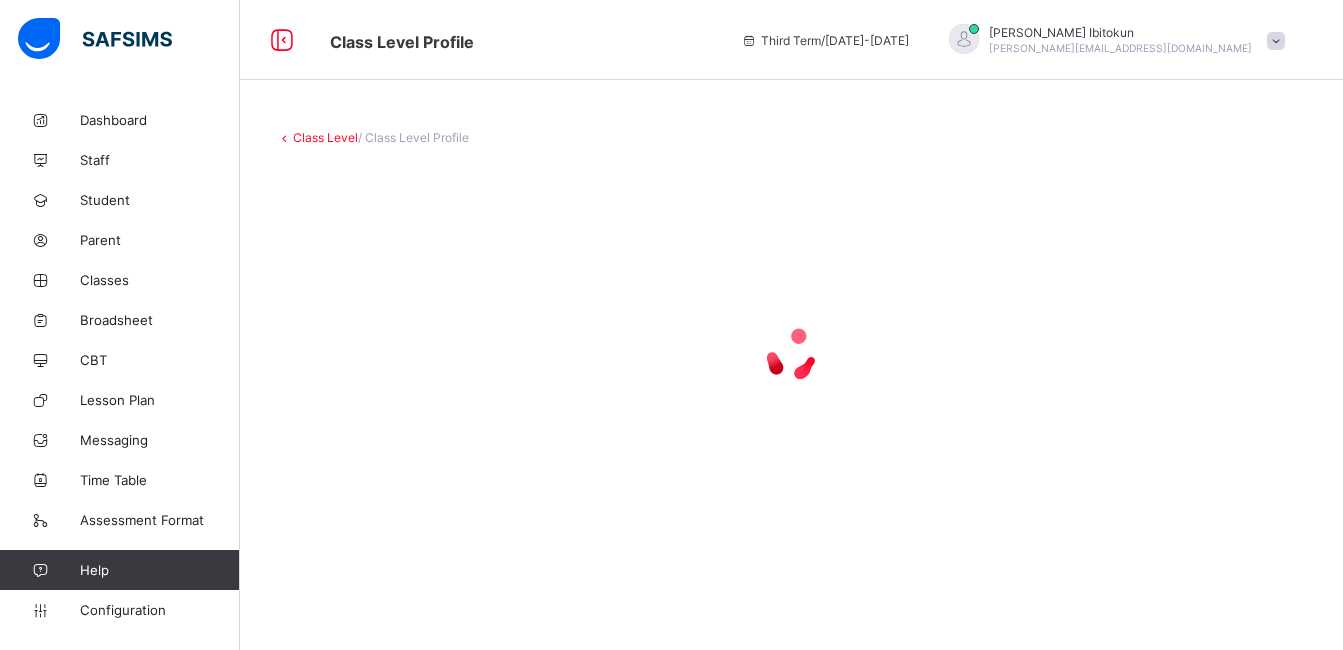 scroll, scrollTop: 0, scrollLeft: 0, axis: both 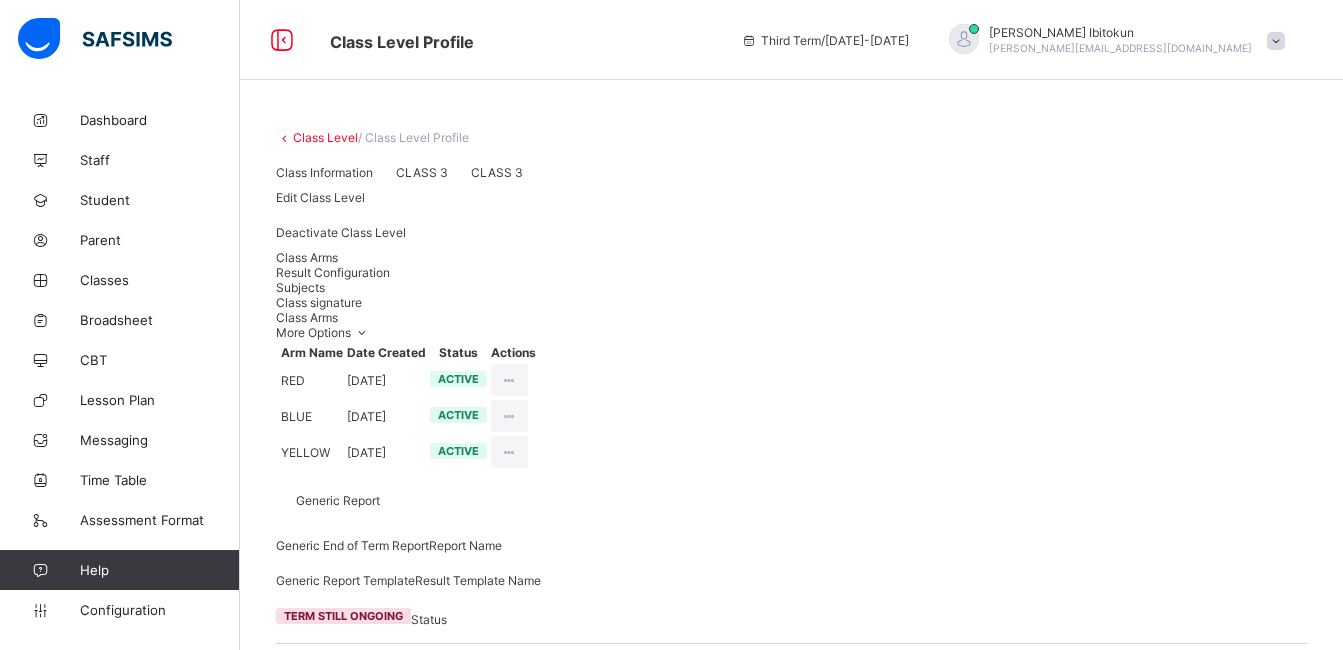 click on "Subjects" at bounding box center [791, 287] 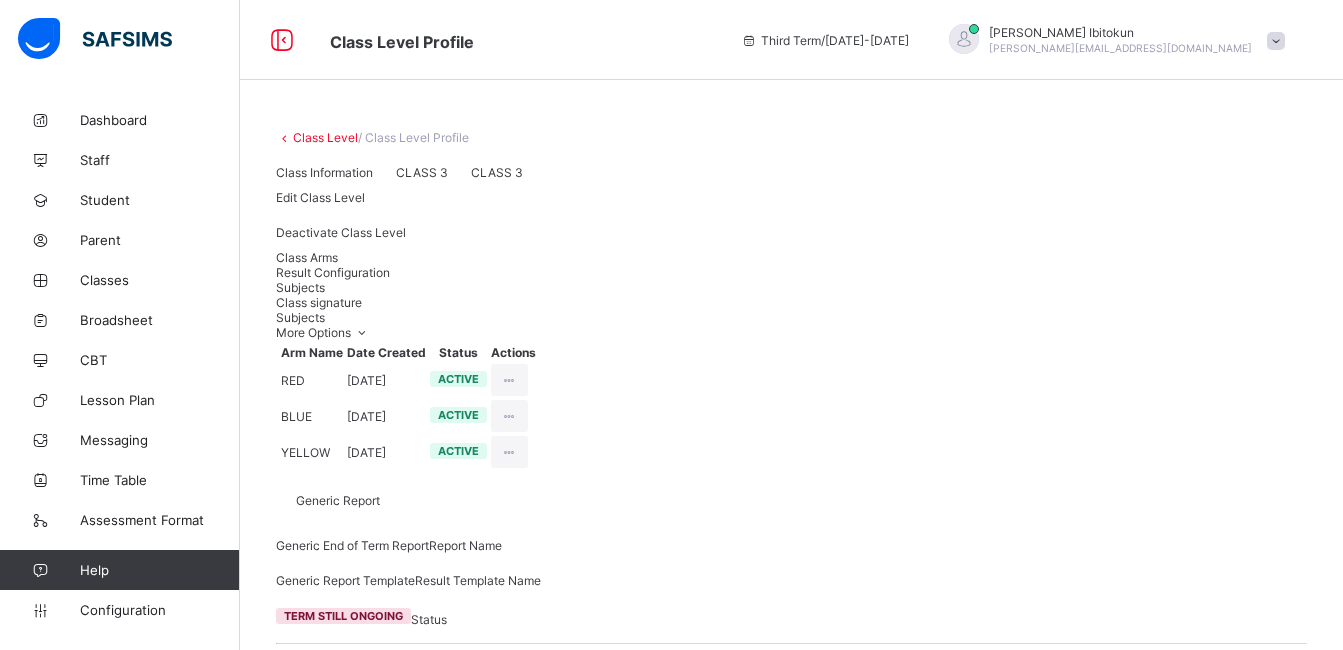 scroll, scrollTop: 40, scrollLeft: 0, axis: vertical 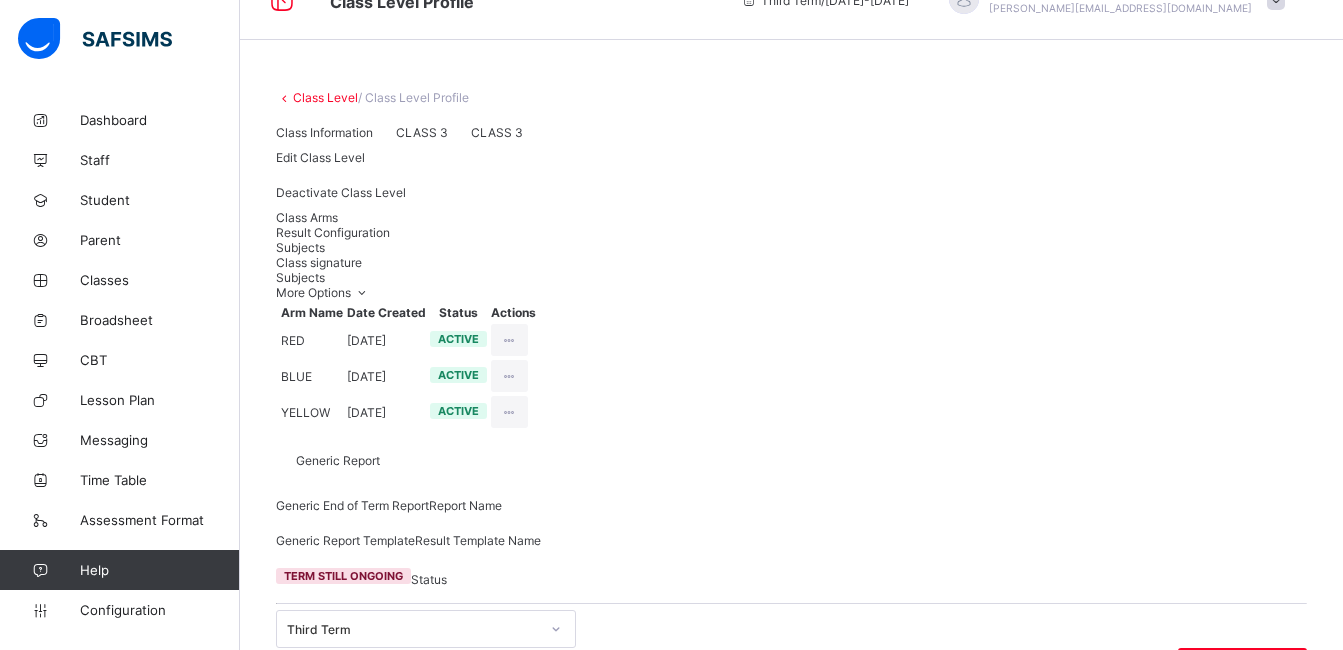 click on "Result Configuration" at bounding box center (333, 232) 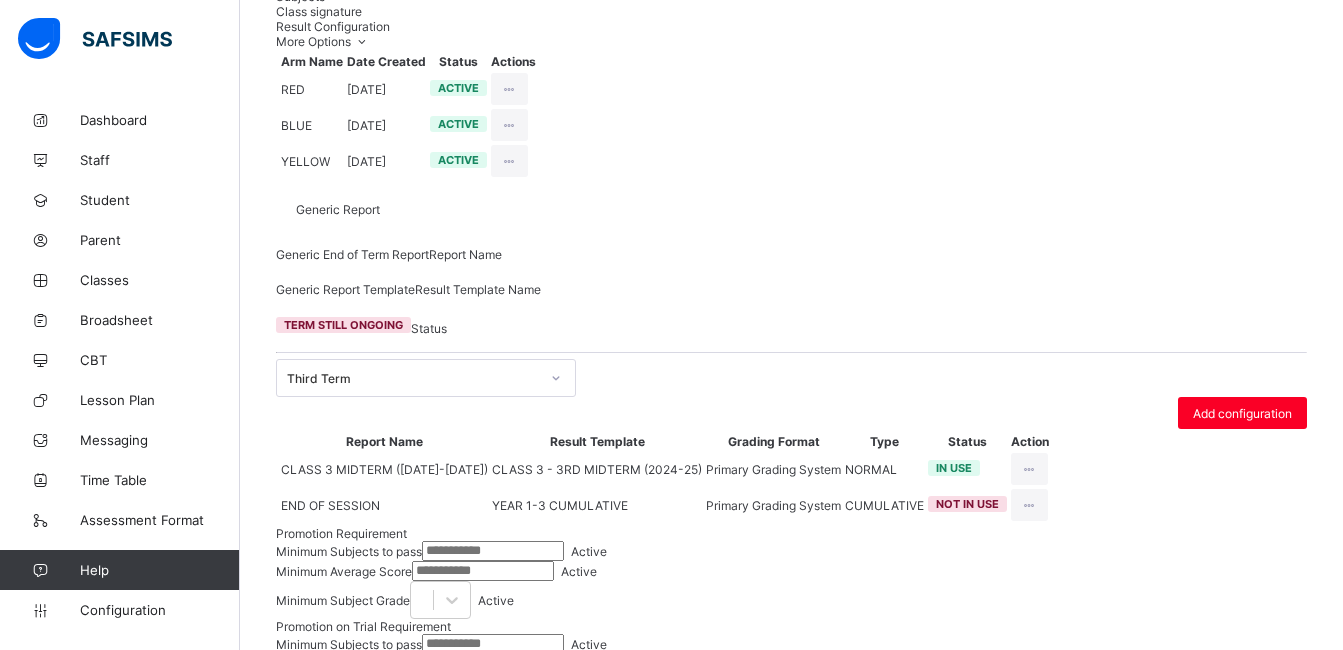 scroll, scrollTop: 347, scrollLeft: 0, axis: vertical 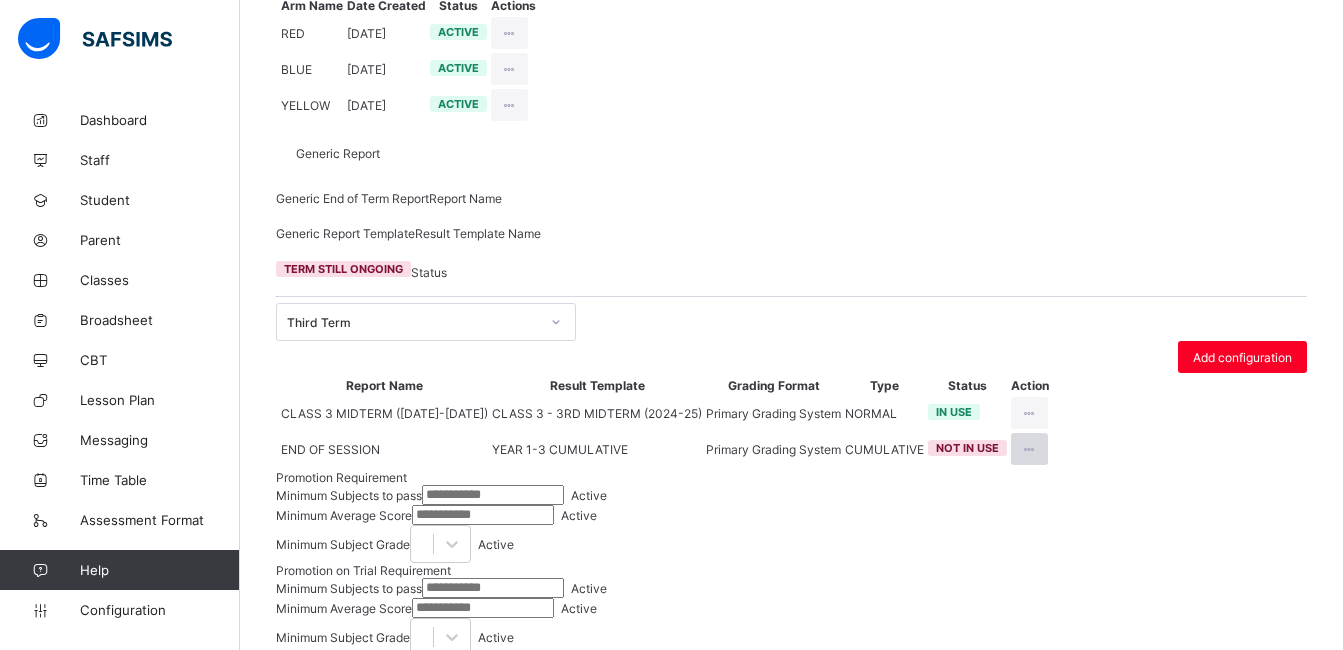 click at bounding box center (1029, 449) 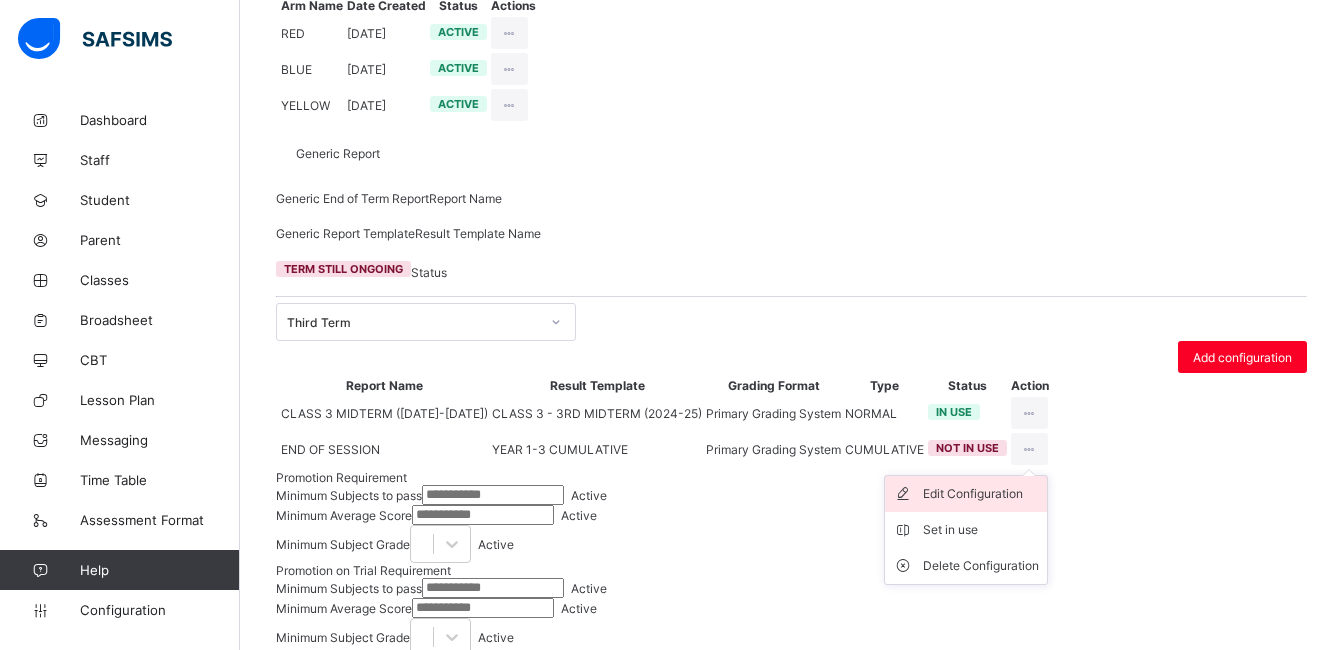click on "Edit Configuration" at bounding box center (981, 494) 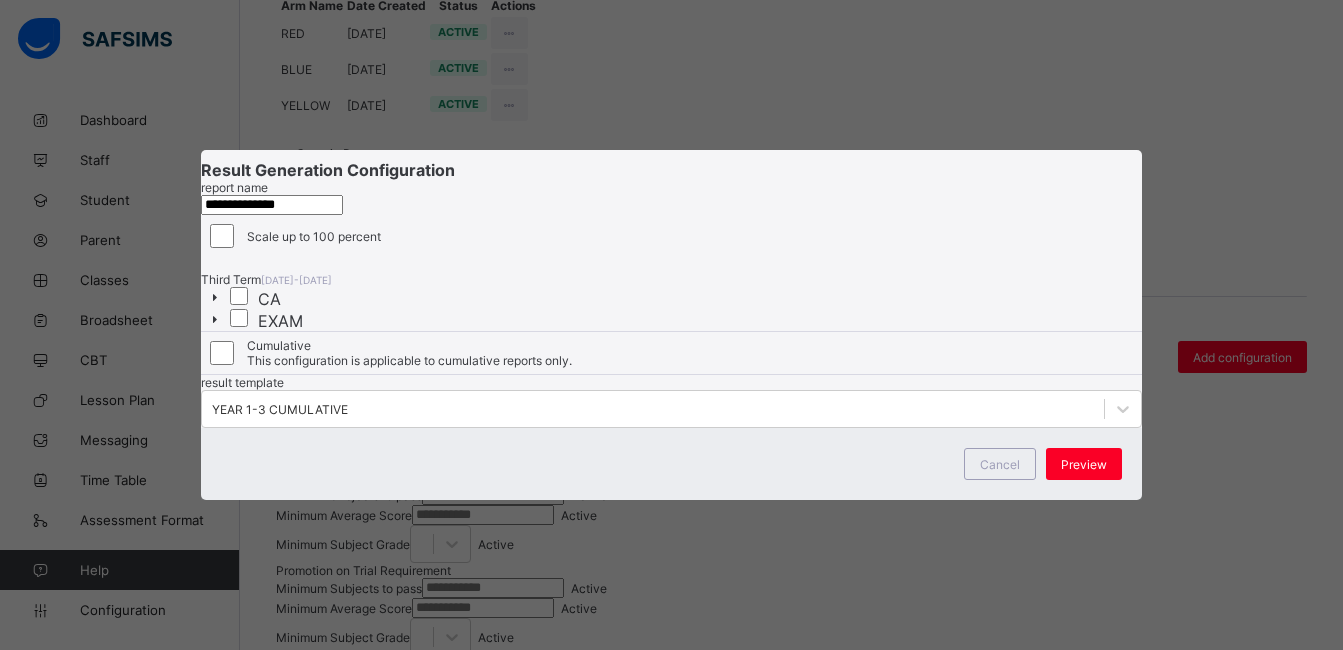 click on "**********" at bounding box center (671, 294) 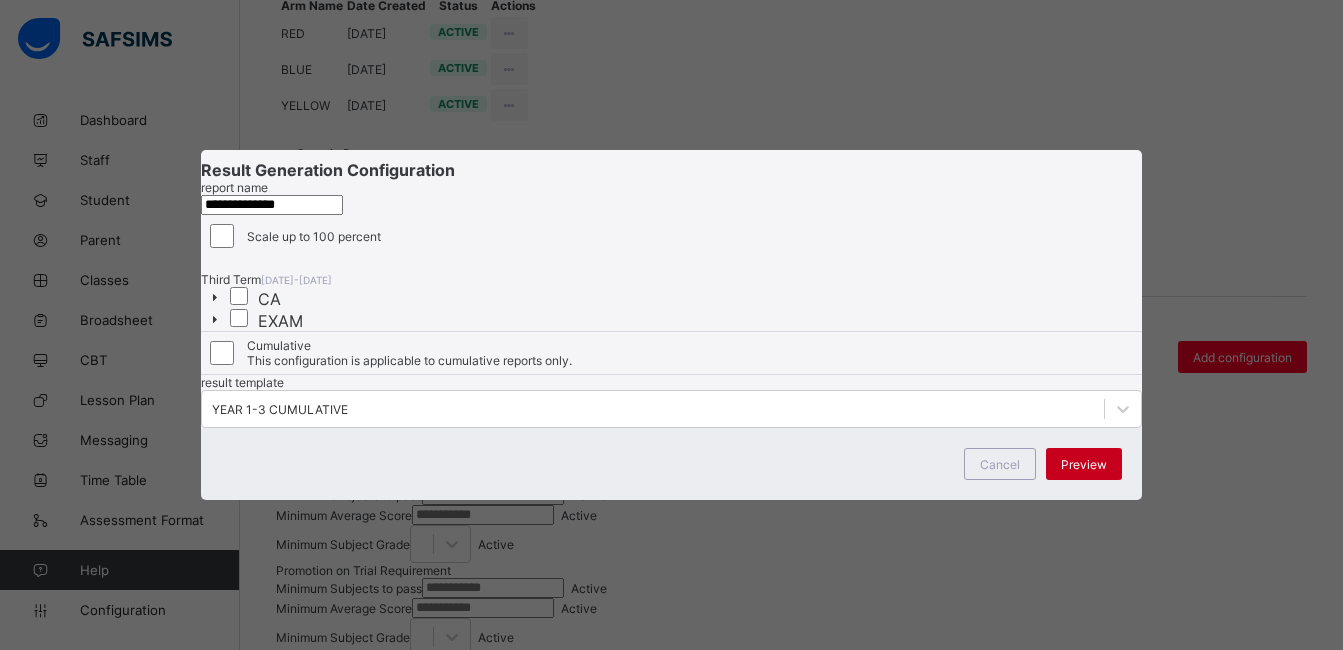 click on "Preview" at bounding box center [1084, 464] 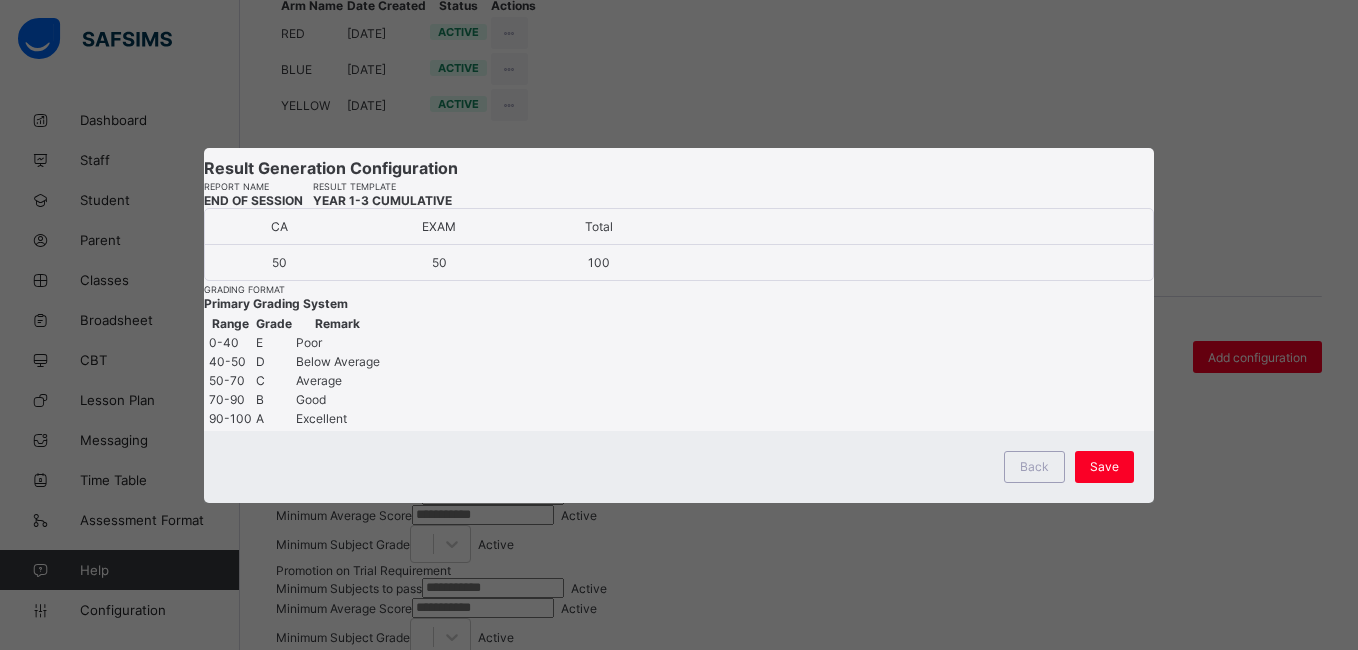 click on "Save" at bounding box center (1104, 467) 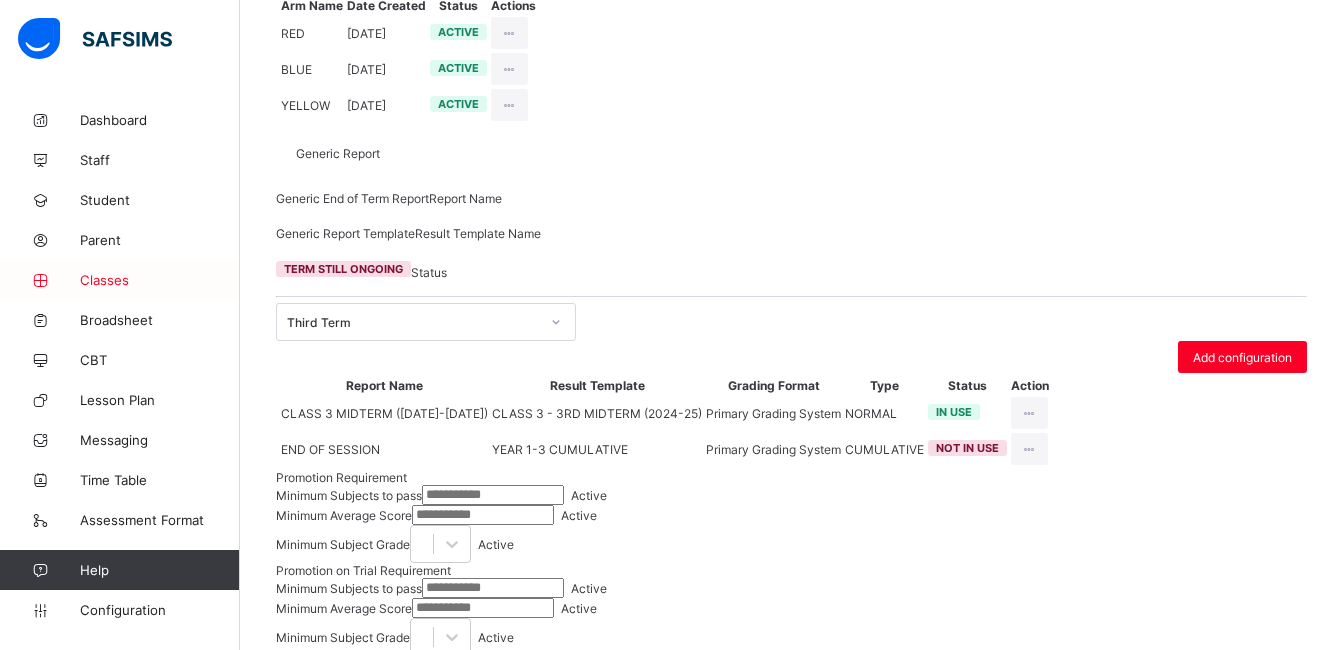 click on "Classes" at bounding box center (160, 280) 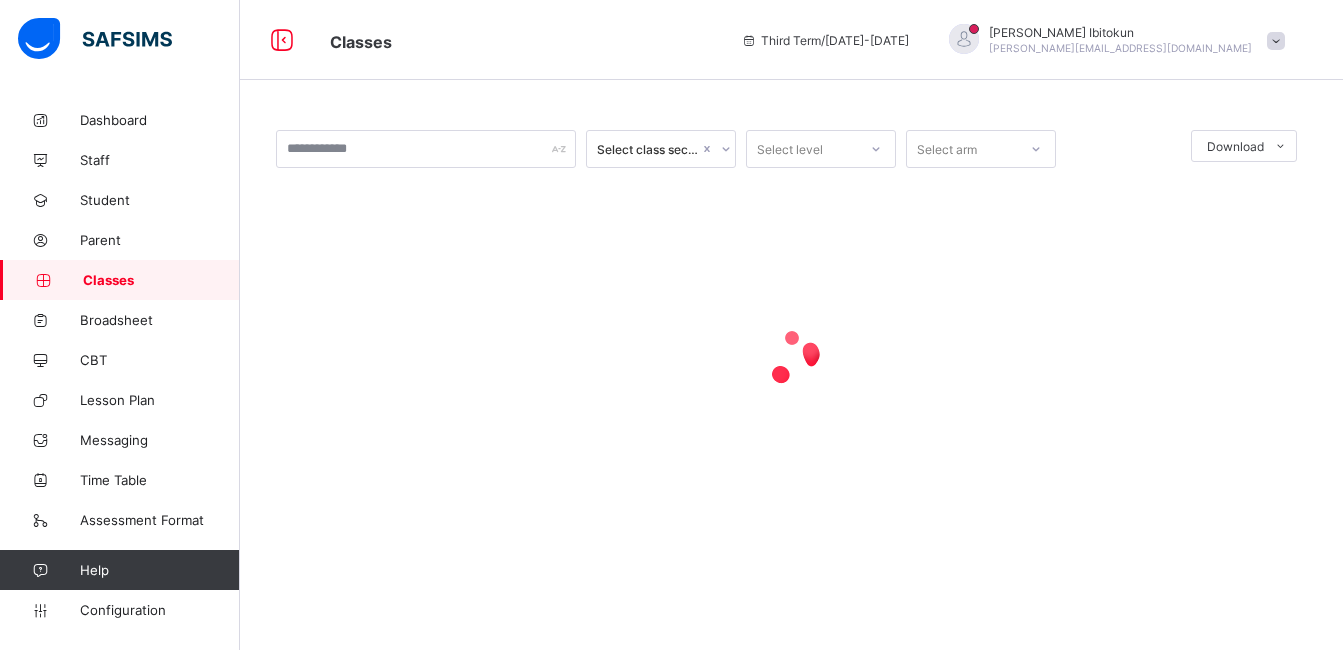 scroll, scrollTop: 0, scrollLeft: 0, axis: both 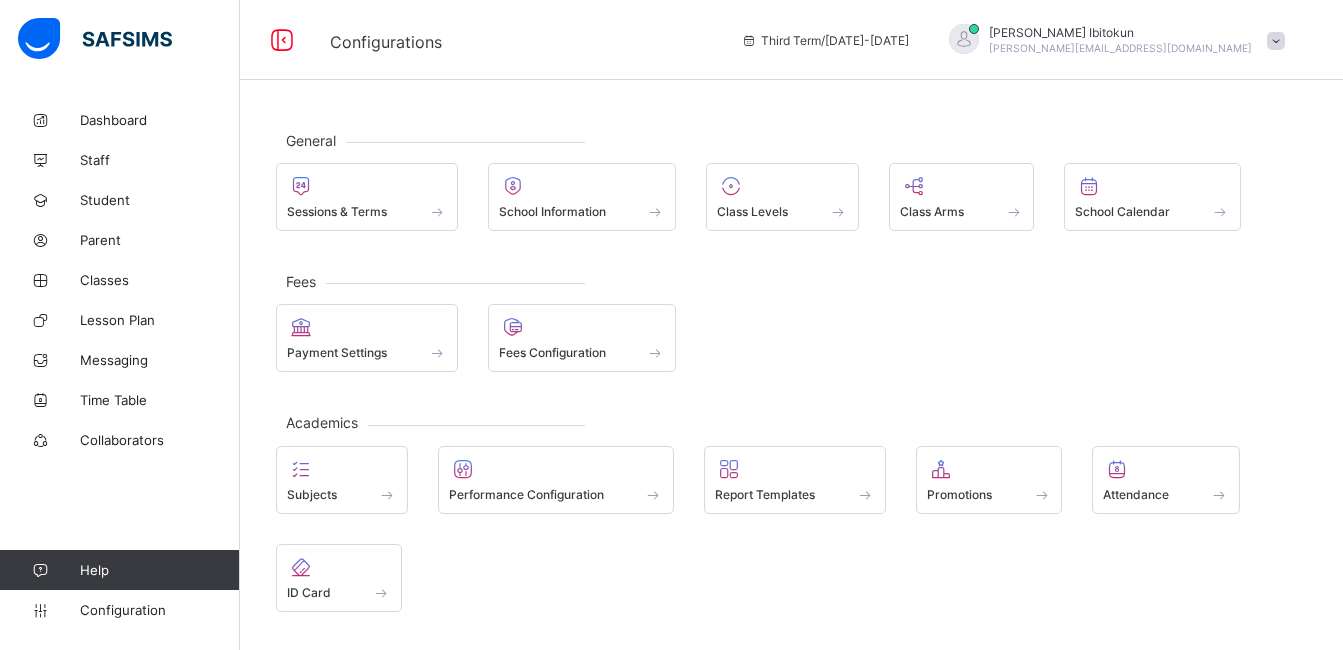 click at bounding box center (782, 186) 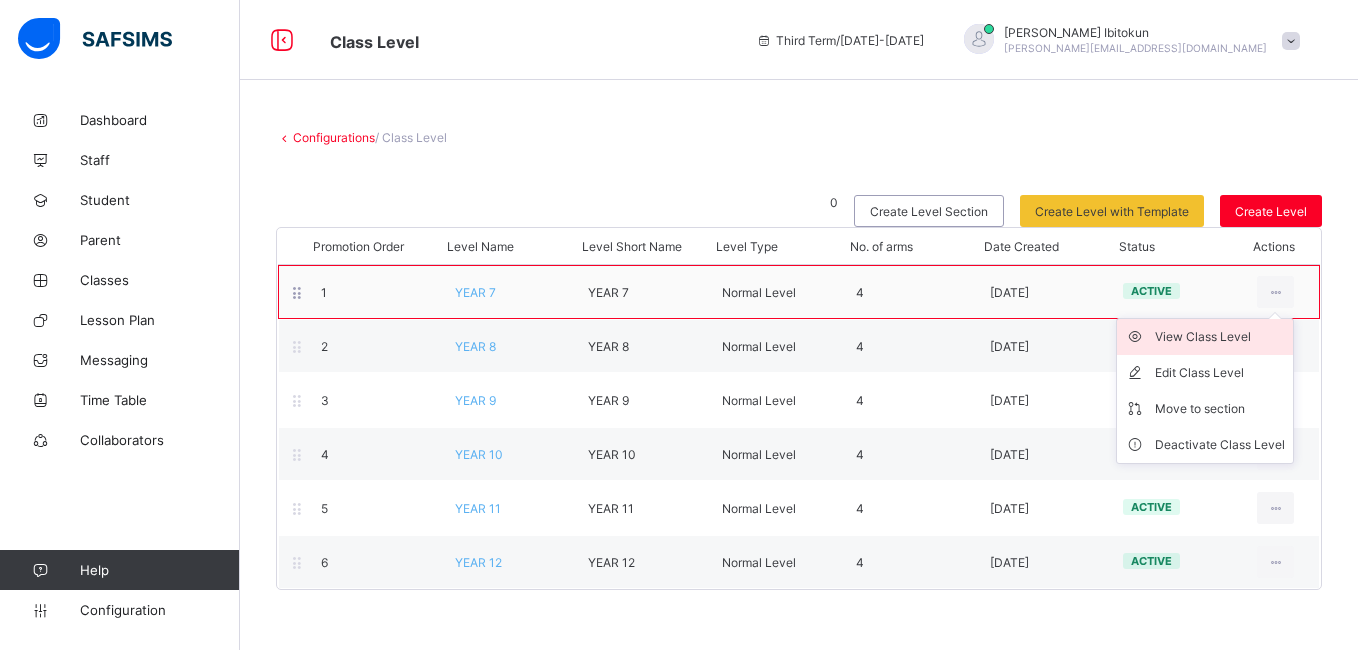 click on "View Class Level" at bounding box center [1220, 337] 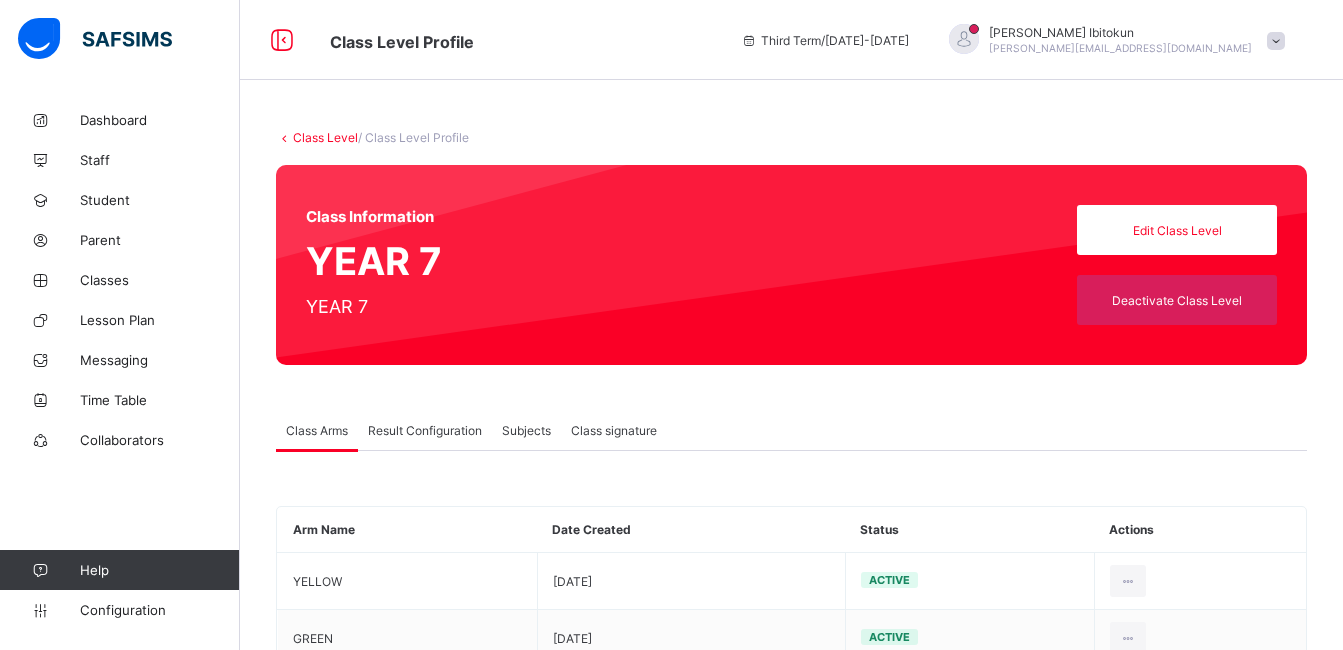 click on "Result Configuration" at bounding box center (425, 430) 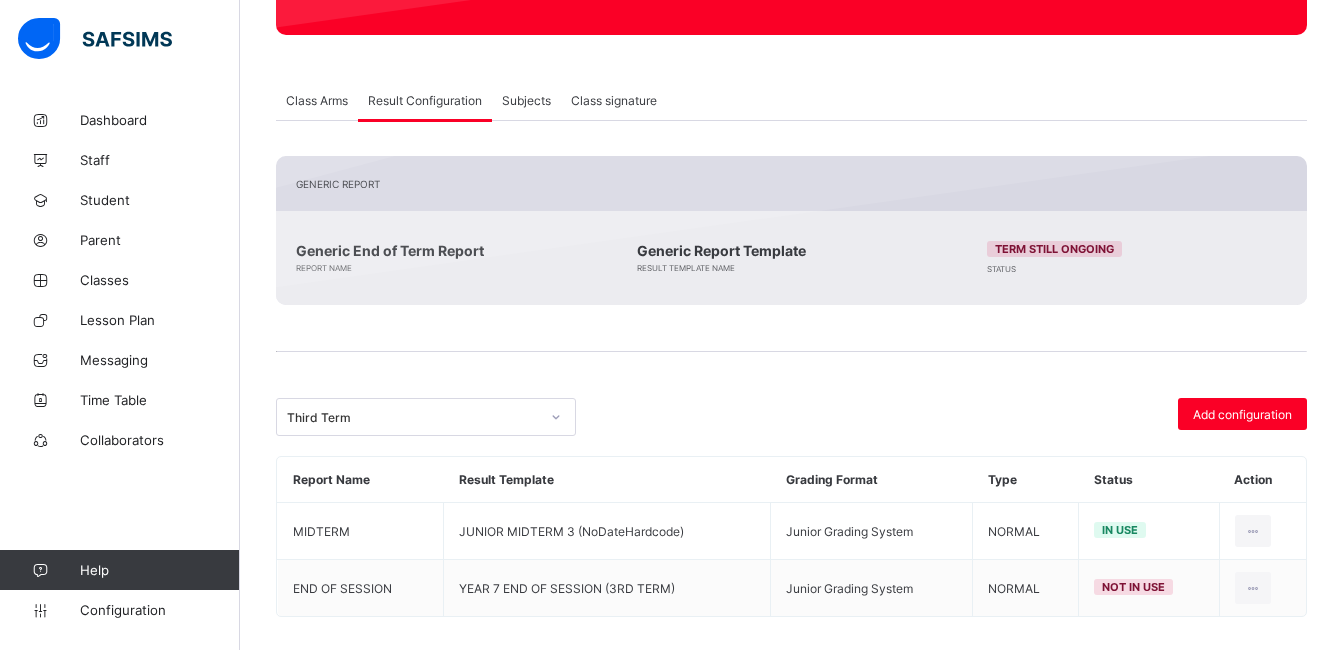 scroll, scrollTop: 347, scrollLeft: 0, axis: vertical 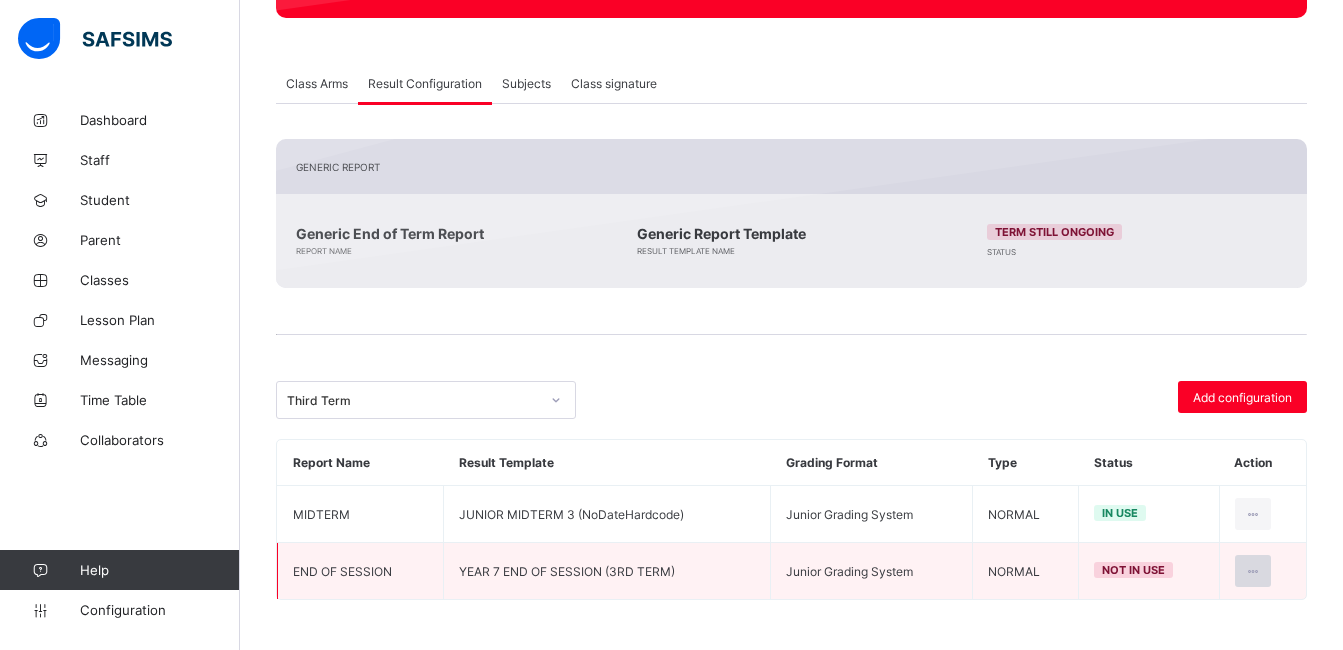 click at bounding box center (1253, 571) 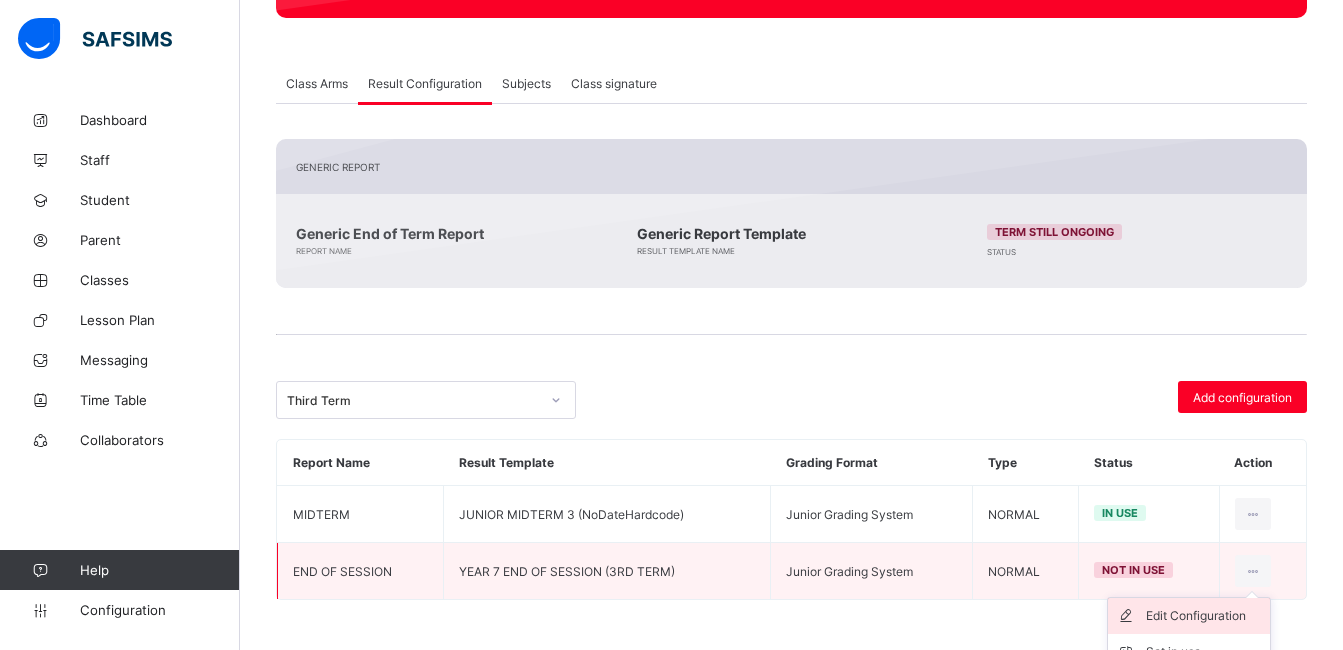 click on "Edit Configuration" at bounding box center (1204, 616) 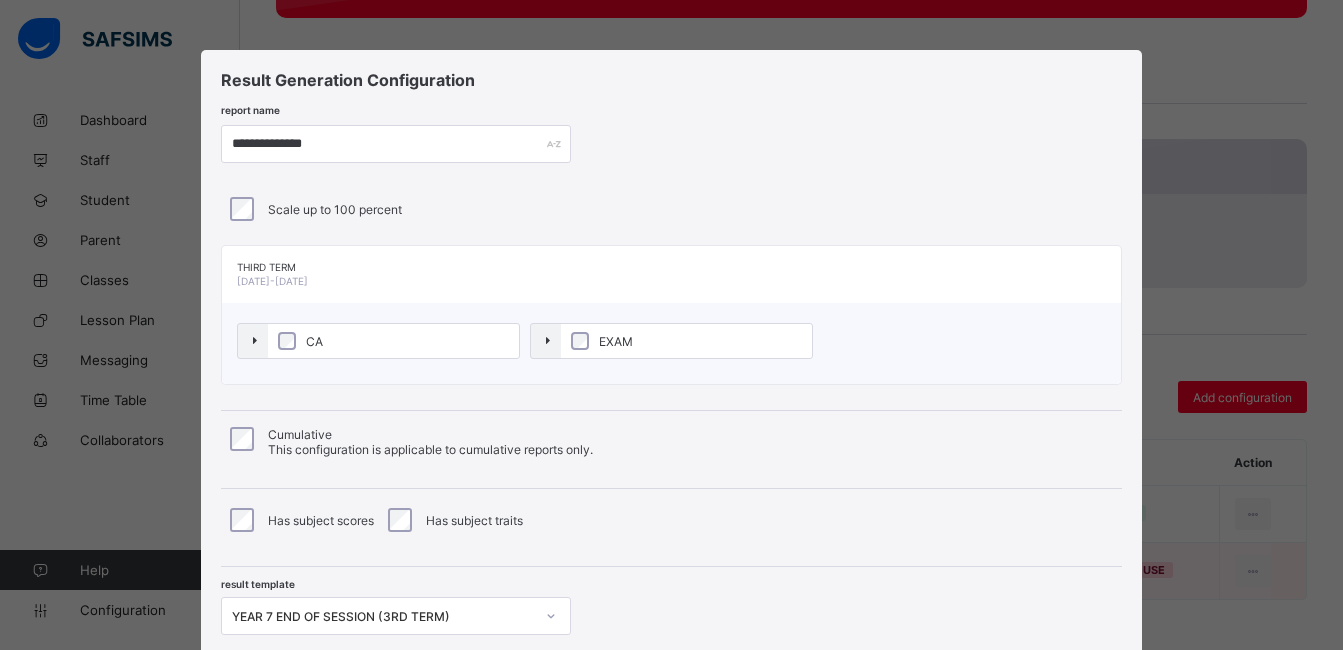 click on "Scale up to 100 percent" at bounding box center (671, 209) 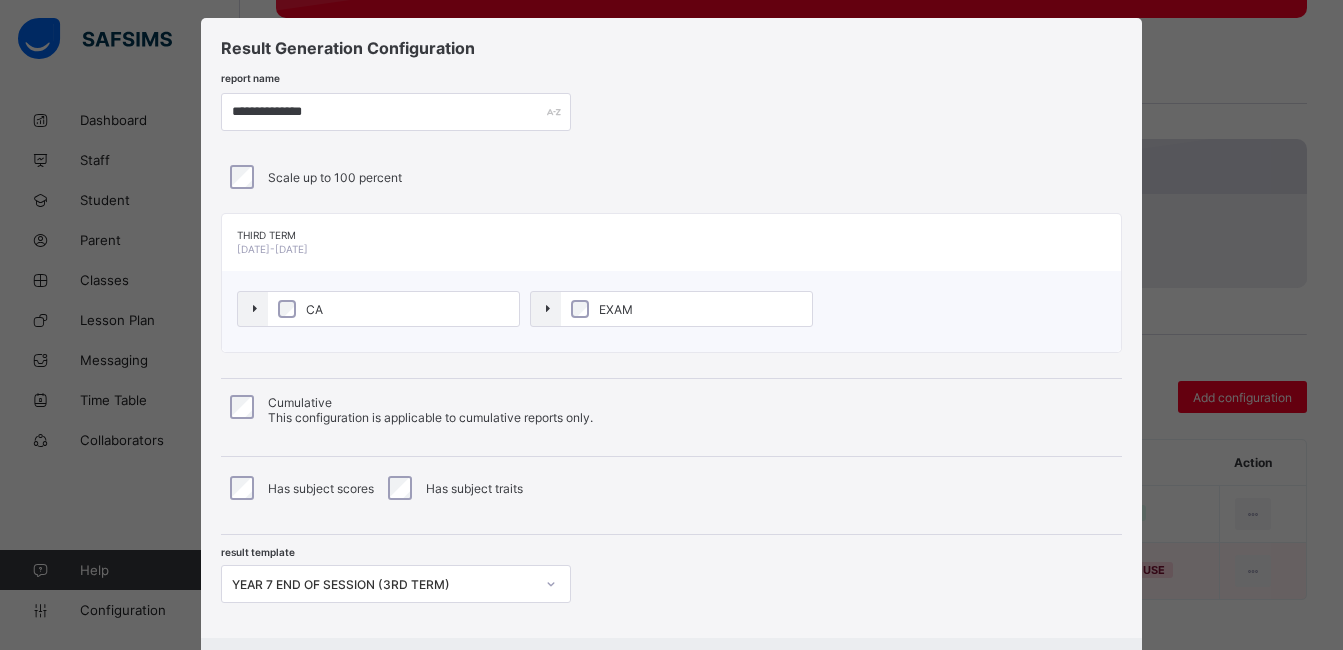 click on "**********" at bounding box center [671, 328] 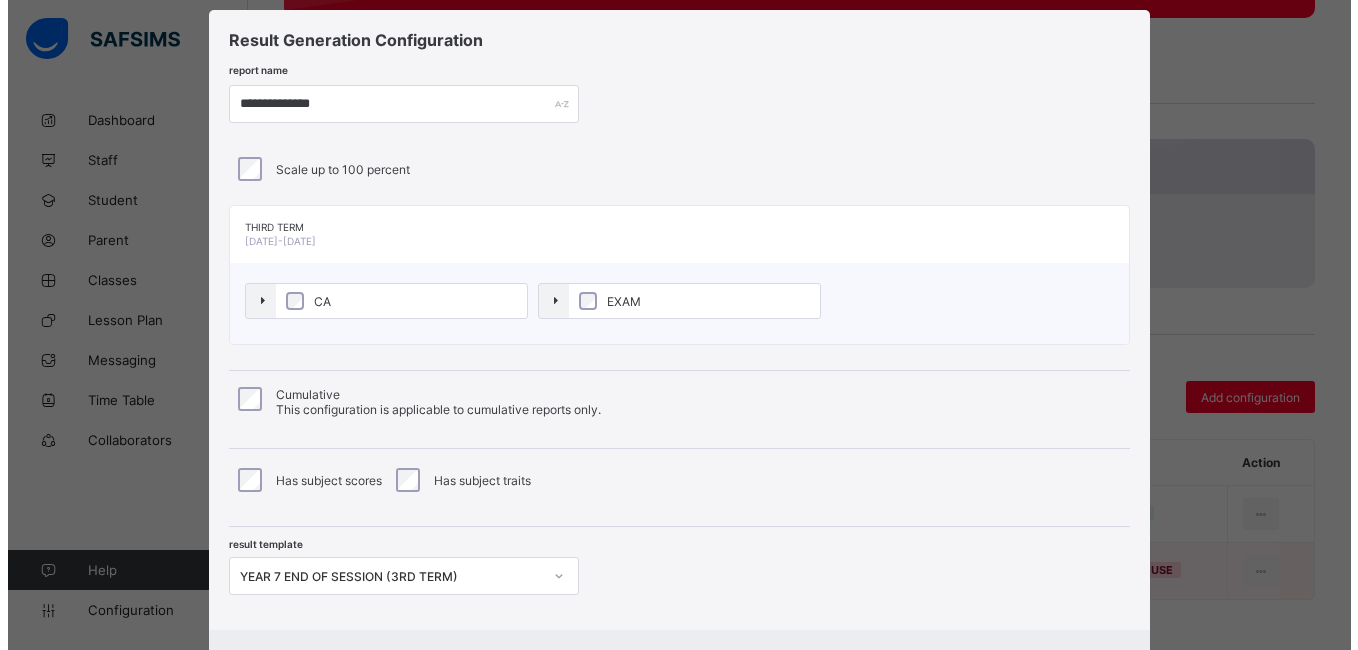 scroll, scrollTop: 142, scrollLeft: 0, axis: vertical 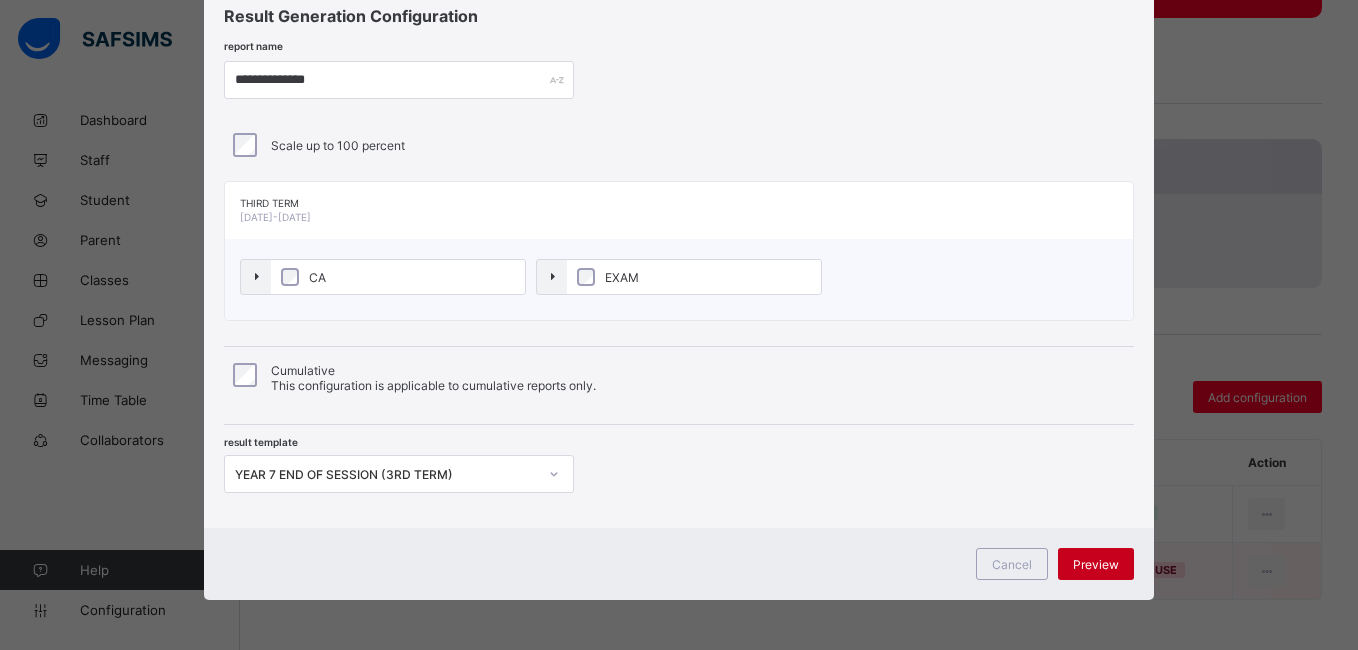 click on "Preview" at bounding box center (1096, 564) 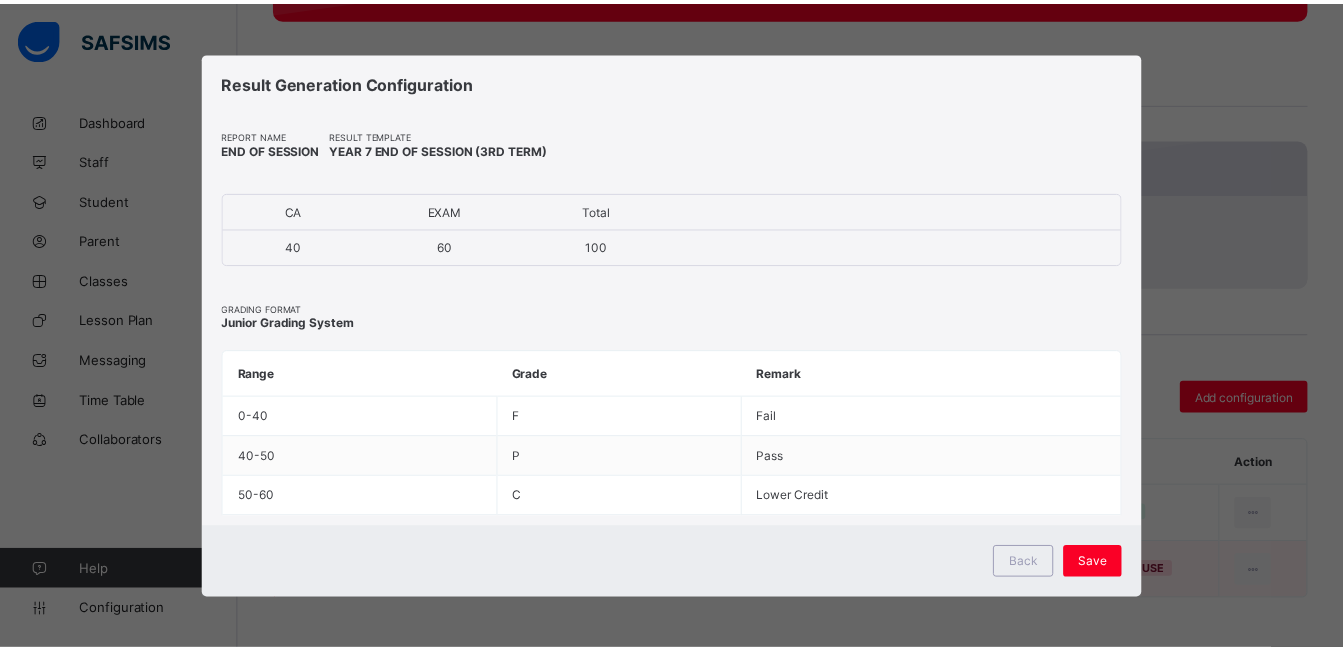 scroll, scrollTop: 0, scrollLeft: 0, axis: both 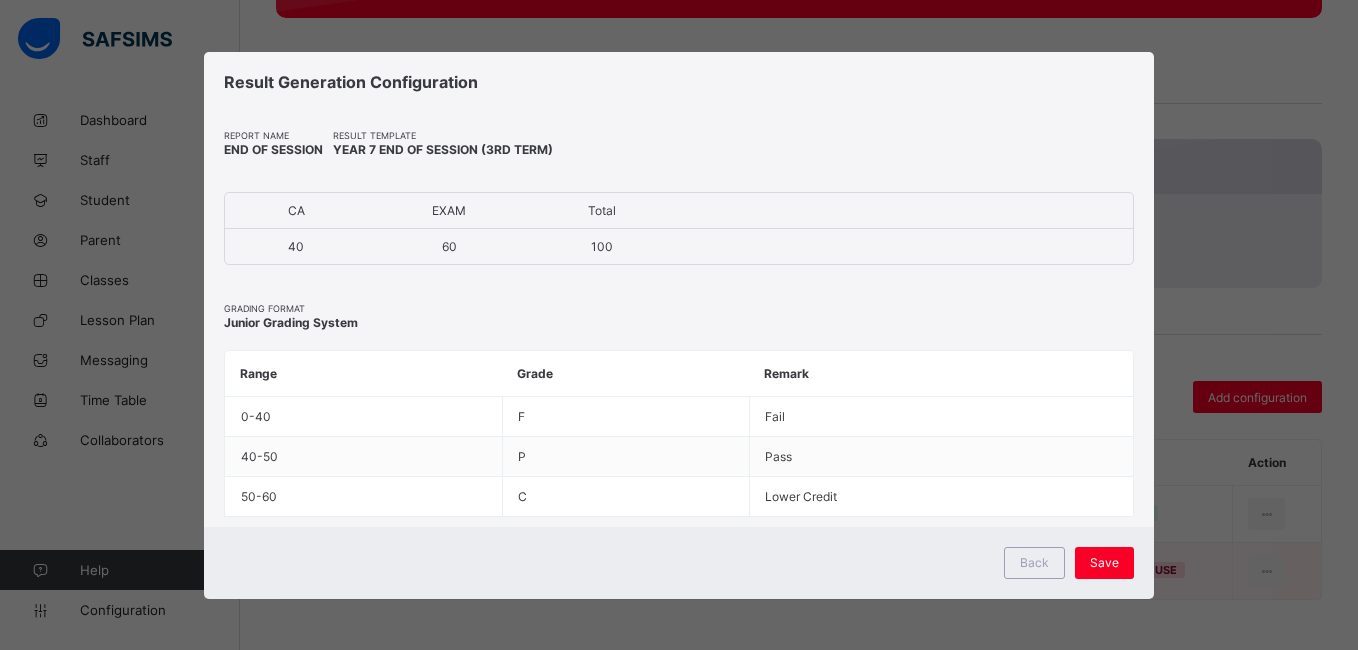 click on "Save" at bounding box center [1104, 563] 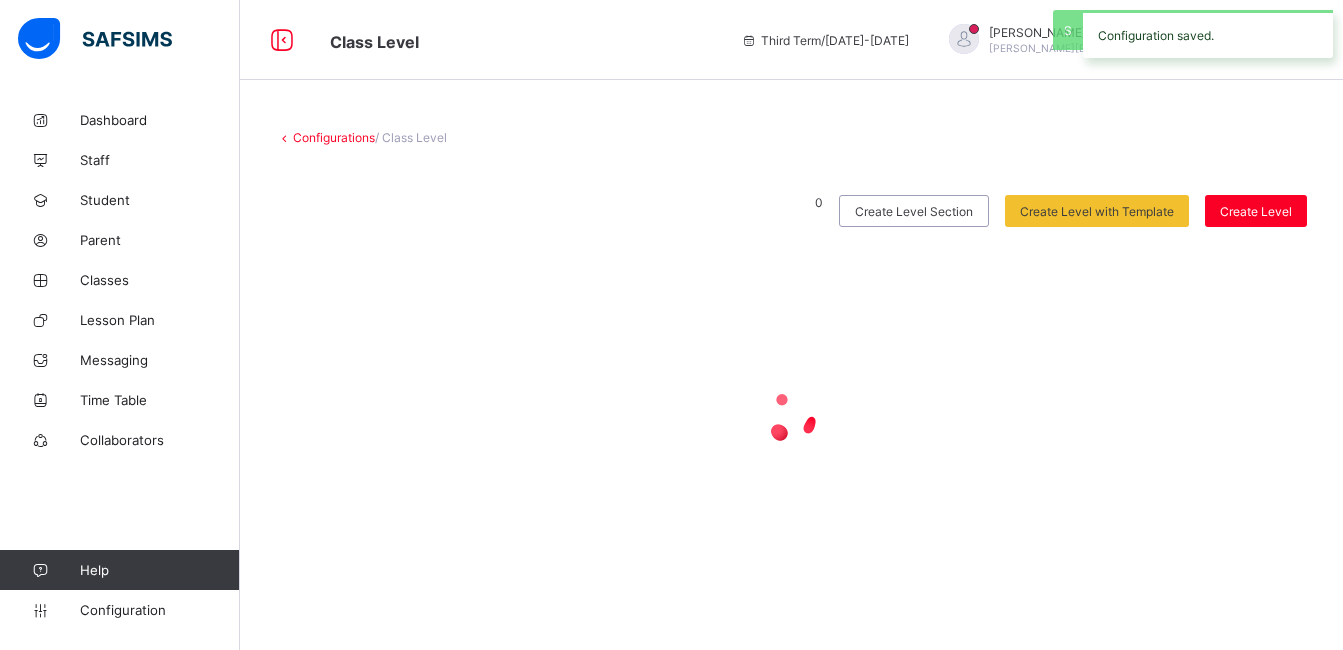 scroll, scrollTop: 0, scrollLeft: 0, axis: both 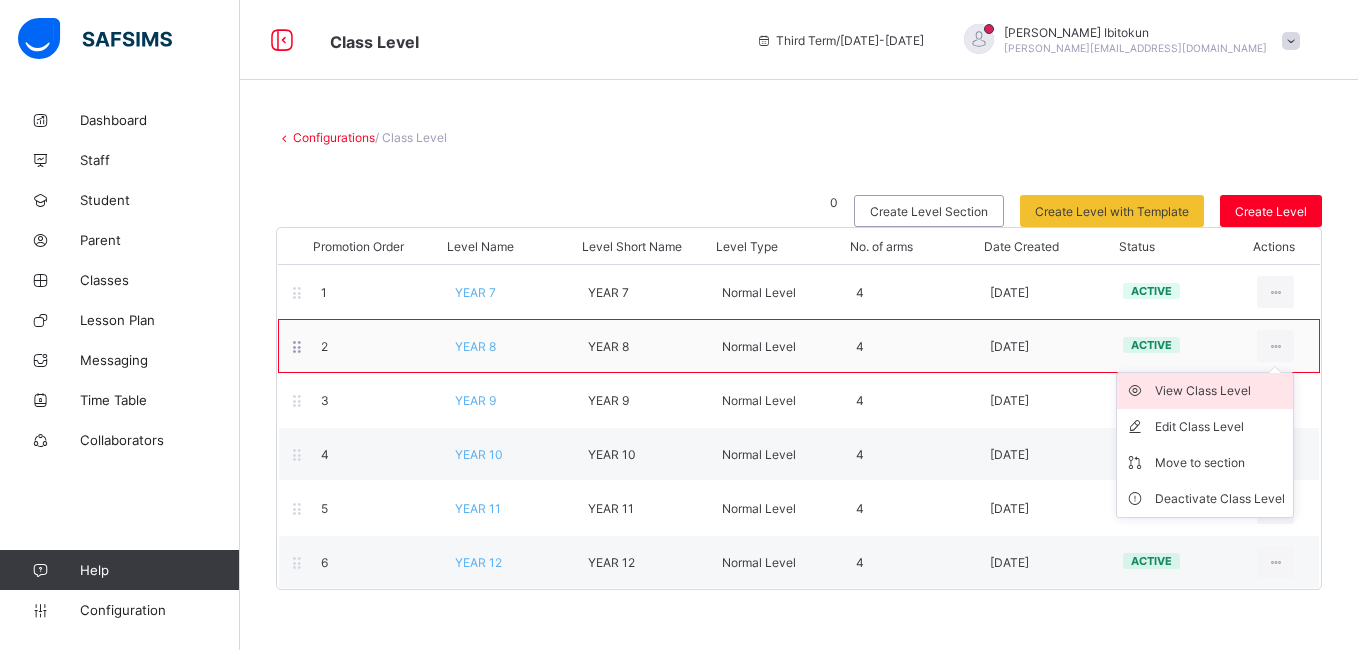 click on "View Class Level" at bounding box center (1220, 391) 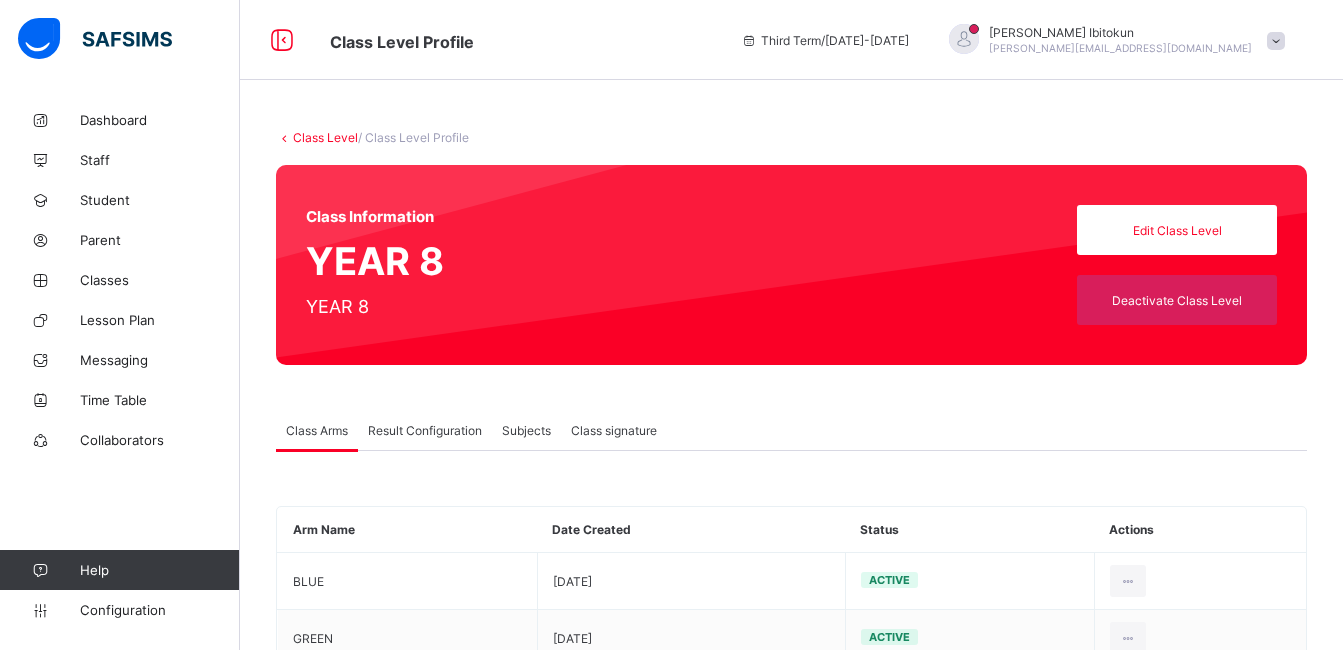 click on "Result Configuration" at bounding box center (425, 430) 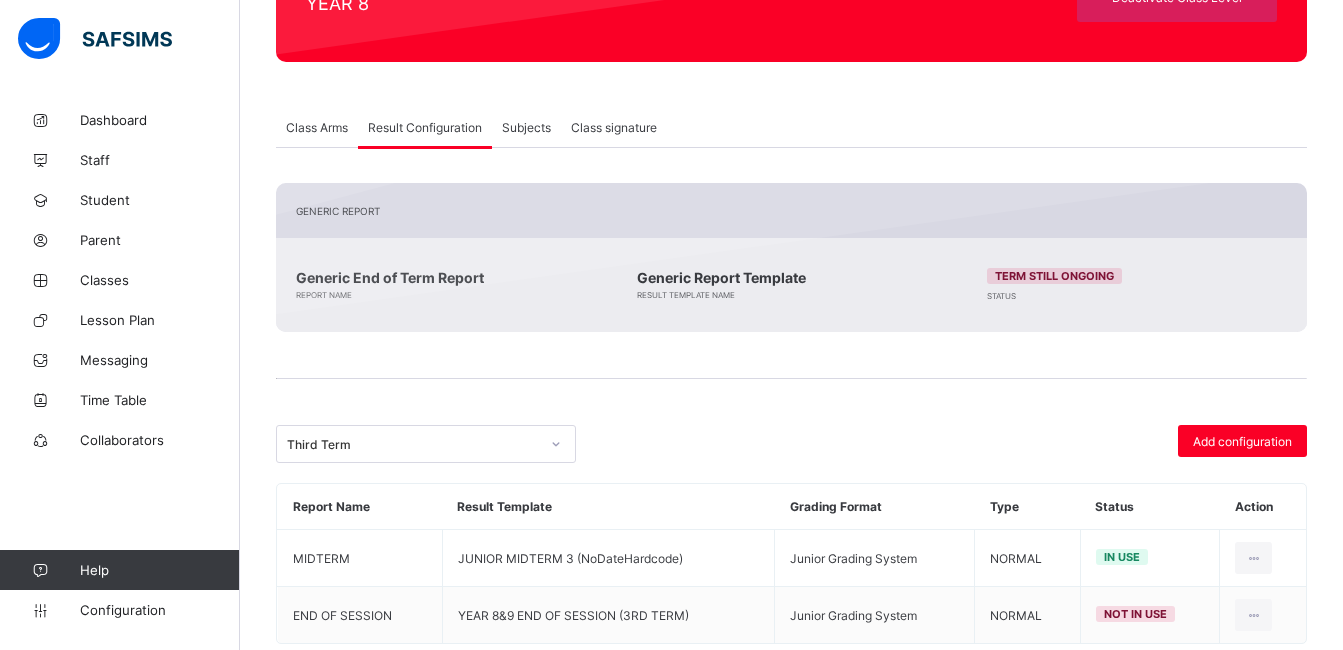 scroll, scrollTop: 347, scrollLeft: 0, axis: vertical 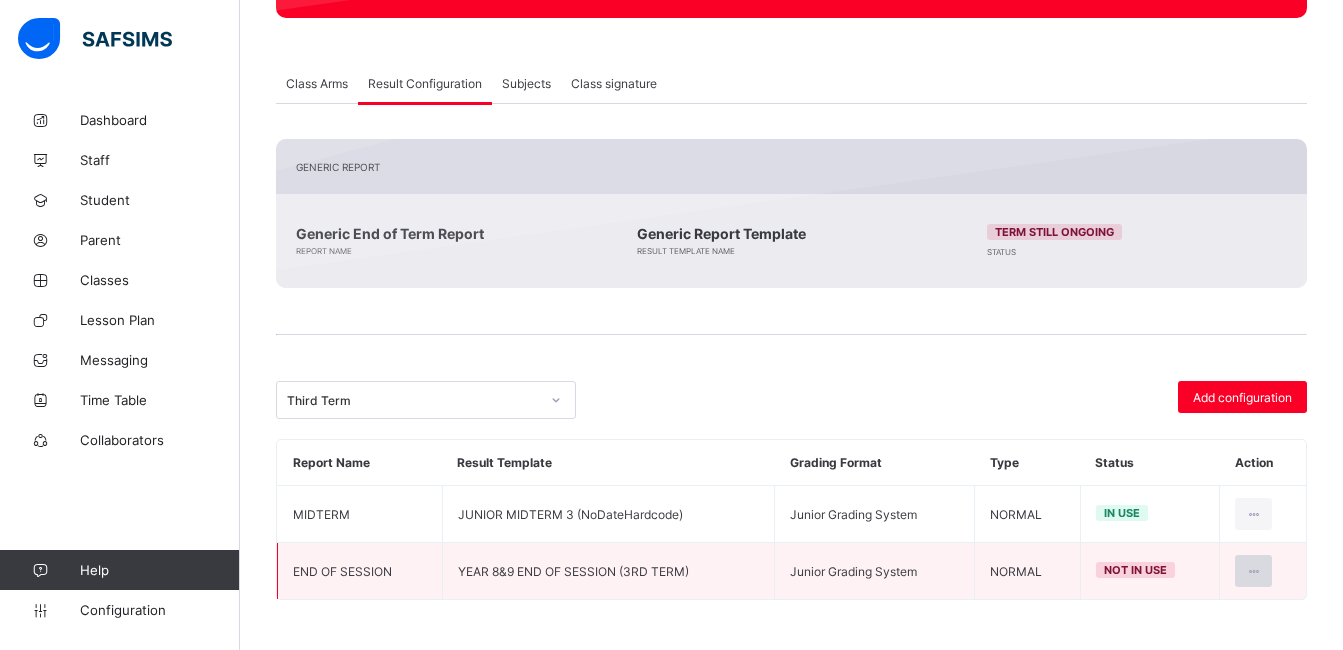 click at bounding box center (1253, 571) 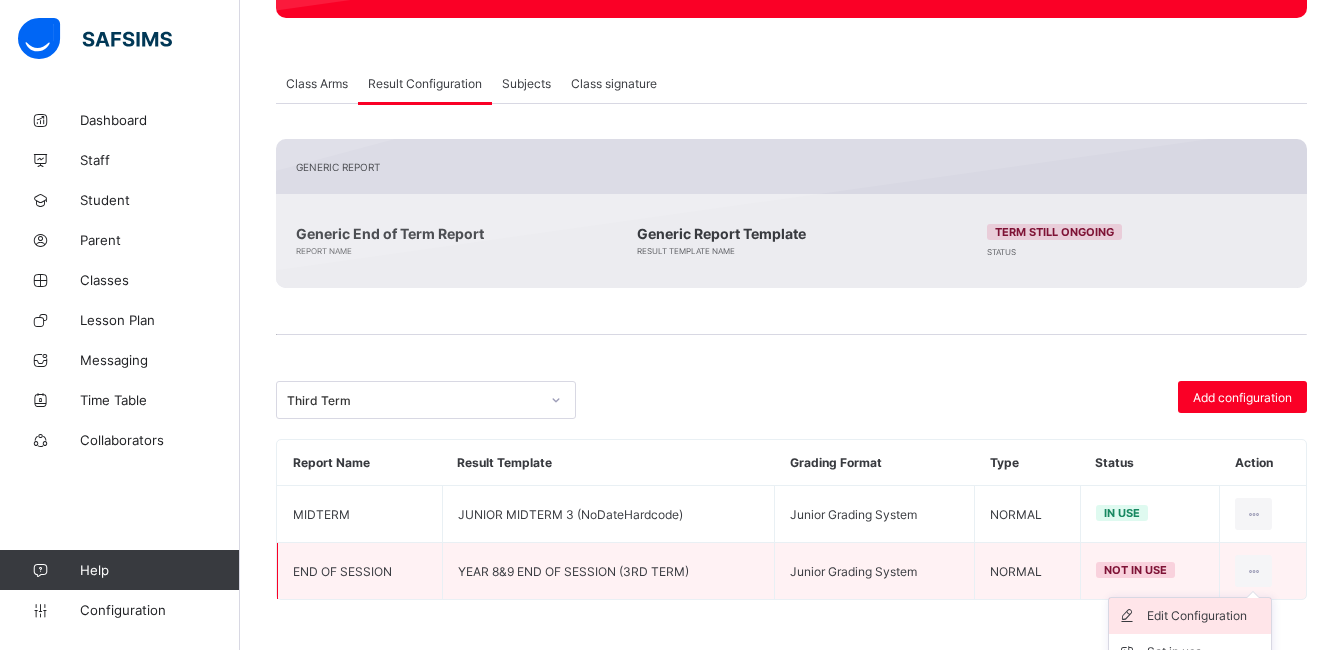 click on "Edit Configuration" at bounding box center (1205, 616) 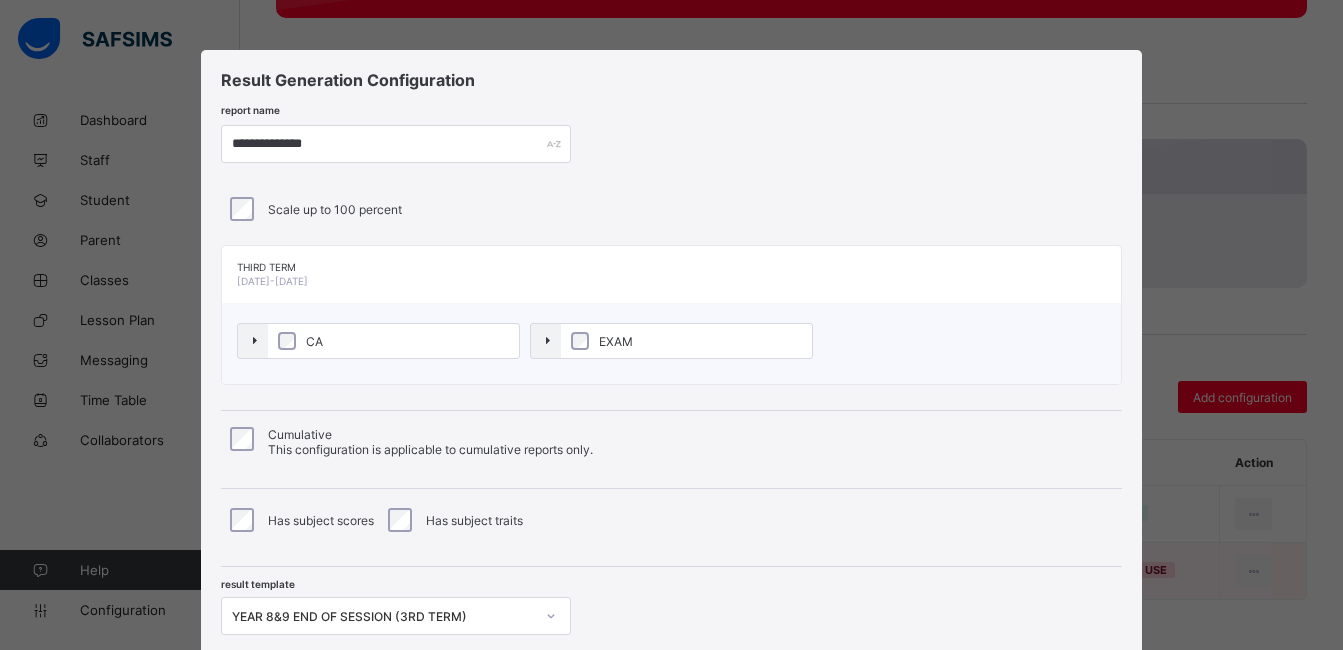 click on "Result Generation Configuration" at bounding box center (666, 80) 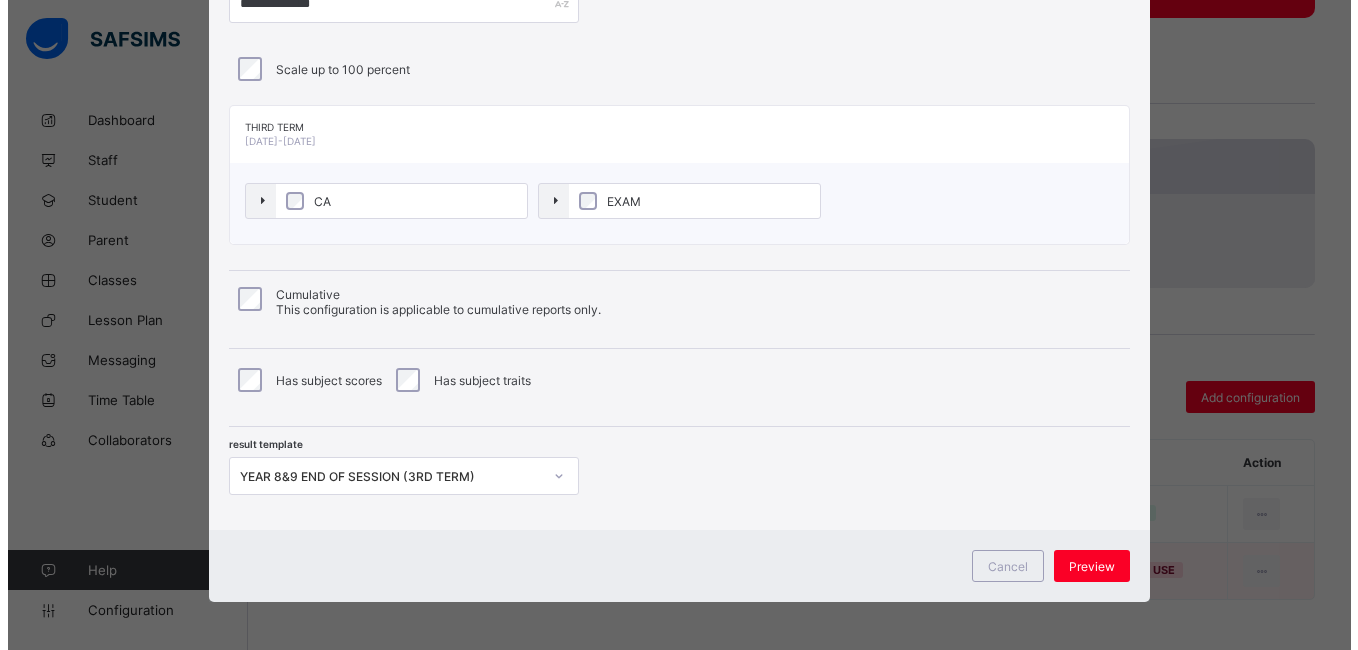 scroll, scrollTop: 142, scrollLeft: 0, axis: vertical 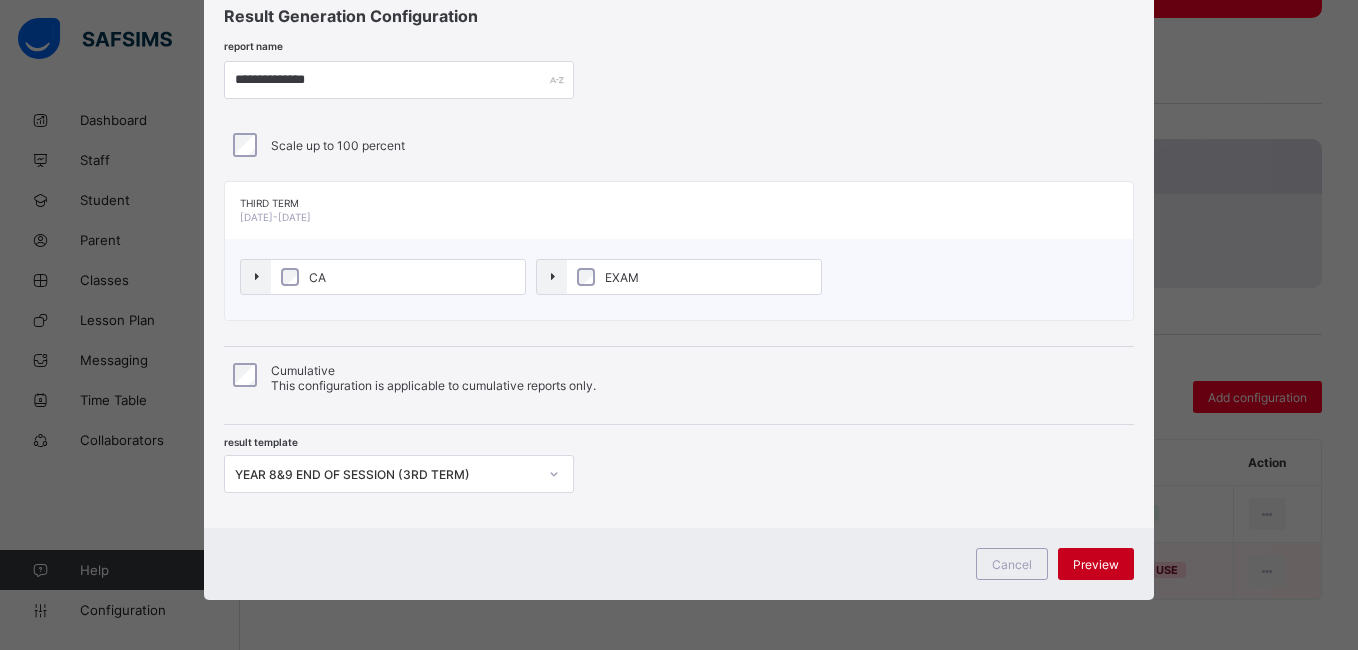 click on "Preview" at bounding box center (1096, 564) 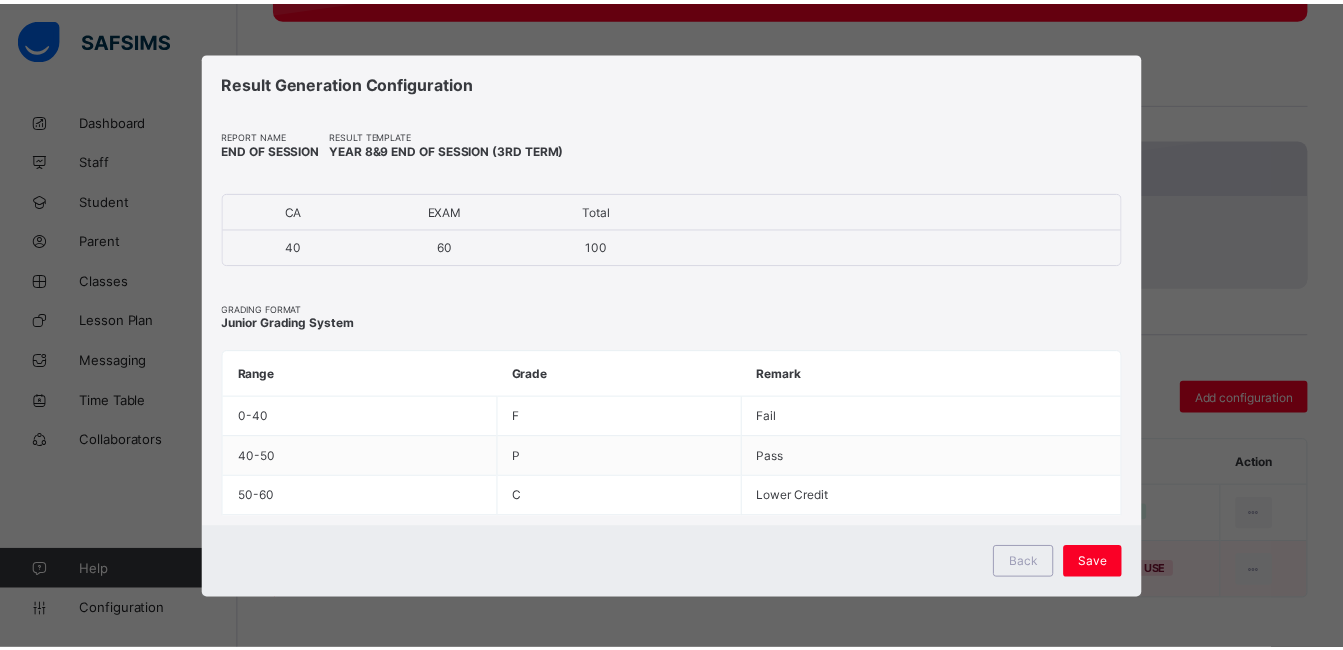 scroll, scrollTop: 0, scrollLeft: 0, axis: both 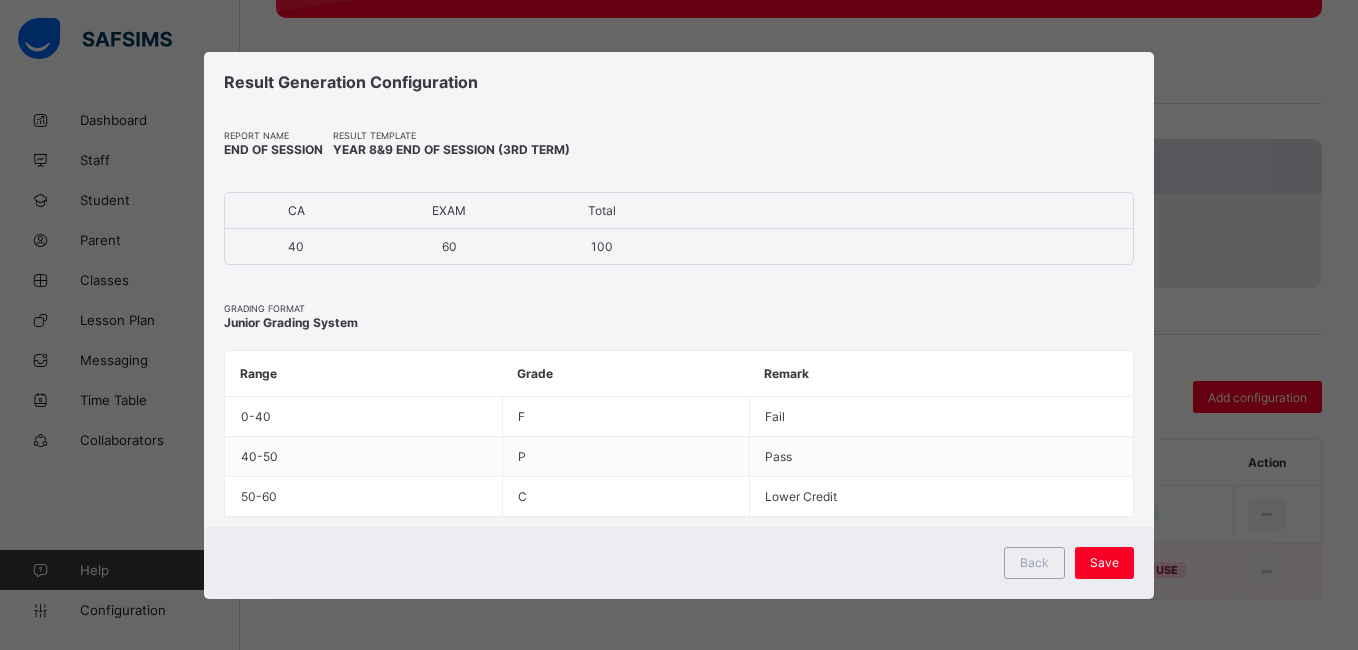 click on "Save" at bounding box center (1104, 563) 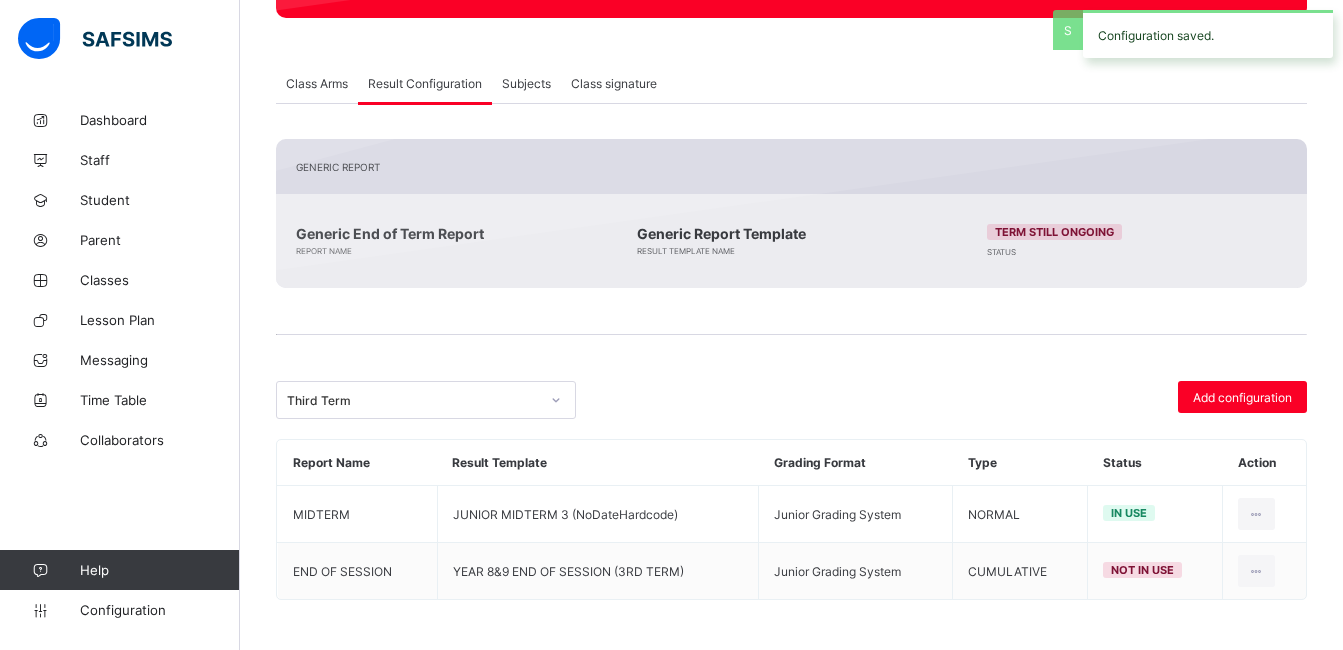 scroll, scrollTop: 0, scrollLeft: 0, axis: both 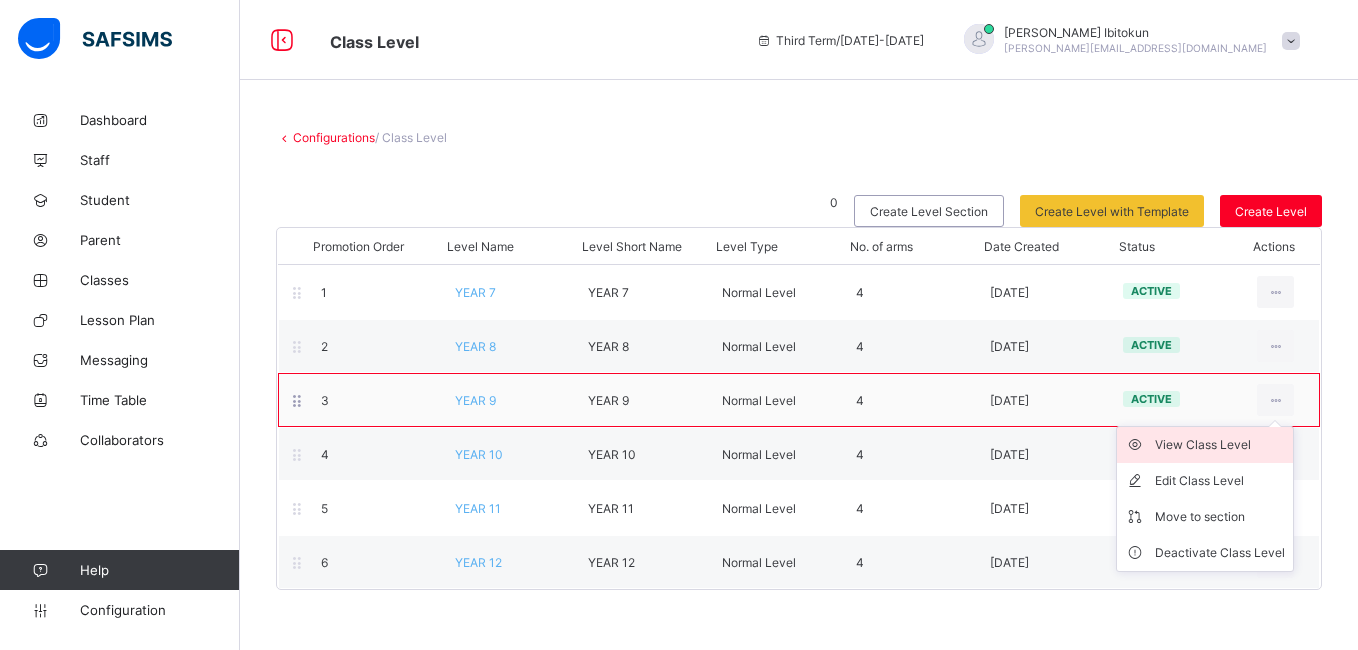 click on "View Class Level" at bounding box center [1220, 445] 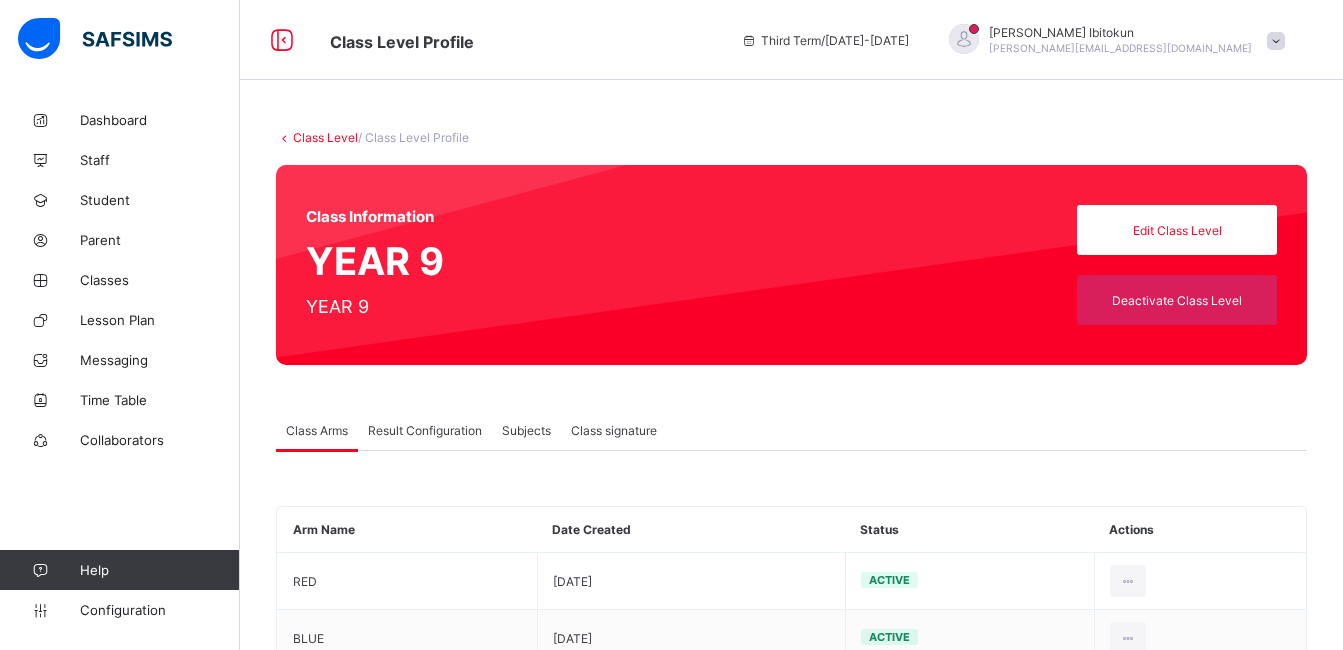 click on "Result Configuration" at bounding box center (425, 430) 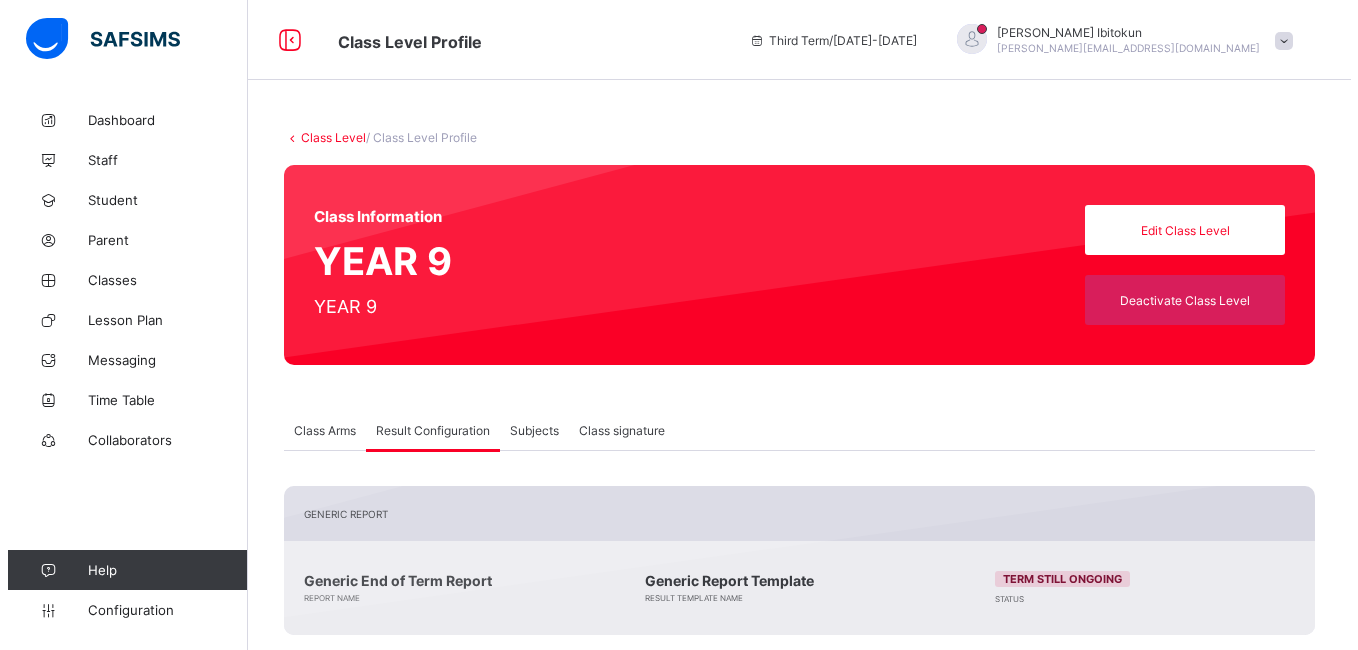 scroll, scrollTop: 347, scrollLeft: 0, axis: vertical 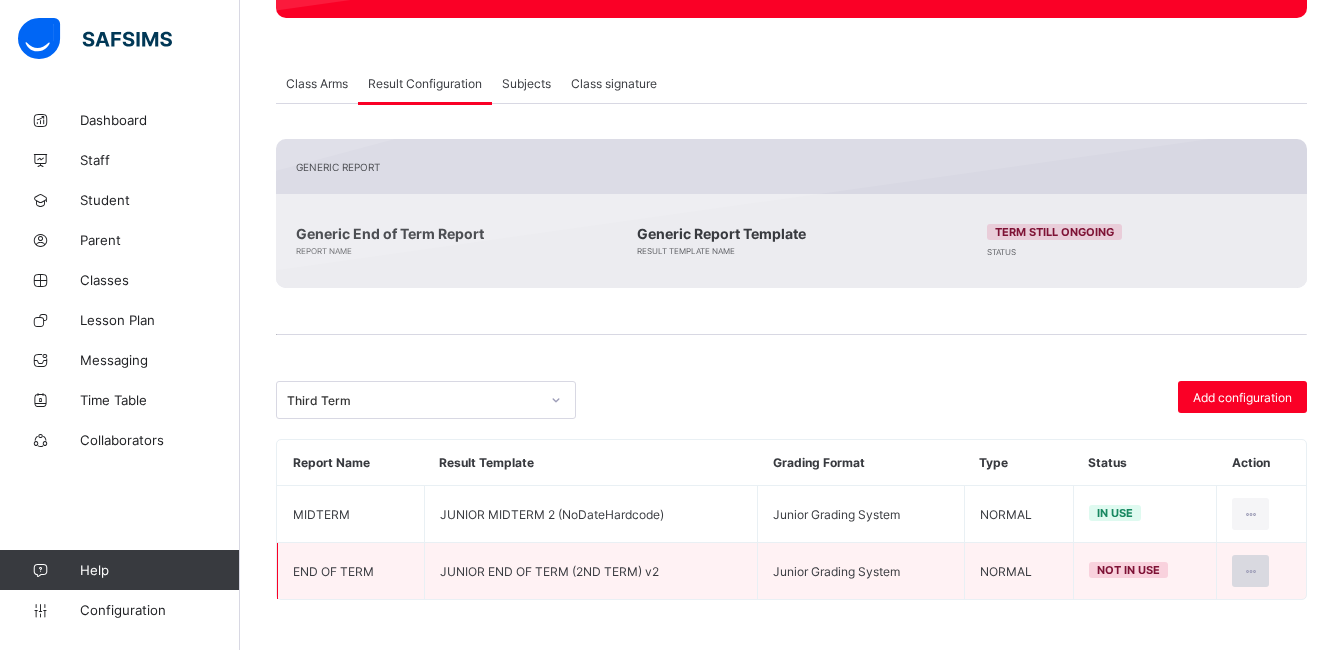click at bounding box center (1250, 571) 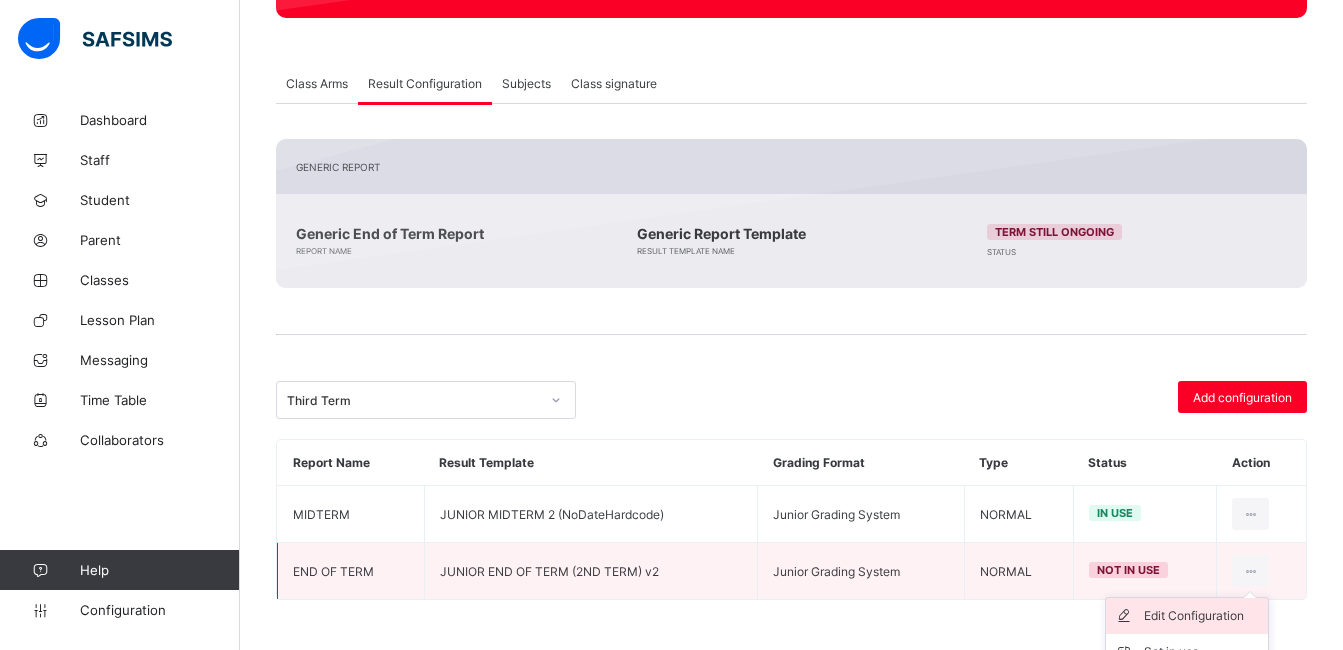 click on "Edit Configuration" at bounding box center [1202, 616] 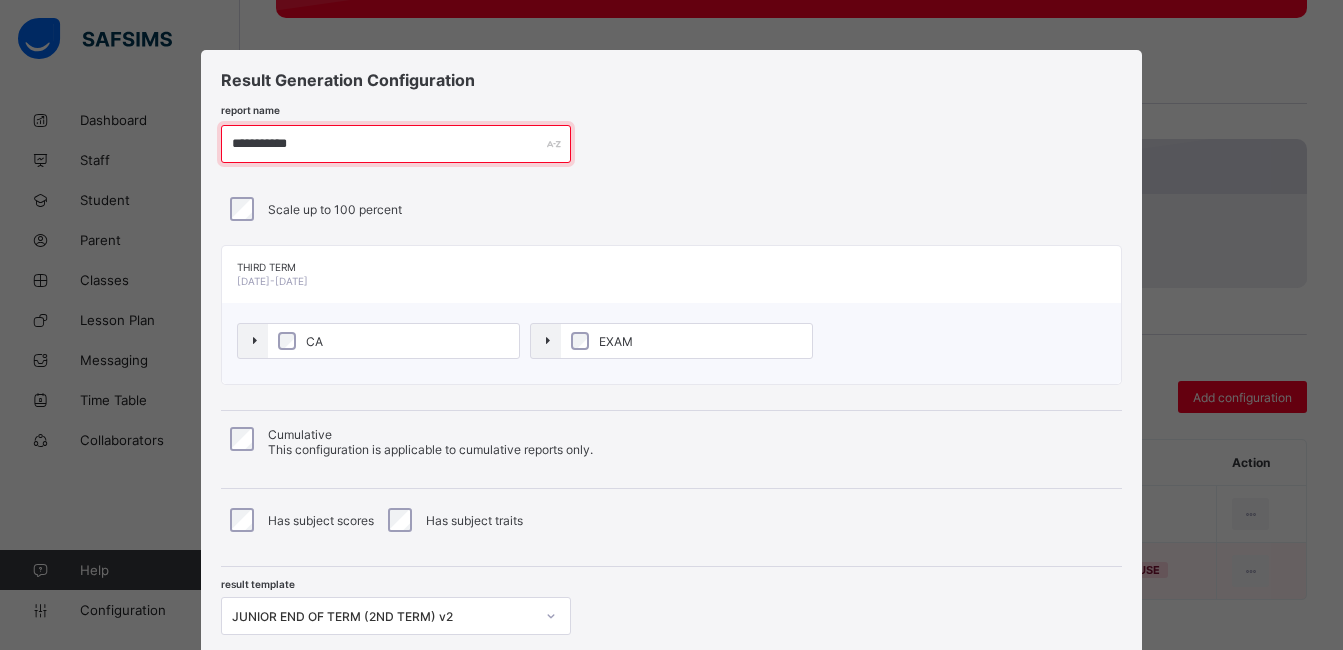 click on "**********" at bounding box center (396, 144) 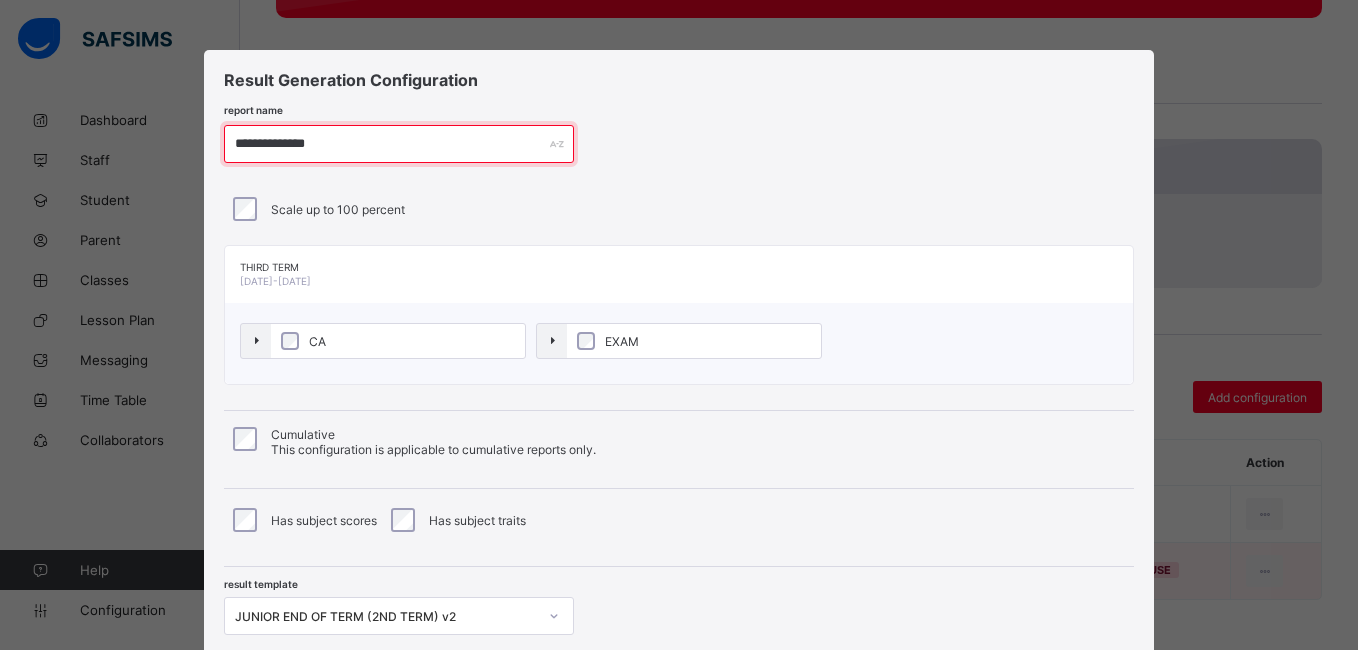 type on "**********" 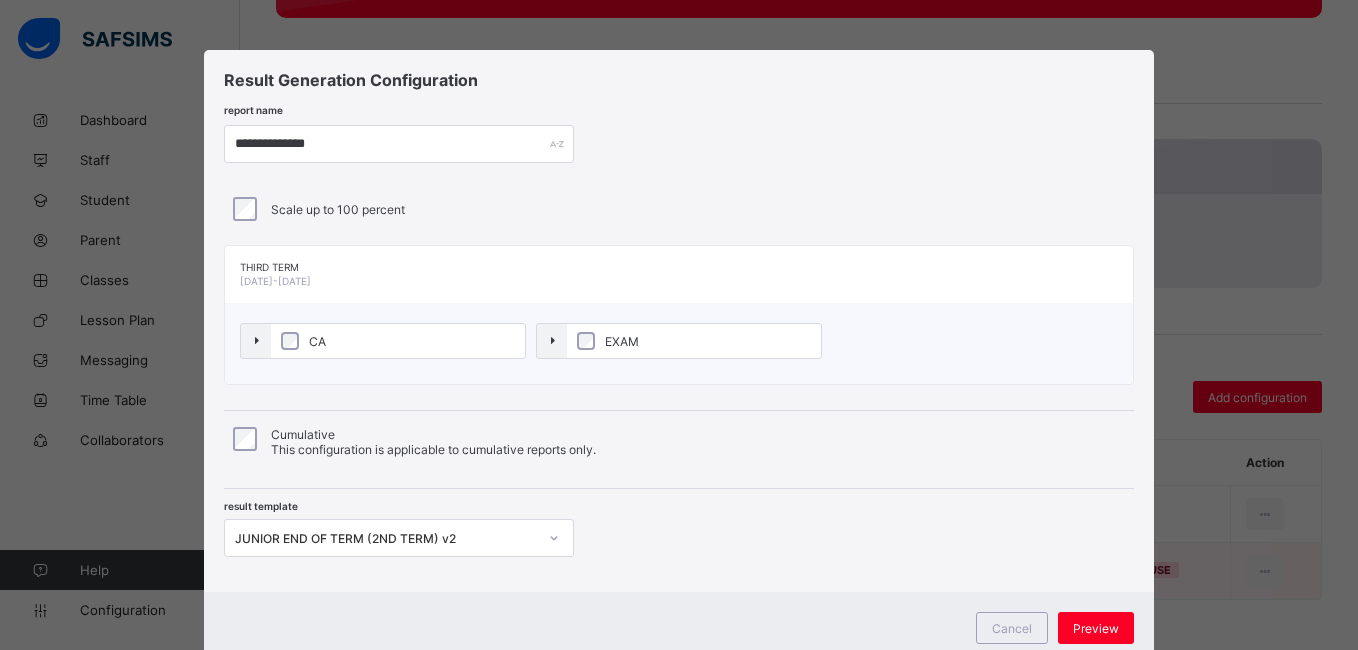 click on "**********" at bounding box center (679, 321) 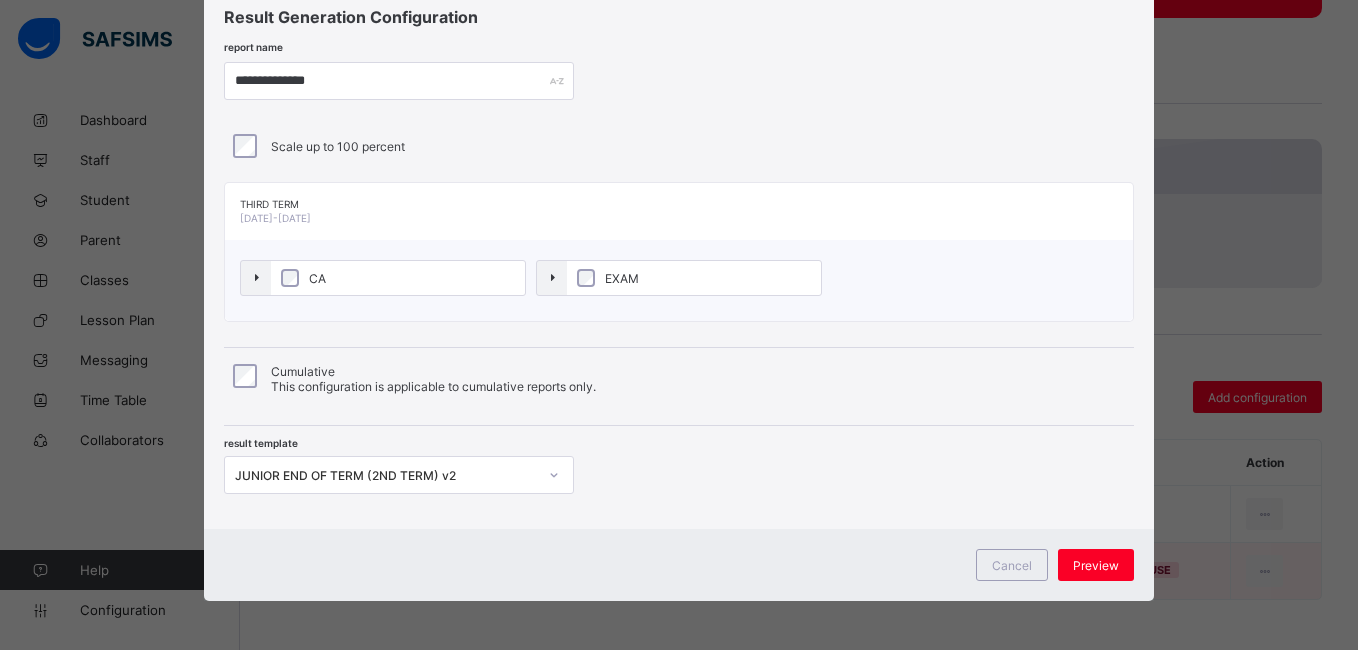 scroll, scrollTop: 64, scrollLeft: 0, axis: vertical 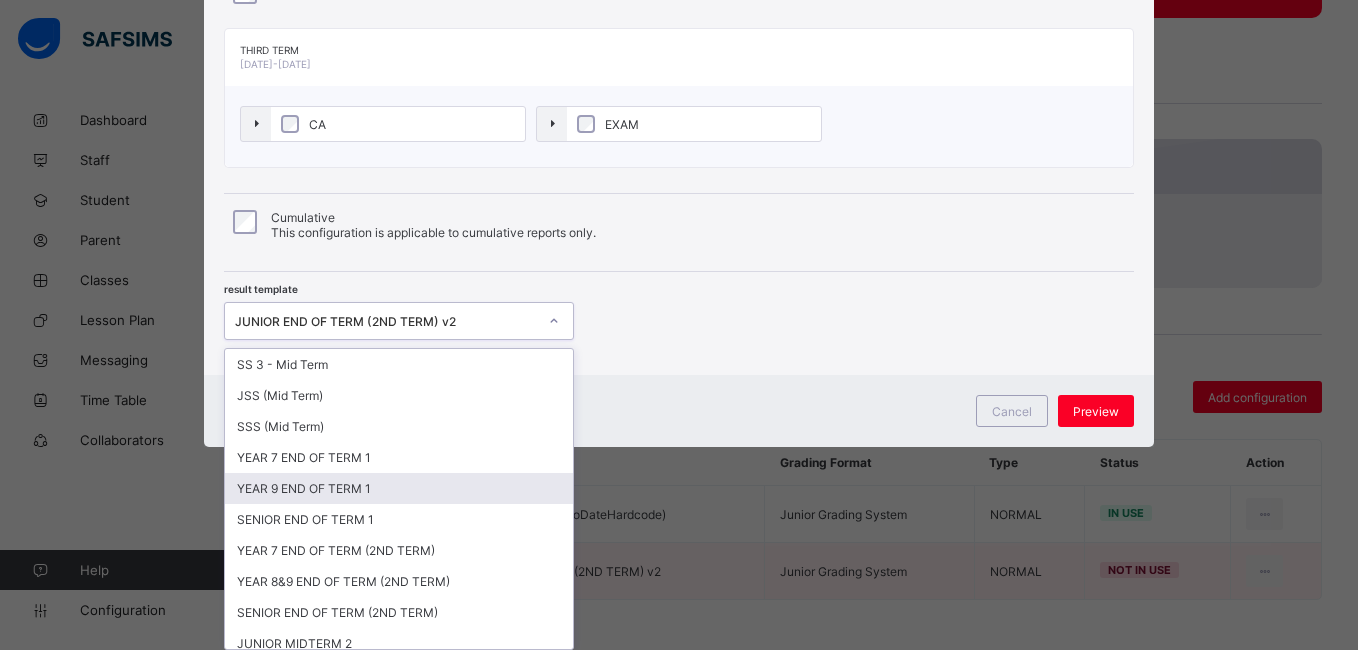 click on "option YEAR 9 END OF TERM 1 focused, 5 of 32. 32 results available. Use Up and Down to choose options, press Enter to select the currently focused option, press Escape to exit the menu, press Tab to select the option and exit the menu. JUNIOR END OF TERM (2ND TERM) v2 SS 3 - Mid Term JSS (Mid Term) SSS (Mid Term) YEAR 7 END OF TERM 1 YEAR 9 END OF TERM 1 SENIOR END OF TERM 1 YEAR 7 END OF TERM (2ND TERM) YEAR 8&9 END OF TERM (2ND TERM) SENIOR END OF TERM (2ND TERM) JUNIOR MIDTERM 2 SENIOR MIDTERM 2 JUNIOR MIDTERM 3 SENIOR MIDTERM 3 3RD TERM EOT YEAR 7 END OF SESSION (3RD TERM) YEAR 8&9 END OF SESSION (3RD TERM) SENIOR END OF SESSION (3RD TERM) JUNIOR MIDTERM 1 SENIOR MIDTERM 1 JUNIOR MIDTERM 1 YEAR 8 & 9 END OF TERM 1 YEAR 7 END OF TERM 1 NEW TERM 1 JSS NEW TERM 1 JUNIOR SENIOR END OF TERM (1ST TERM) v2 JUNIOR END OF TERM (1ST TERM) v2 SENIOR MIDTERM 2 (NoDateHardcode) JUNIOR MIDTERM 2 (NoDateHardcode) JUNIOR END OF TERM (2ND TERM) v2 SENIOR END OF TERM (2ND TERM) v2 JUNIOR MIDTERM 3 (NoDateHardcode)" at bounding box center (399, 321) 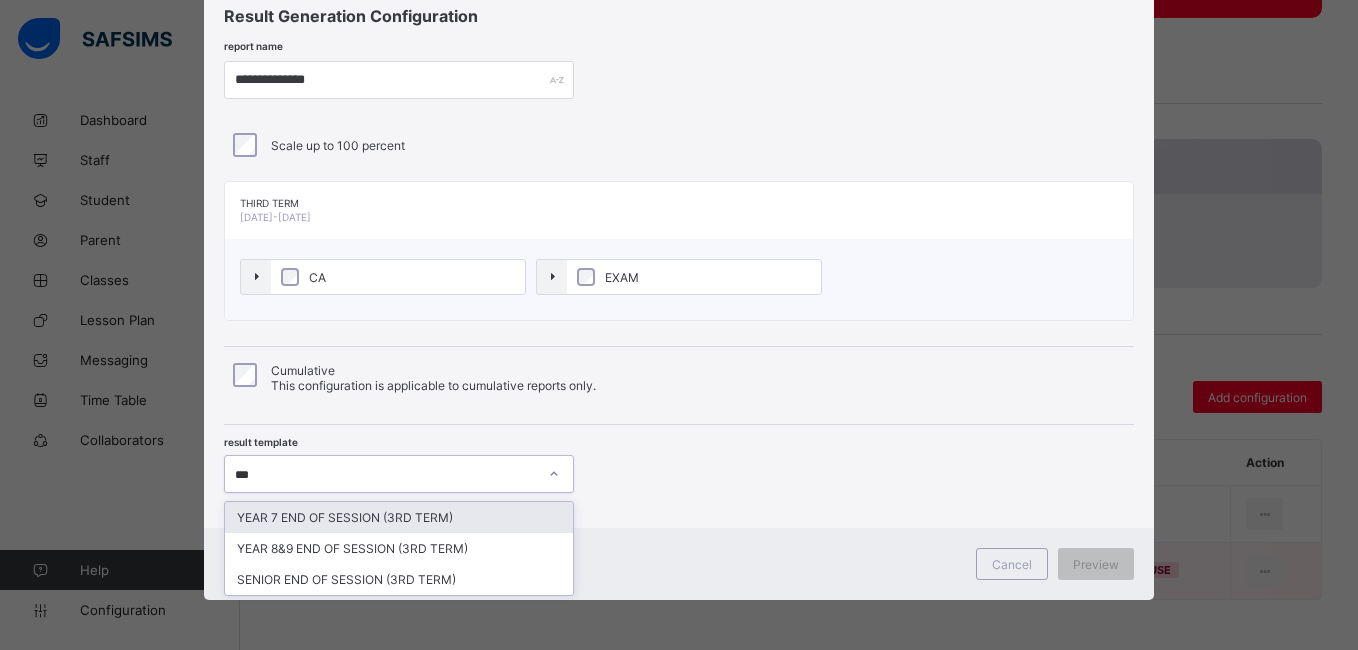 scroll, scrollTop: 64, scrollLeft: 0, axis: vertical 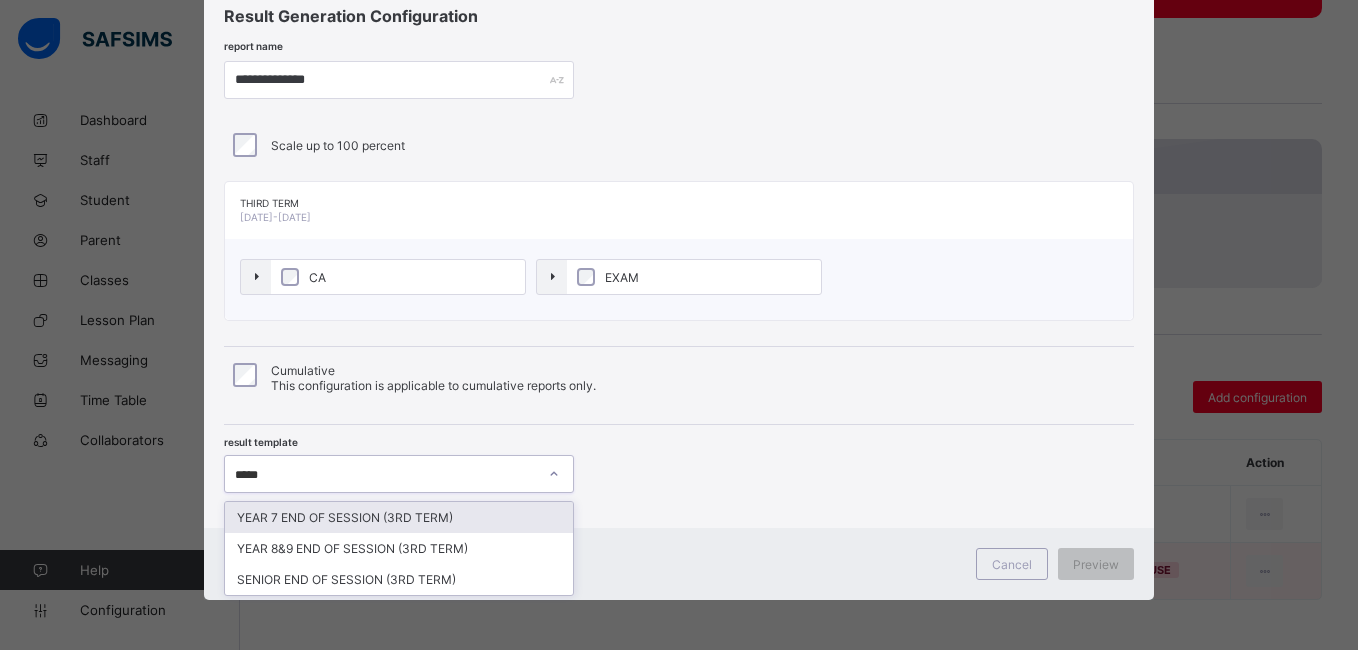 type on "******" 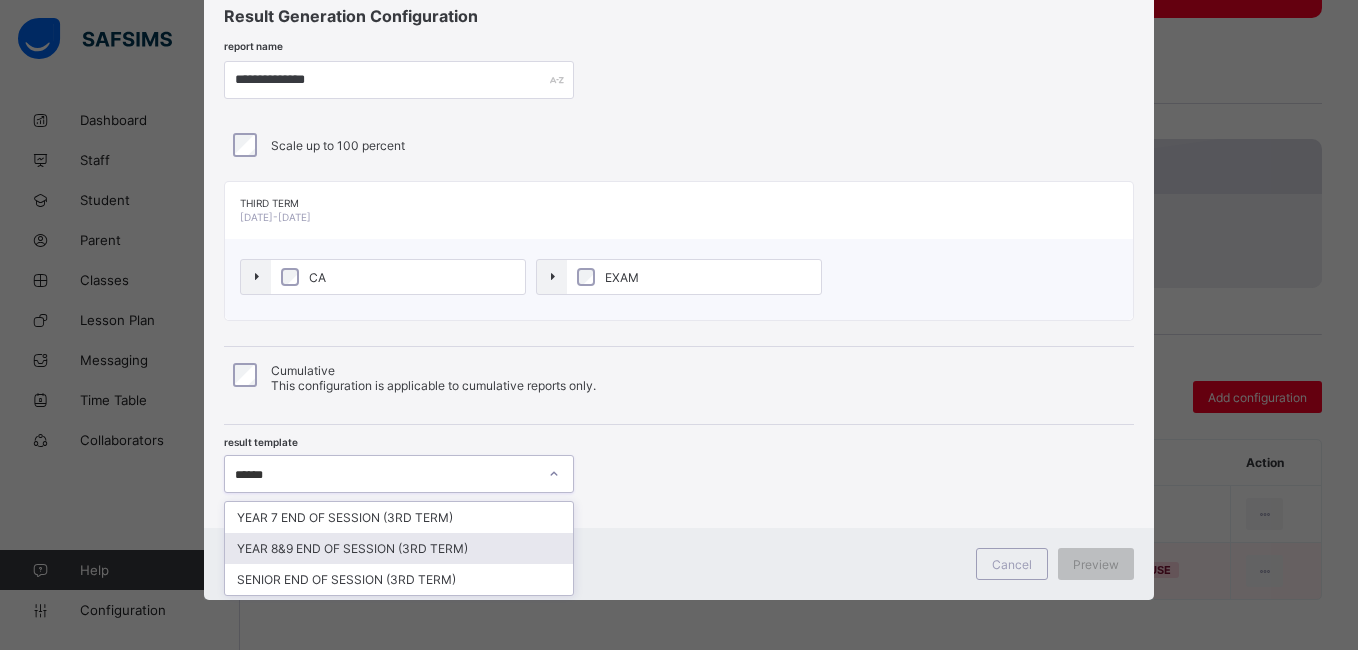 click on "YEAR 8&9 END OF SESSION (3RD TERM)" at bounding box center [399, 548] 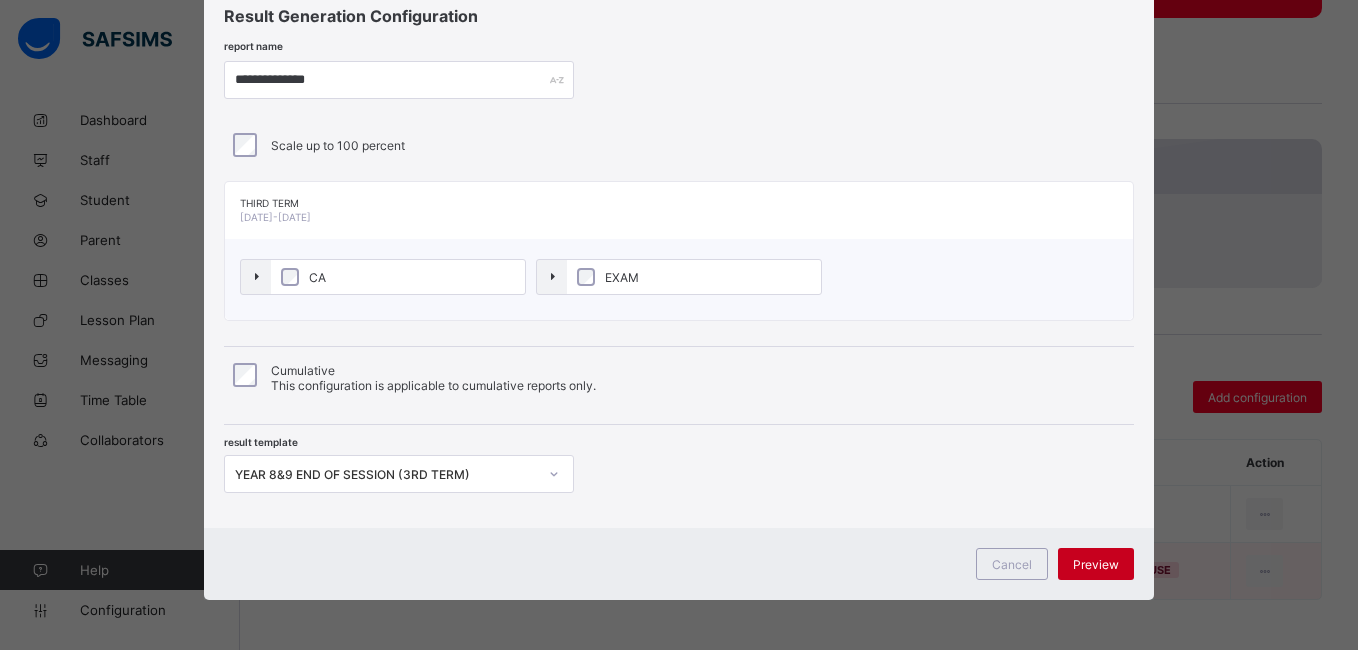 click on "Preview" at bounding box center [1096, 564] 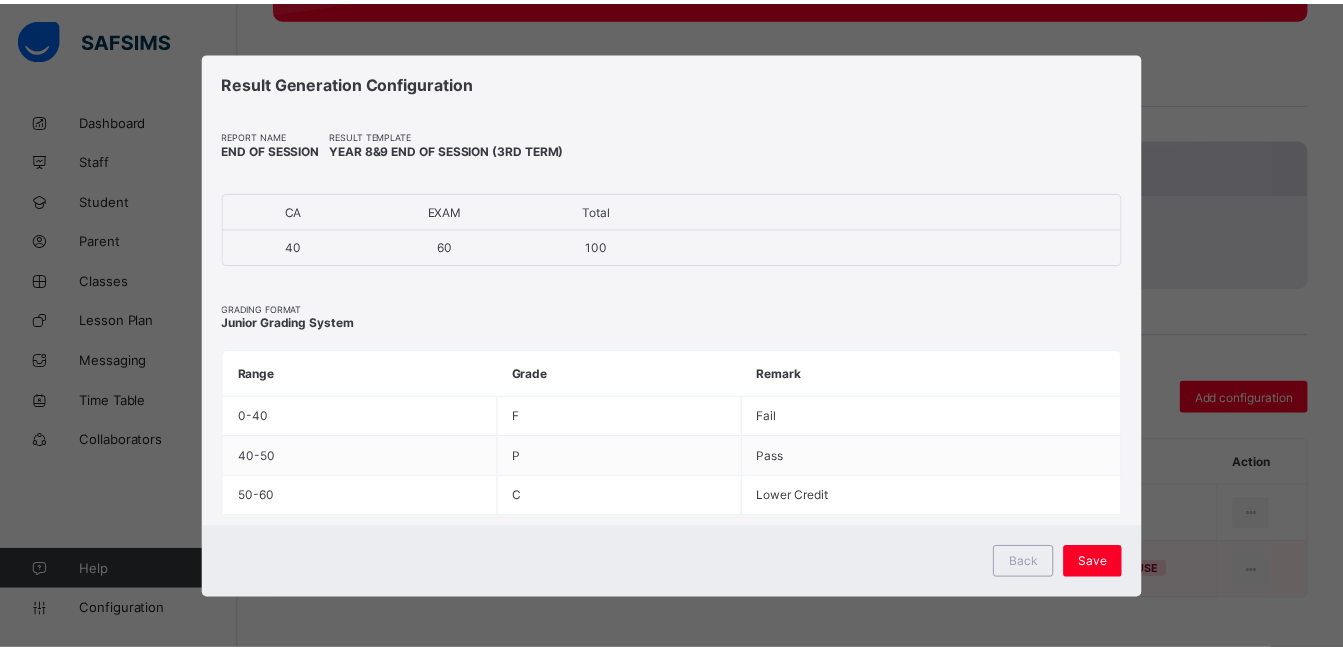 scroll, scrollTop: 0, scrollLeft: 0, axis: both 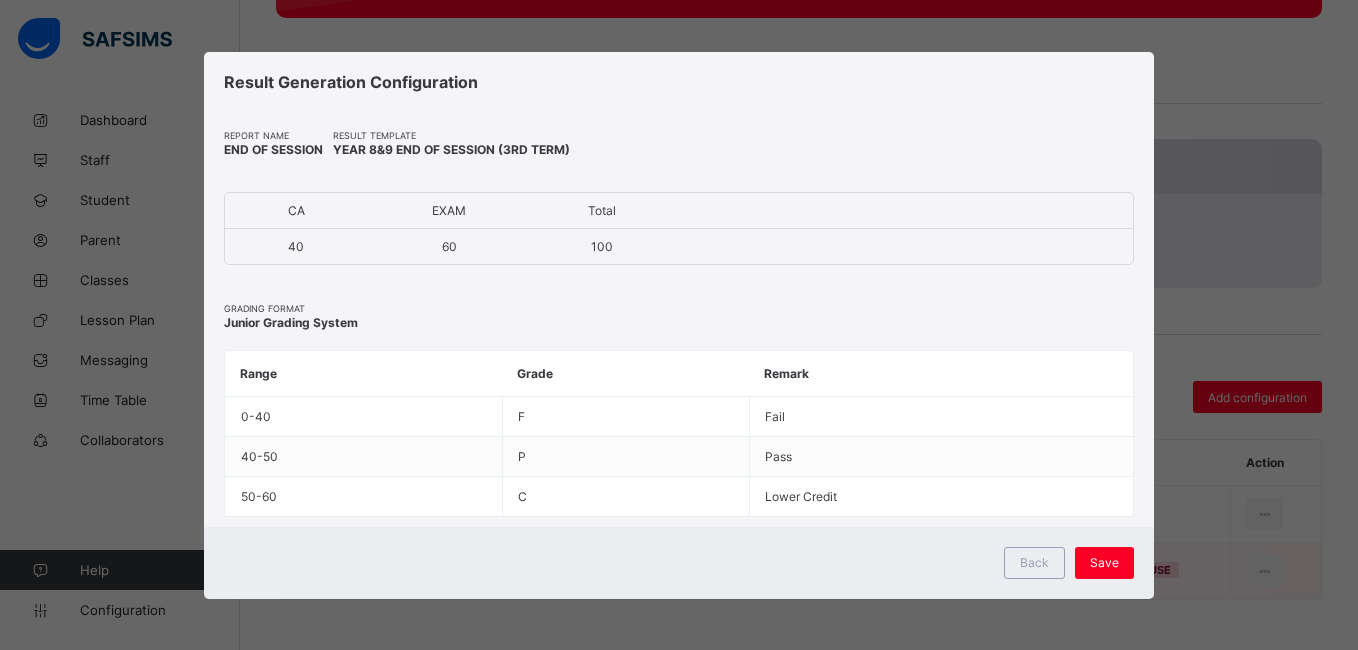click on "Save" at bounding box center [1104, 563] 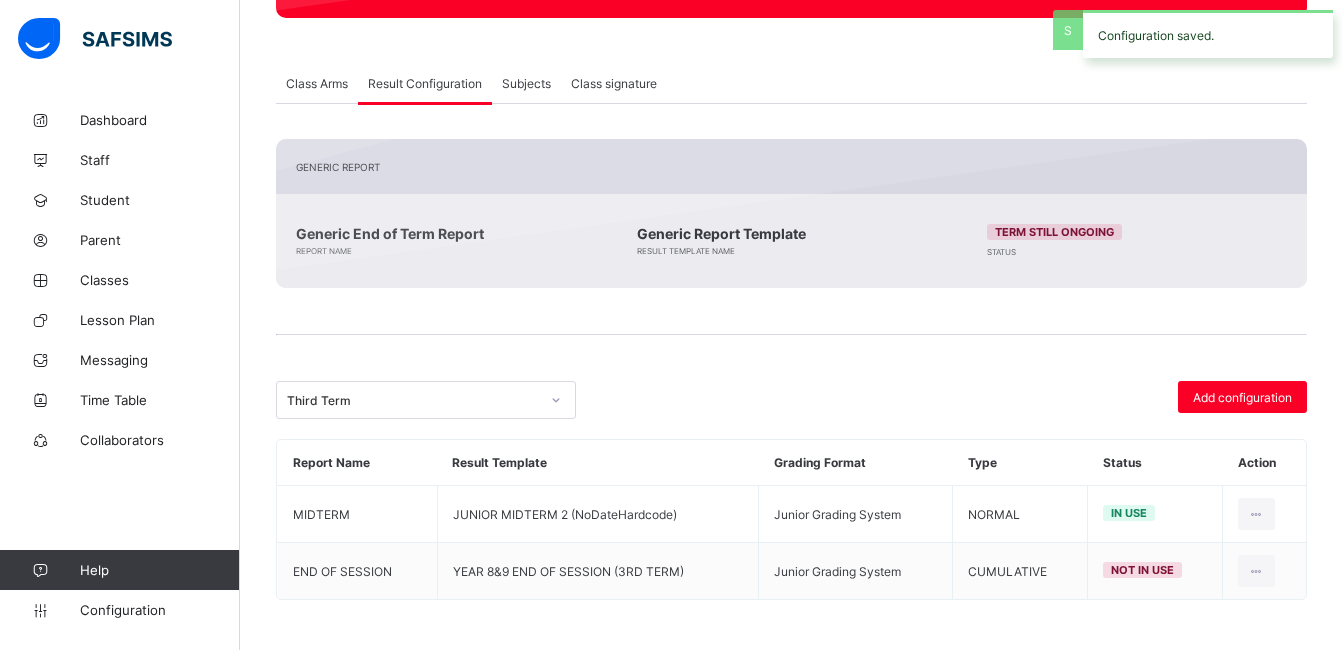 click at bounding box center (791, 361) 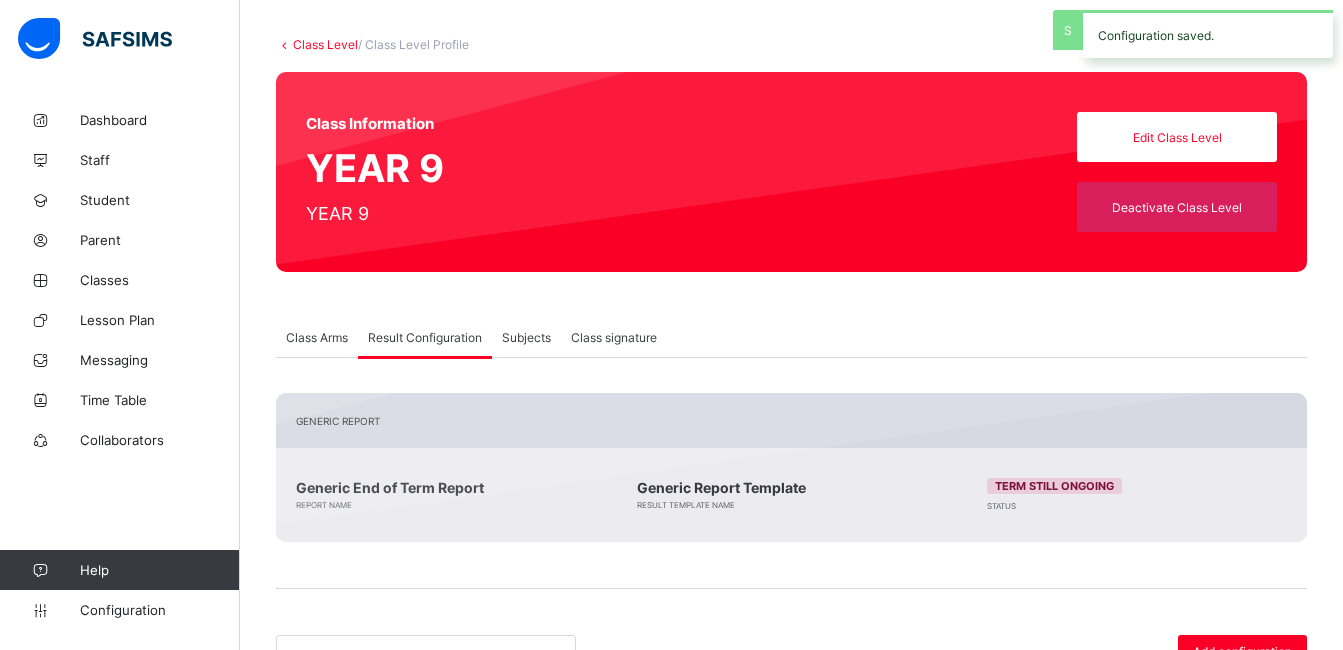 scroll, scrollTop: 0, scrollLeft: 0, axis: both 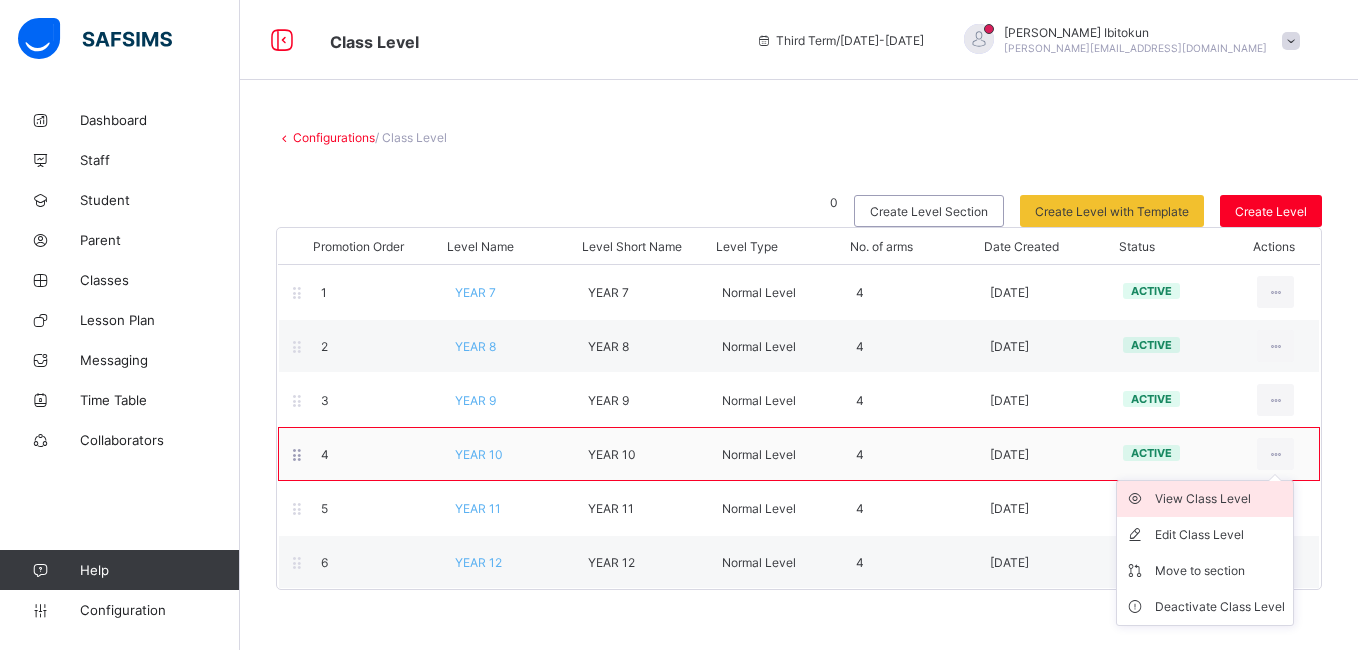 click on "View Class Level" at bounding box center (1220, 499) 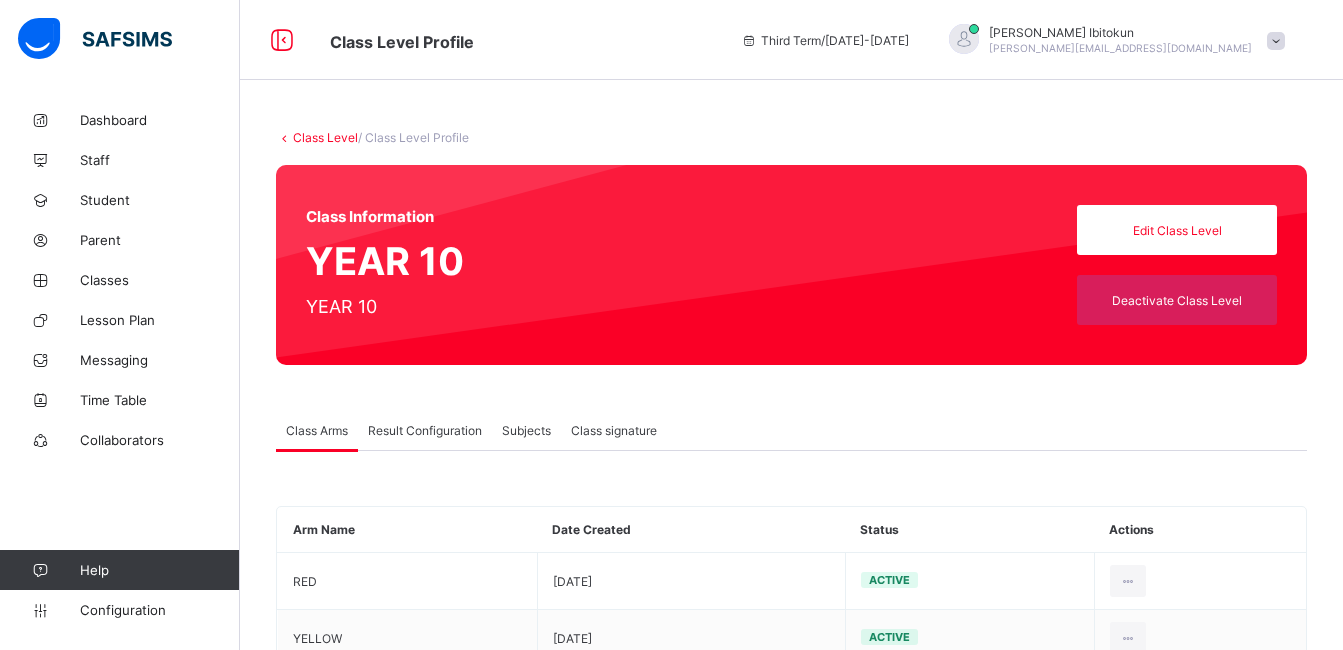 click on "Result Configuration" at bounding box center [425, 430] 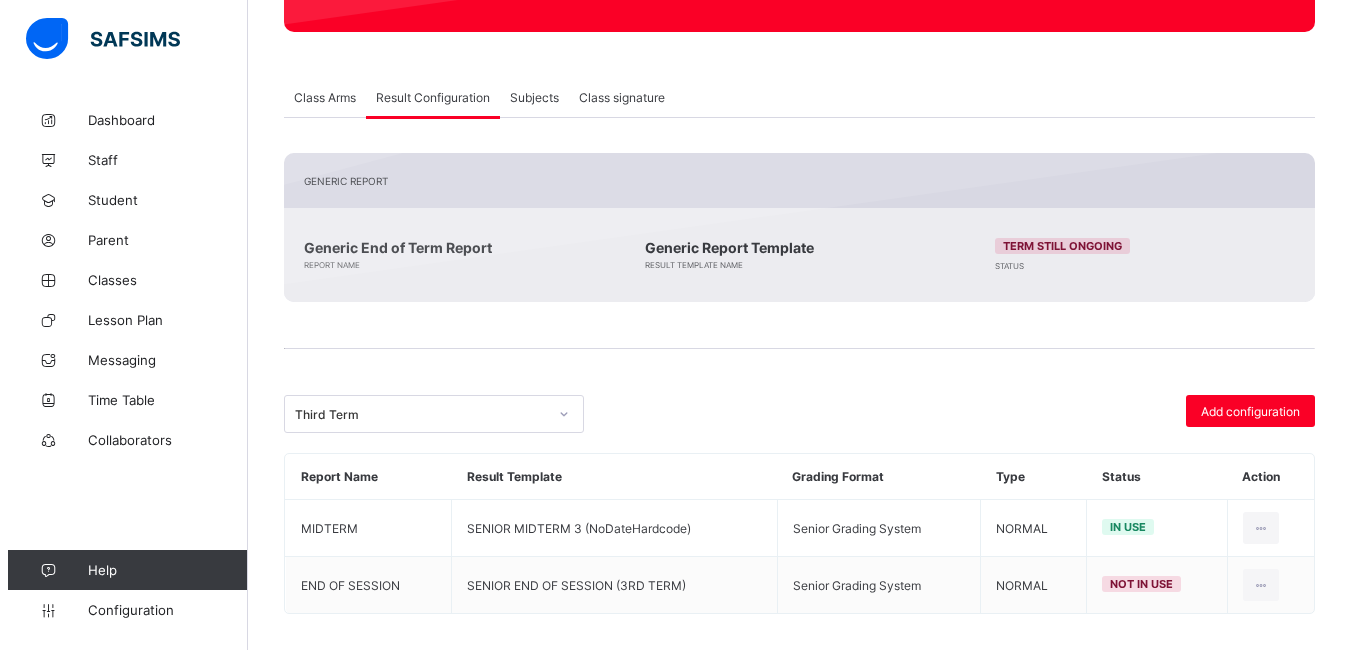 scroll, scrollTop: 347, scrollLeft: 0, axis: vertical 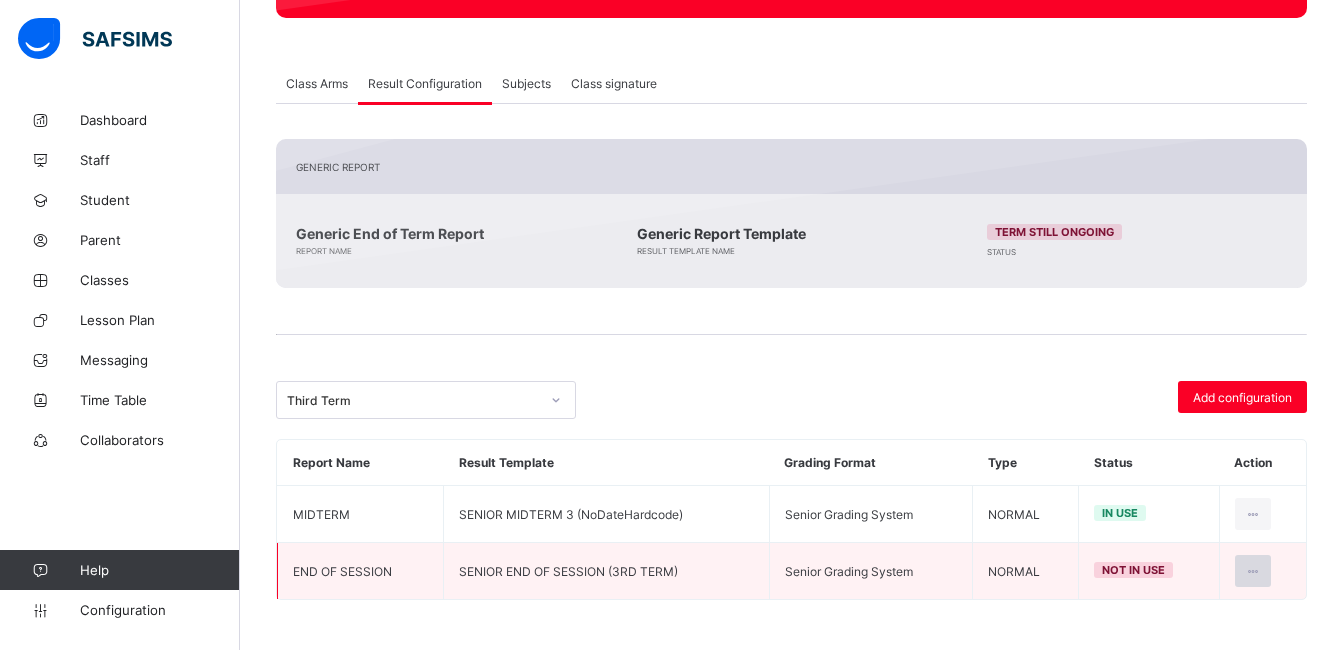 click at bounding box center (1253, 571) 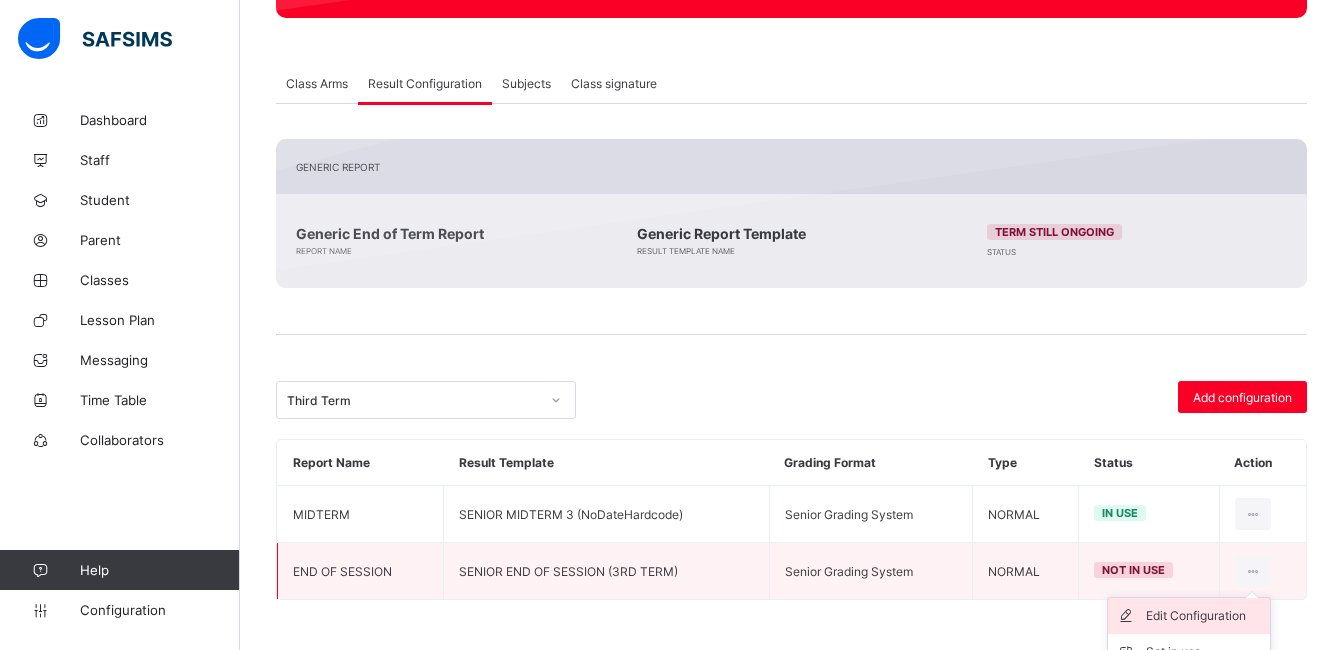 click on "Edit Configuration" at bounding box center [1204, 616] 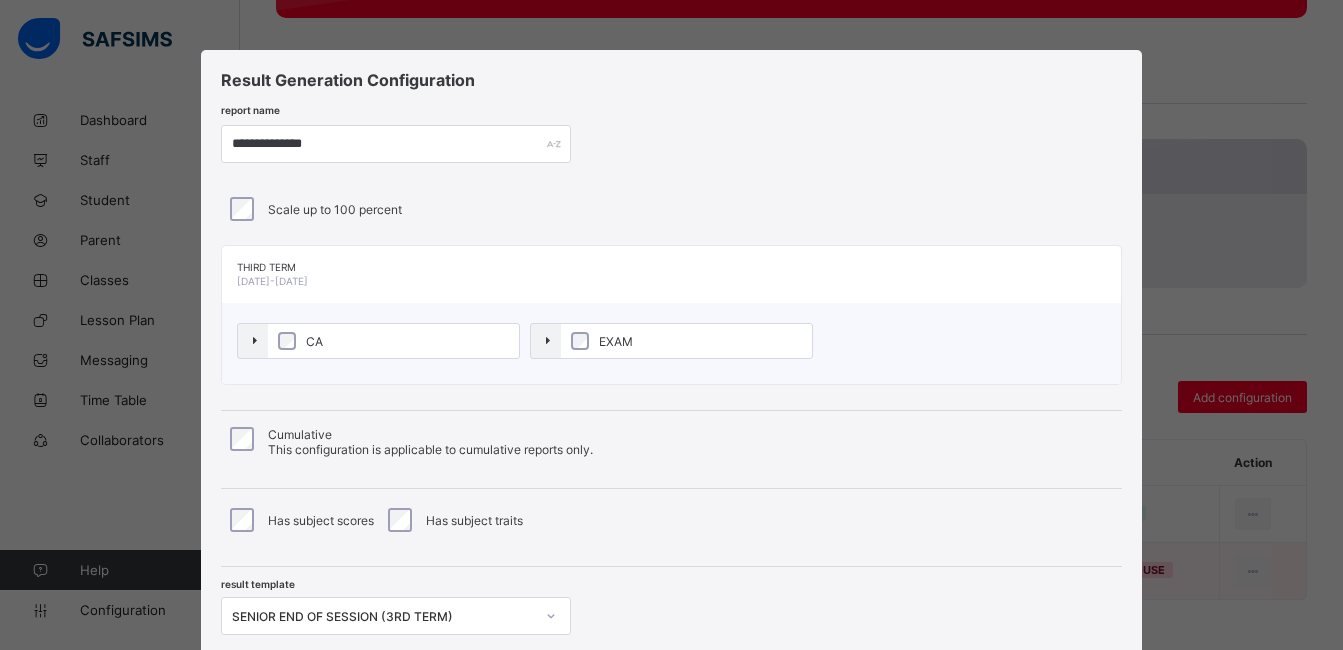 type on "**********" 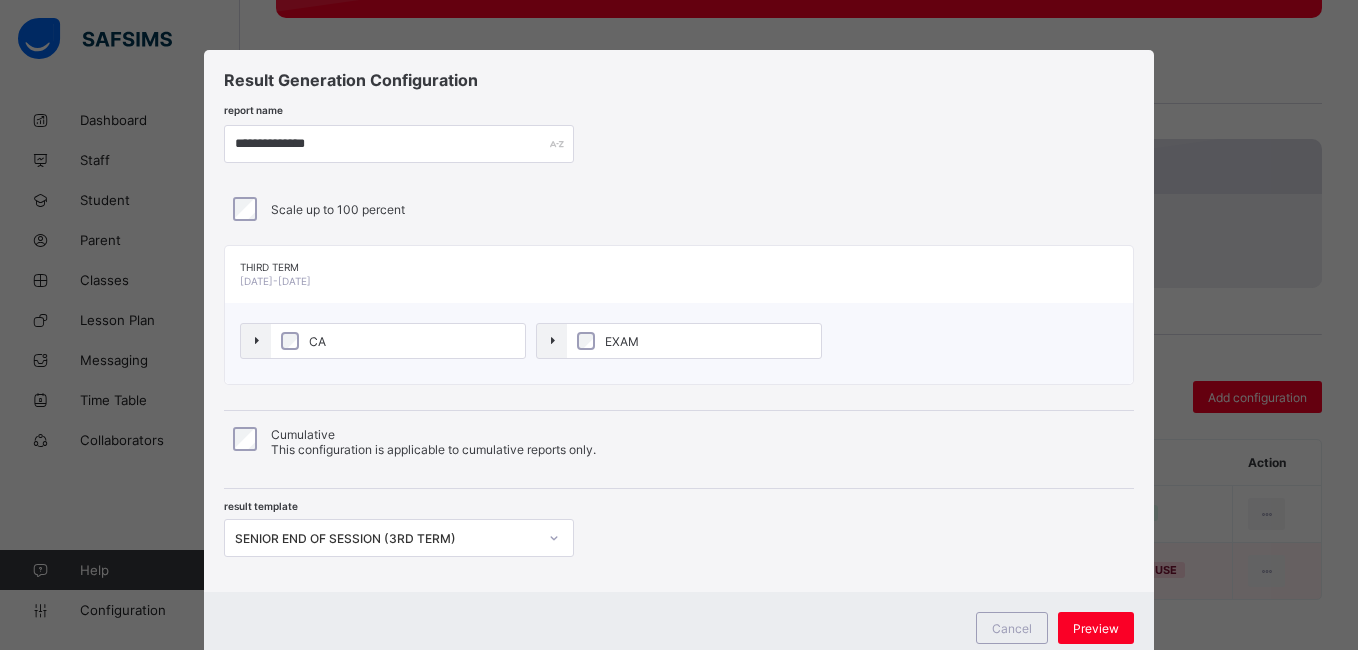 click on "**********" at bounding box center (679, 321) 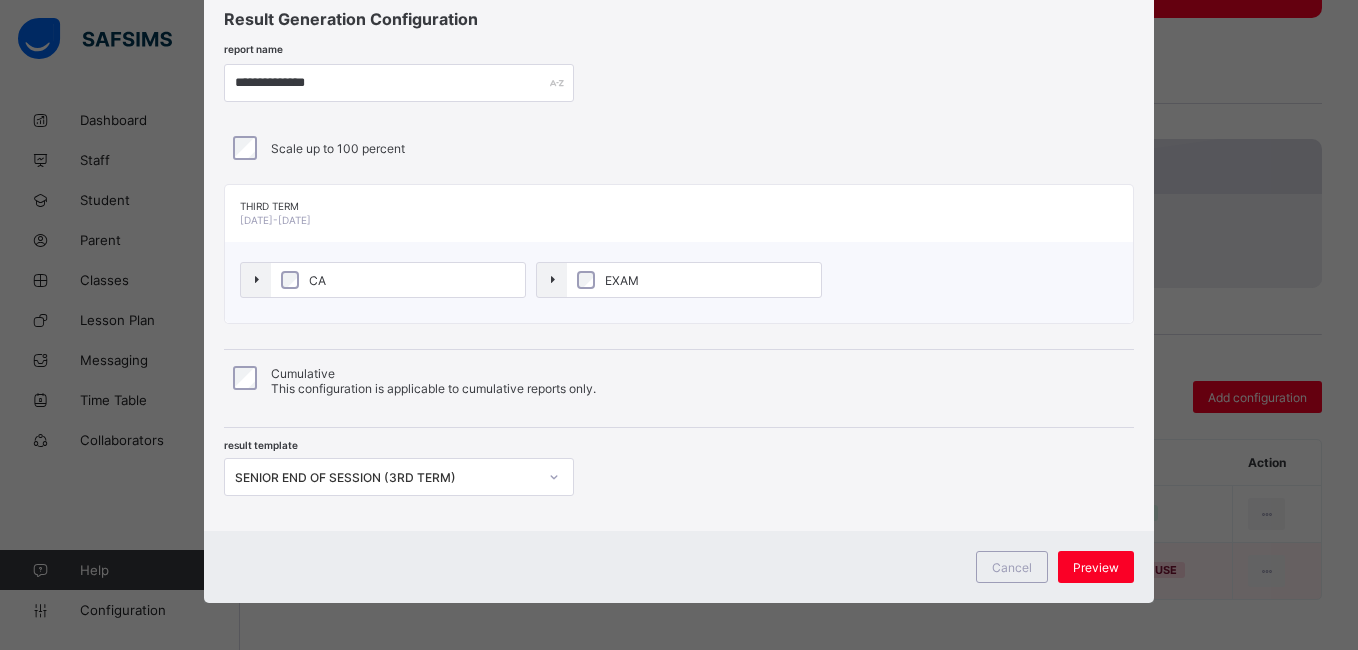 scroll, scrollTop: 64, scrollLeft: 0, axis: vertical 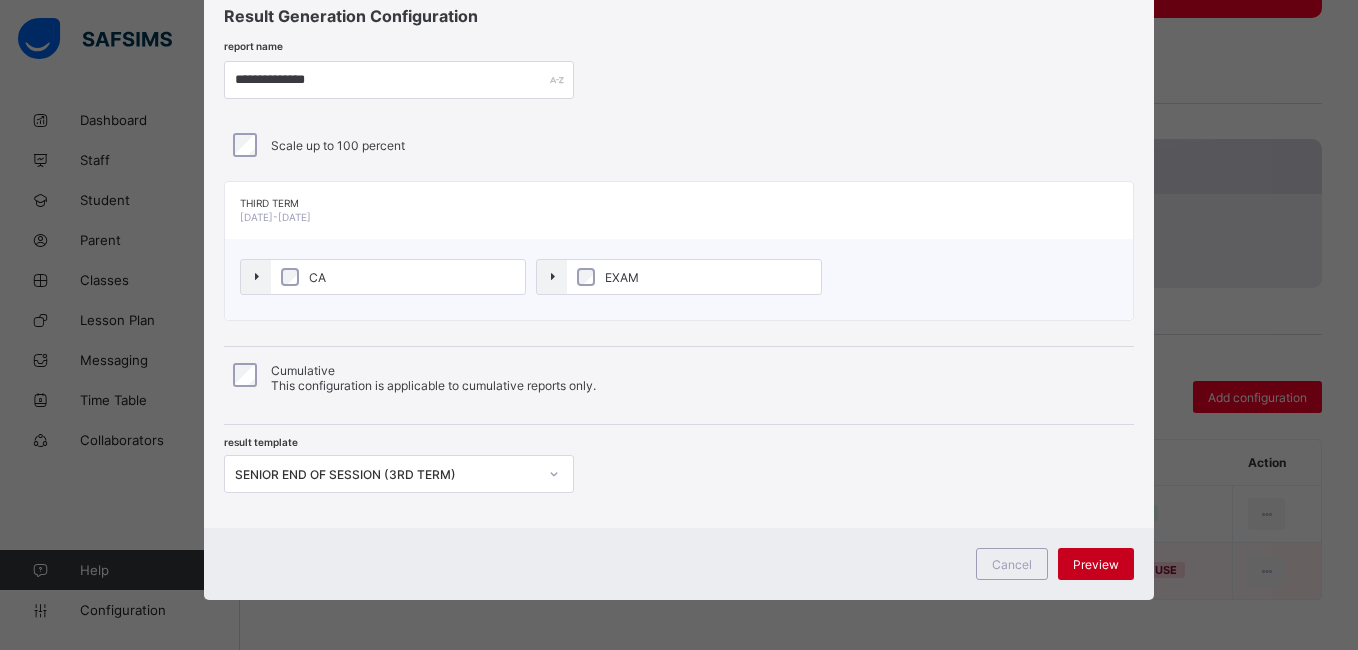 click on "Preview" at bounding box center (1096, 564) 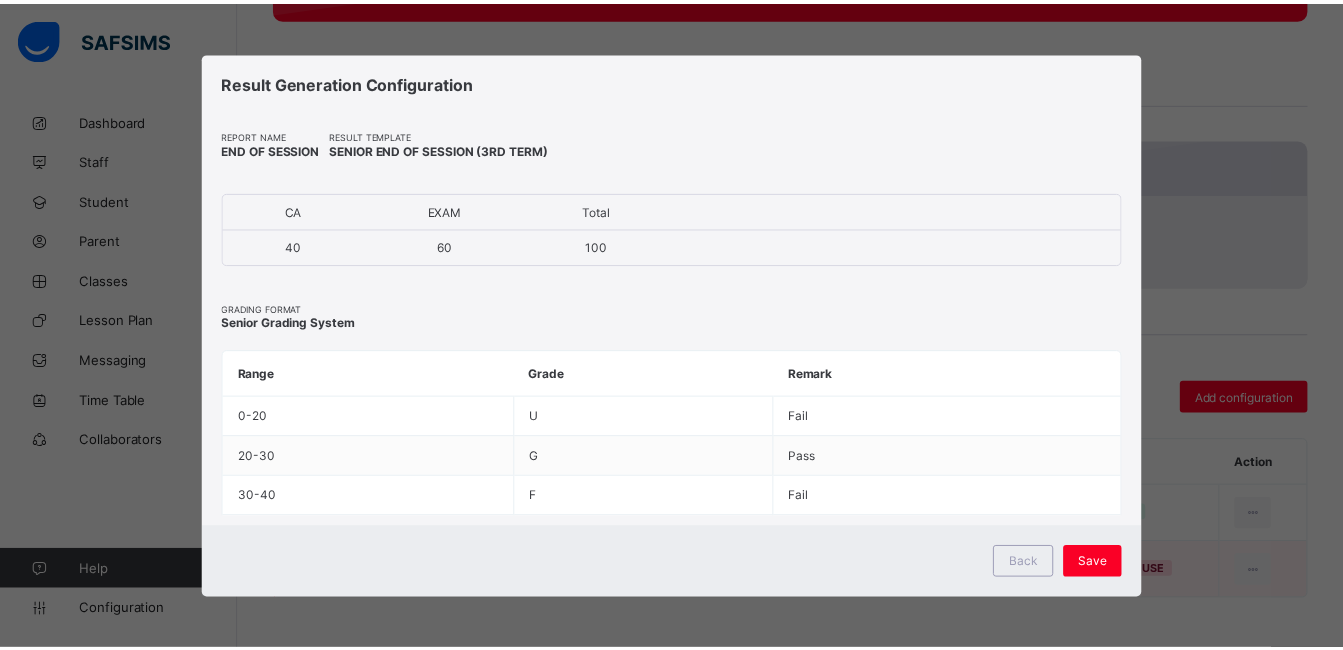 scroll, scrollTop: 0, scrollLeft: 0, axis: both 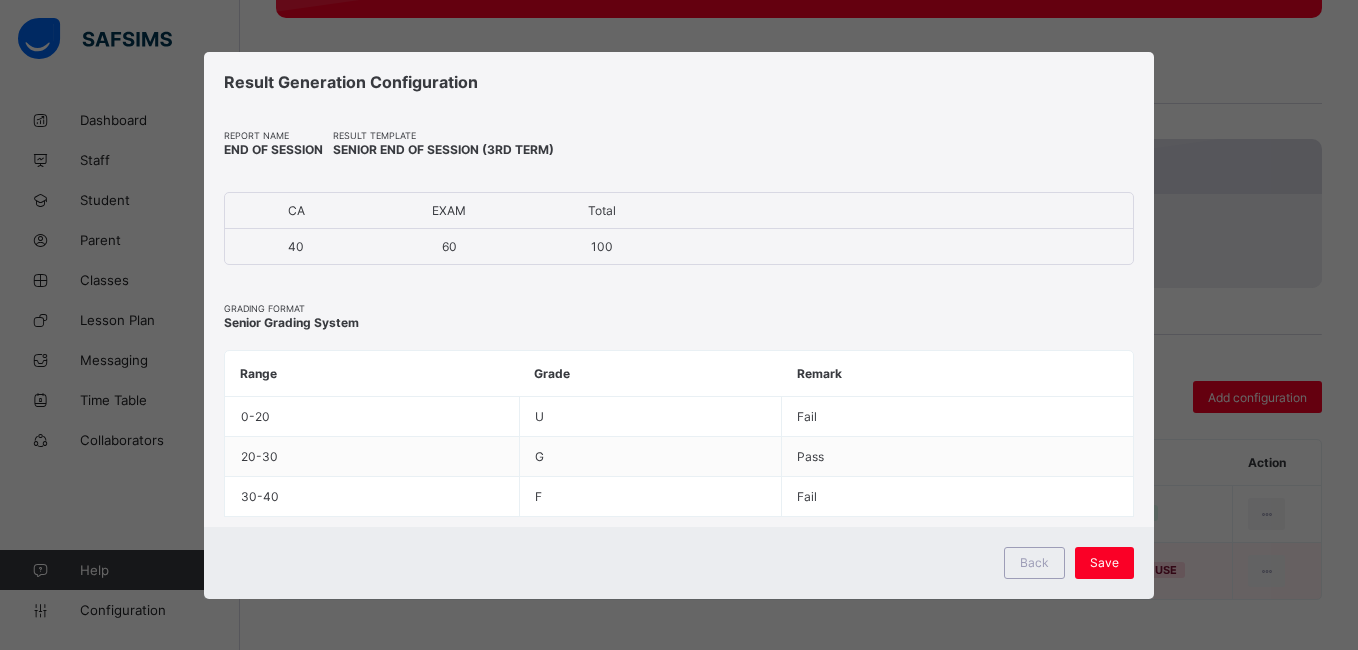 click on "Save" at bounding box center [1104, 562] 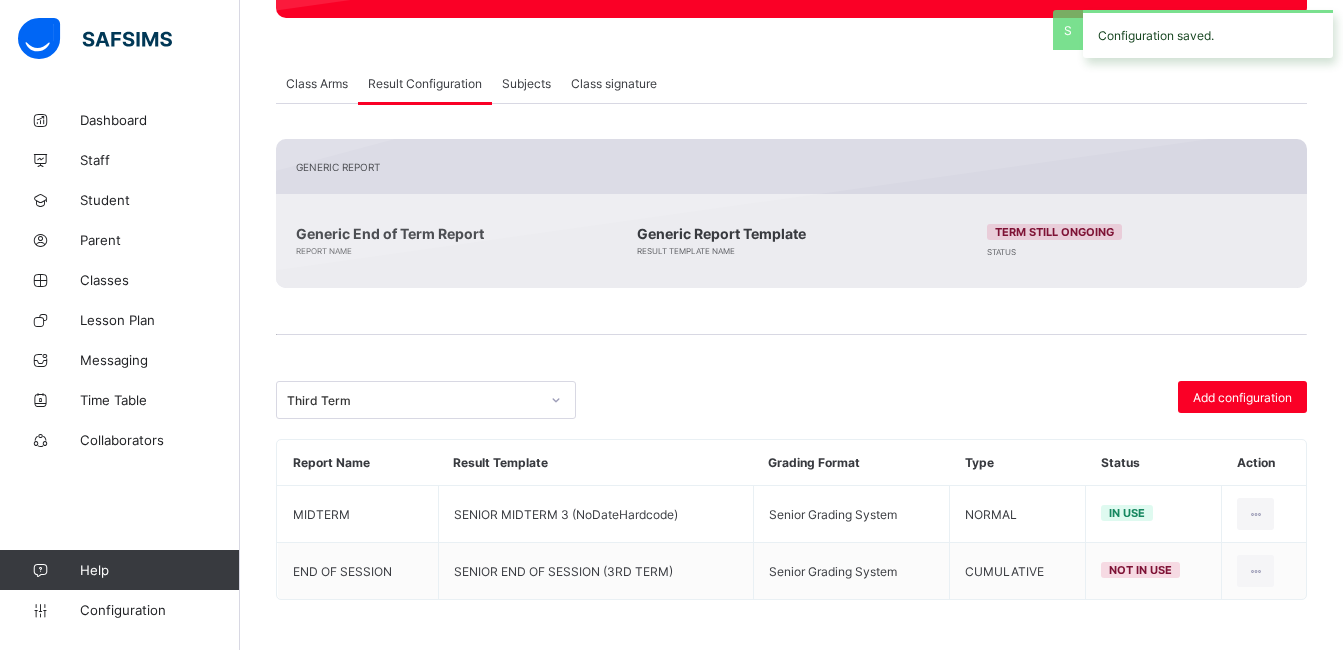 click at bounding box center [791, 361] 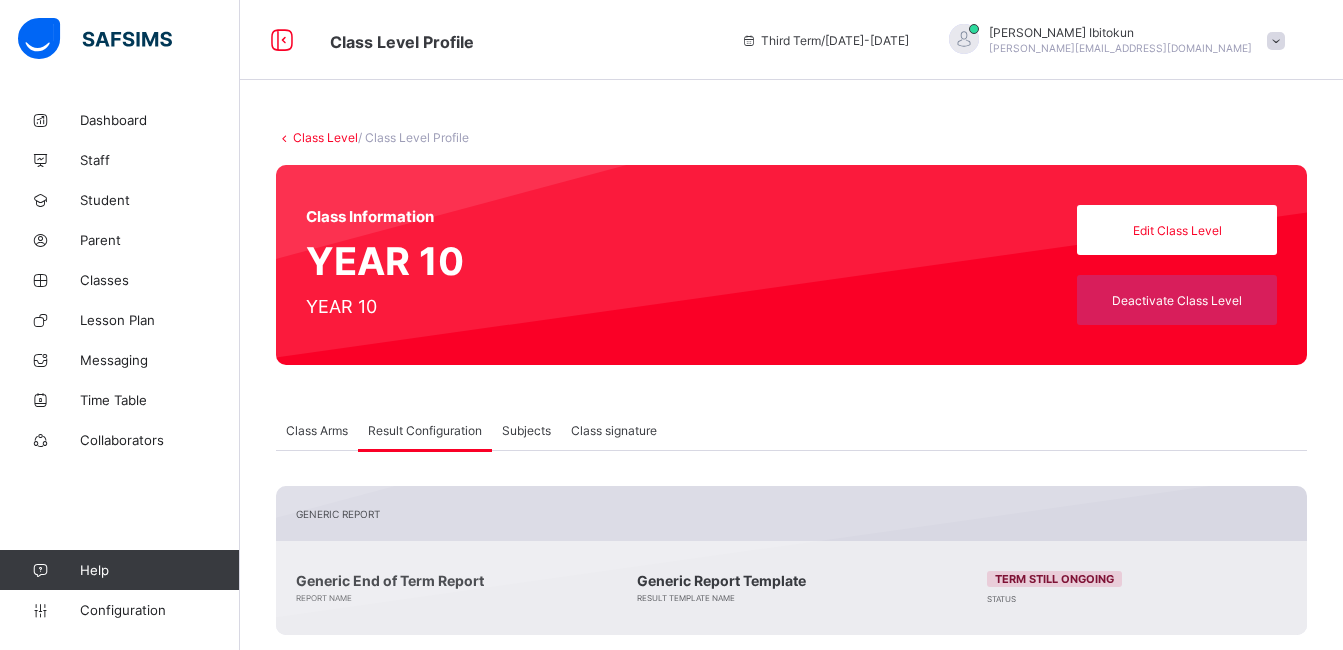 scroll, scrollTop: 347, scrollLeft: 0, axis: vertical 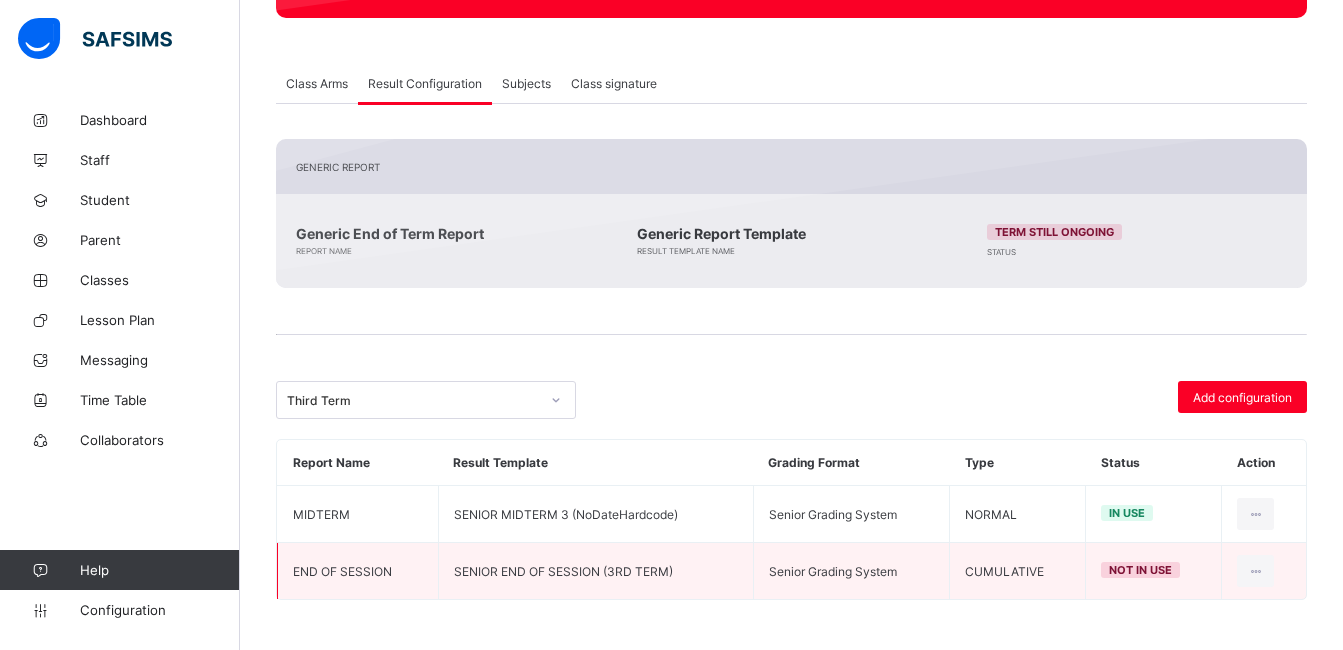 click on "SENIOR END OF SESSION (3RD TERM)" at bounding box center [595, 571] 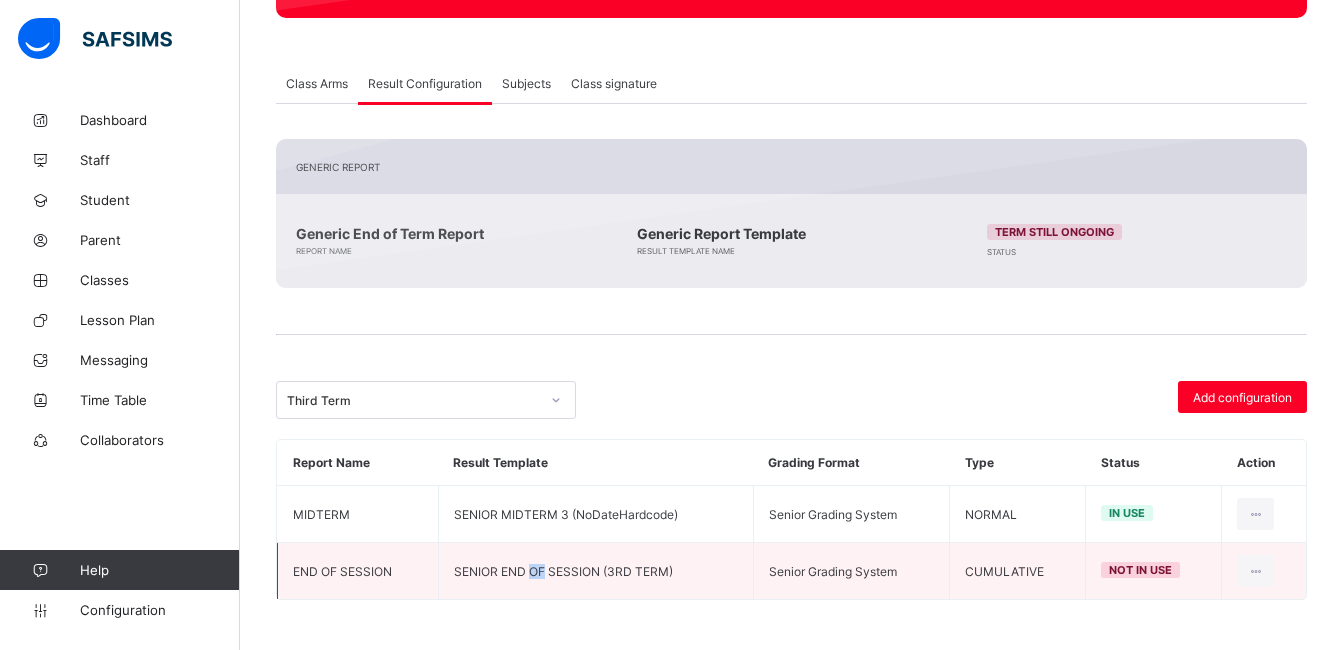 click on "SENIOR END OF SESSION (3RD TERM)" at bounding box center [595, 571] 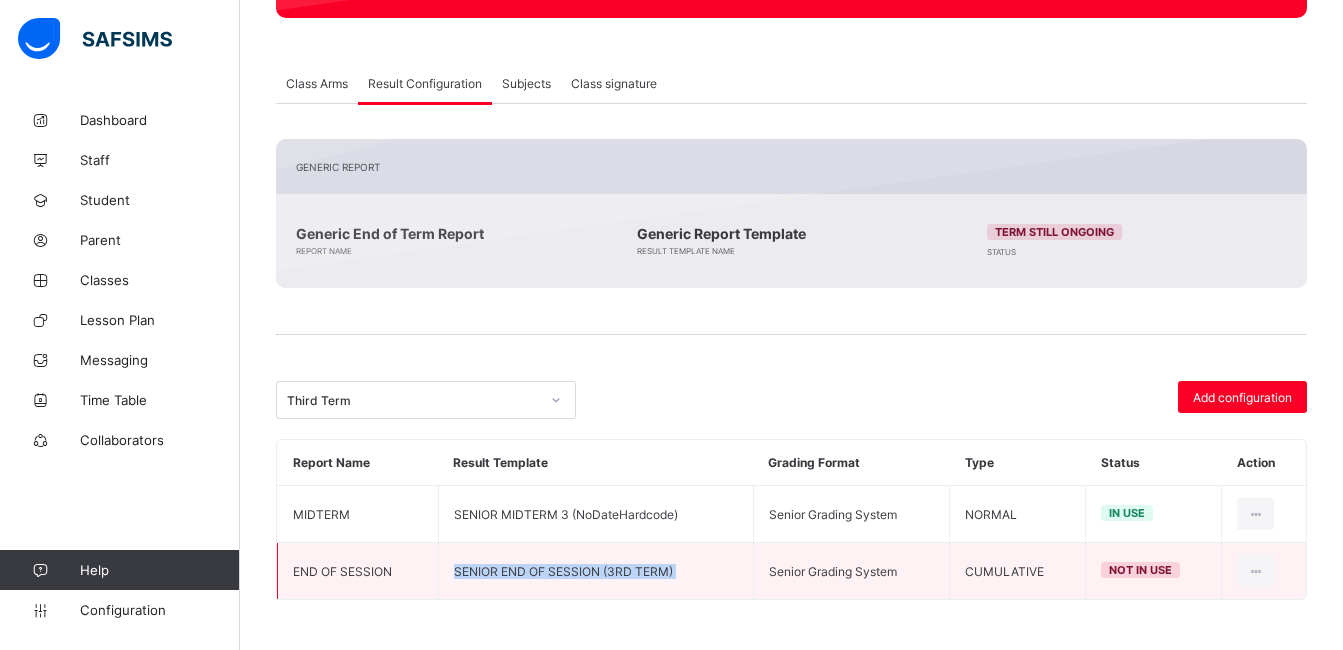 click on "SENIOR END OF SESSION (3RD TERM)" at bounding box center [595, 571] 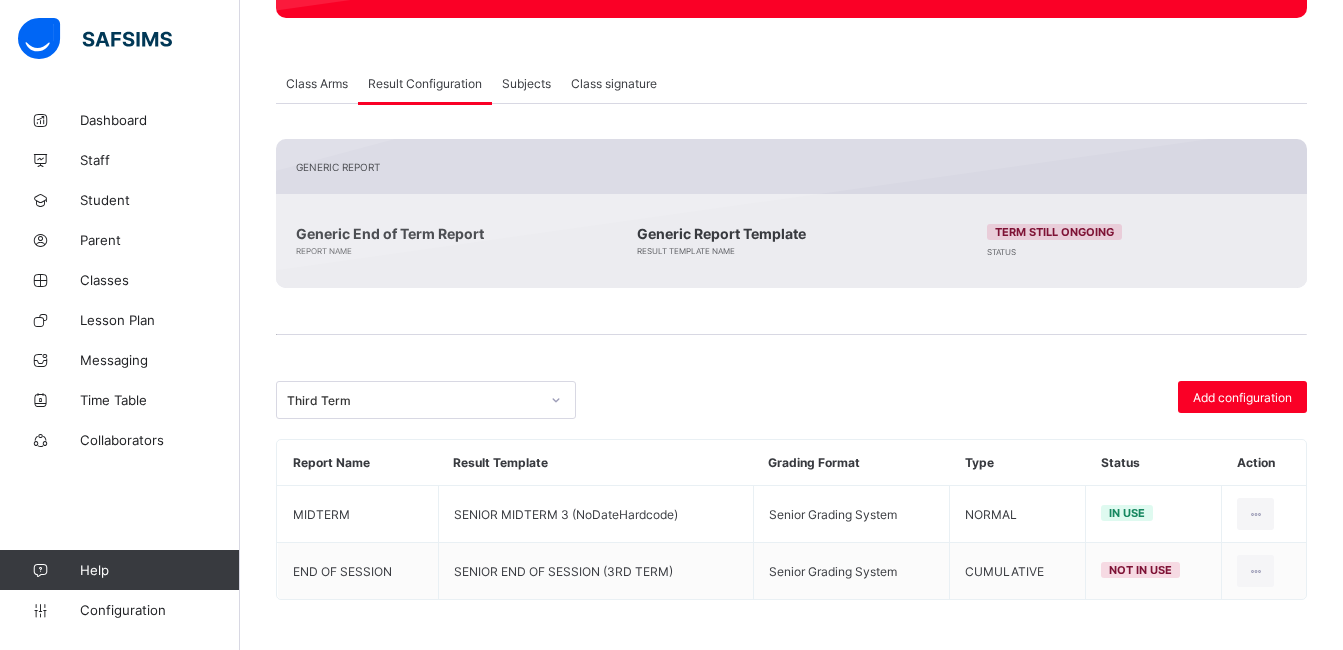click at bounding box center [791, 361] 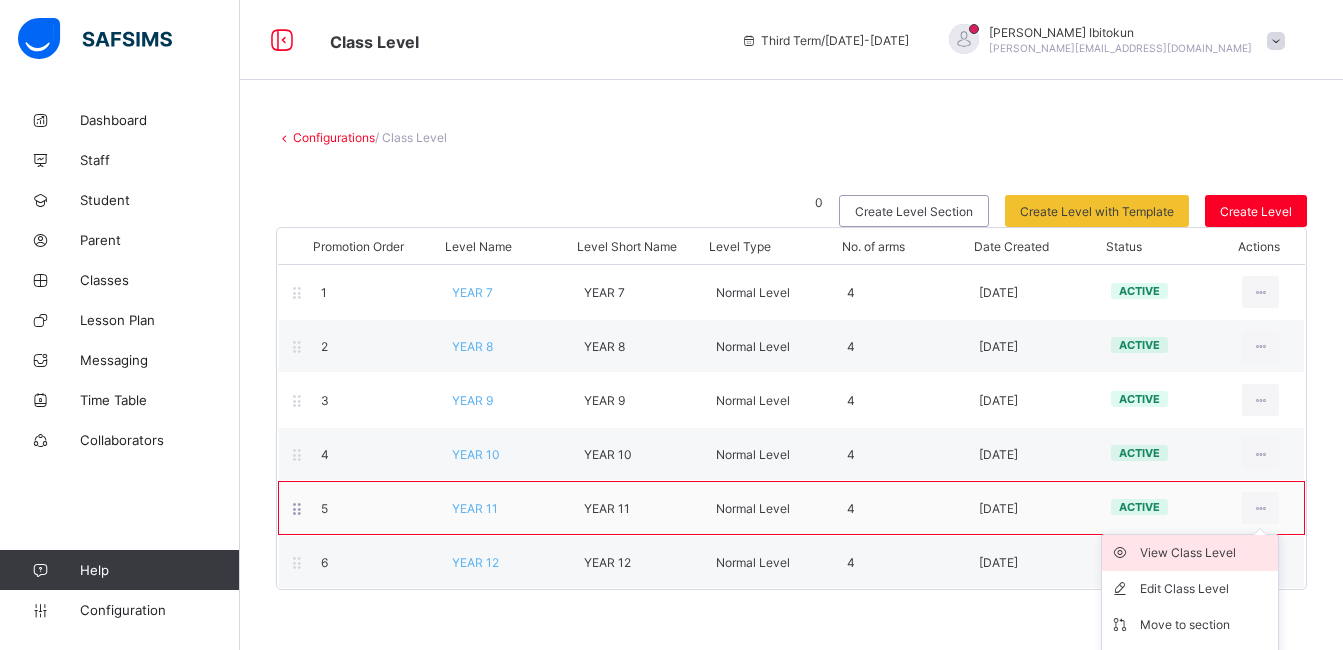 click on "View Class Level" at bounding box center [1205, 553] 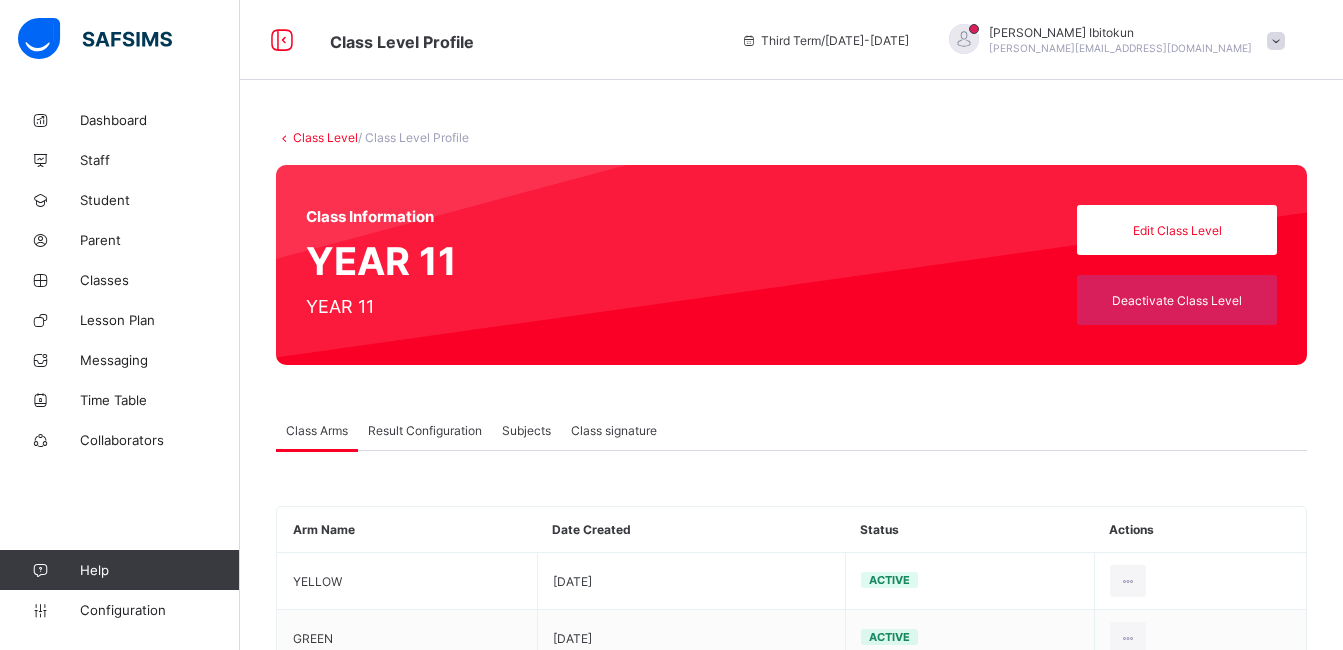 click on "Result Configuration" at bounding box center [425, 430] 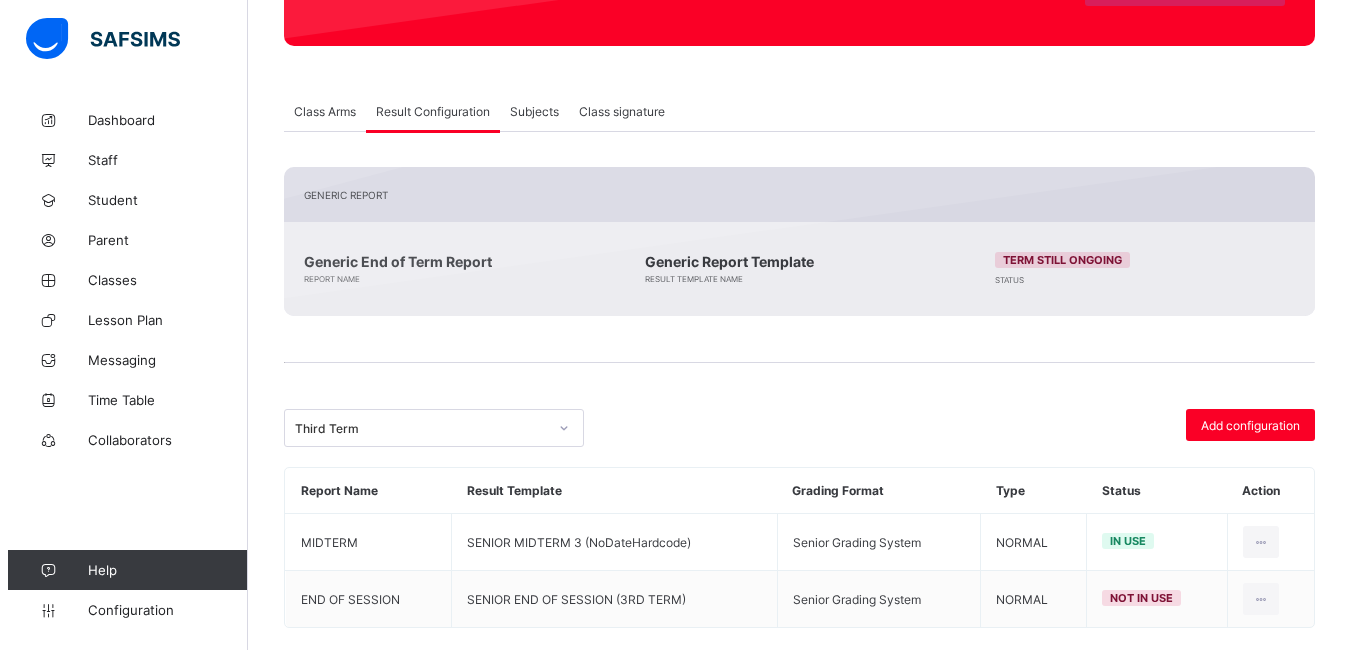 scroll, scrollTop: 347, scrollLeft: 0, axis: vertical 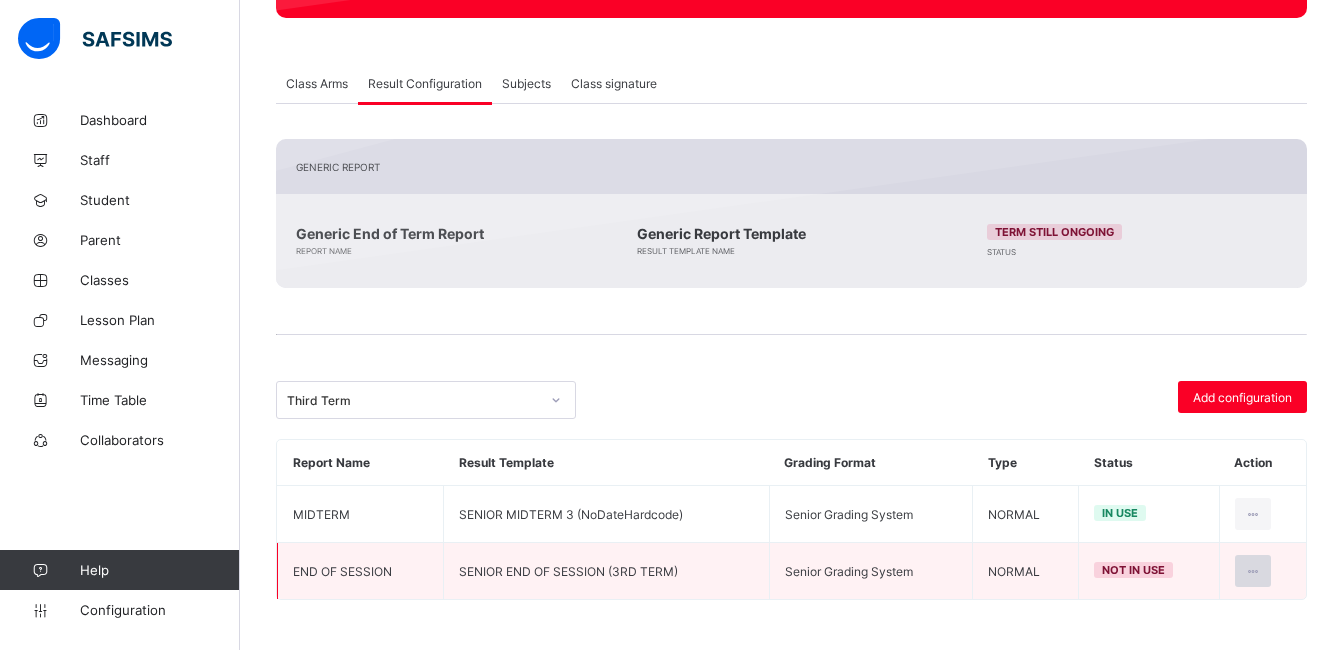 click at bounding box center [1253, 571] 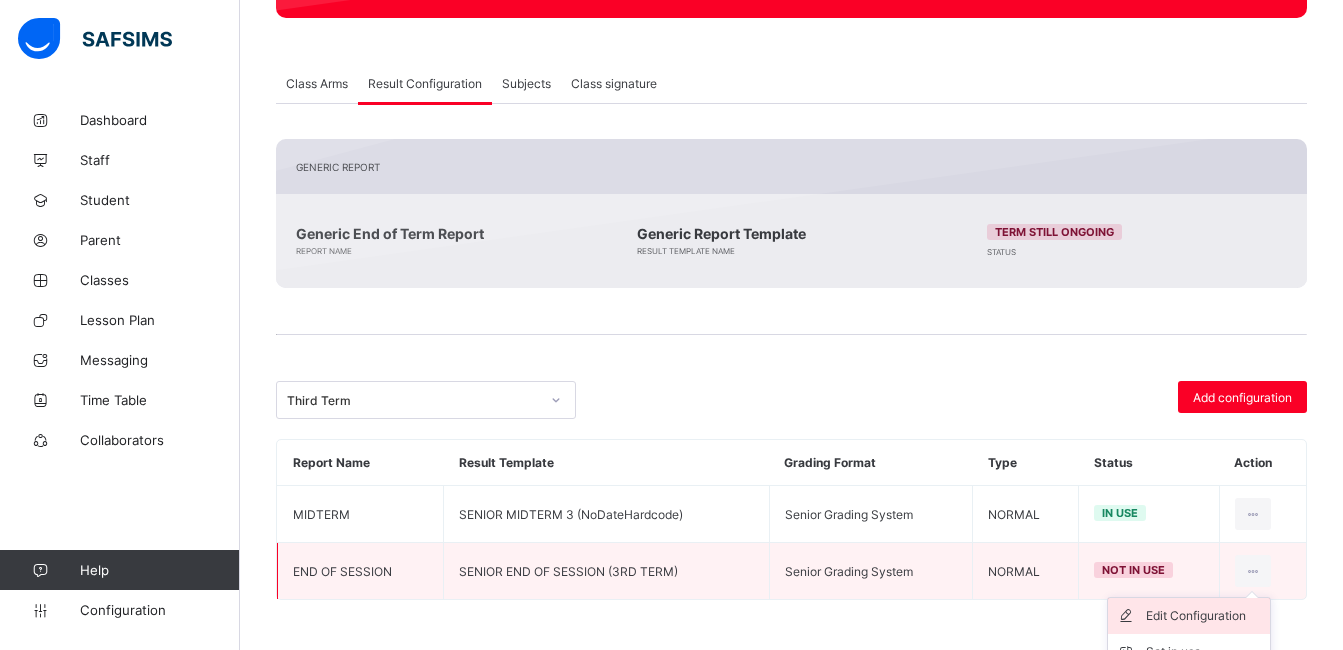 click on "Edit Configuration" at bounding box center (1204, 616) 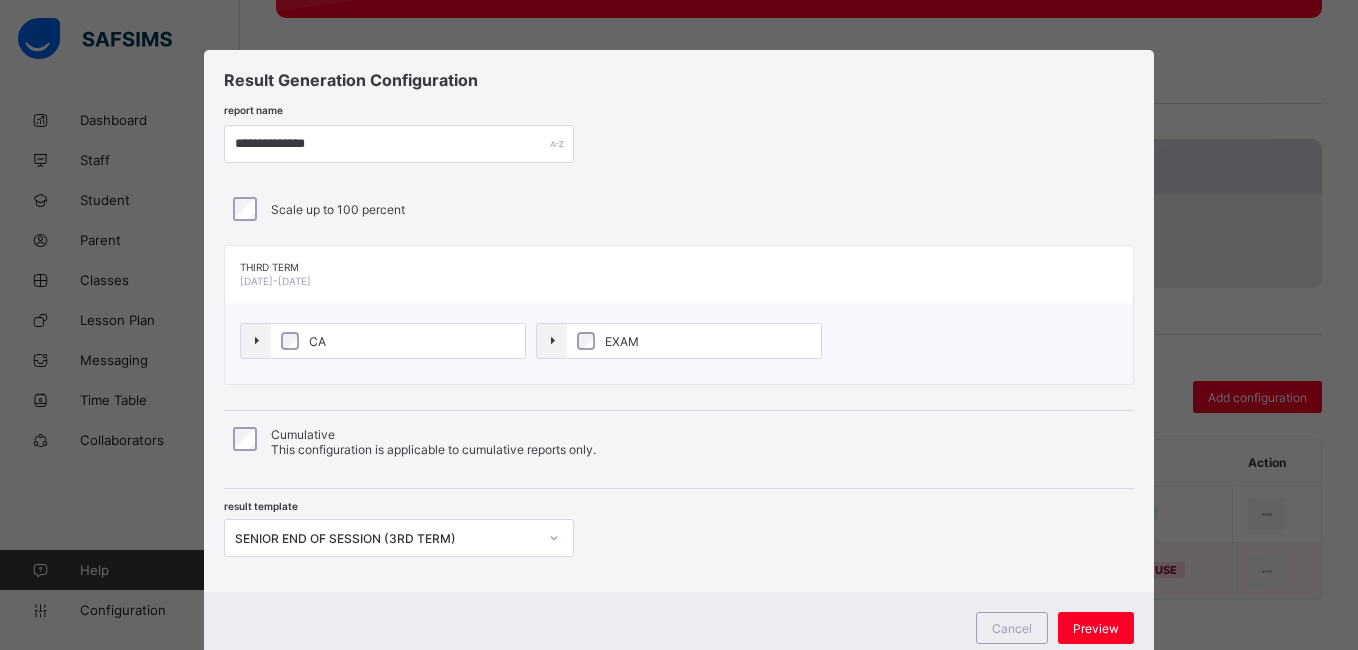 click on "**********" at bounding box center [679, 144] 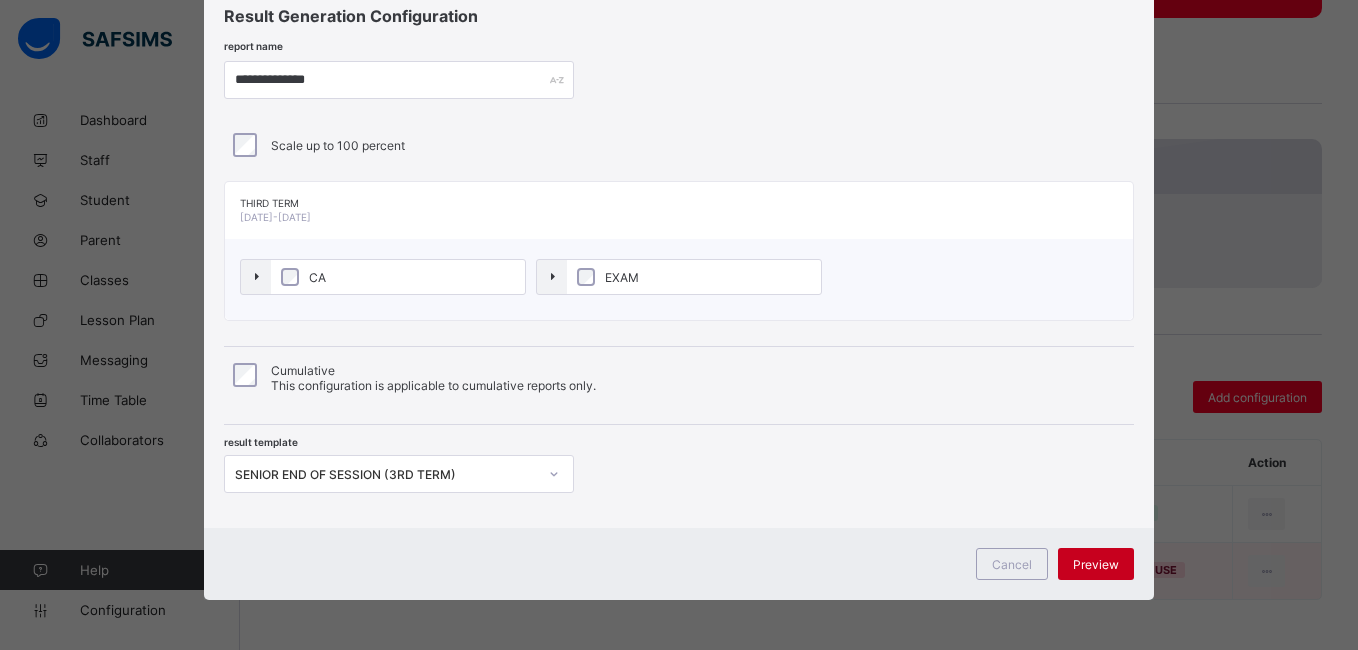 click on "Preview" at bounding box center (1096, 564) 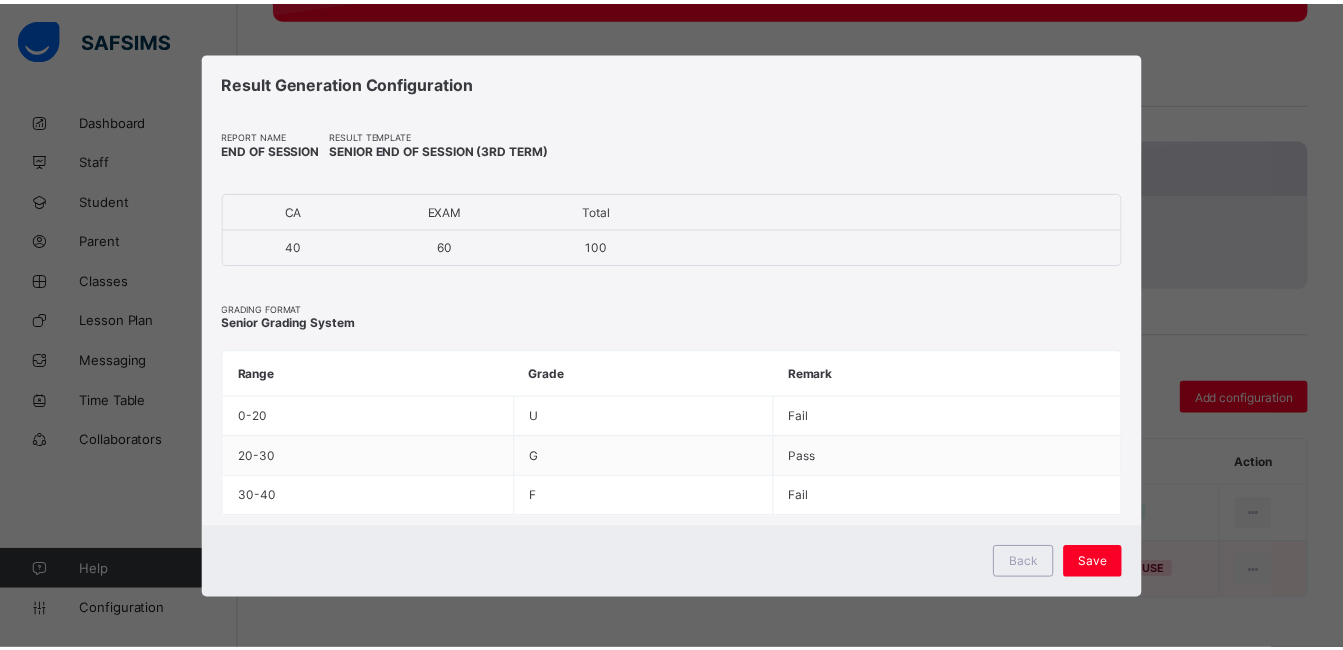 scroll, scrollTop: 0, scrollLeft: 0, axis: both 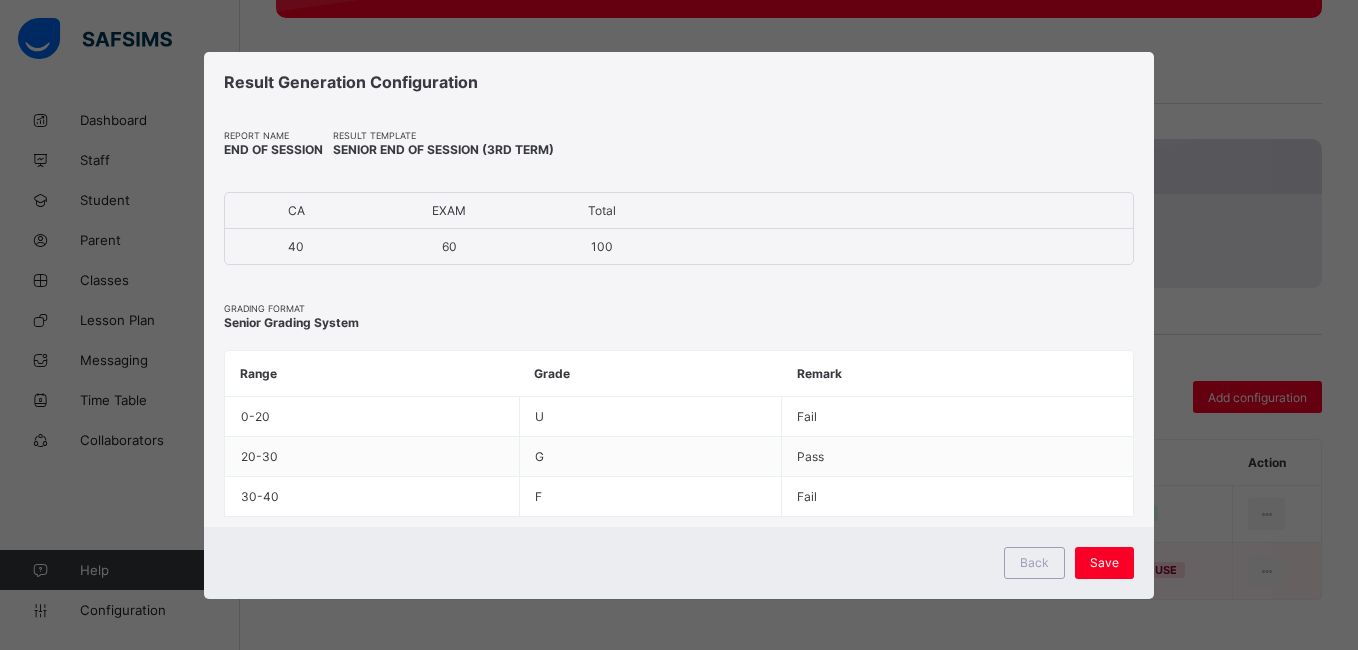 click on "Save" at bounding box center (1104, 563) 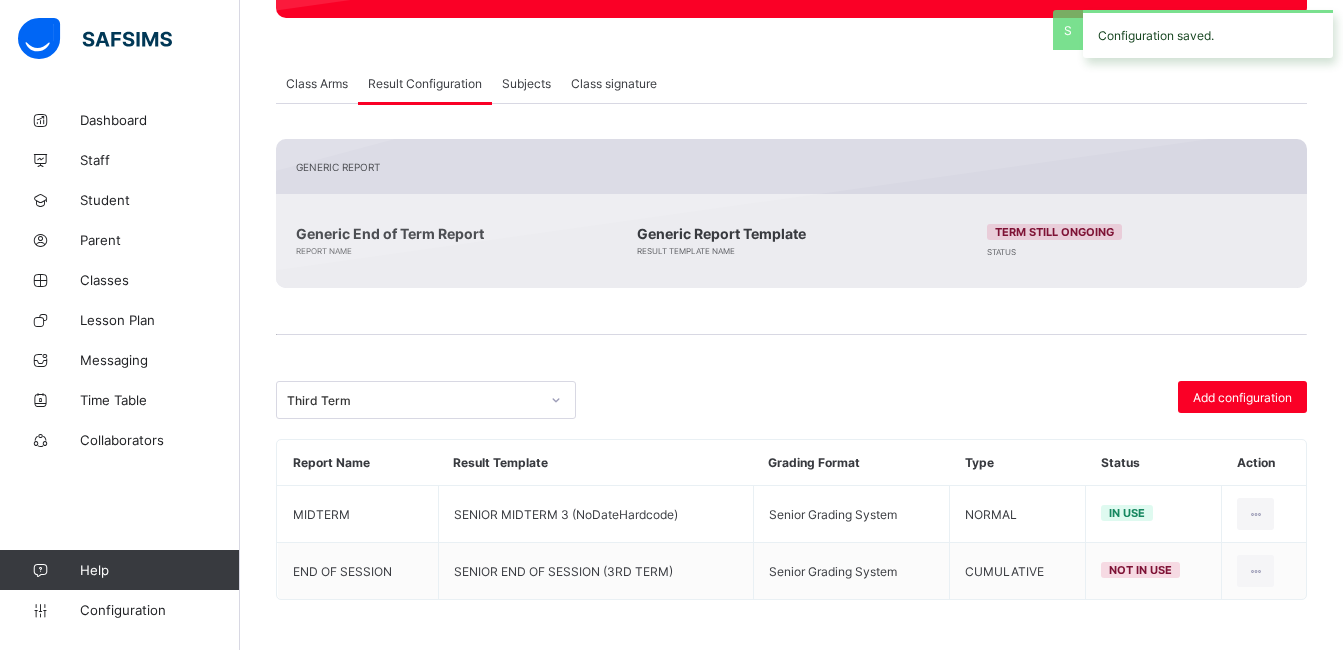 click at bounding box center (791, 308) 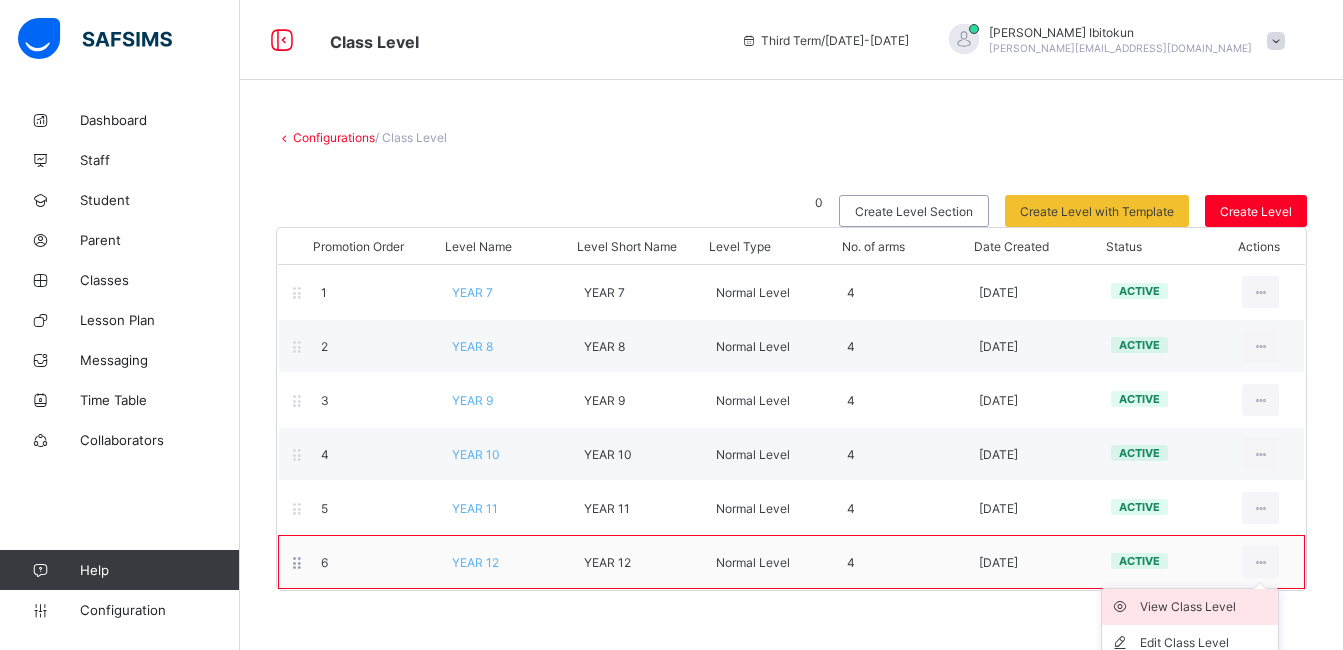 click on "View Class Level" at bounding box center (1205, 607) 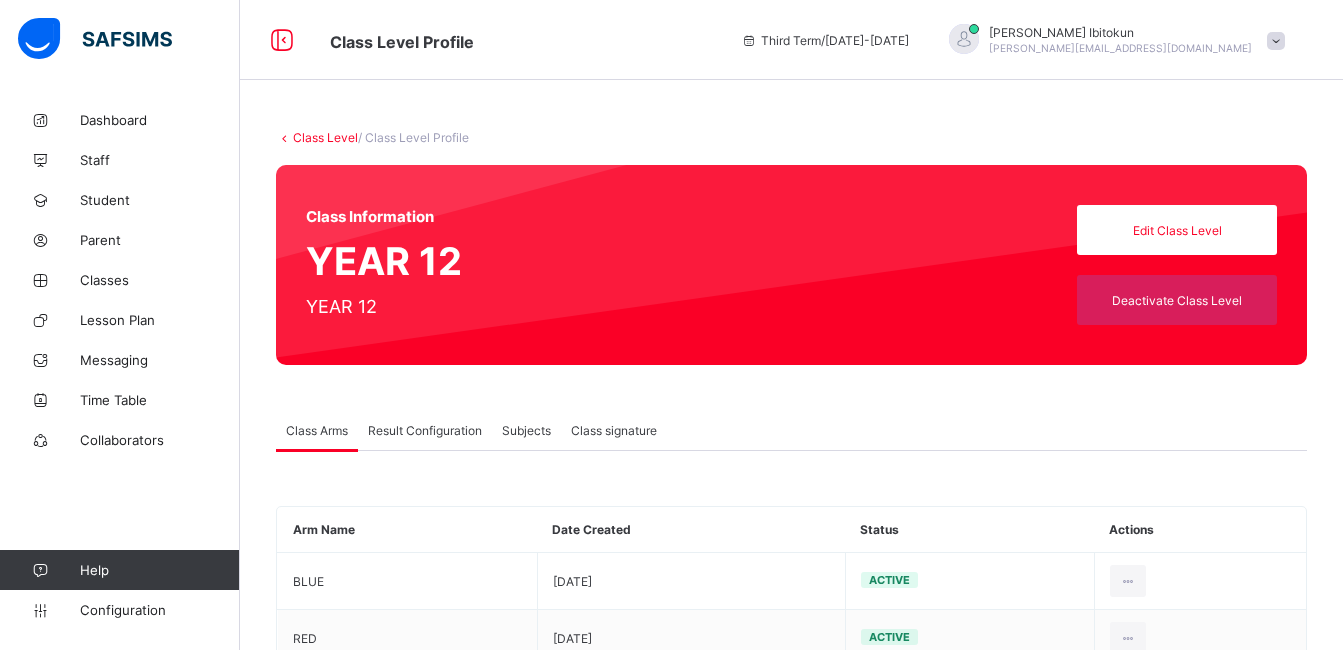 click on "Result Configuration" at bounding box center (425, 430) 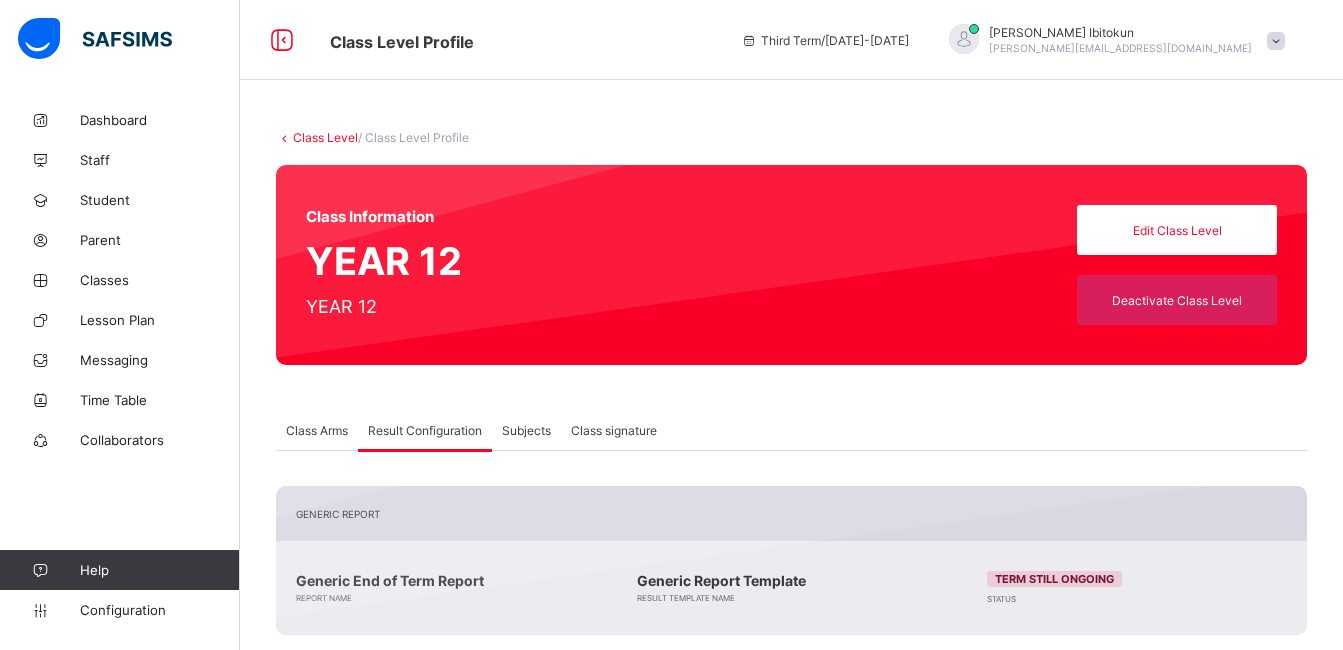 click on "Class Level  / Class Level Profile   Class Information   YEAR 12   YEAR 12   Edit Class Level     Deactivate Class Level Class Arms Result Configuration Subjects Class signature Result Configuration More Options   Arm Name Date Created Status Actions BLUE 2023-08-30 Active View Details RED 2023-08-30 Active View Details GREEN 2023-08-30 Active View Details YELLOW 2023-08-30 Active View Details Generic Report Generic End of Term Report Report Name Generic Report Template Result Template Name Term still ongoing Status Third Term Add configuration Report Name Result Template Grading Format Type Status Action MIDTERM SENIOR MIDTERM 2 (NoDateHardcode) Senior Grading System NORMAL not in use END OF TERM SENIOR END OF TERM (2ND TERM) v2 Senior Grading System NORMAL not in use Result Generation Configuration report name Scale up to 100 percent Third Term 2024-2025 Cumulative This configuration is applicable to cumulative reports only.  Has subject scores Has subject traits result template Cancel   Preview   × Cancel" at bounding box center [791, 548] 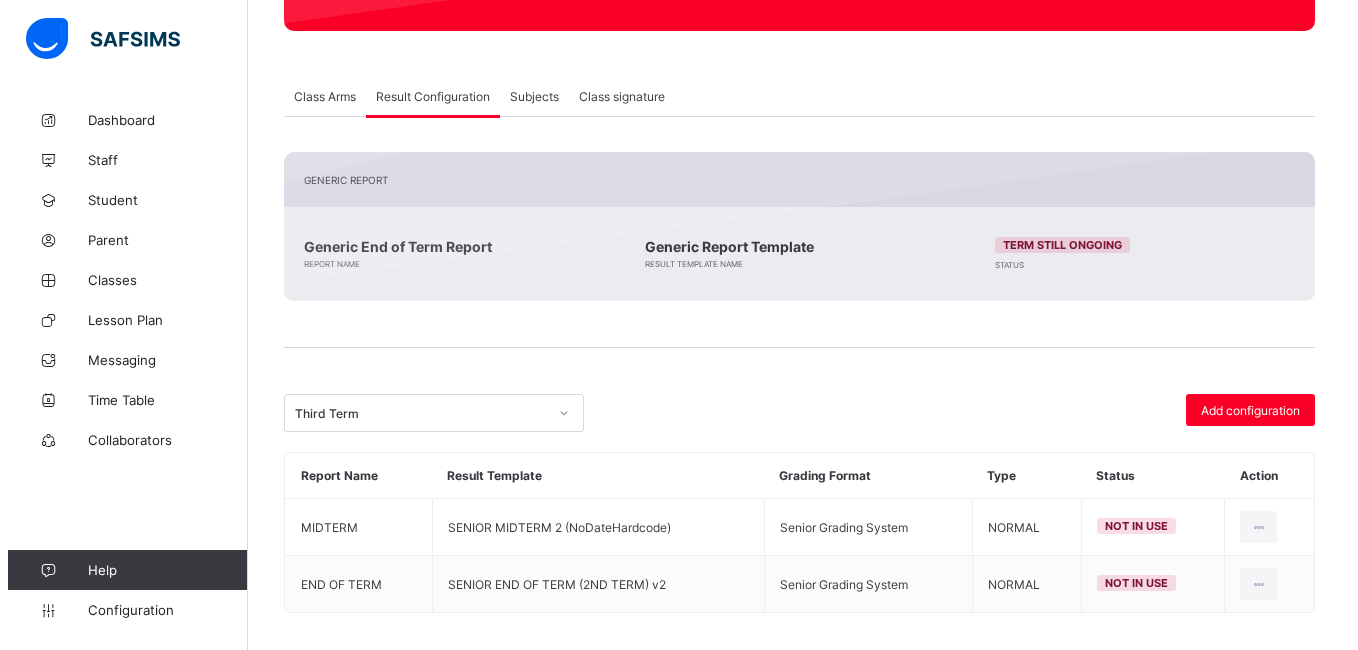 scroll, scrollTop: 347, scrollLeft: 0, axis: vertical 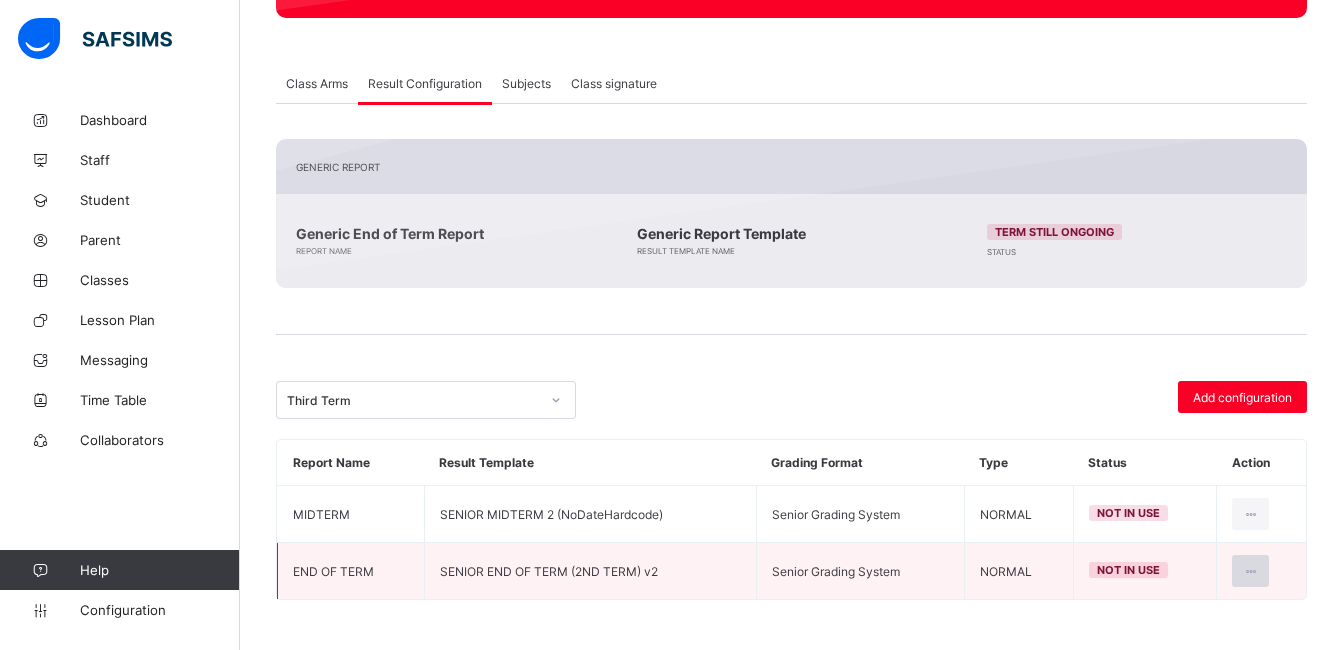 click at bounding box center [1250, 571] 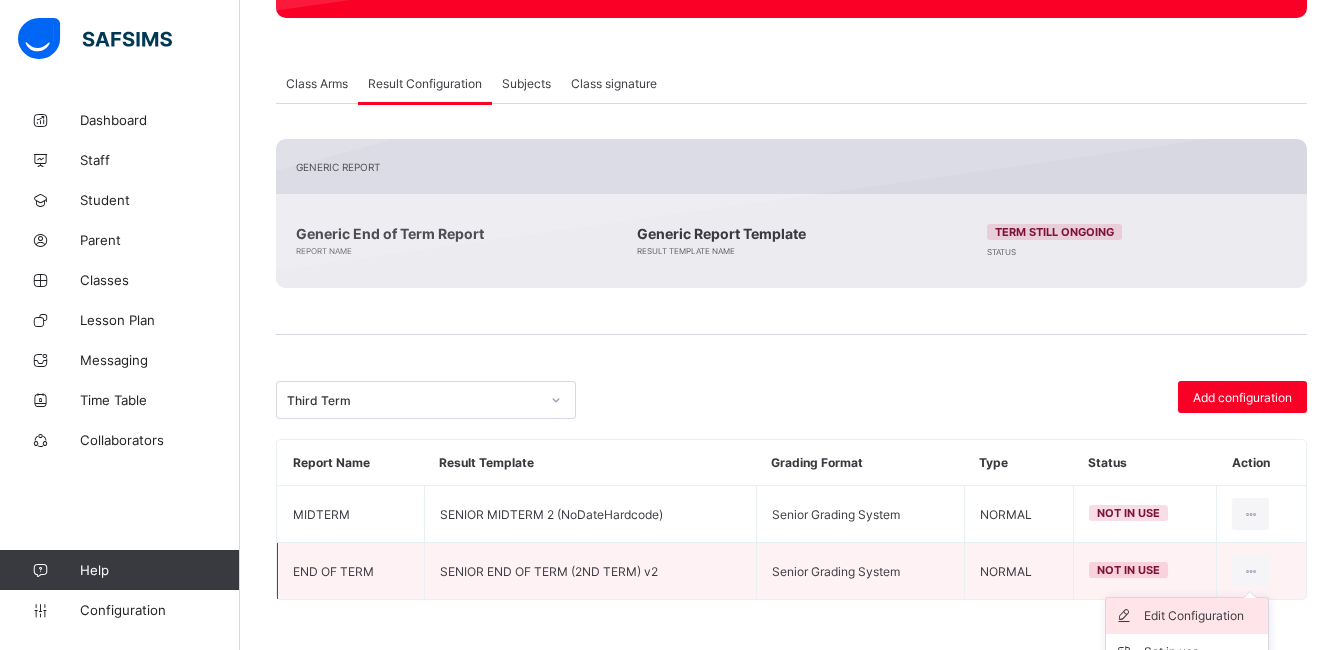 click on "Edit Configuration" at bounding box center [1202, 616] 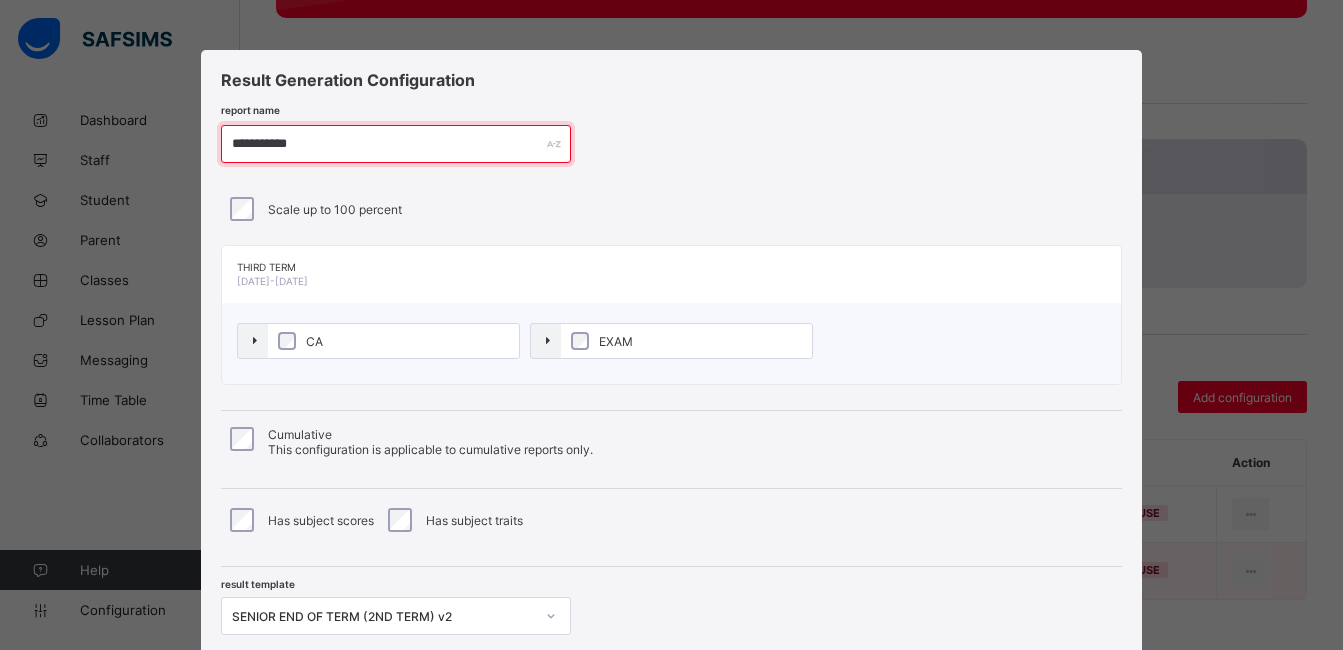 click on "**********" at bounding box center [396, 144] 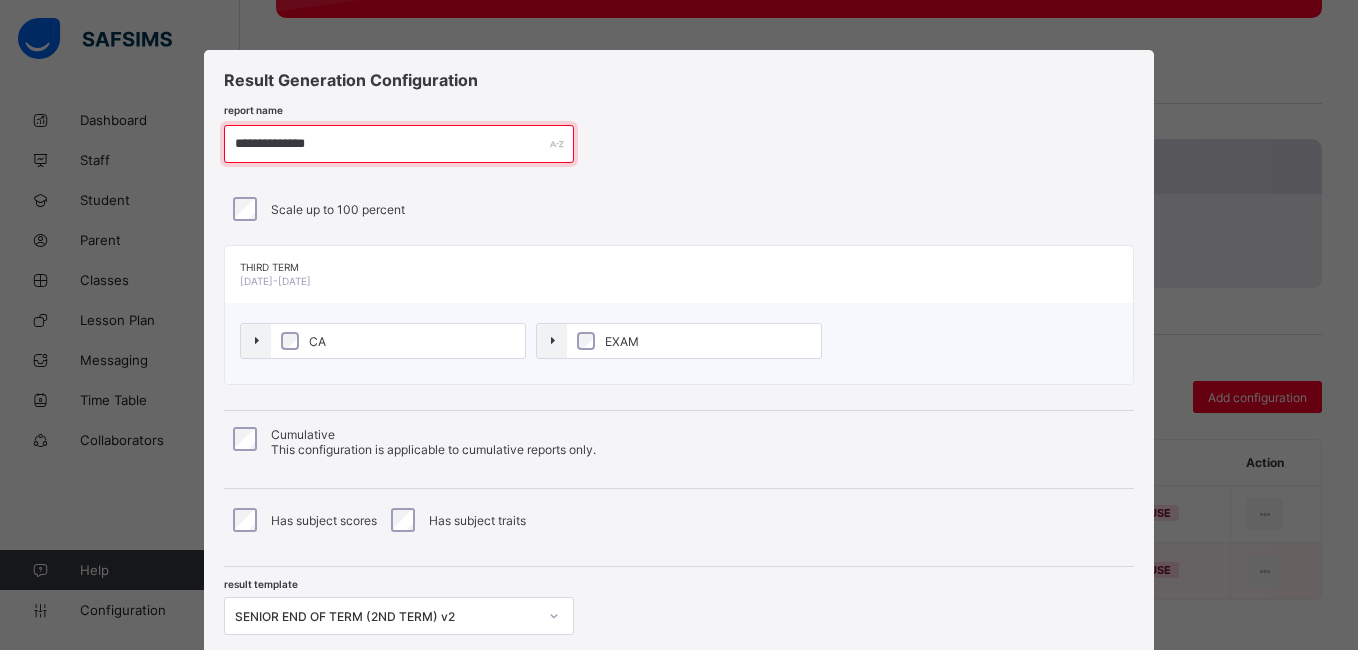 type on "**********" 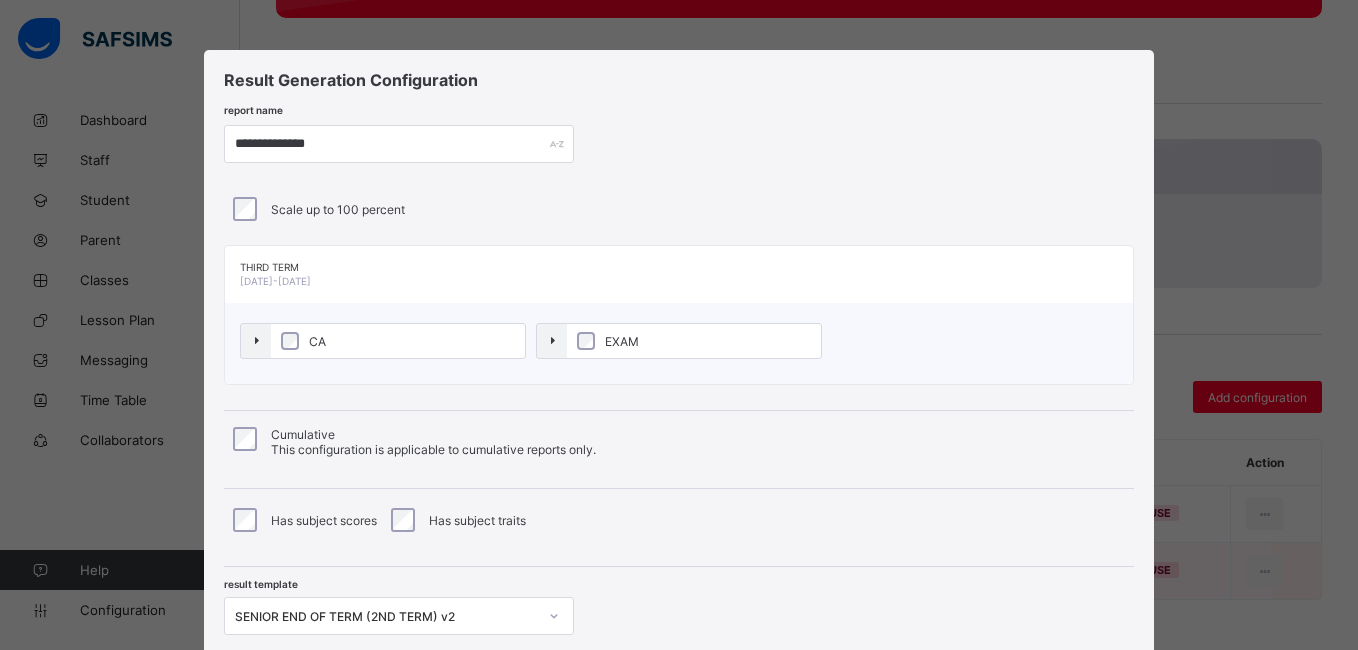 click on "Scale up to 100 percent" at bounding box center (679, 209) 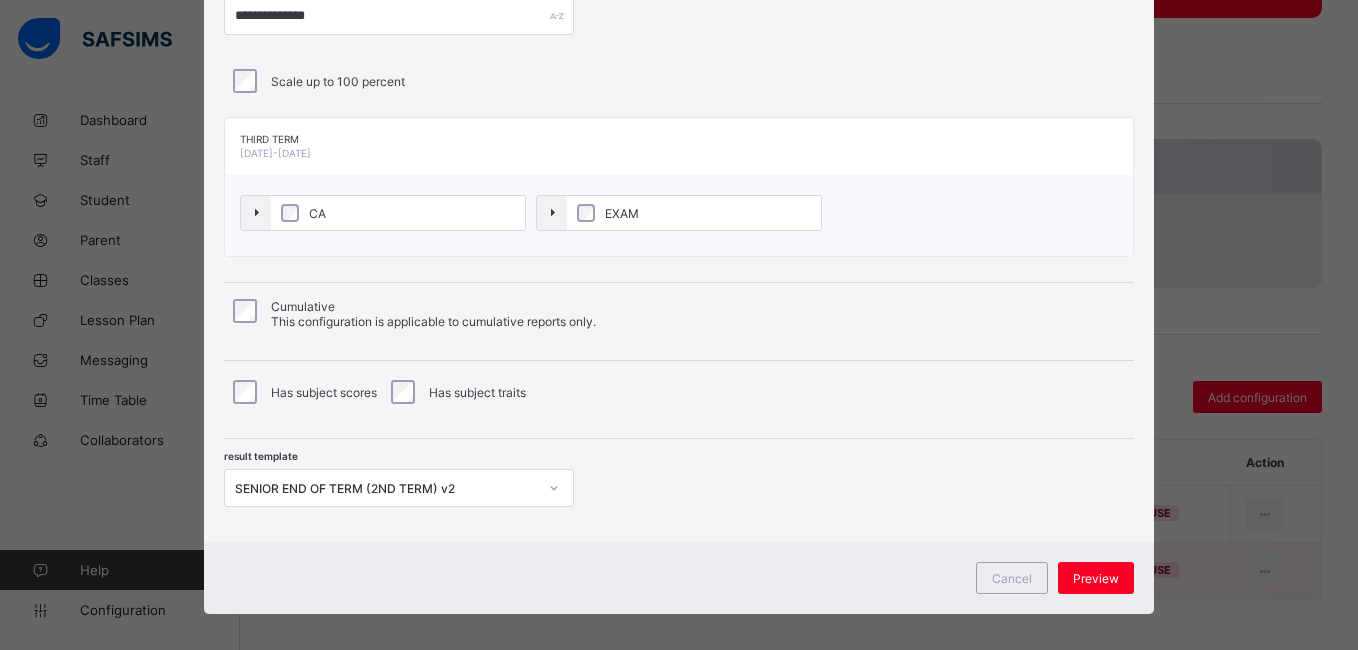 scroll, scrollTop: 142, scrollLeft: 0, axis: vertical 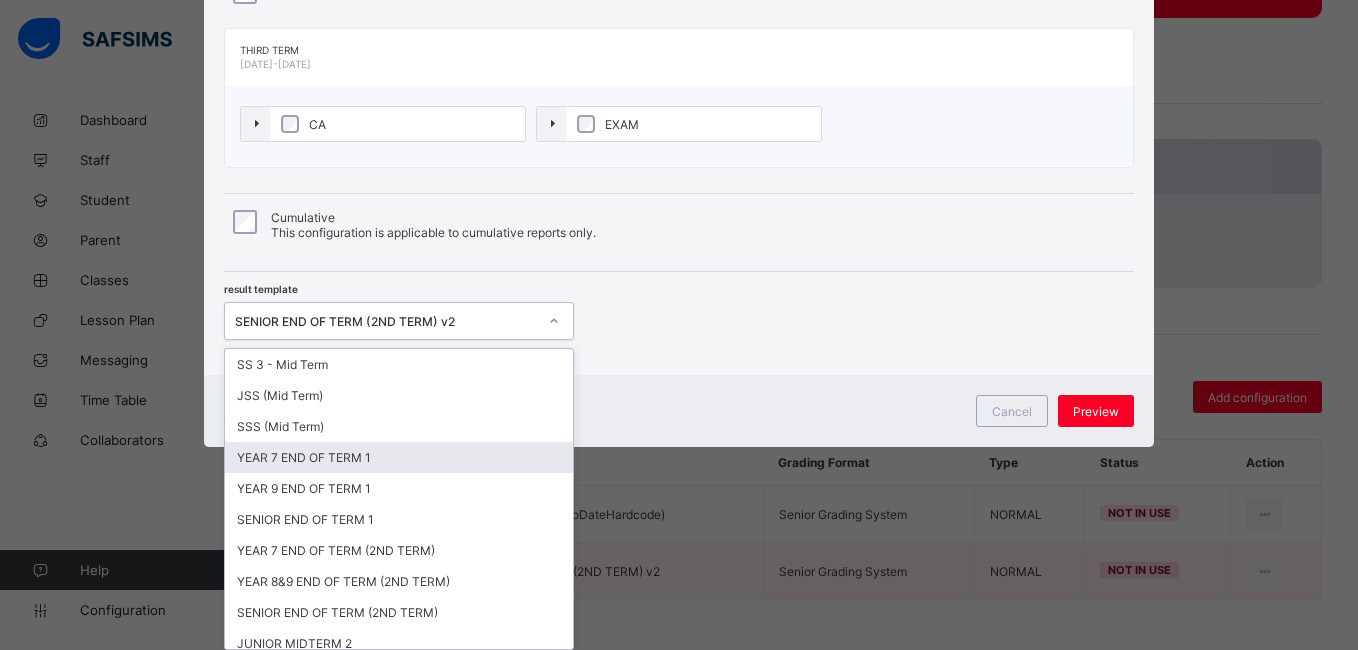 click on "option YEAR 7 END OF TERM 1 focused, 4 of 32. 32 results available. Use Up and Down to choose options, press Enter to select the currently focused option, press Escape to exit the menu, press Tab to select the option and exit the menu. SENIOR END OF TERM (2ND TERM) v2 SS 3 - Mid Term JSS (Mid Term) SSS (Mid Term) YEAR 7 END OF TERM 1 YEAR 9 END OF TERM 1 SENIOR END OF TERM 1 YEAR 7 END OF TERM (2ND TERM) YEAR 8&9 END OF TERM (2ND TERM) SENIOR END OF TERM (2ND TERM) JUNIOR MIDTERM 2 SENIOR MIDTERM 2 JUNIOR MIDTERM 3 SENIOR MIDTERM 3 3RD TERM EOT YEAR 7 END OF SESSION (3RD TERM) YEAR 8&9 END OF SESSION (3RD TERM) SENIOR END OF SESSION (3RD TERM) JUNIOR MIDTERM 1 SENIOR MIDTERM 1 JUNIOR MIDTERM 1 YEAR 8 & 9 END OF TERM 1 YEAR 7 END OF TERM 1 NEW TERM 1 JSS NEW TERM 1 JUNIOR SENIOR END OF TERM (1ST TERM) v2 JUNIOR END OF TERM (1ST TERM) v2 SENIOR MIDTERM 2 (NoDateHardcode) JUNIOR MIDTERM 2 (NoDateHardcode) JUNIOR END OF TERM (2ND TERM) v2 SENIOR END OF TERM (2ND TERM) v2 JUNIOR MIDTERM 3 (NoDateHardcode)" at bounding box center (399, 321) 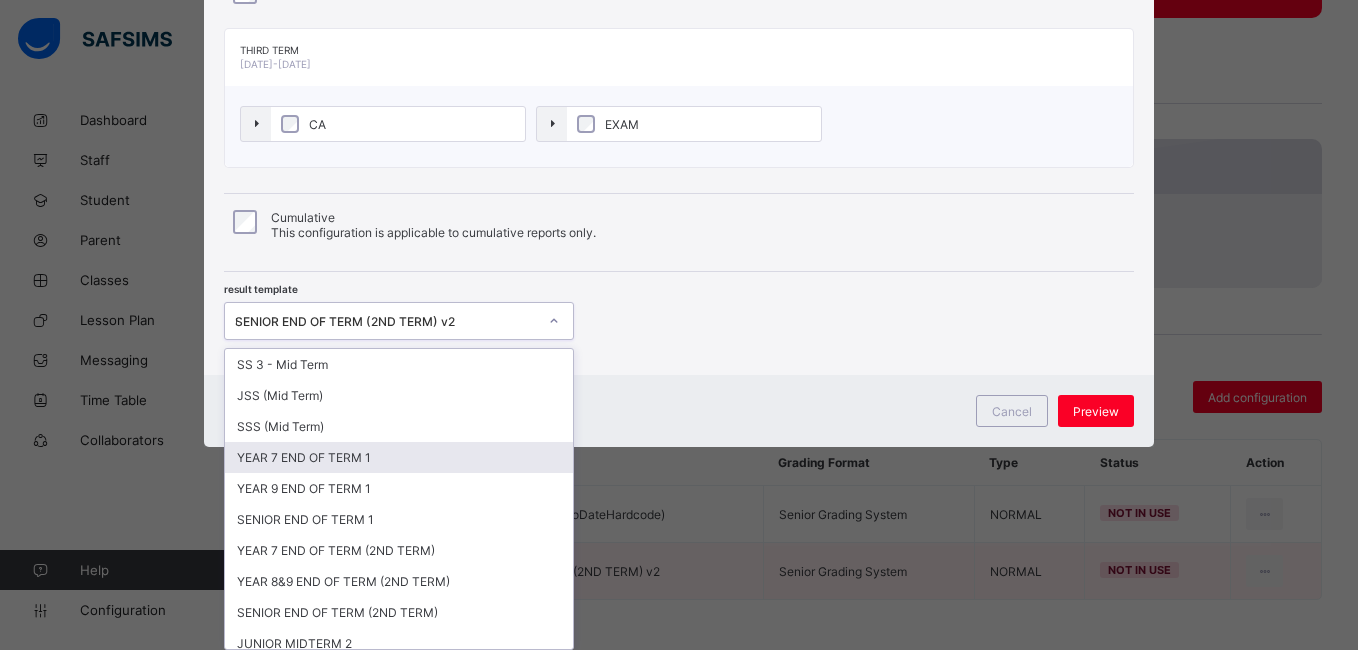 scroll, scrollTop: 64, scrollLeft: 0, axis: vertical 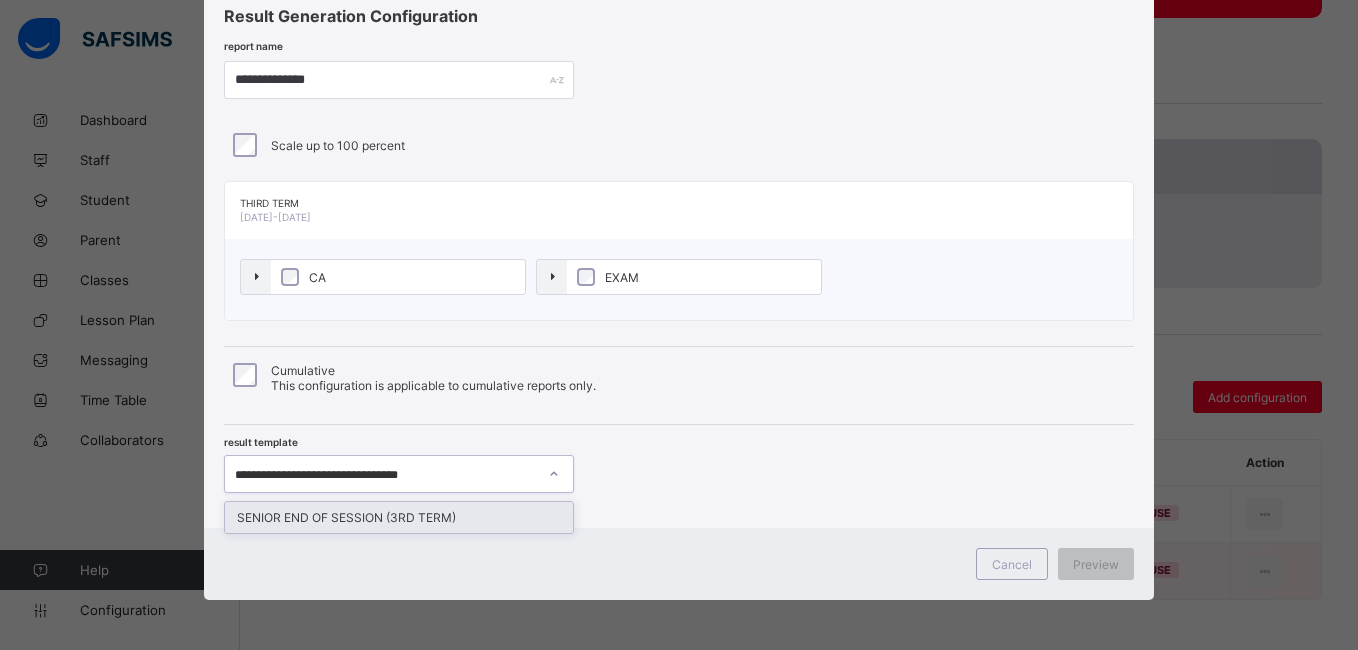 click on "SENIOR END OF SESSION (3RD TERM)" at bounding box center [399, 517] 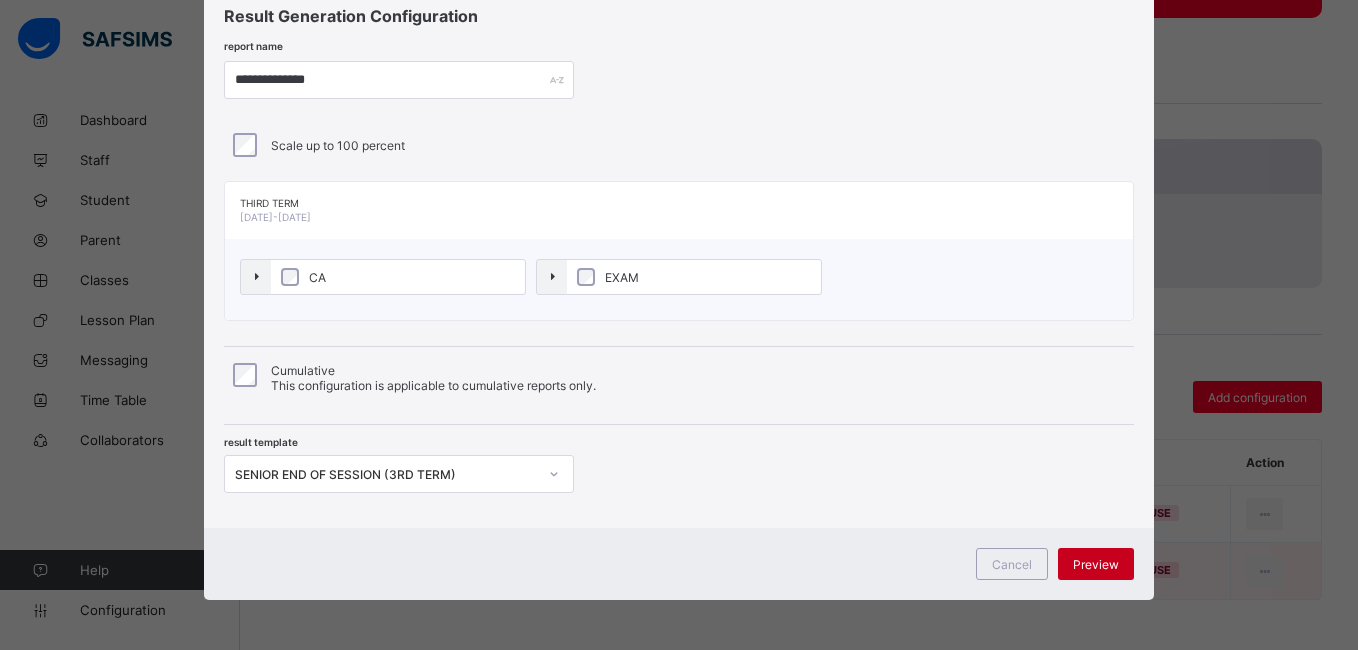 click on "Preview" at bounding box center [1096, 564] 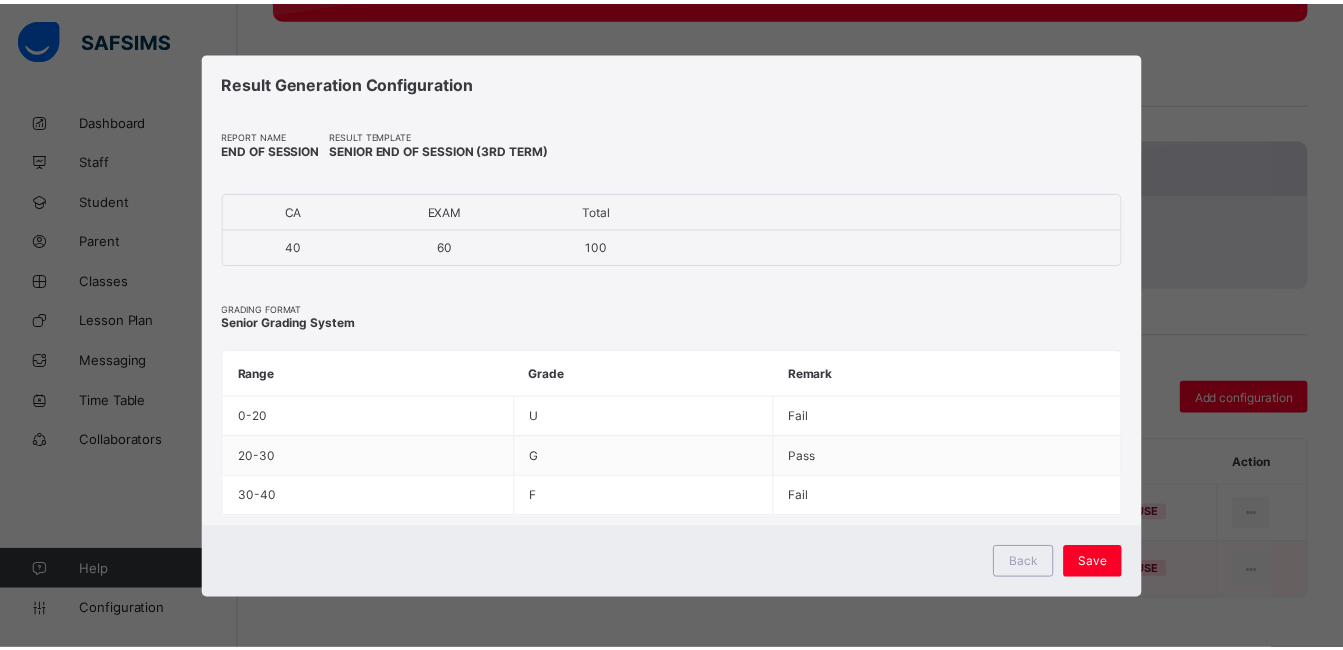 scroll, scrollTop: 0, scrollLeft: 0, axis: both 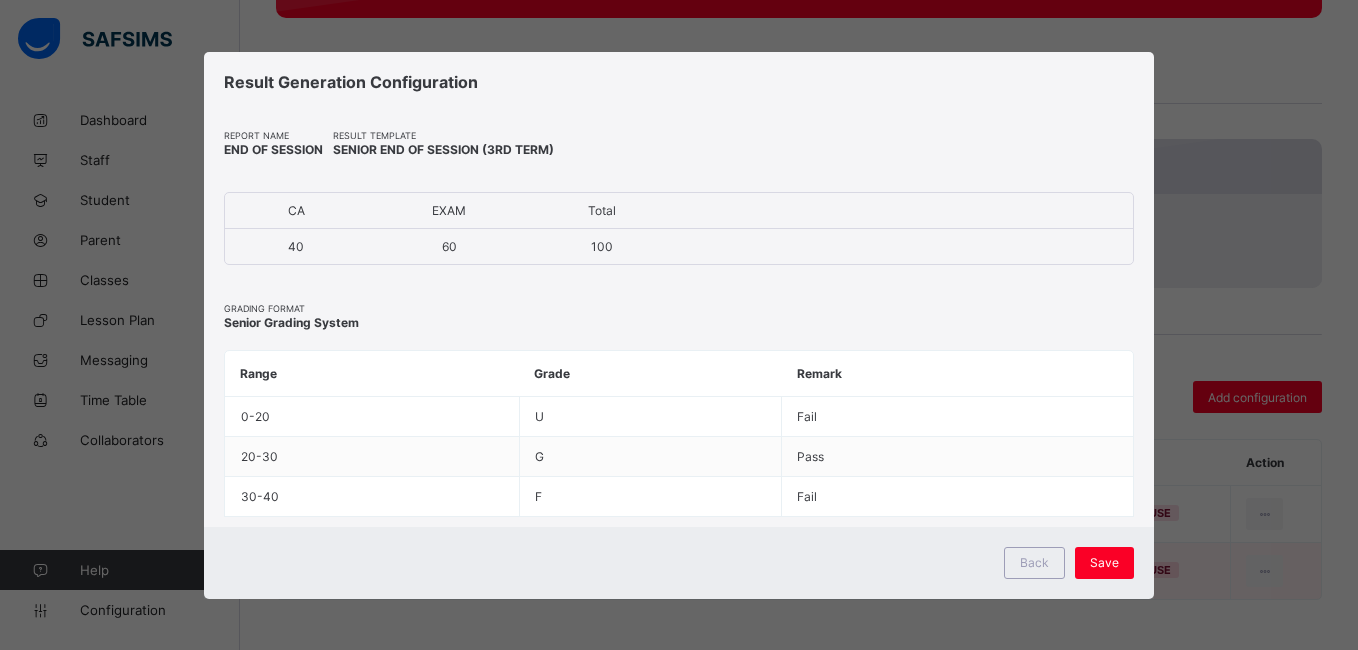 click on "Save" at bounding box center [1104, 562] 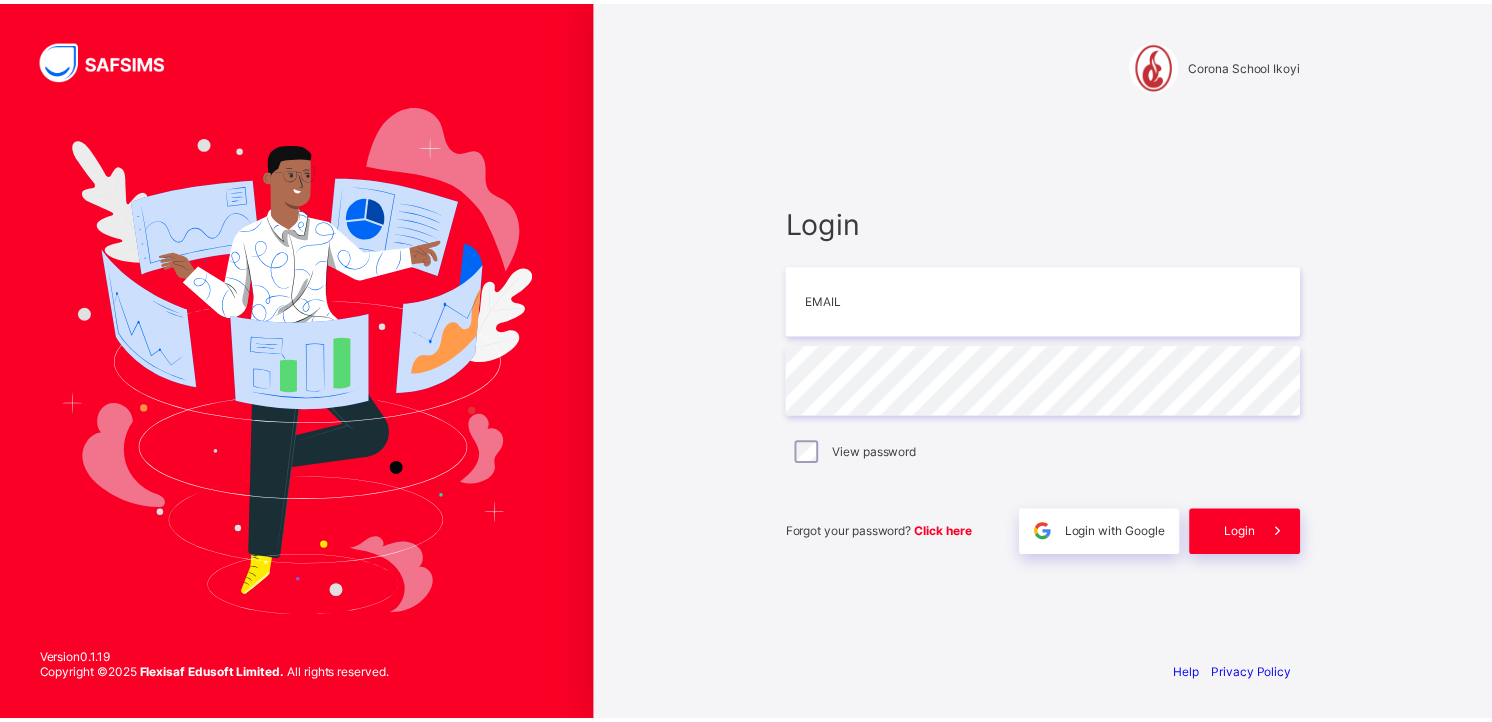 scroll, scrollTop: 0, scrollLeft: 0, axis: both 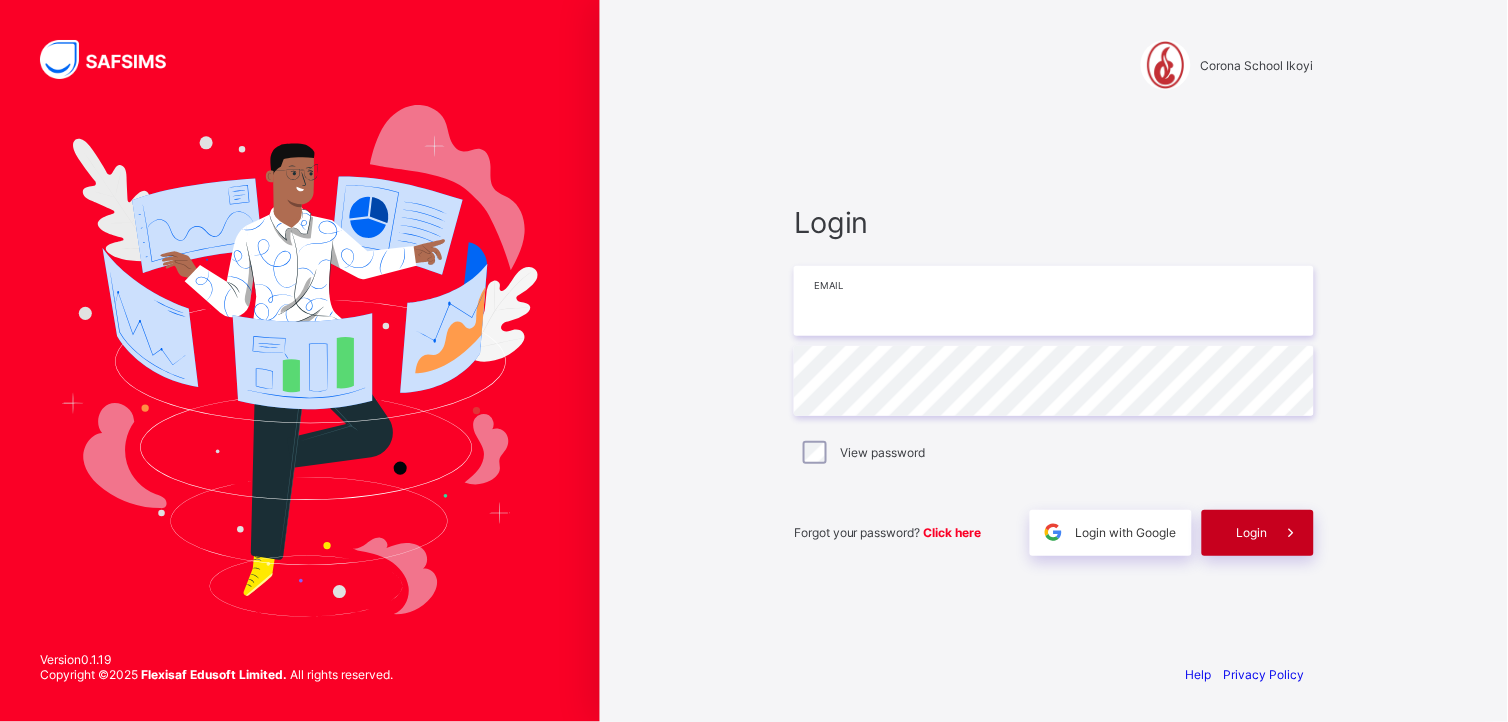 type on "**********" 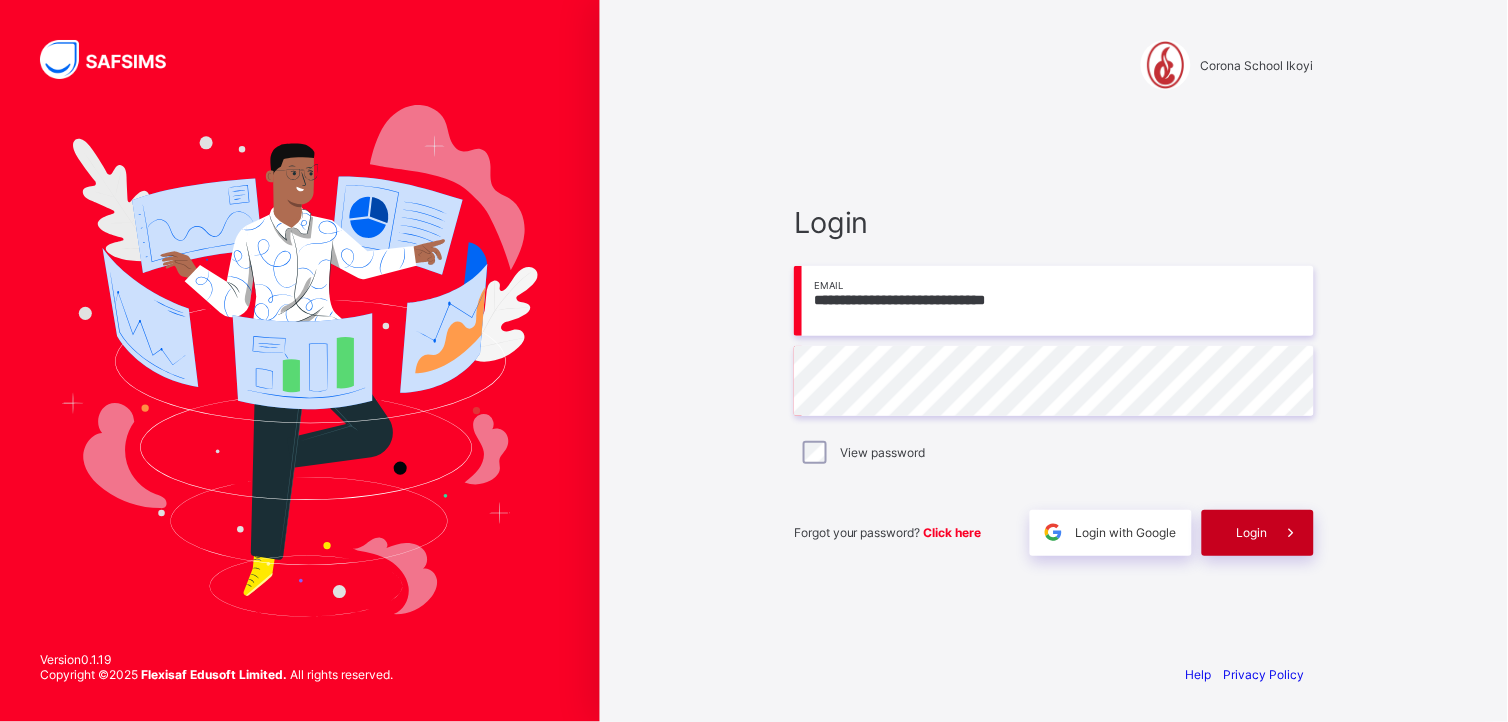 click on "Login" at bounding box center (1252, 532) 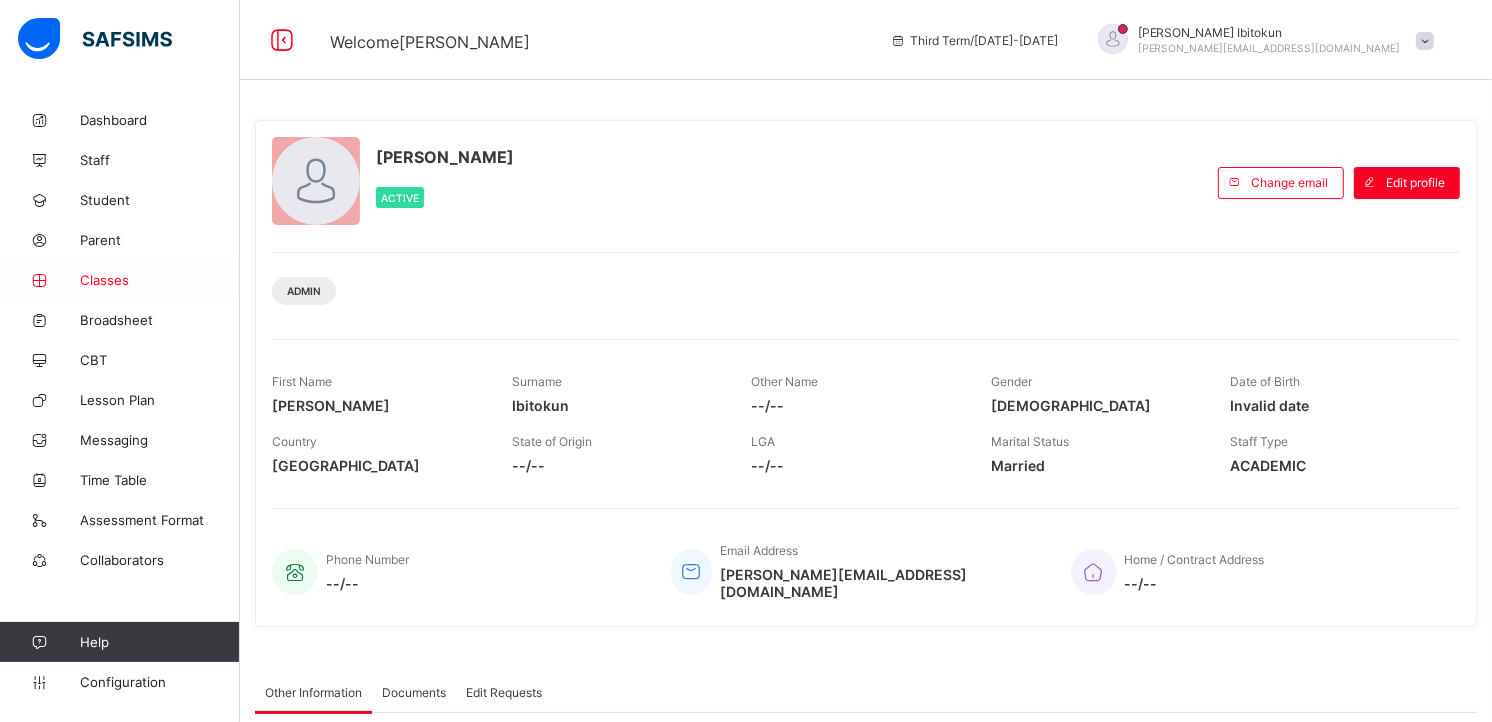 click on "Classes" at bounding box center [160, 280] 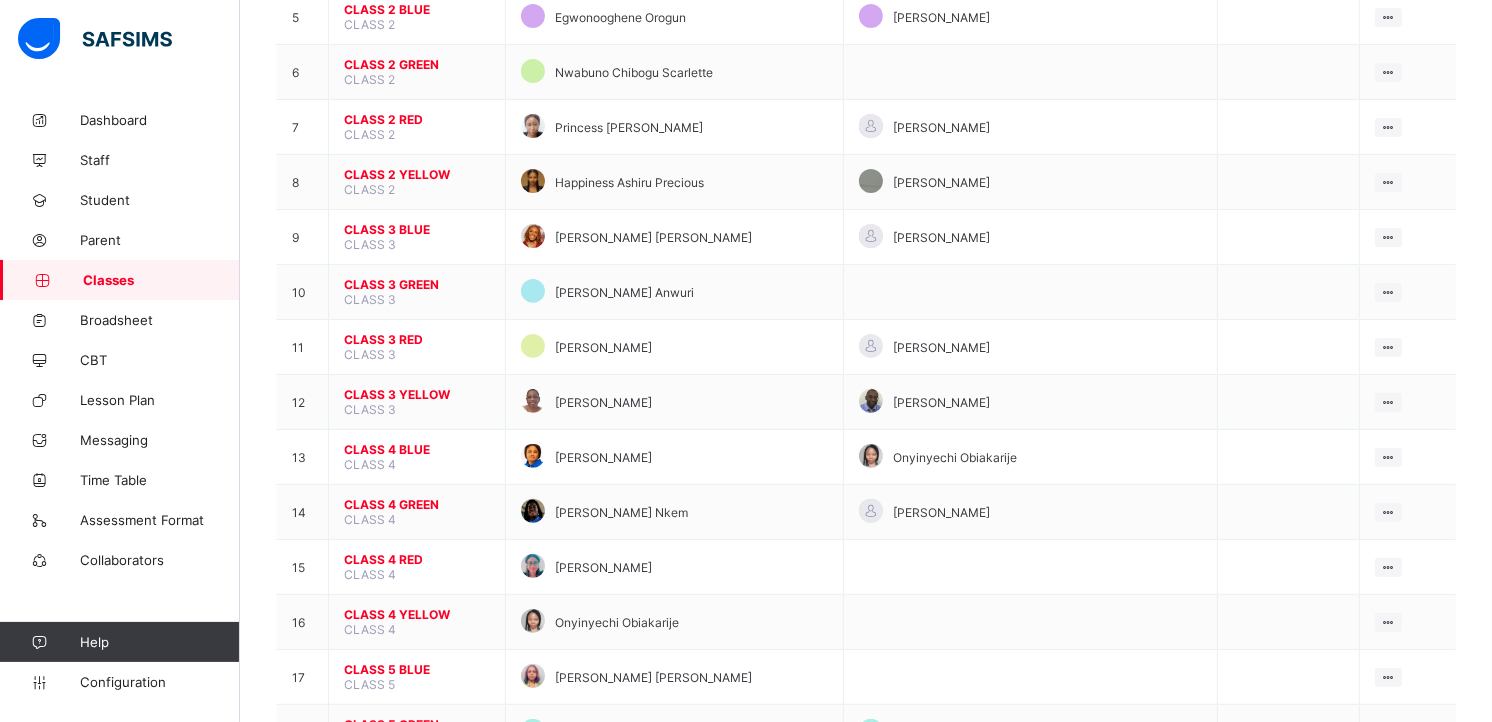 scroll, scrollTop: 450, scrollLeft: 0, axis: vertical 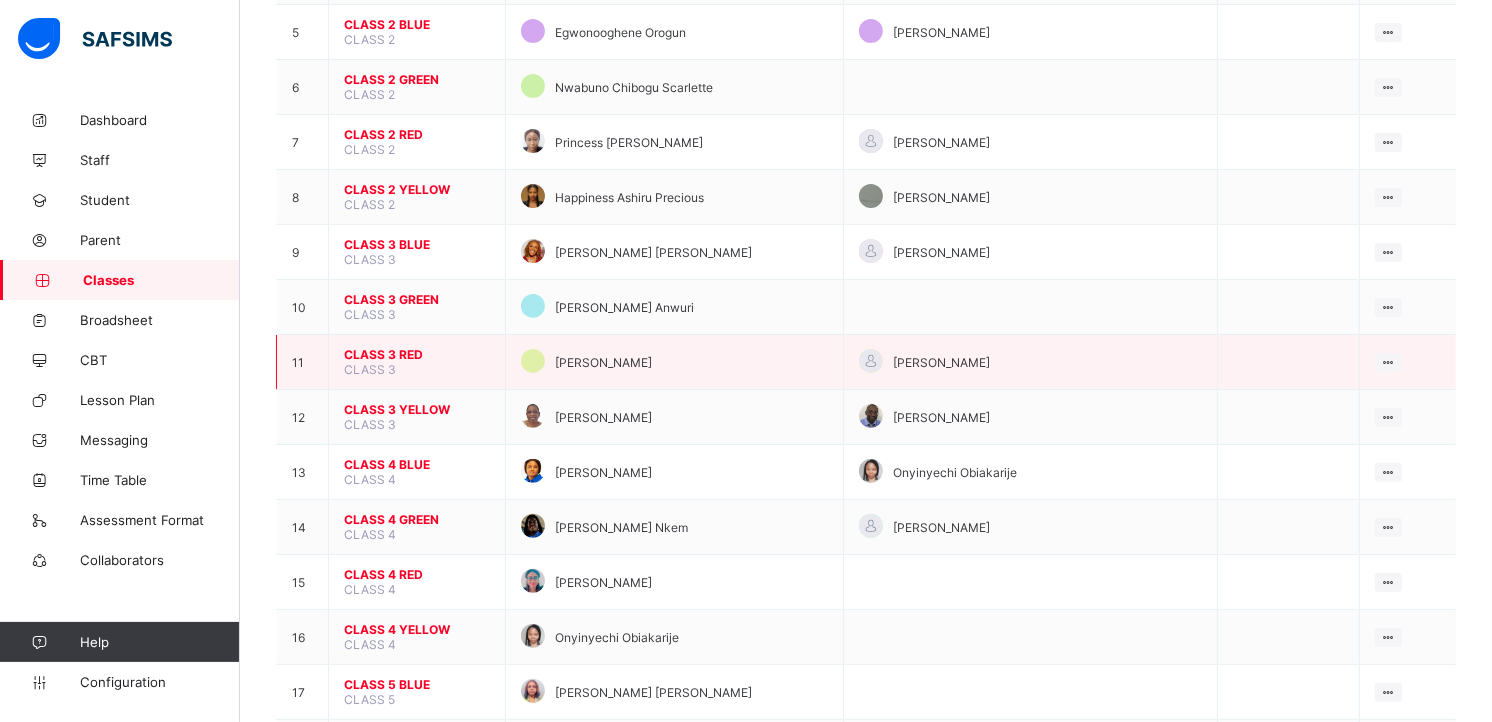 click on "CLASS 3   RED" at bounding box center [417, 354] 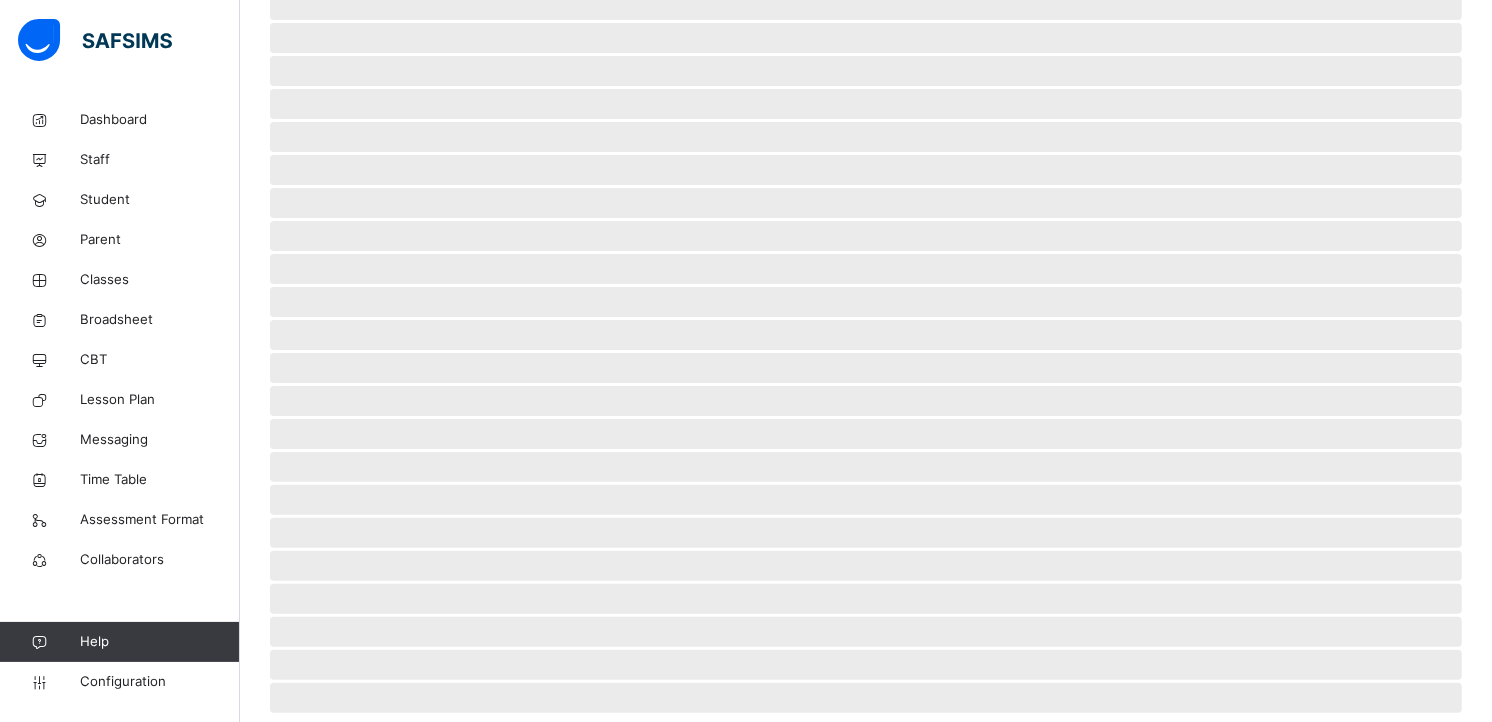 scroll, scrollTop: 0, scrollLeft: 0, axis: both 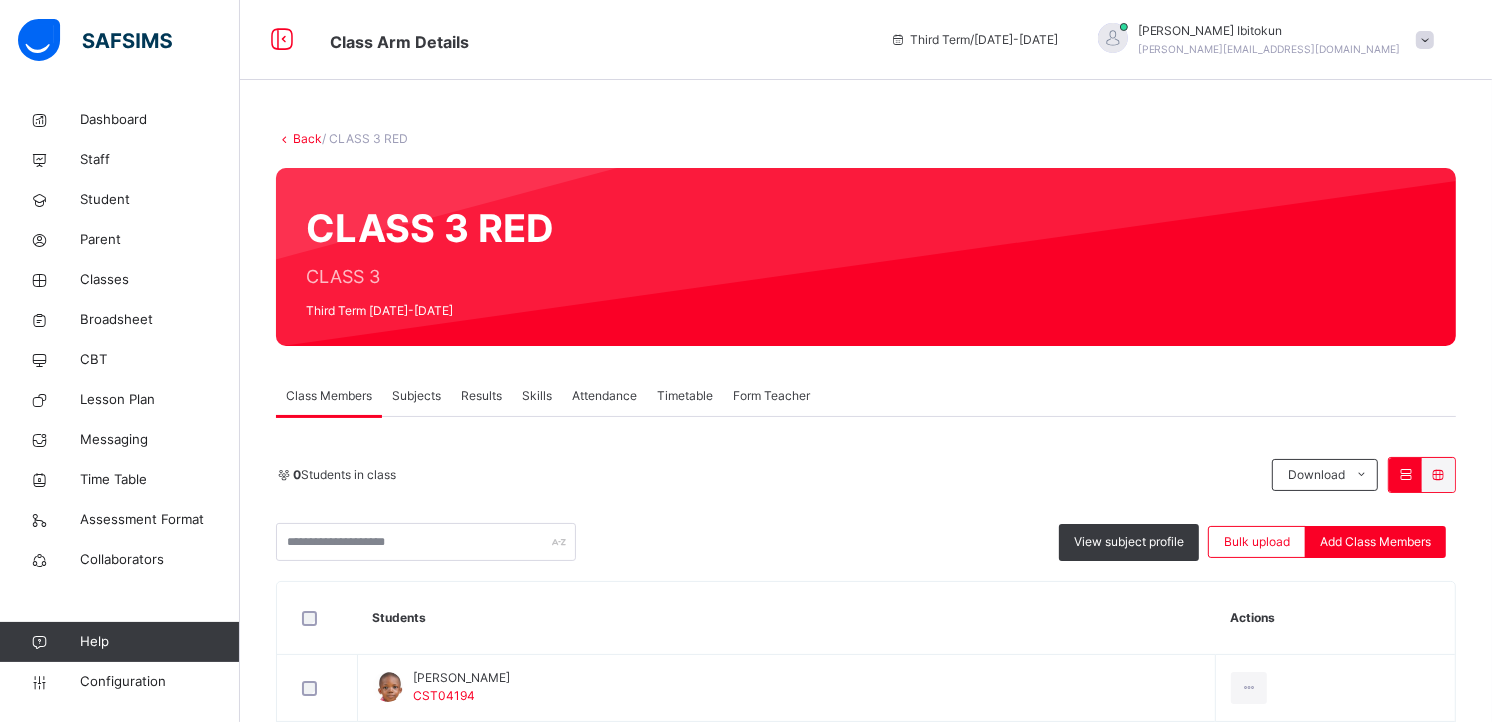click on "Subjects" at bounding box center (416, 396) 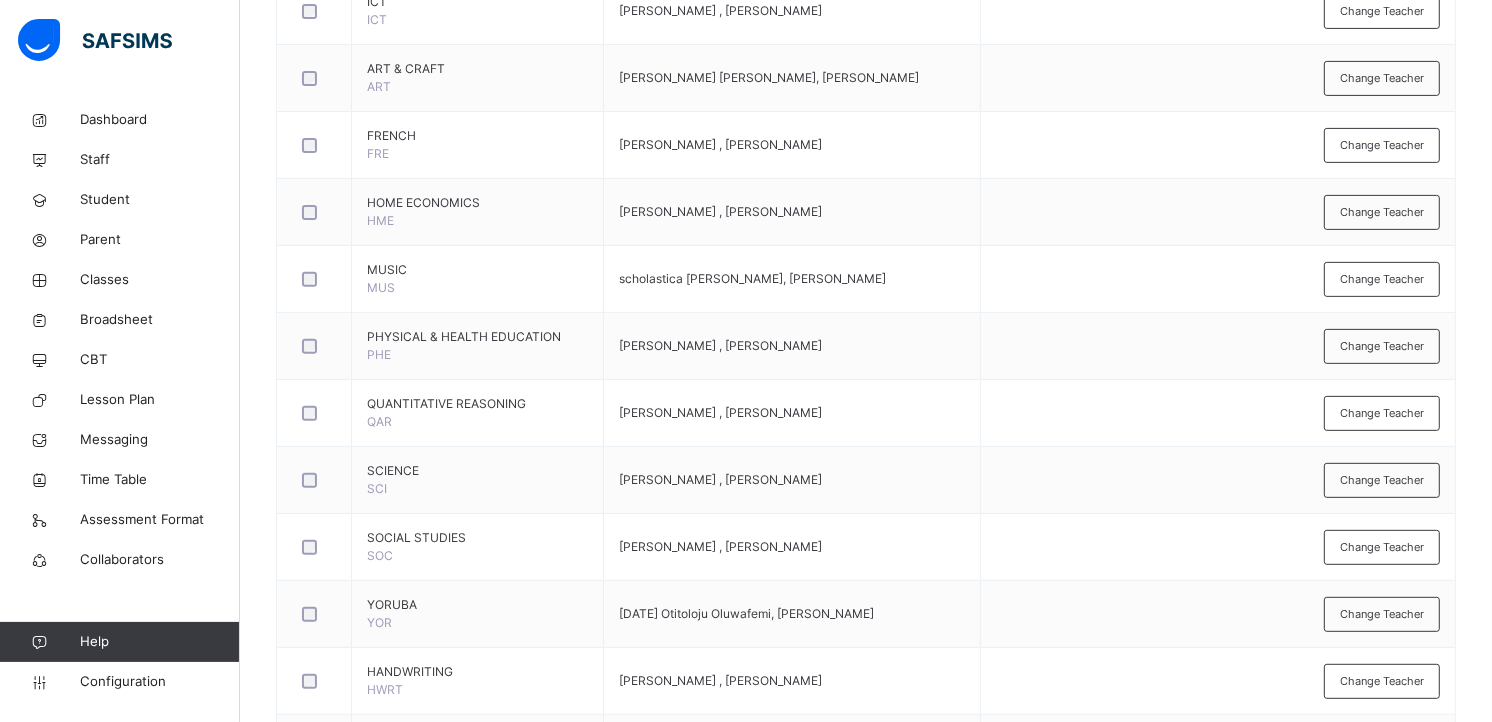 scroll, scrollTop: 615, scrollLeft: 0, axis: vertical 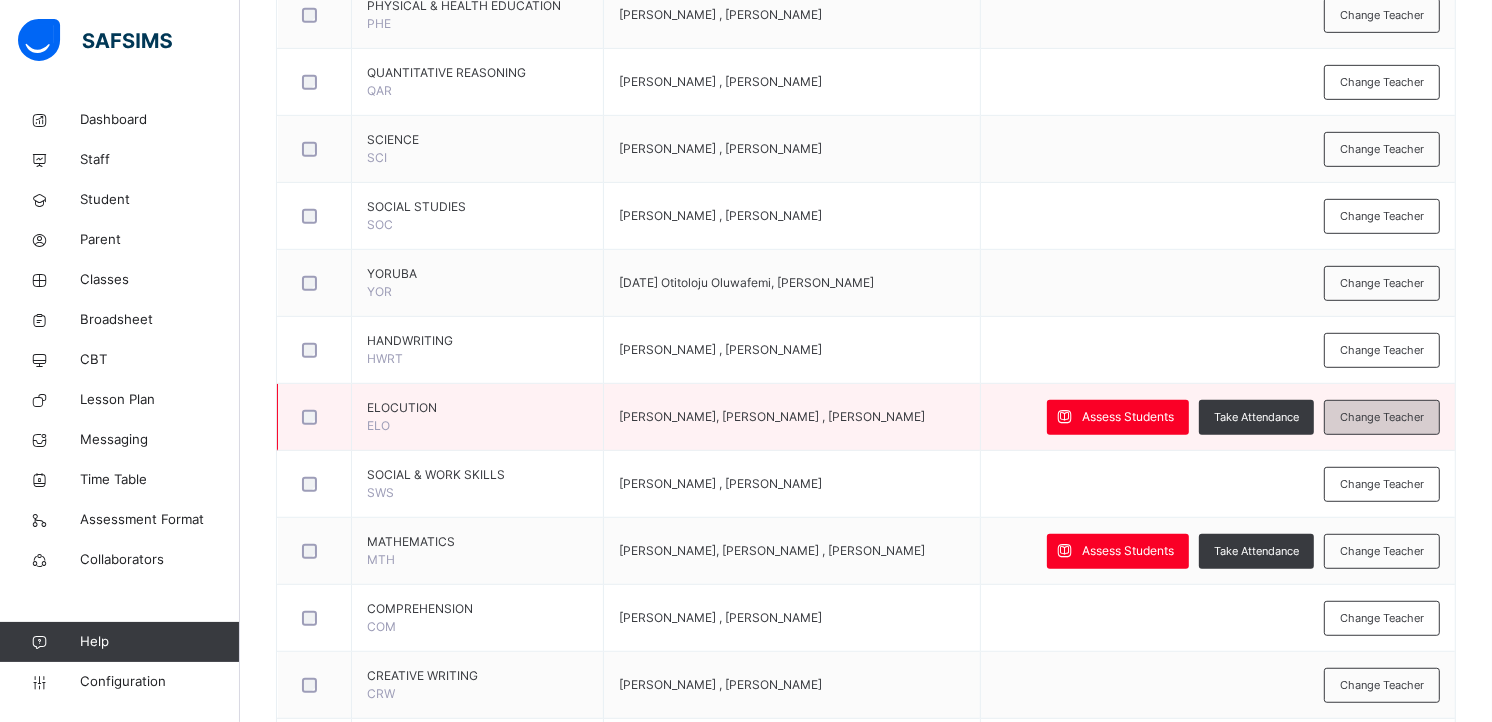 click on "Change Teacher" at bounding box center [1382, 417] 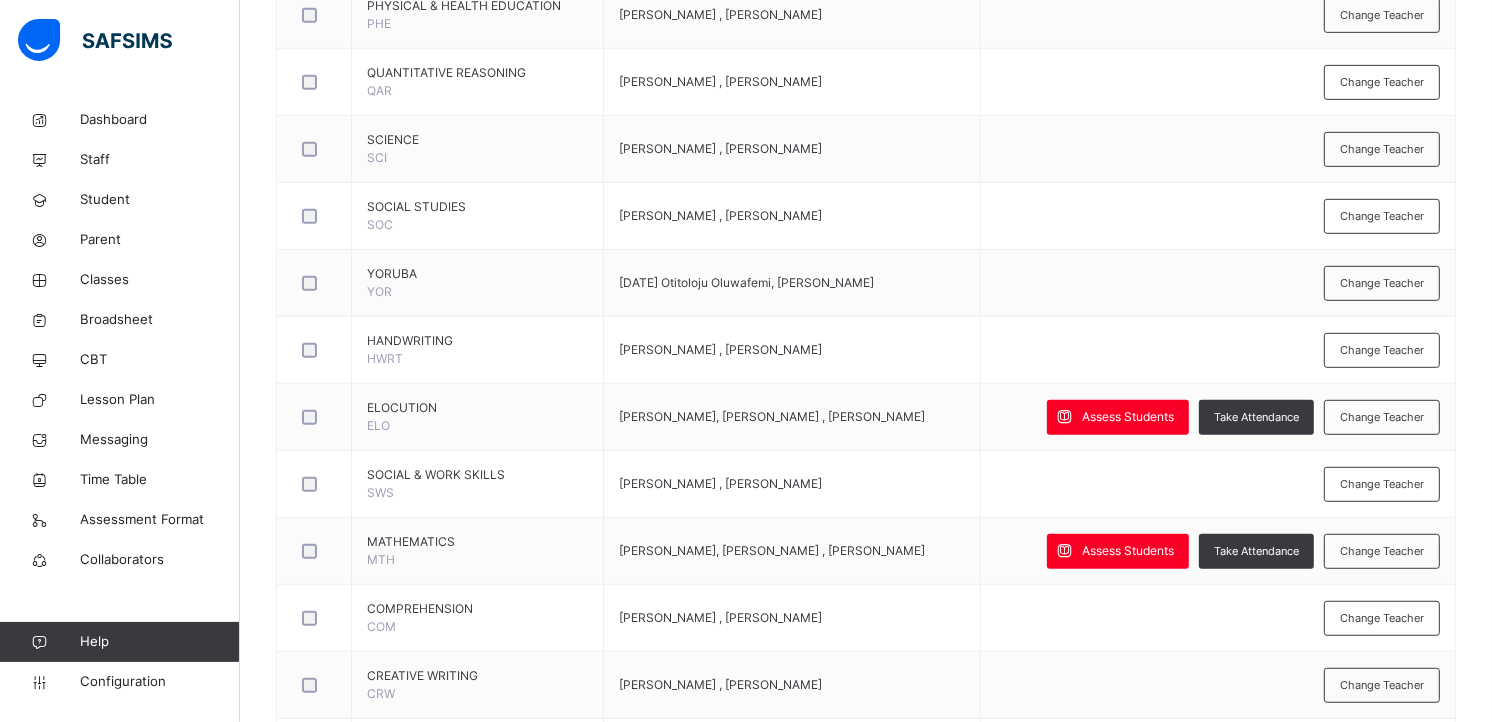 click on "Cancel" at bounding box center (965, 1255) 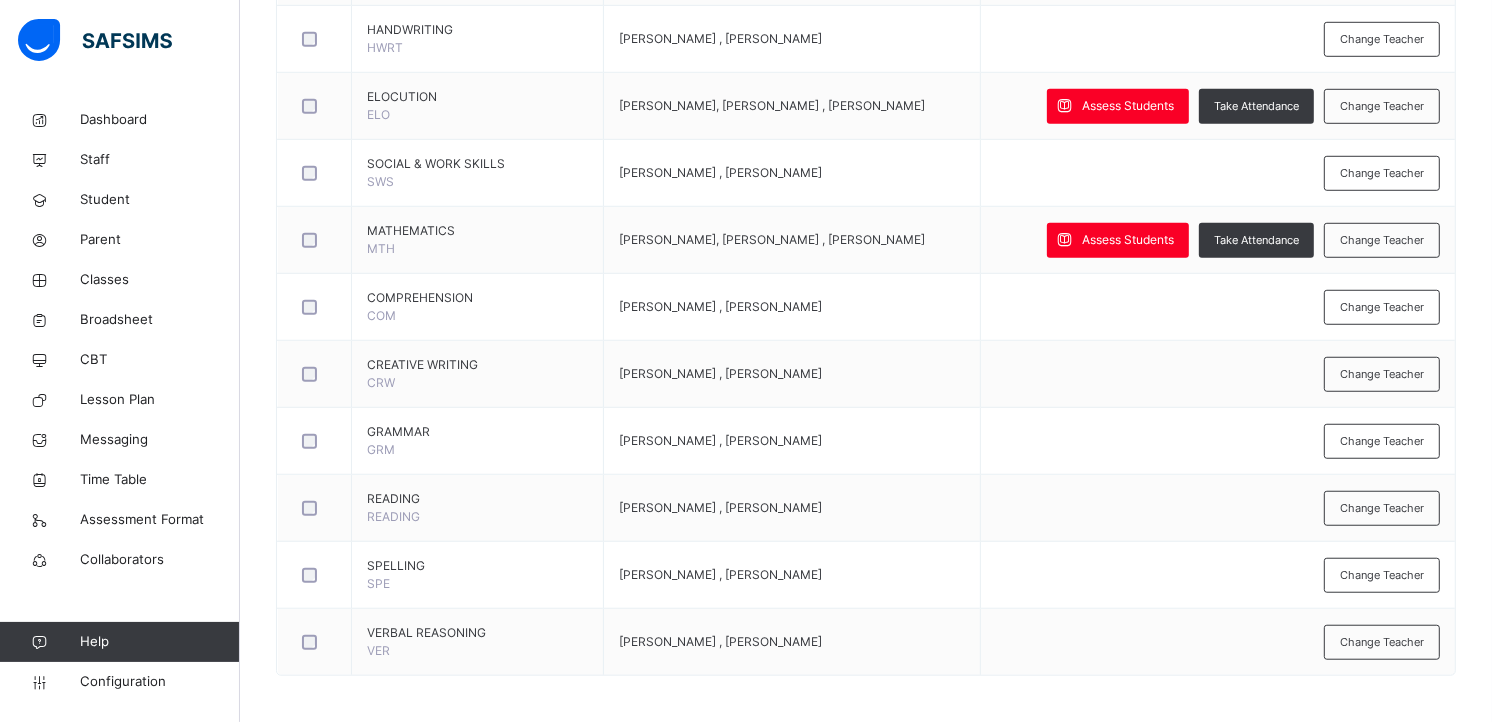 scroll, scrollTop: 1243, scrollLeft: 0, axis: vertical 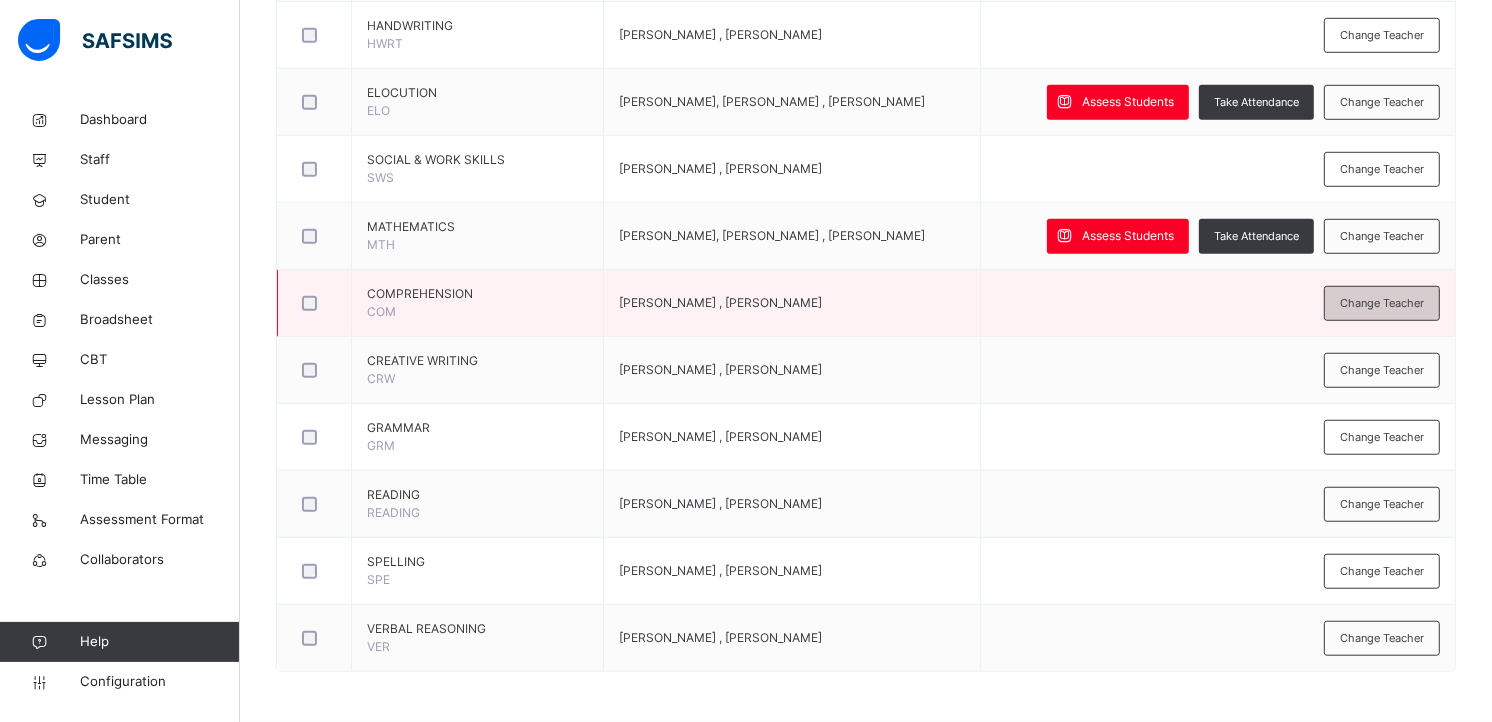 click on "Change Teacher" at bounding box center (1382, 303) 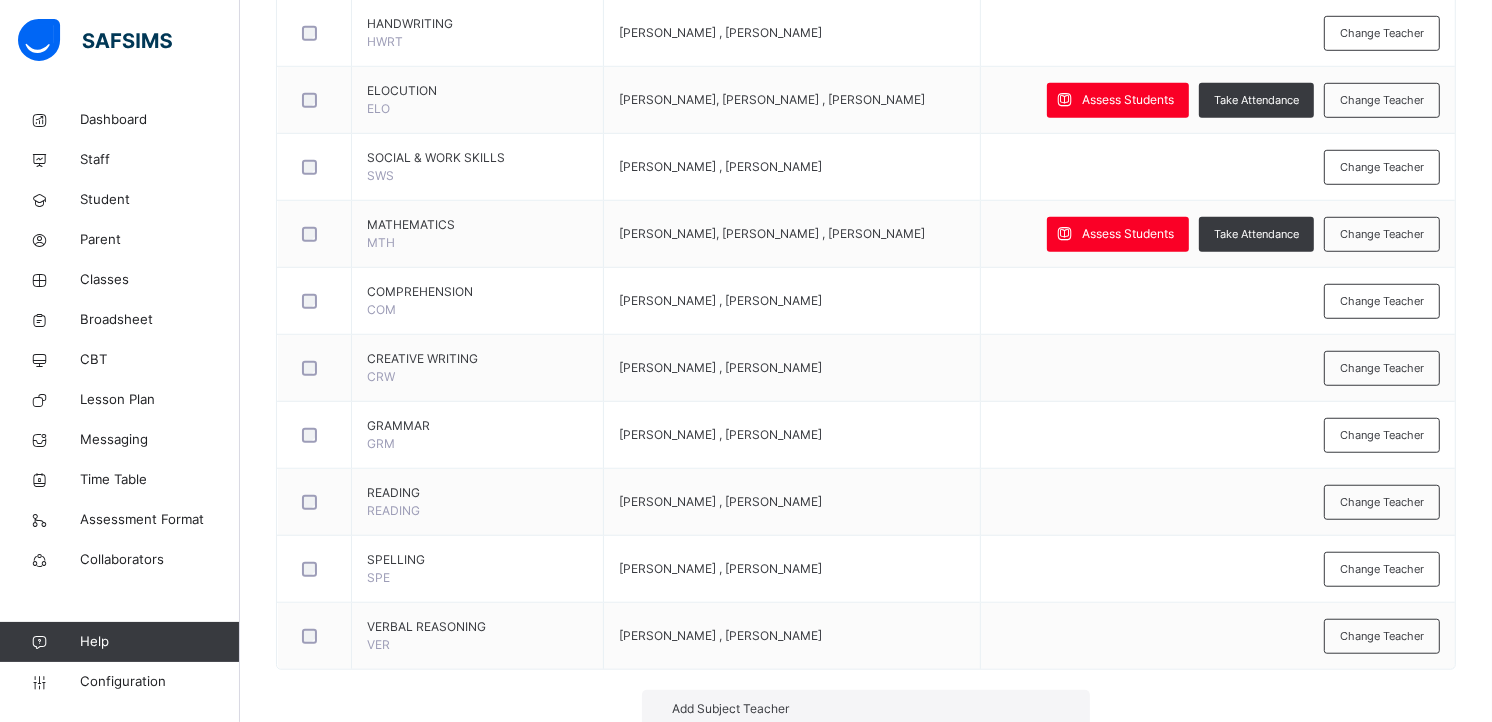 click on "Igbe Odagbali  Bamituni Aye" at bounding box center (847, 854) 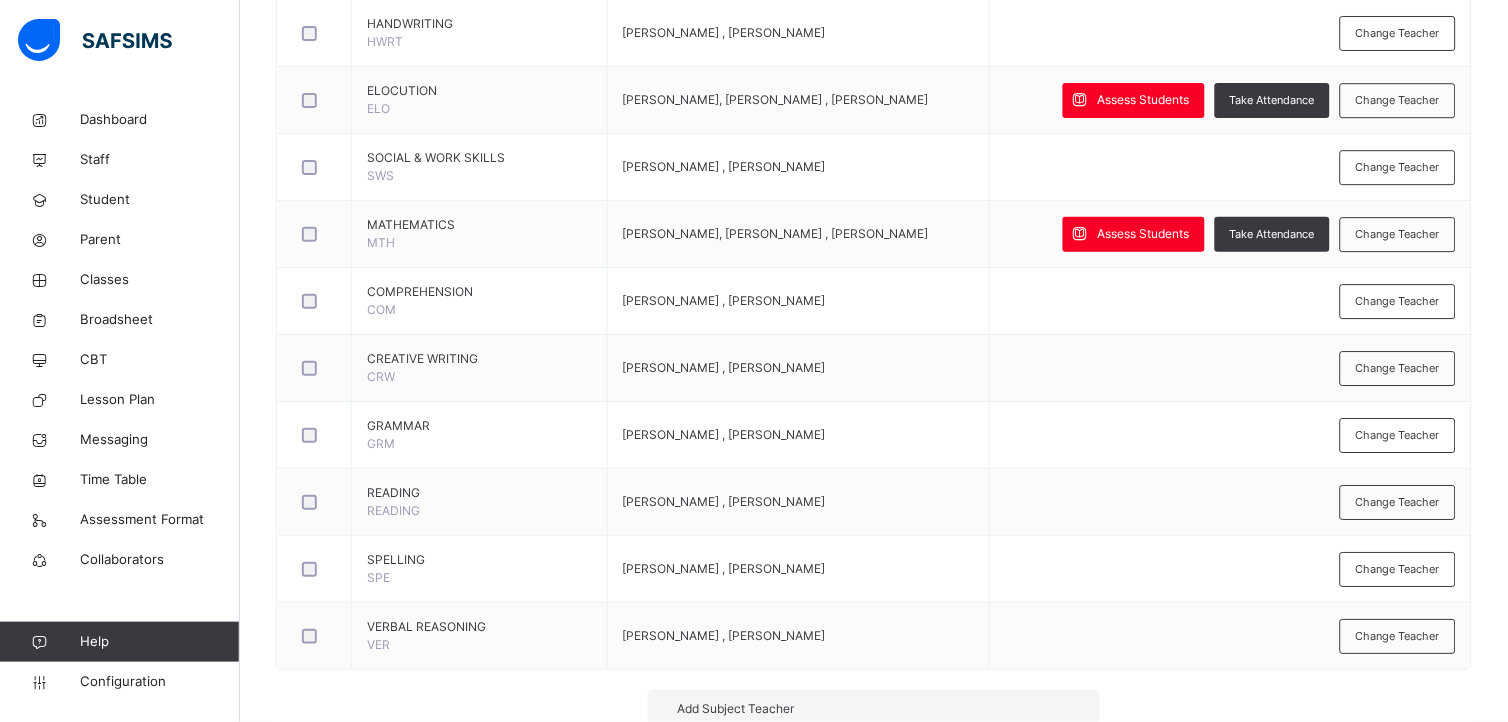 click on "Add Subject Teacher" at bounding box center (874, 709) 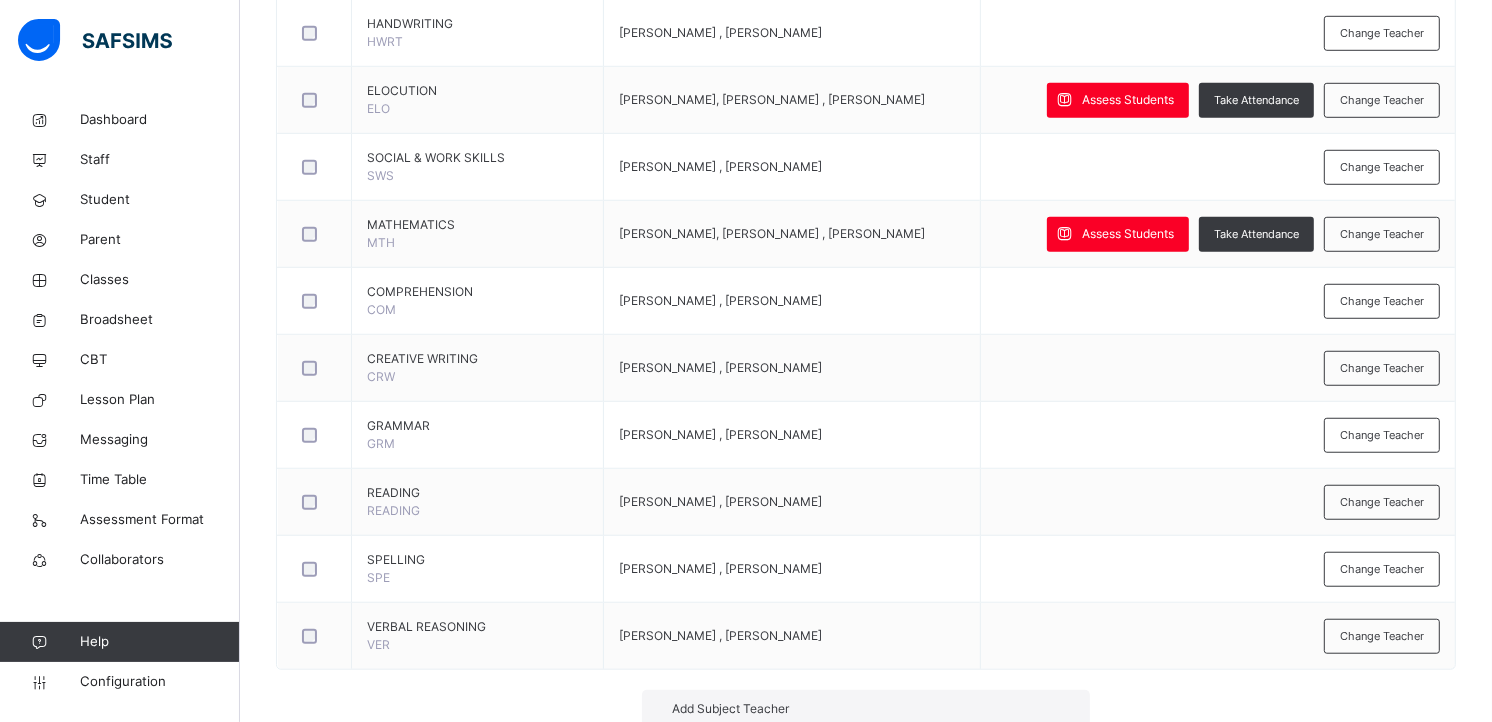 click on "Save" at bounding box center [1045, 962] 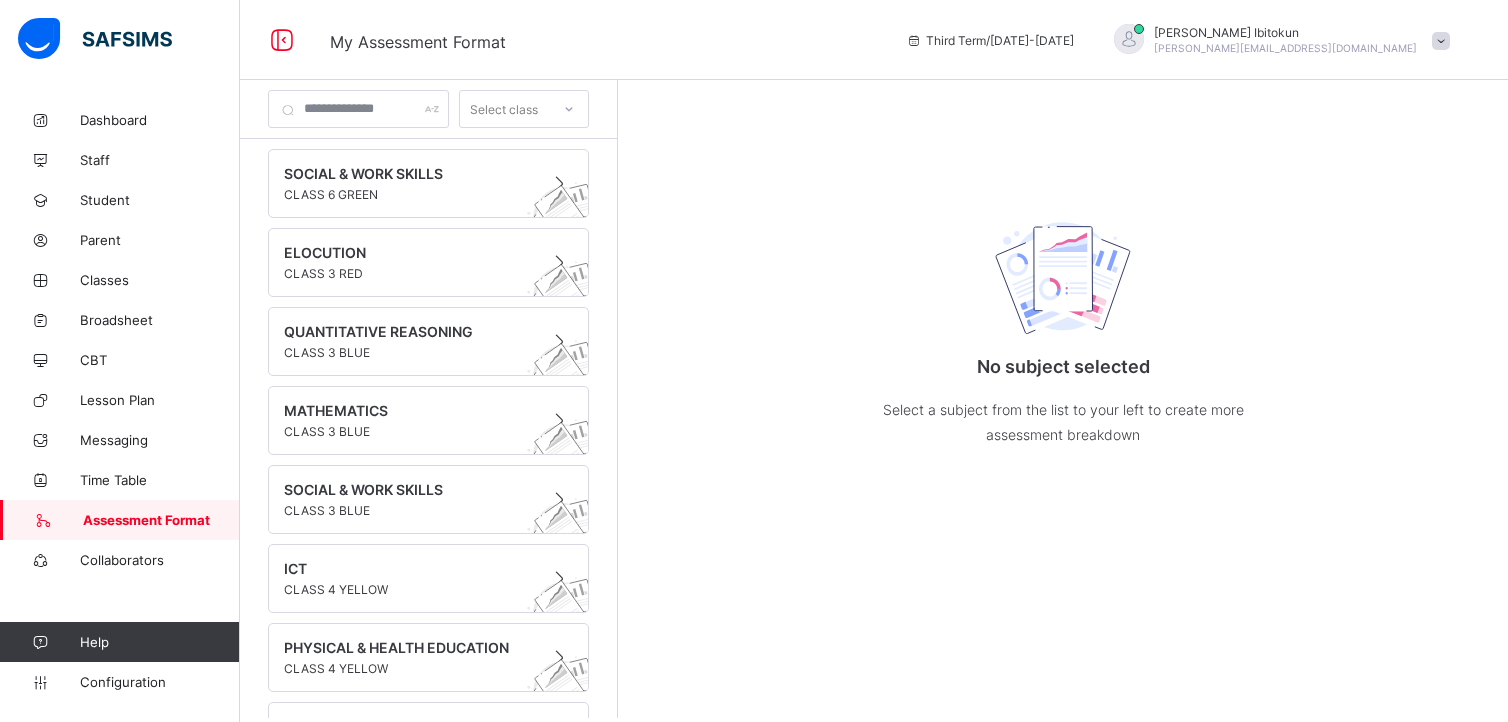scroll, scrollTop: 0, scrollLeft: 0, axis: both 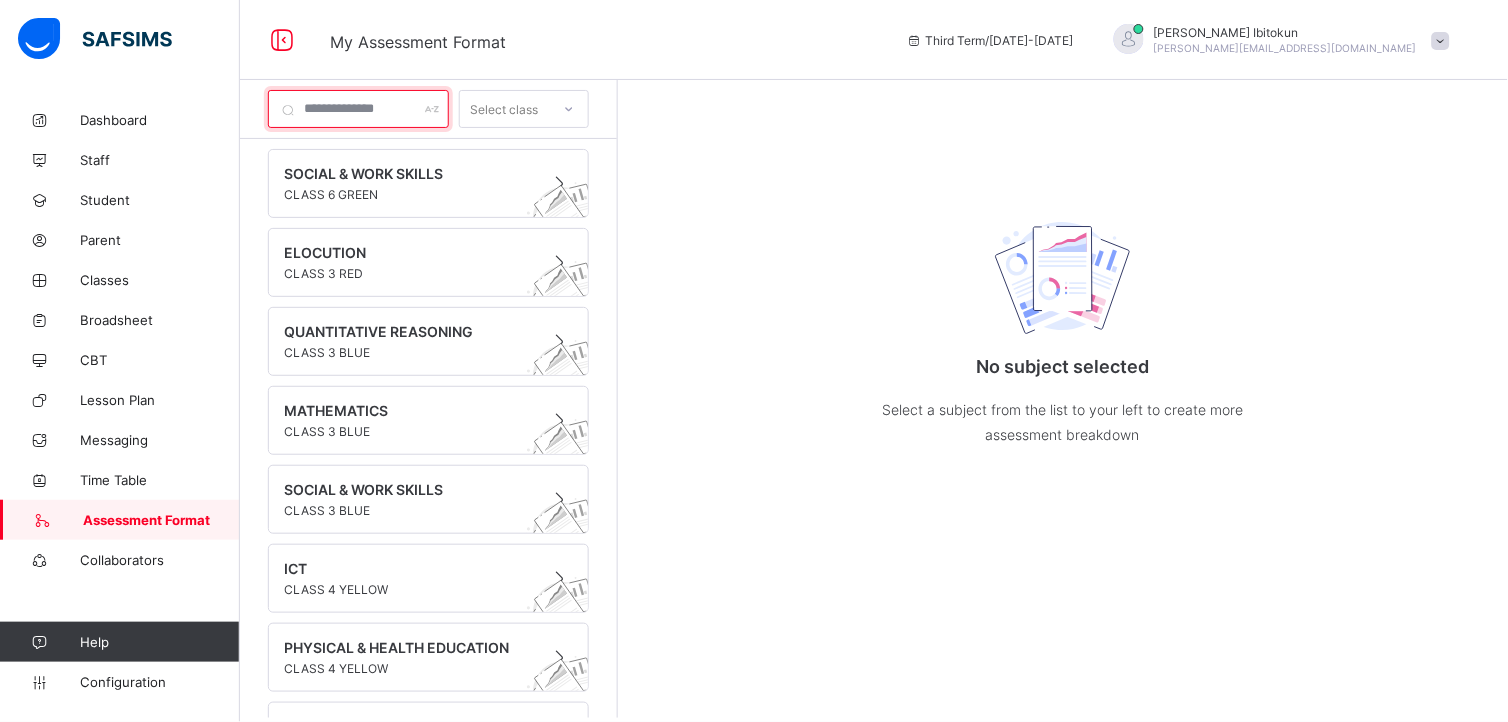 click at bounding box center (358, 109) 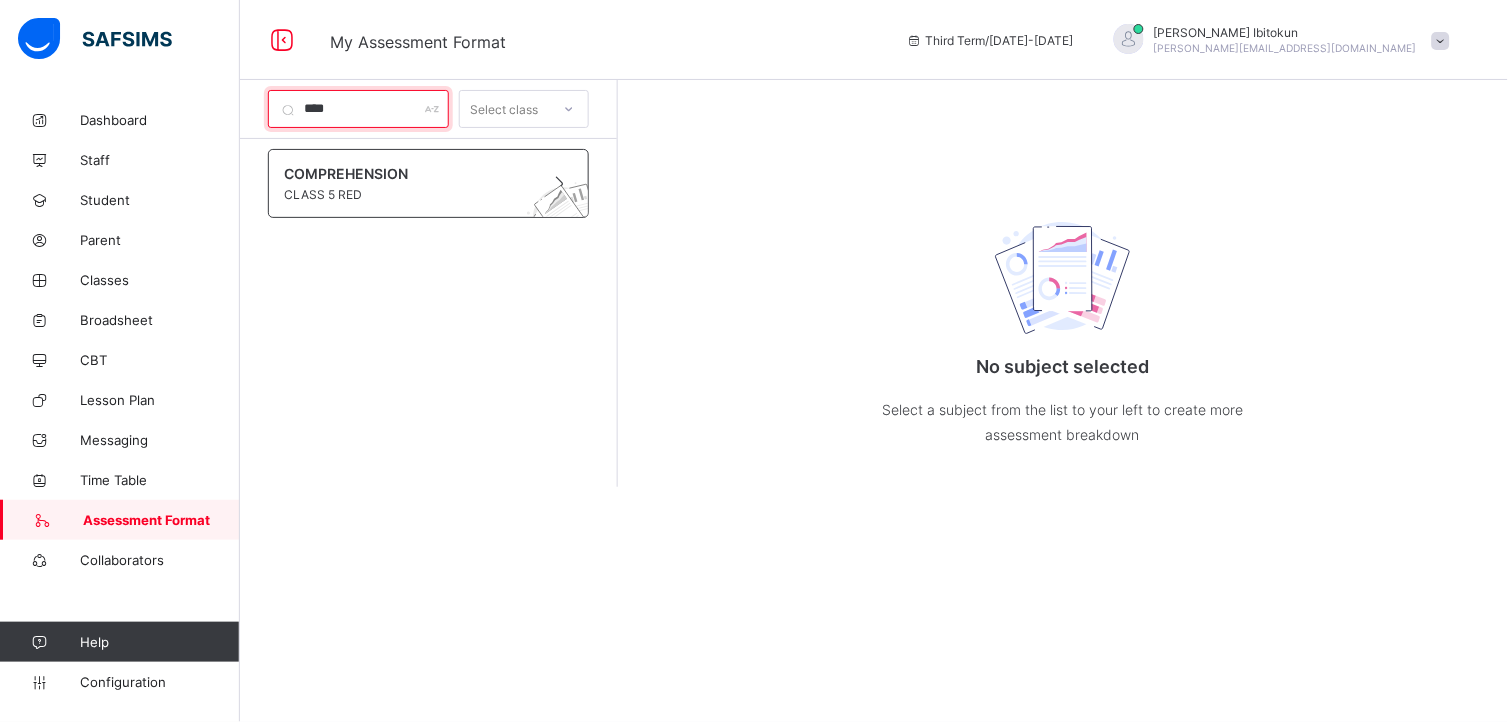 type on "****" 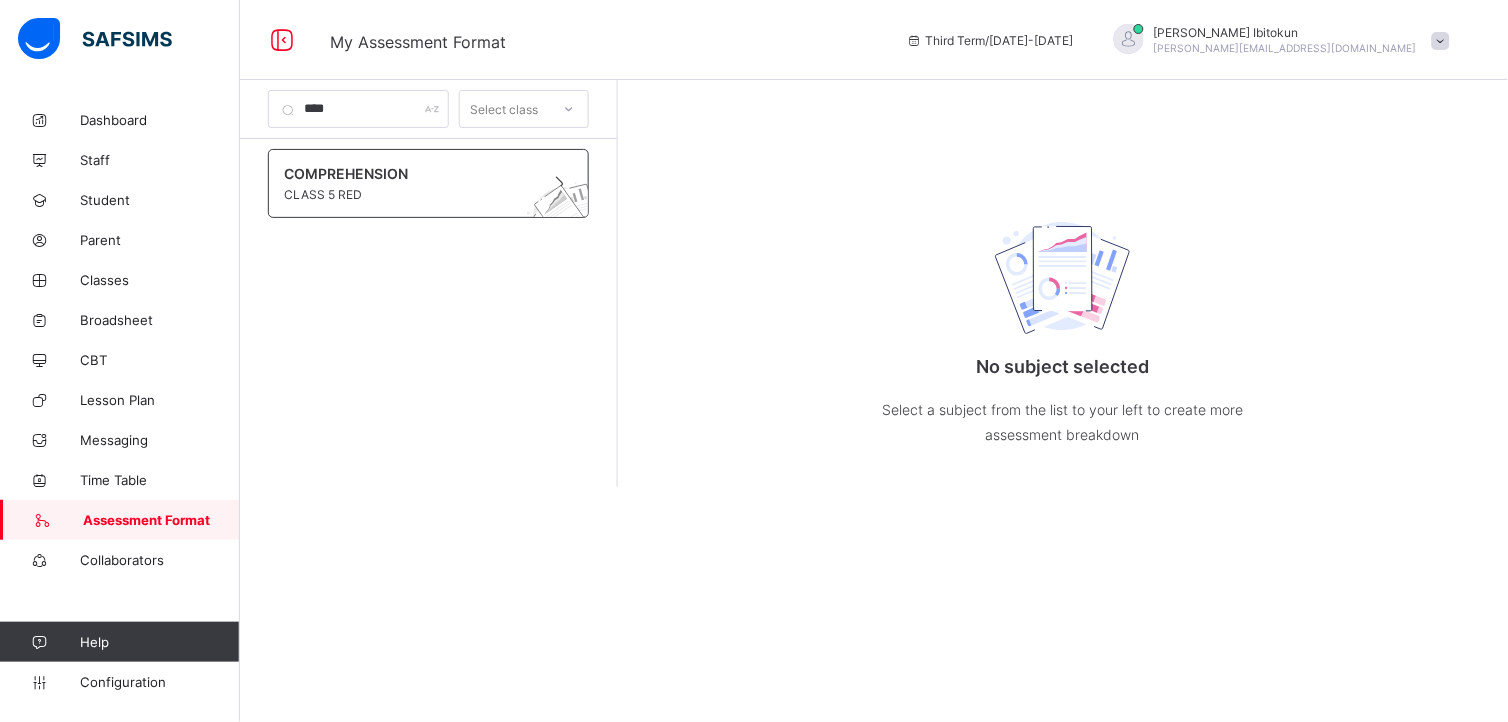click at bounding box center (409, 184) 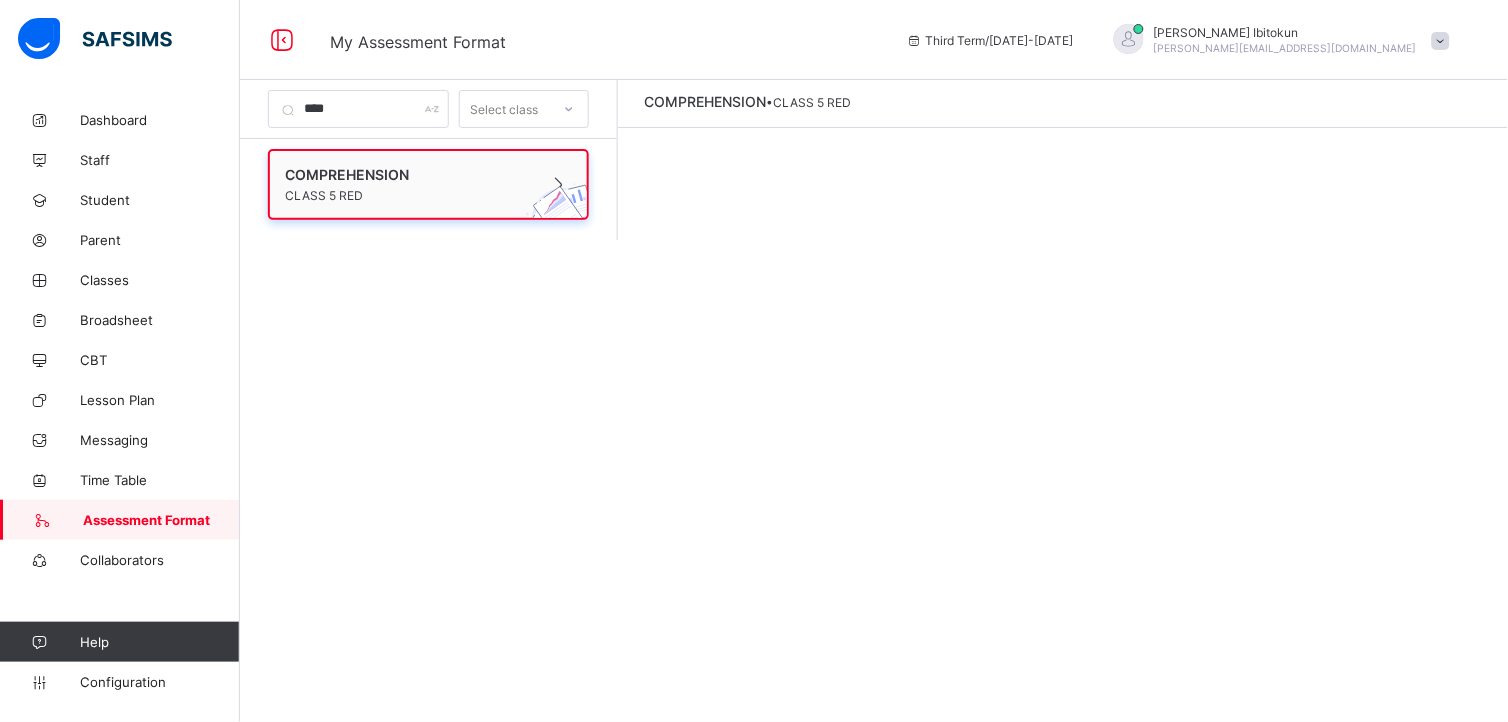 click on "CLASS 5 RED" at bounding box center [409, 195] 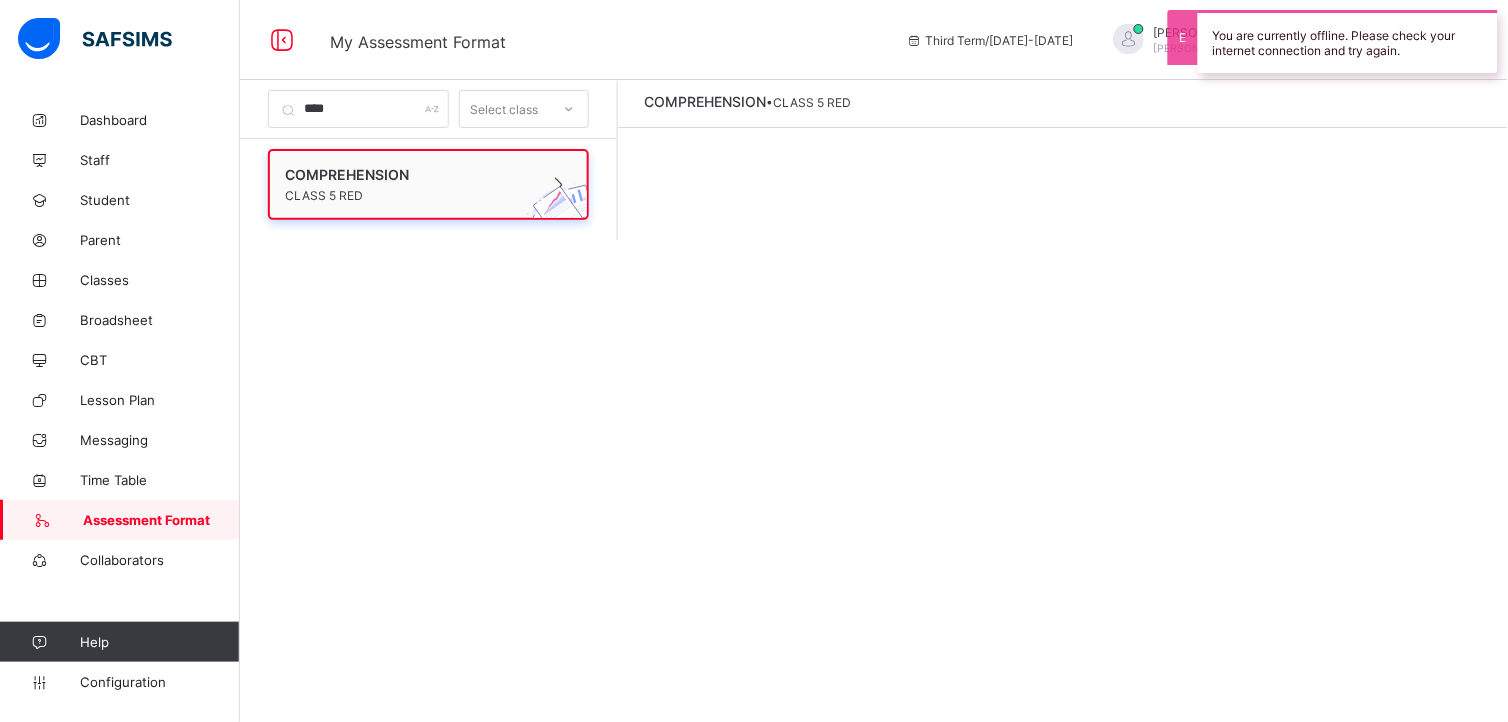 click at bounding box center [409, 185] 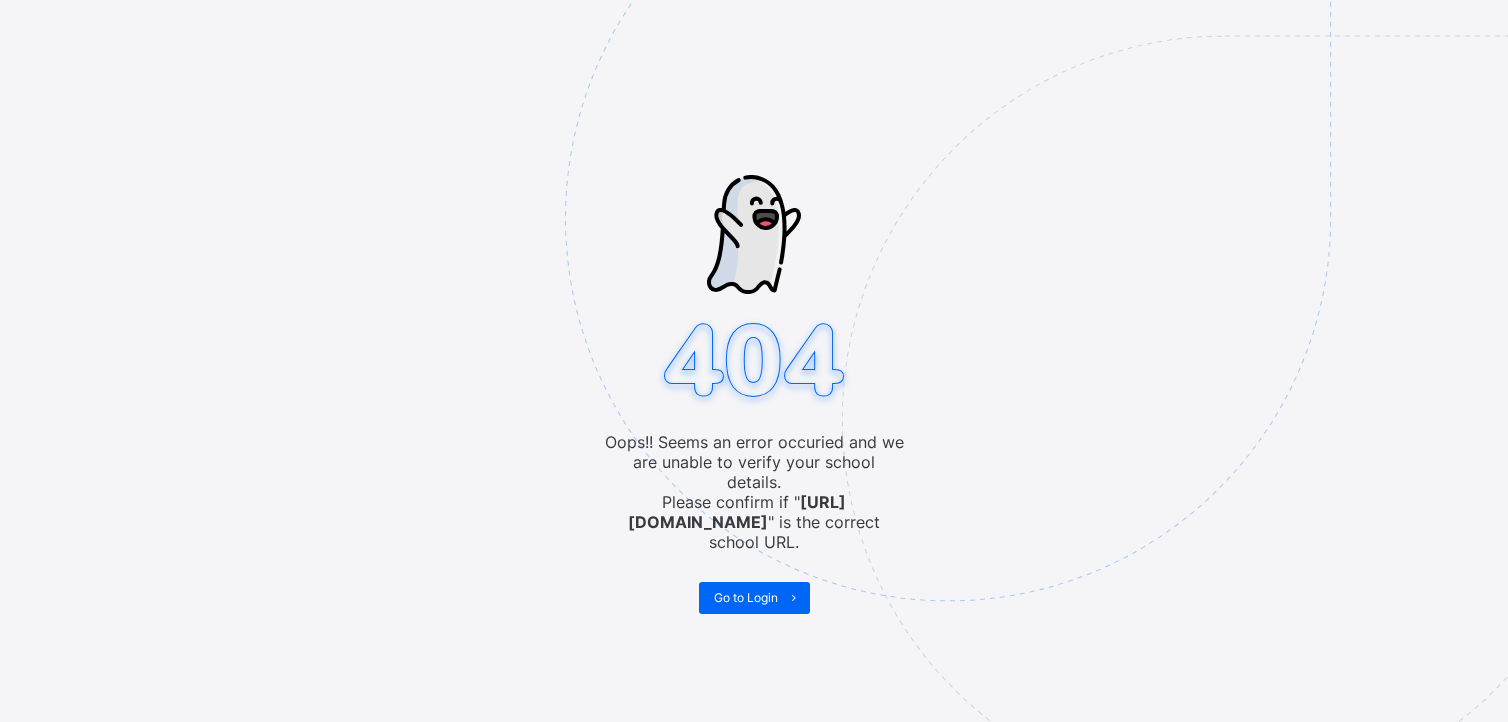 scroll, scrollTop: 0, scrollLeft: 0, axis: both 